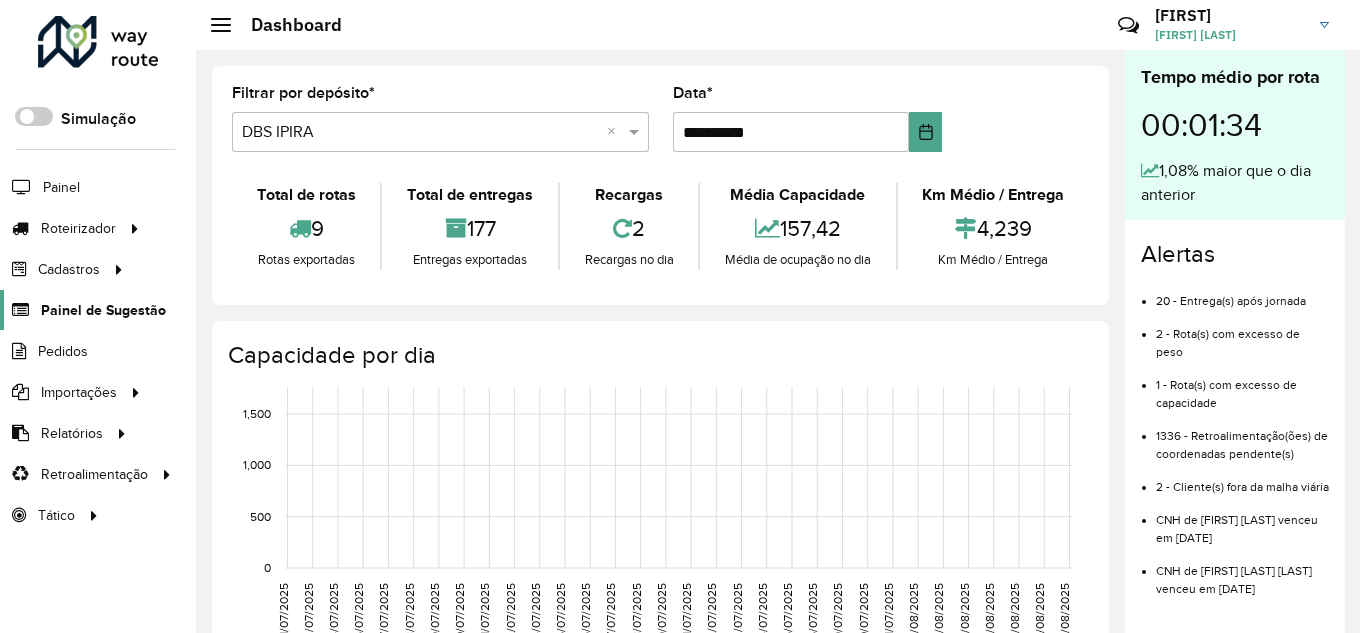 scroll, scrollTop: 0, scrollLeft: 0, axis: both 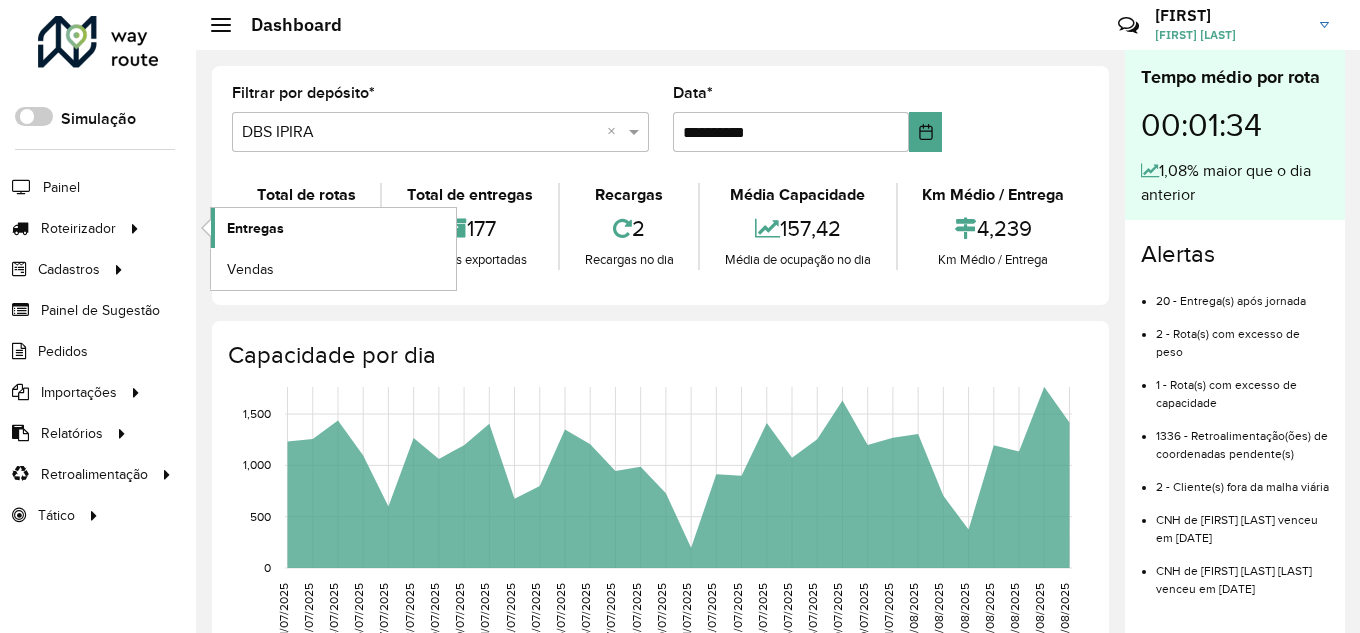 click on "Entregas" 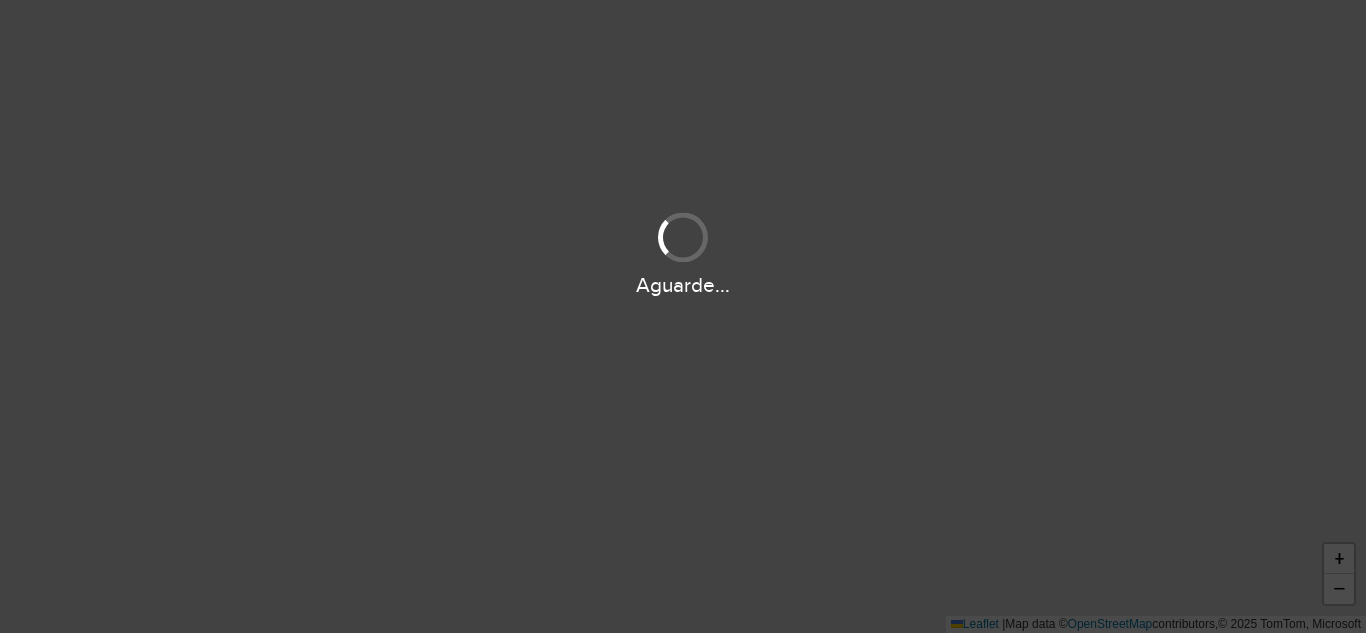 scroll, scrollTop: 0, scrollLeft: 0, axis: both 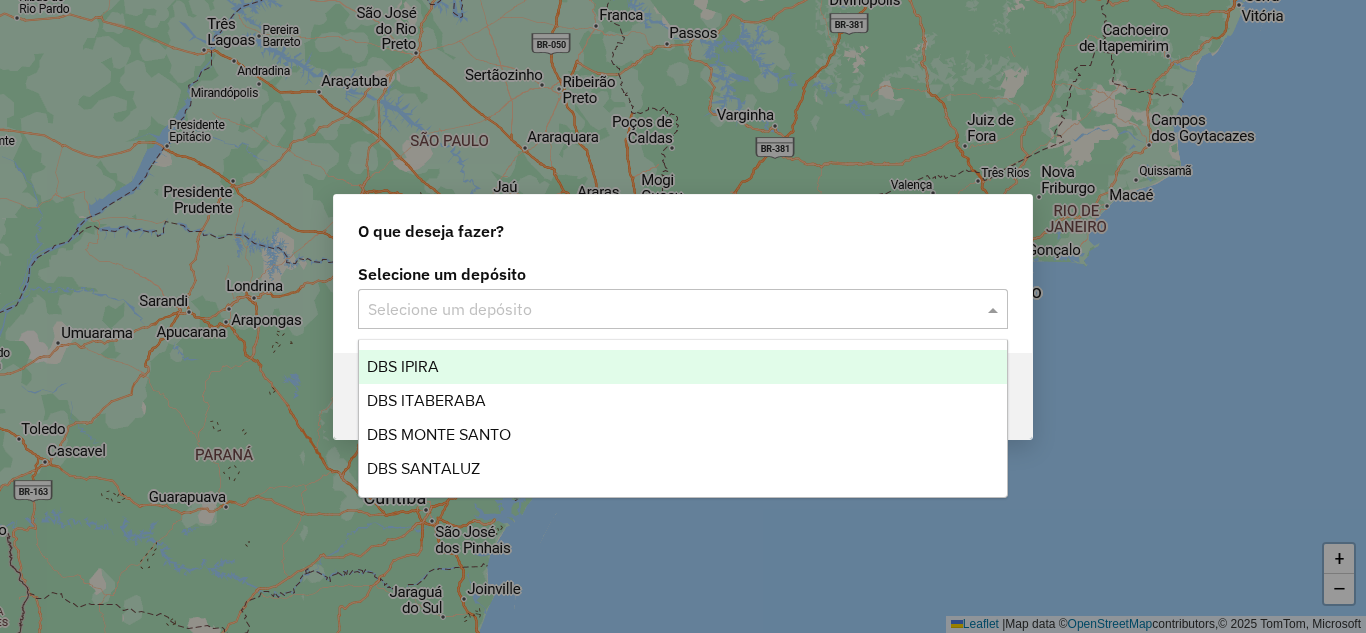 click 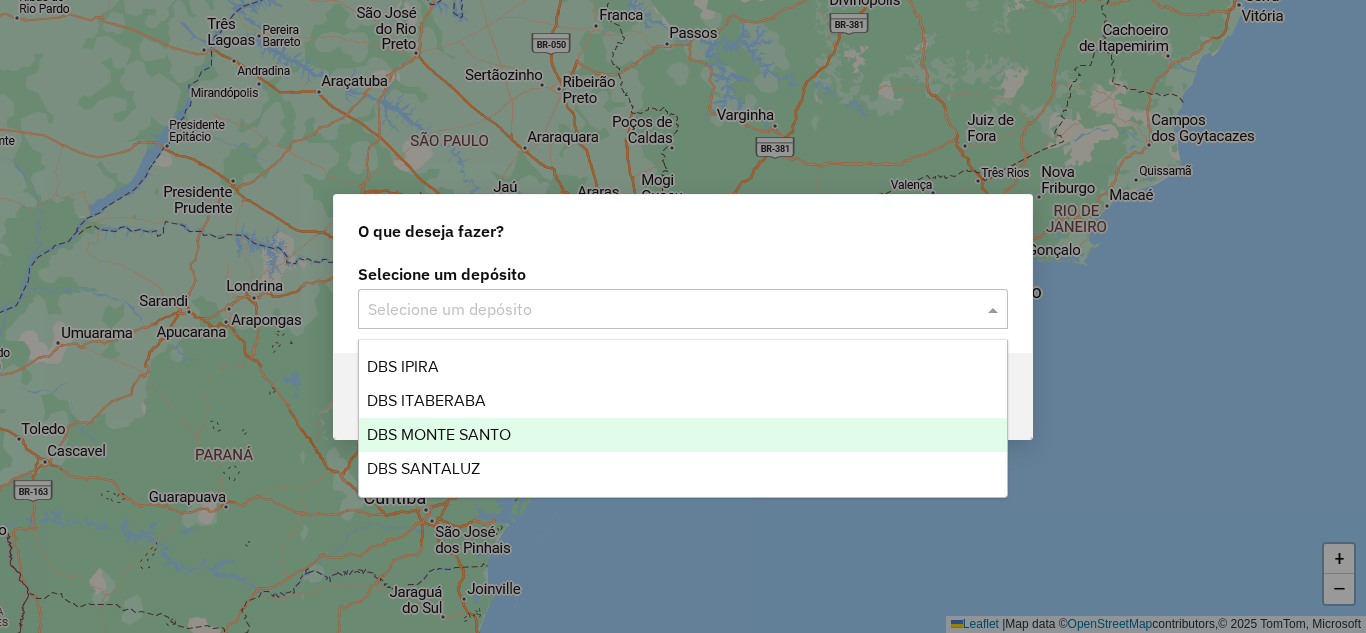 drag, startPoint x: 553, startPoint y: 430, endPoint x: 573, endPoint y: 428, distance: 20.09975 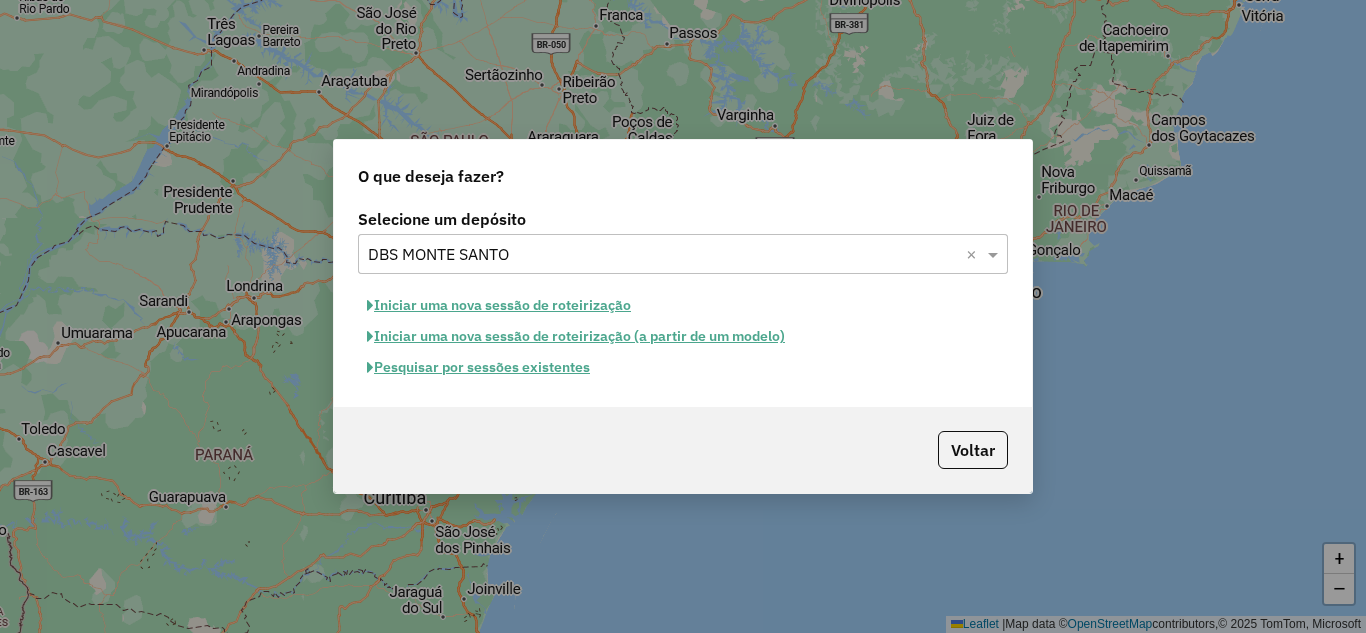 click on "Iniciar uma nova sessão de roteirização" 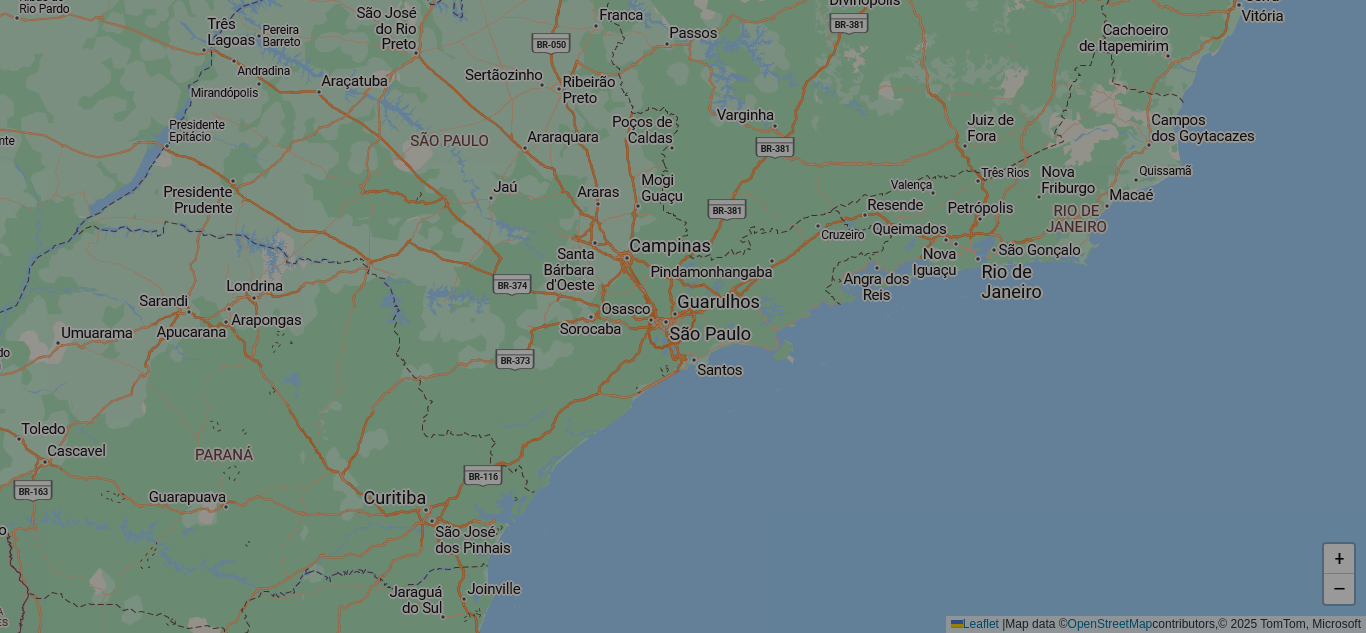 select on "*" 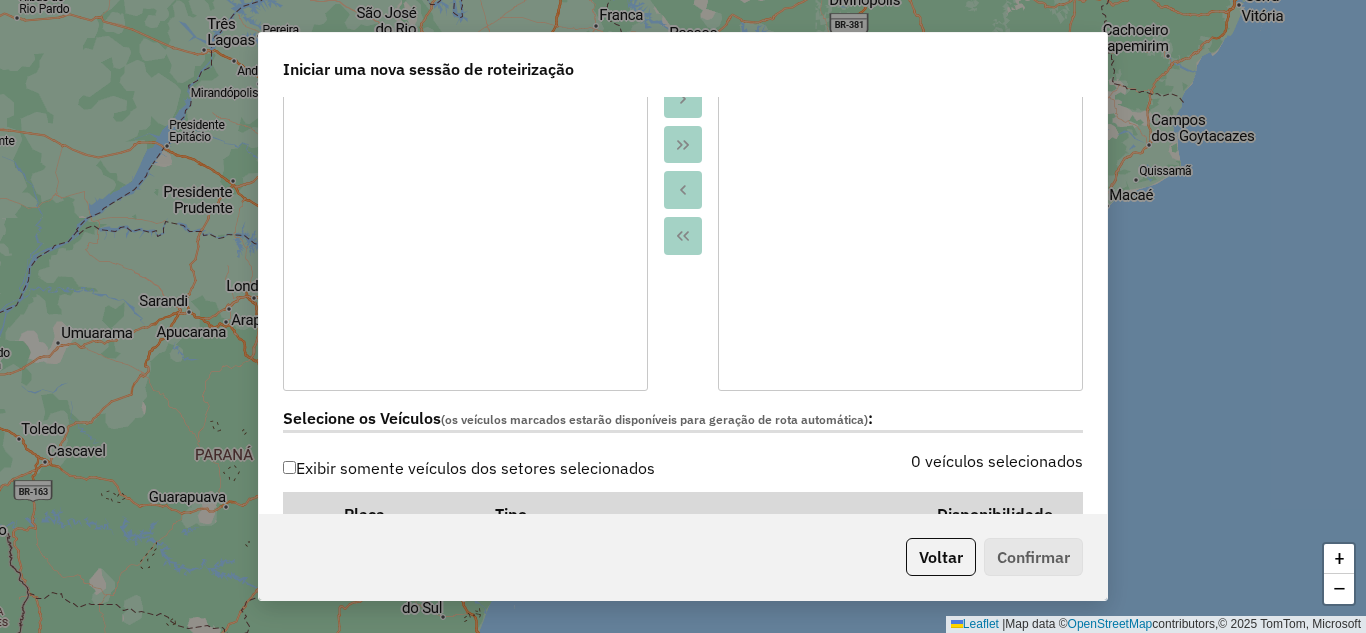 scroll, scrollTop: 600, scrollLeft: 0, axis: vertical 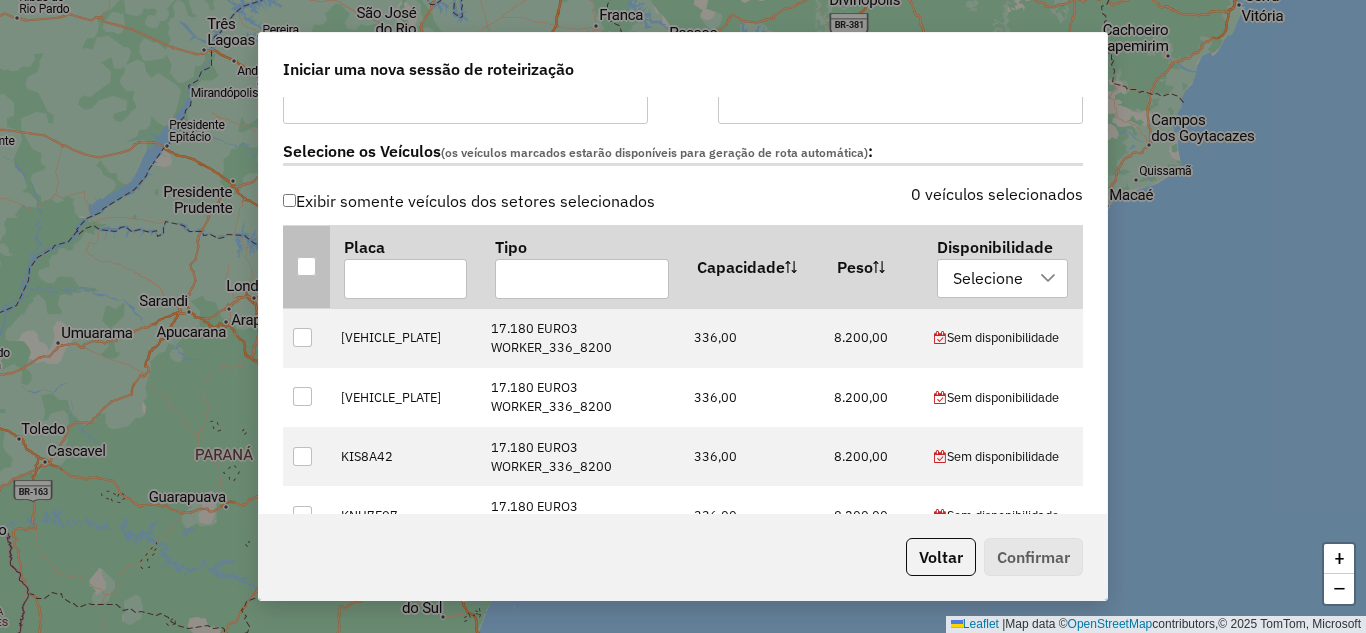 click at bounding box center [306, 266] 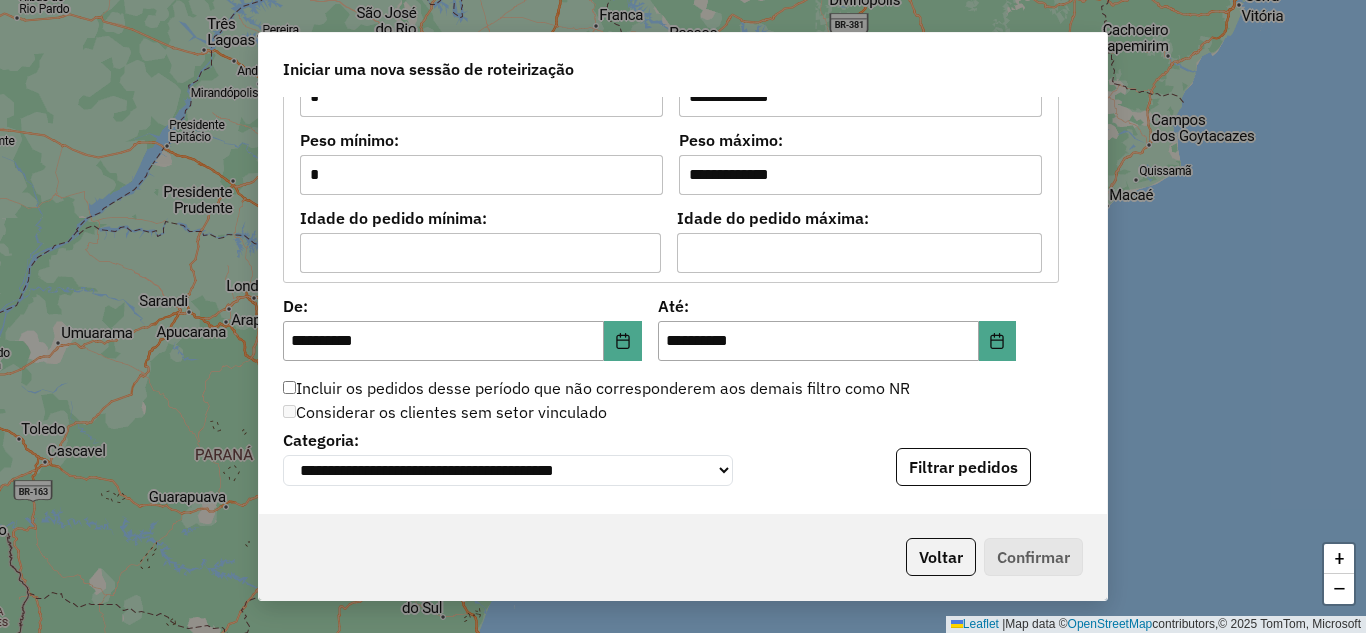 scroll, scrollTop: 1800, scrollLeft: 0, axis: vertical 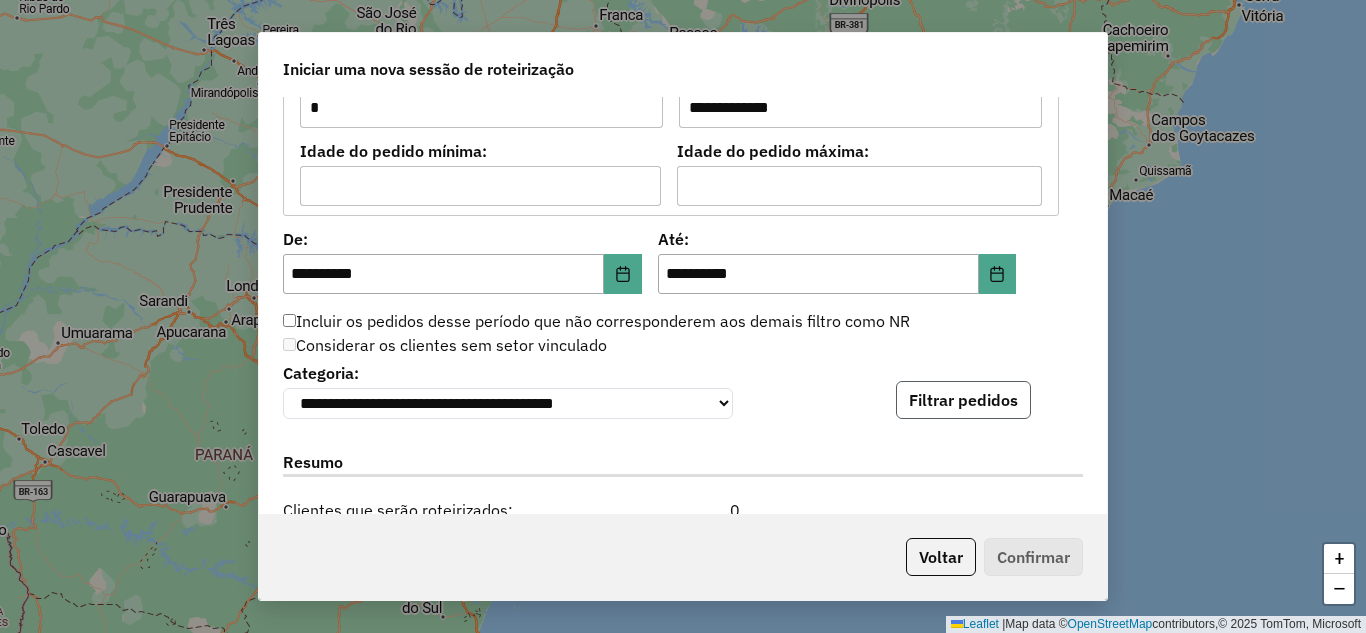 click on "Filtrar pedidos" 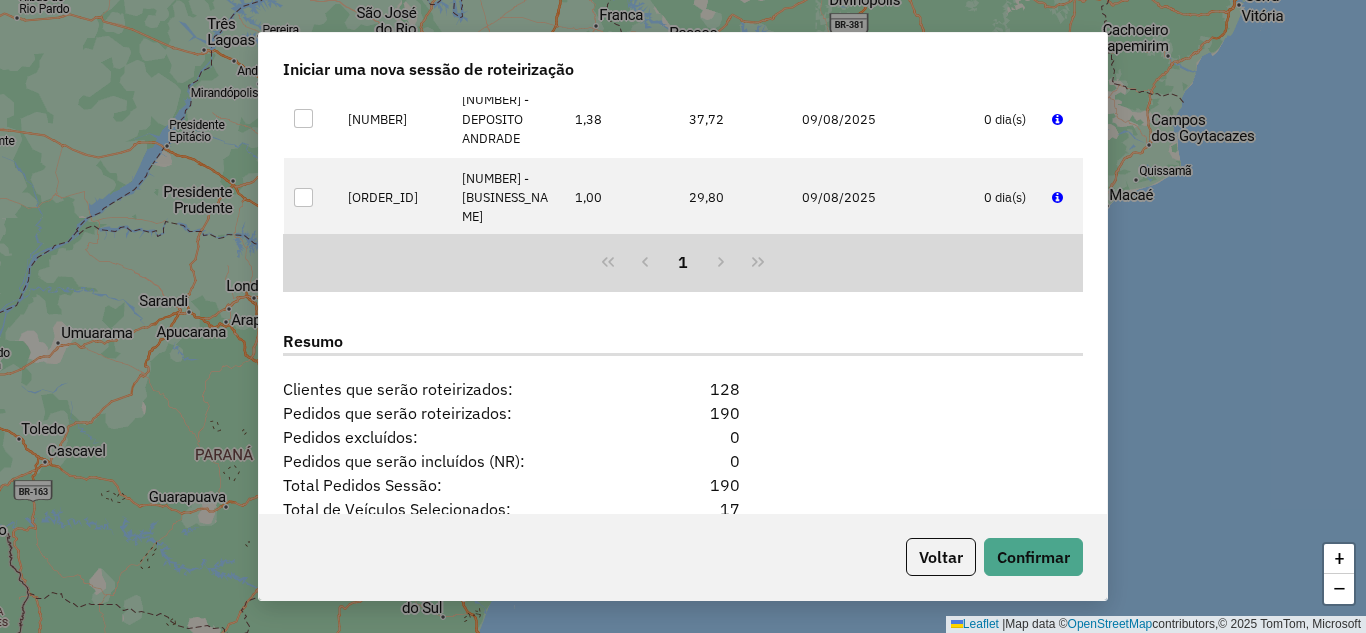scroll, scrollTop: 2531, scrollLeft: 0, axis: vertical 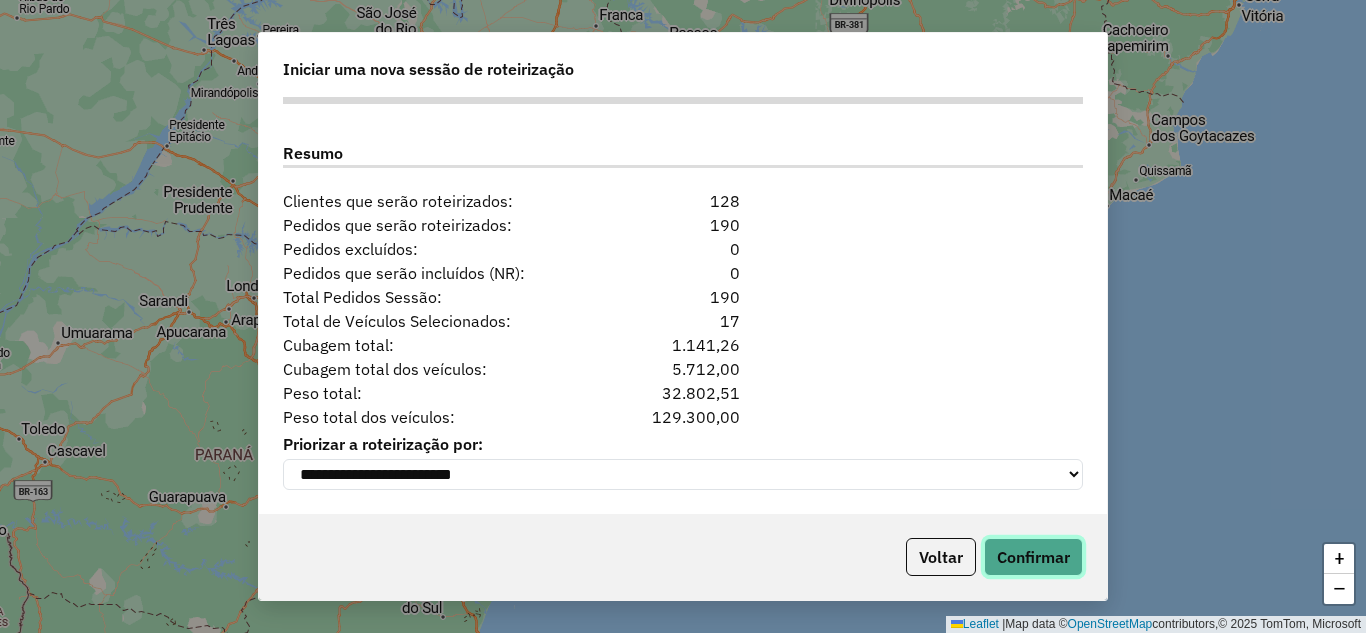 click on "Confirmar" 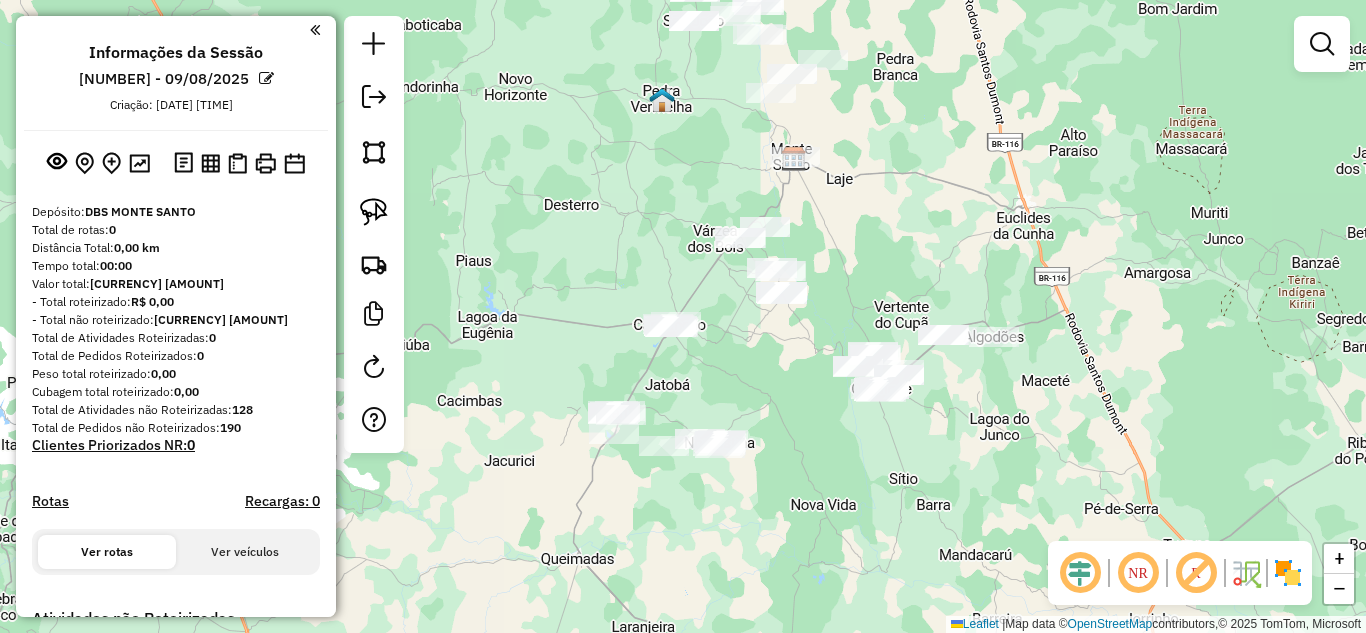 drag, startPoint x: 738, startPoint y: 414, endPoint x: 854, endPoint y: 245, distance: 204.98048 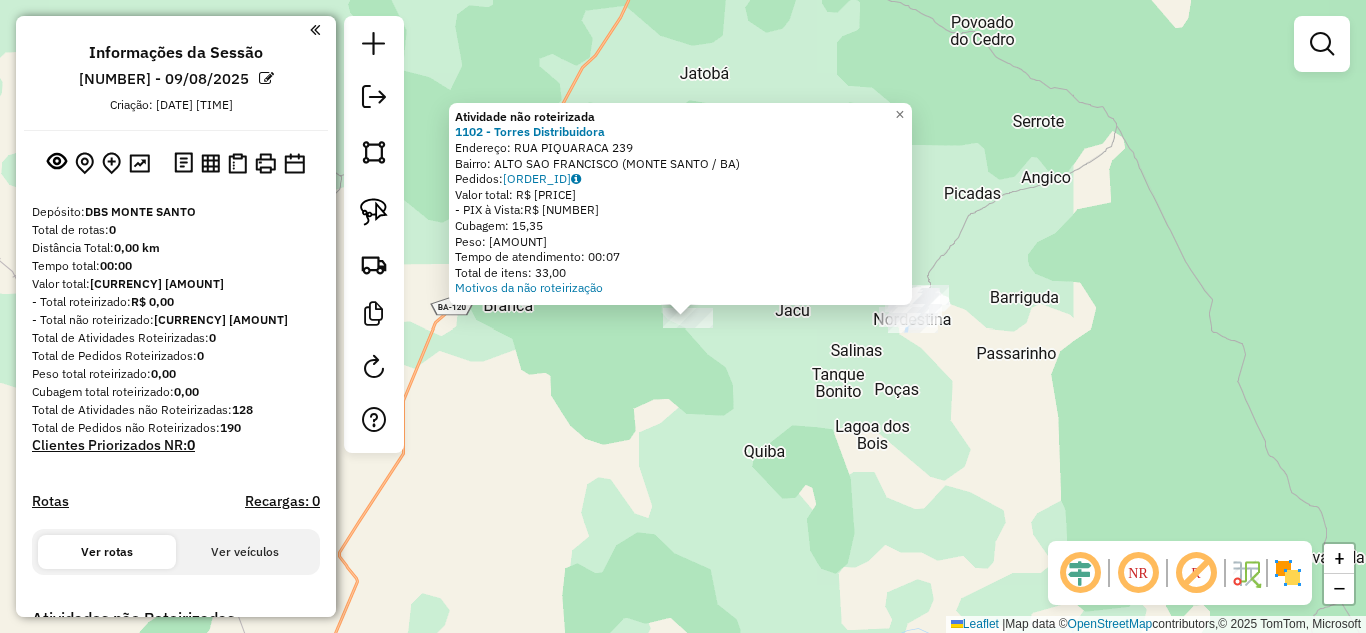 drag, startPoint x: 1110, startPoint y: 321, endPoint x: 1064, endPoint y: 333, distance: 47.539455 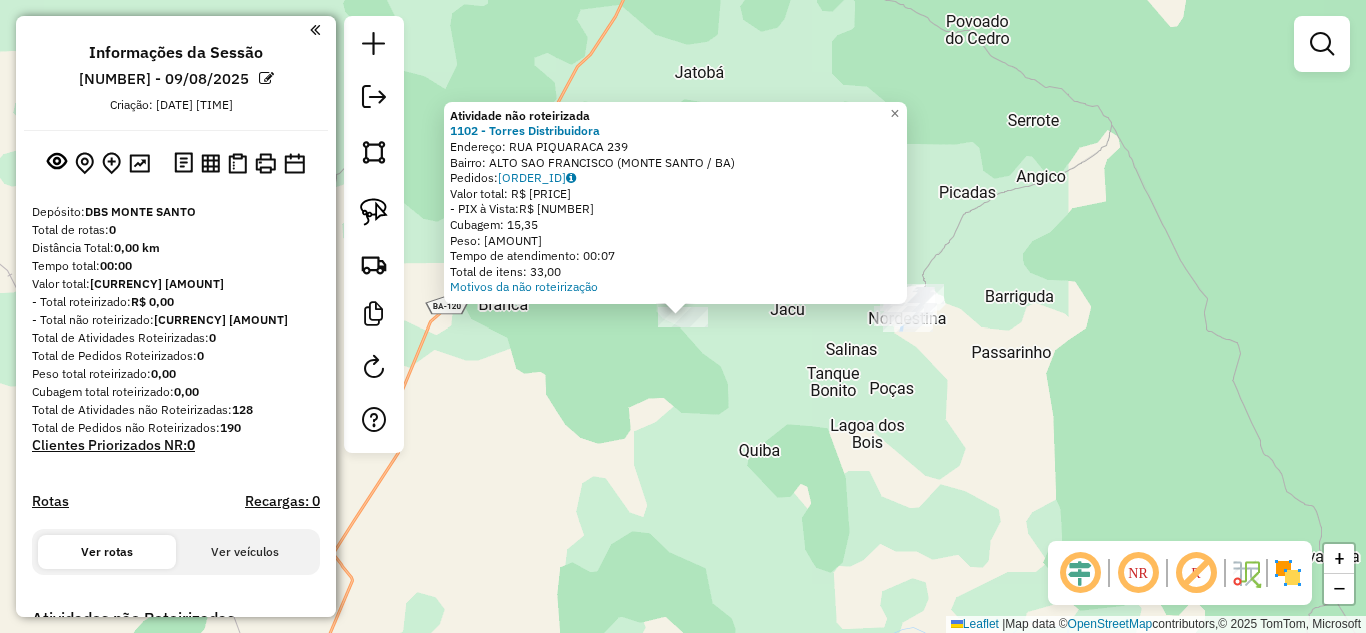 drag, startPoint x: 663, startPoint y: 410, endPoint x: 940, endPoint y: 379, distance: 278.72925 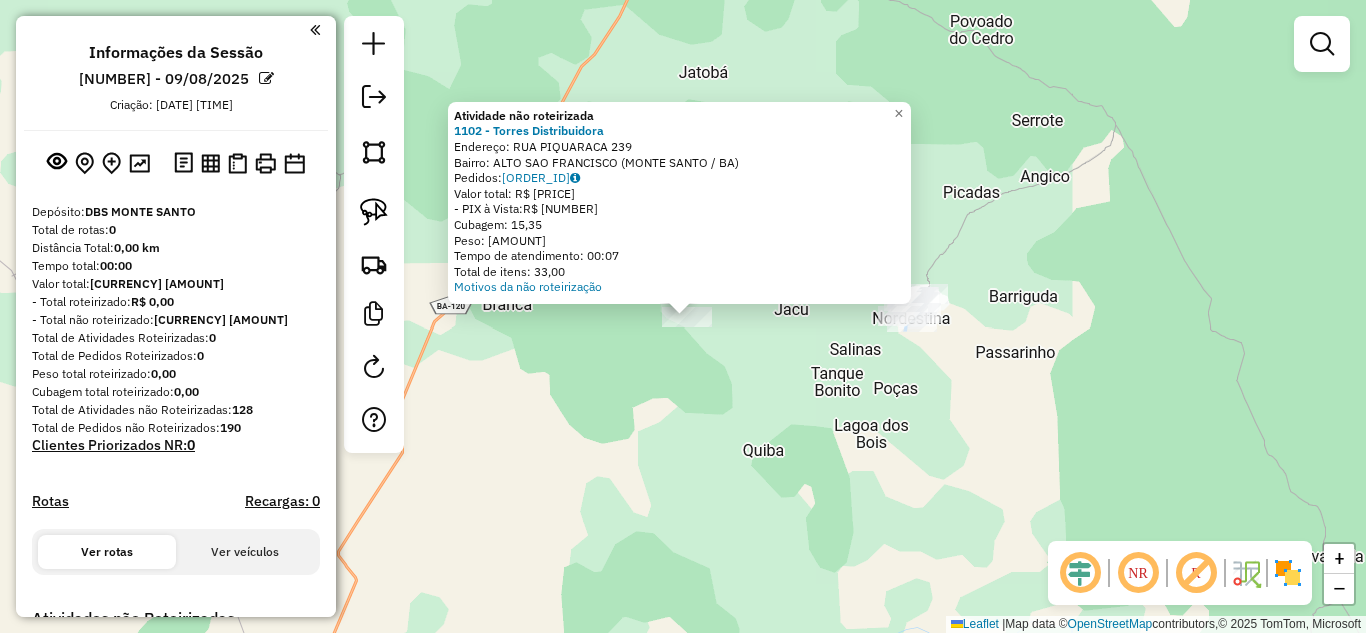 click on "Atividade não roteirizada [NUMBER] - Torres Distribuidora  Endereço:  RUA PIQUARACA [NUMBER]   Bairro: ALTO SAO FRANCISCO ([CITY] / [STATE])   Pedidos:  [ORDER_ID]   Valor total: R$ [PRICE]   - PIX à Vista:  R$ [PRICE]   Cubagem: [NUMBER]   Peso: [NUMBER]   Tempo de atendimento: [TIME]   Total de itens: [NUMBER]  Motivos da não roteirização × Janela de atendimento Grade de atendimento Capacidade Transportadoras Veículos Cliente Pedidos  Rotas Selecione os dias de semana para filtrar as janelas de atendimento  Seg   Ter   Qua   Qui   Sex   Sáb   Dom  Informe o período da janela de atendimento: De: Até:  Filtrar exatamente a janela do cliente  Considerar janela de atendimento padrão  Selecione os dias de semana para filtrar as grades de atendimento  Seg   Ter   Qua   Qui   Sex   Sáb   Dom   Considerar clientes sem dia de atendimento cadastrado  Clientes fora do dia de atendimento selecionado Filtrar as atividades entre os valores definidos abaixo:  Peso mínimo:   Peso máximo:   Cubagem mínima:   Cubagem máxima:" 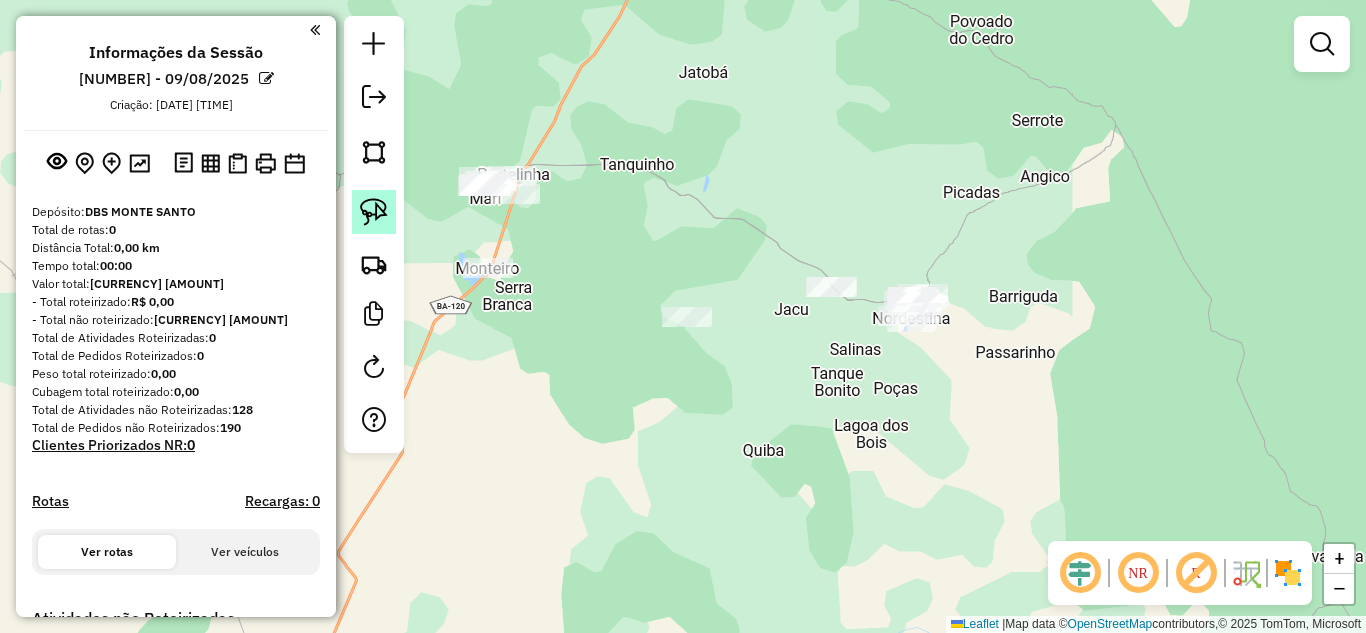 click 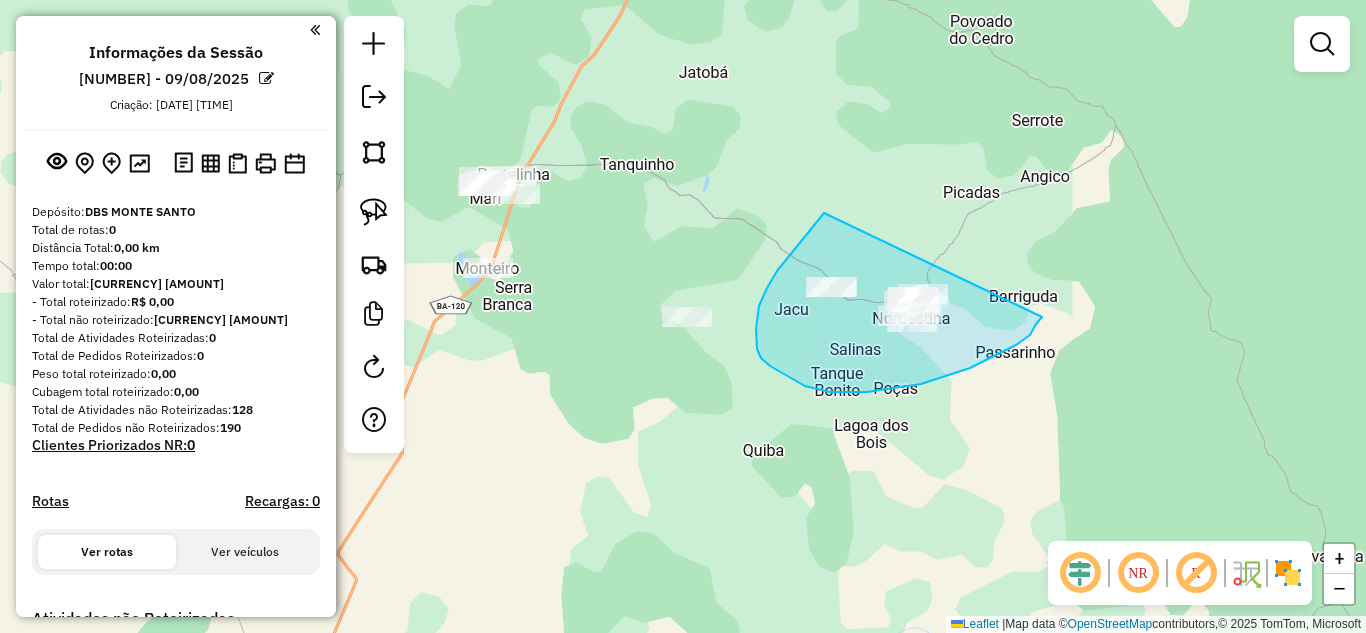 drag, startPoint x: 824, startPoint y: 213, endPoint x: 1063, endPoint y: 282, distance: 248.76093 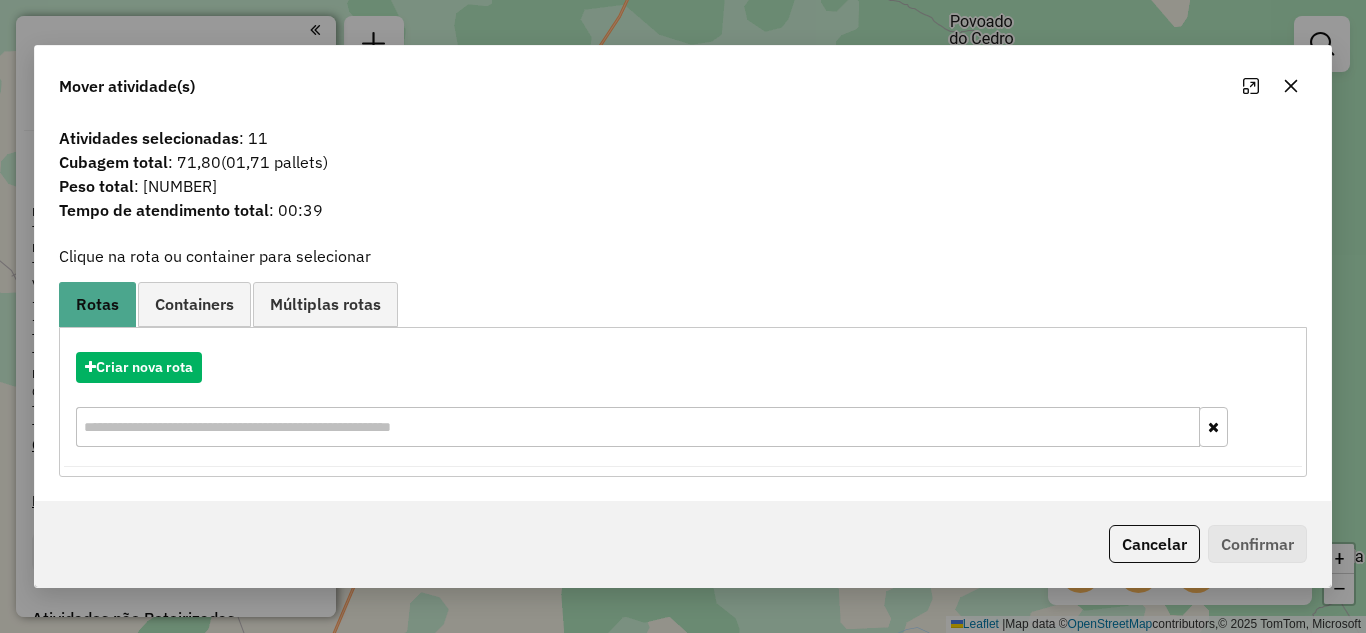 click 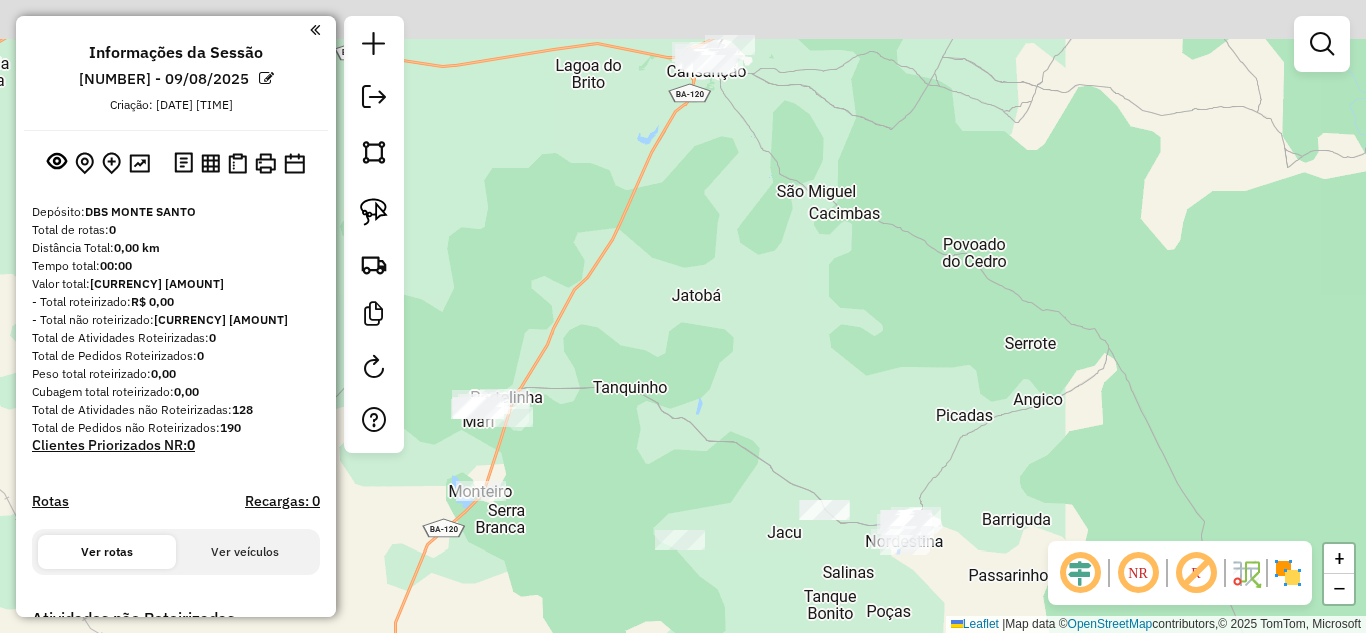 drag, startPoint x: 684, startPoint y: 153, endPoint x: 684, endPoint y: 491, distance: 338 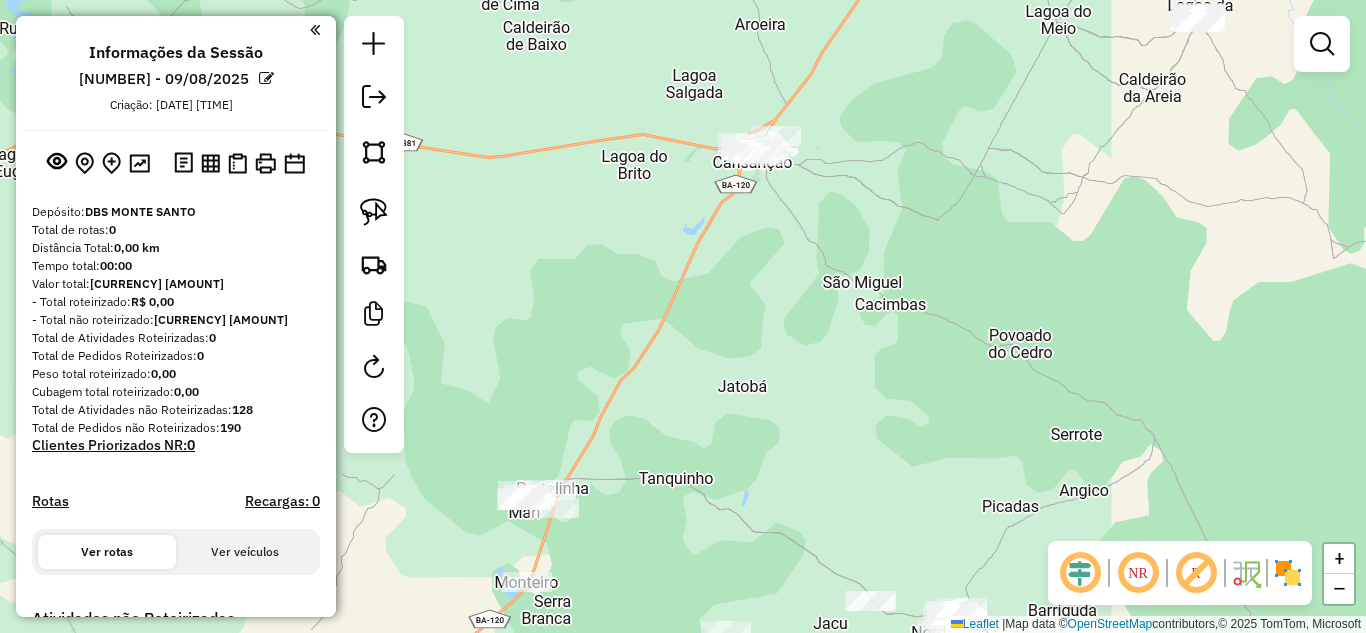 drag, startPoint x: 663, startPoint y: 413, endPoint x: 737, endPoint y: 349, distance: 97.8366 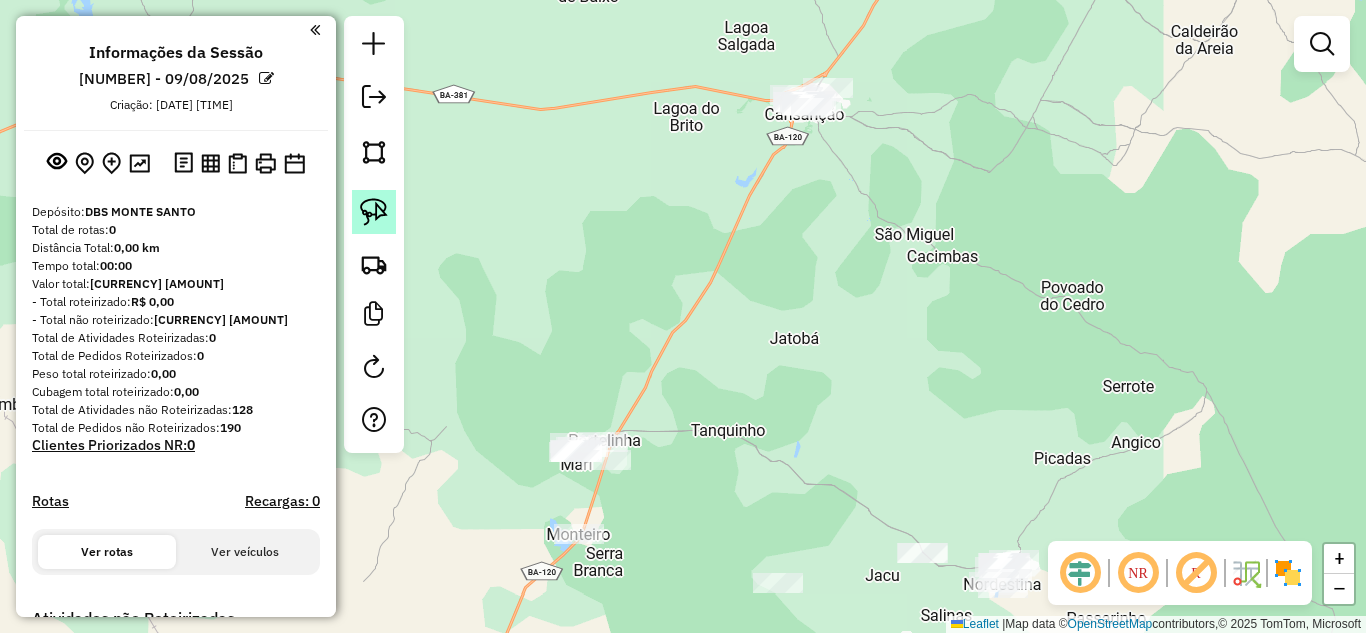 click 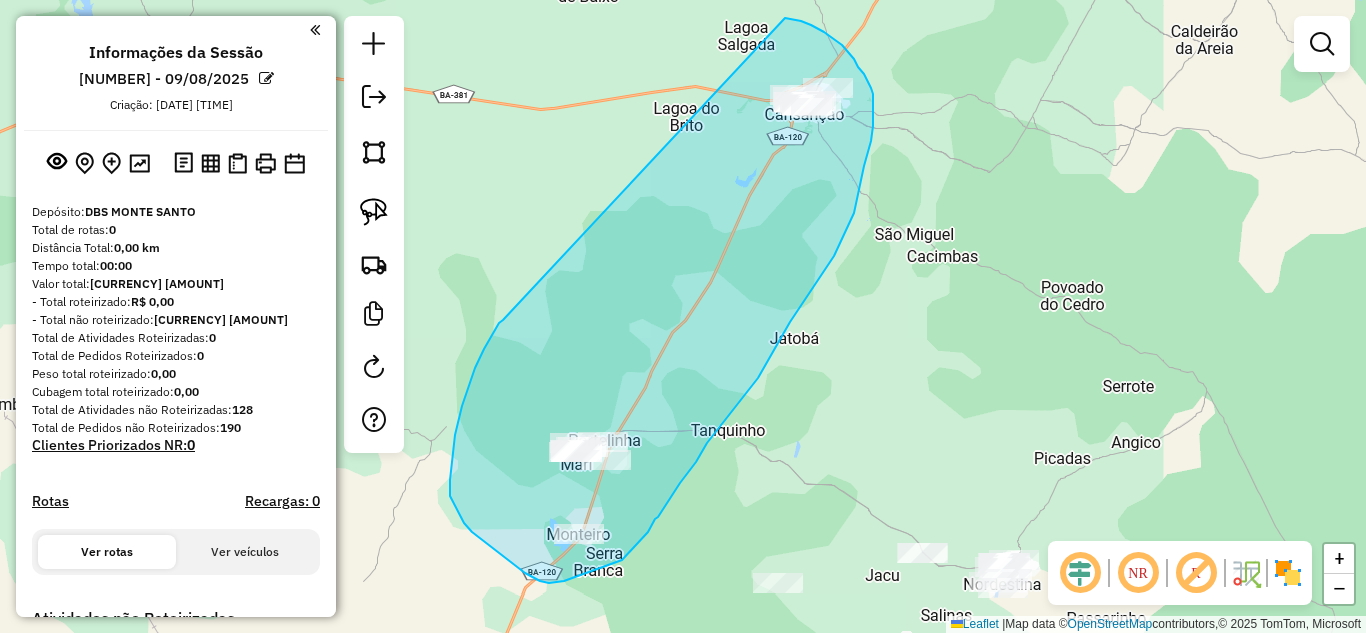 drag, startPoint x: 503, startPoint y: 320, endPoint x: 759, endPoint y: 22, distance: 392.8613 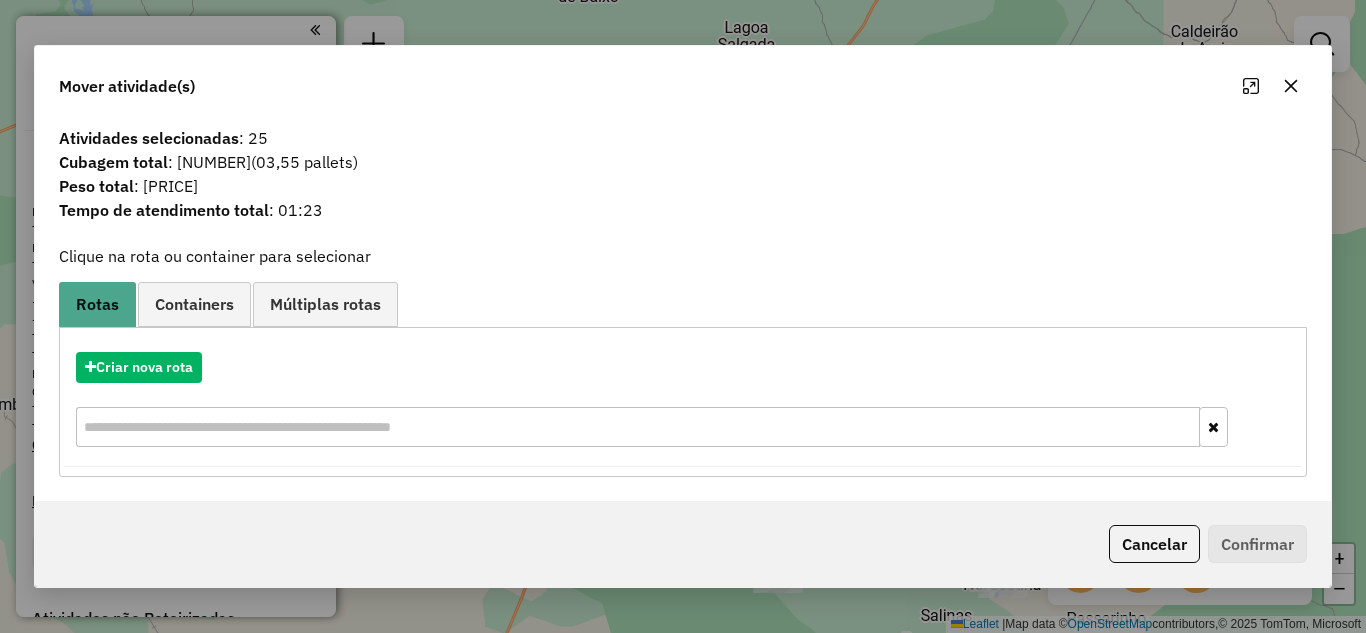 click 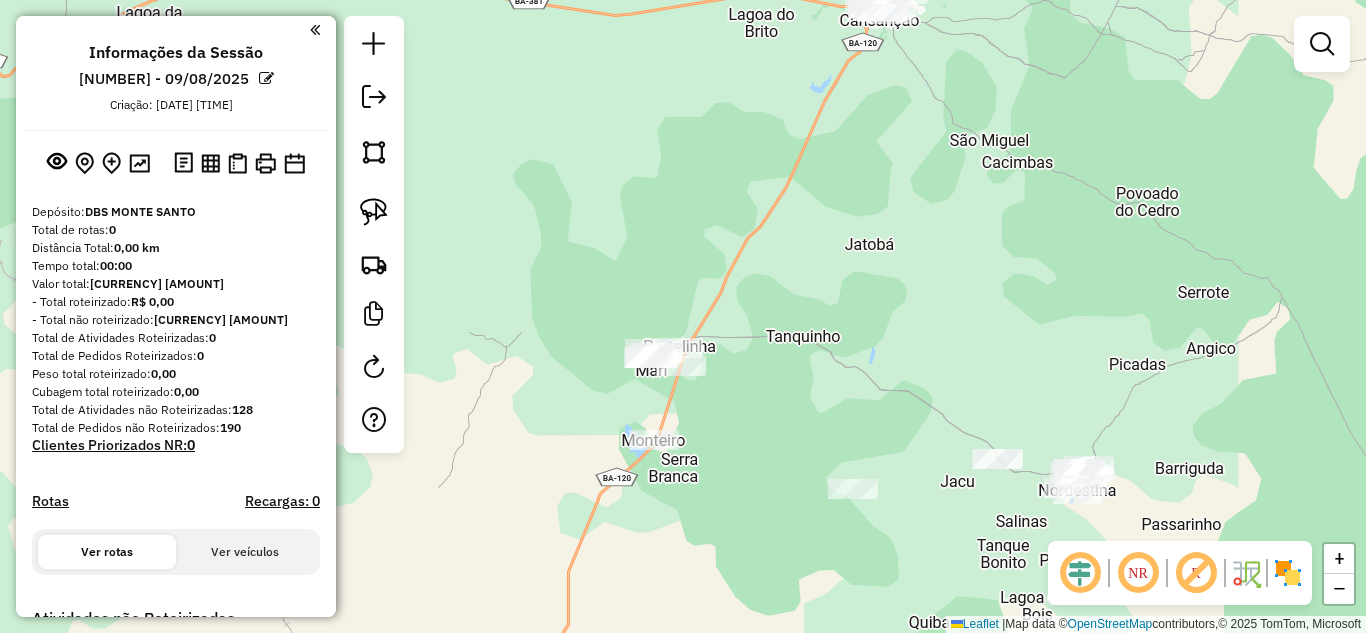 drag, startPoint x: 793, startPoint y: 455, endPoint x: 868, endPoint y: 361, distance: 120.2539 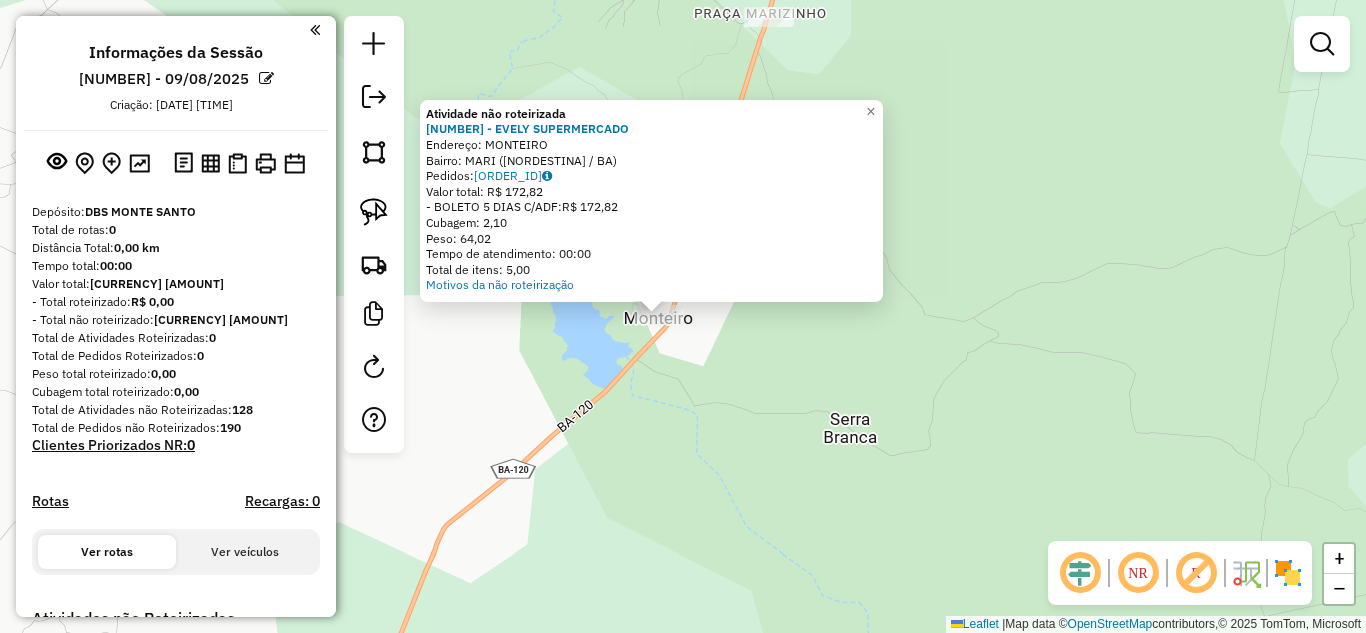 click on "Atividade não roteirizada 1307 - EVELY SUPERMERCADO Endereço: MONTEIRO Bairro: MARI ([CITY] / [STATE]) Pedidos: [ORDER_ID] Valor total: R$ 172,82 - BOLETO 5 DIAS C/ADF: R$ 172,82 Cubagem: 2,10 Peso: 64,02 Tempo de atendimento: 00:00 Total de itens: 5,00 Motivos da não roteirização × Janela de atendimento Grade de atendimento Capacidade Transportadoras Veículos Cliente Pedidos Rotas Selecione os dias de semana para filtrar as janelas de atendimento Seg Ter Qua Qui Sex Sáb Dom Informe o período da janela de atendimento: De: Até: Filtrar exatamente a janela do cliente Considerar janela de atendimento padrão Selecione os dias de semana para filtrar as grades de atendimento Seg Ter Qua Qui Sex Sáb Dom Considerar clientes sem dia de atendimento cadastrado Clientes fora do dia de atendimento selecionado Filtrar as atividades entre os valores definidos abaixo: Peso mínimo: Peso máximo: Cubagem mínima: Cubagem máxima: De: Até: De: Nome:" 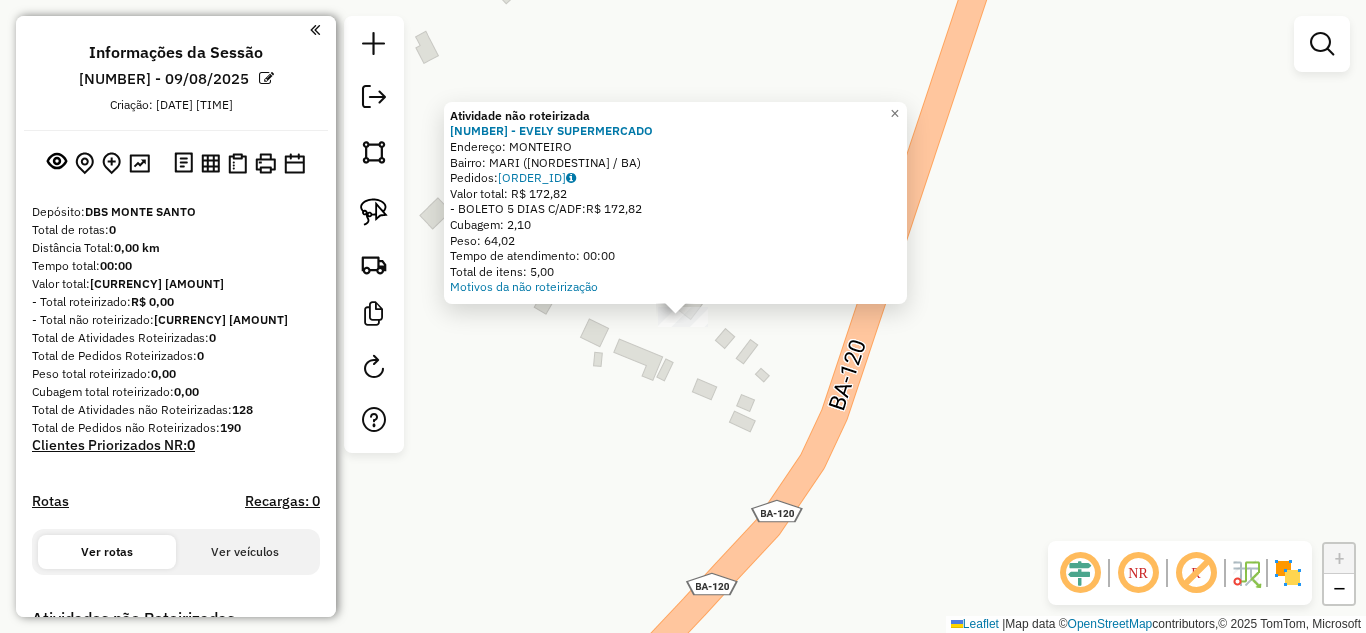 click on "Atividade não roteirizada 1307 - EVELY SUPERMERCADO Endereço: MONTEIRO Bairro: MARI ([CITY] / [STATE]) Pedidos: [ORDER_ID] Valor total: R$ 172,82 - BOLETO 5 DIAS C/ADF: R$ 172,82 Cubagem: 2,10 Peso: 64,02 Tempo de atendimento: 00:00 Total de itens: 5,00 Motivos da não roteirização × Janela de atendimento Grade de atendimento Capacidade Transportadoras Veículos Cliente Pedidos Rotas Selecione os dias de semana para filtrar as janelas de atendimento Seg Ter Qua Qui Sex Sáb Dom Informe o período da janela de atendimento: De: Até: Filtrar exatamente a janela do cliente Considerar janela de atendimento padrão Selecione os dias de semana para filtrar as grades de atendimento Seg Ter Qua Qui Sex Sáb Dom Considerar clientes sem dia de atendimento cadastrado Clientes fora do dia de atendimento selecionado Filtrar as atividades entre os valores definidos abaixo: Peso mínimo: Peso máximo: Cubagem mínima: Cubagem máxima: De: Até: De: Nome:" 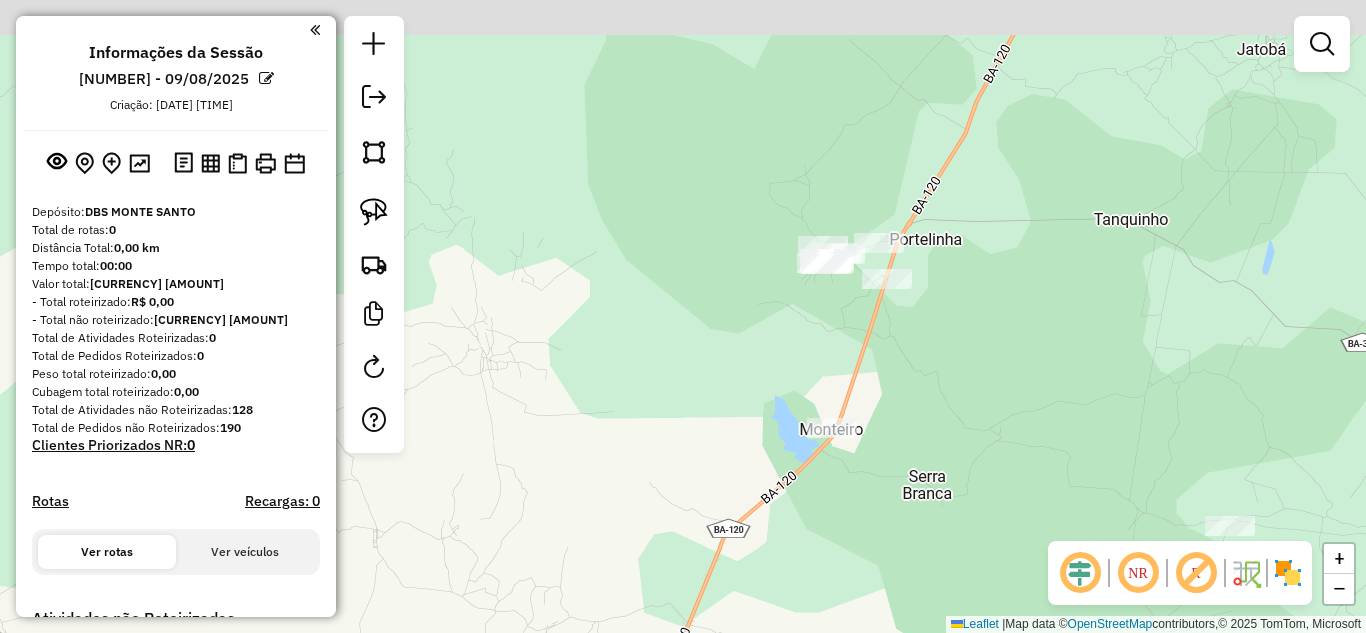 drag, startPoint x: 915, startPoint y: 292, endPoint x: 817, endPoint y: 402, distance: 147.32277 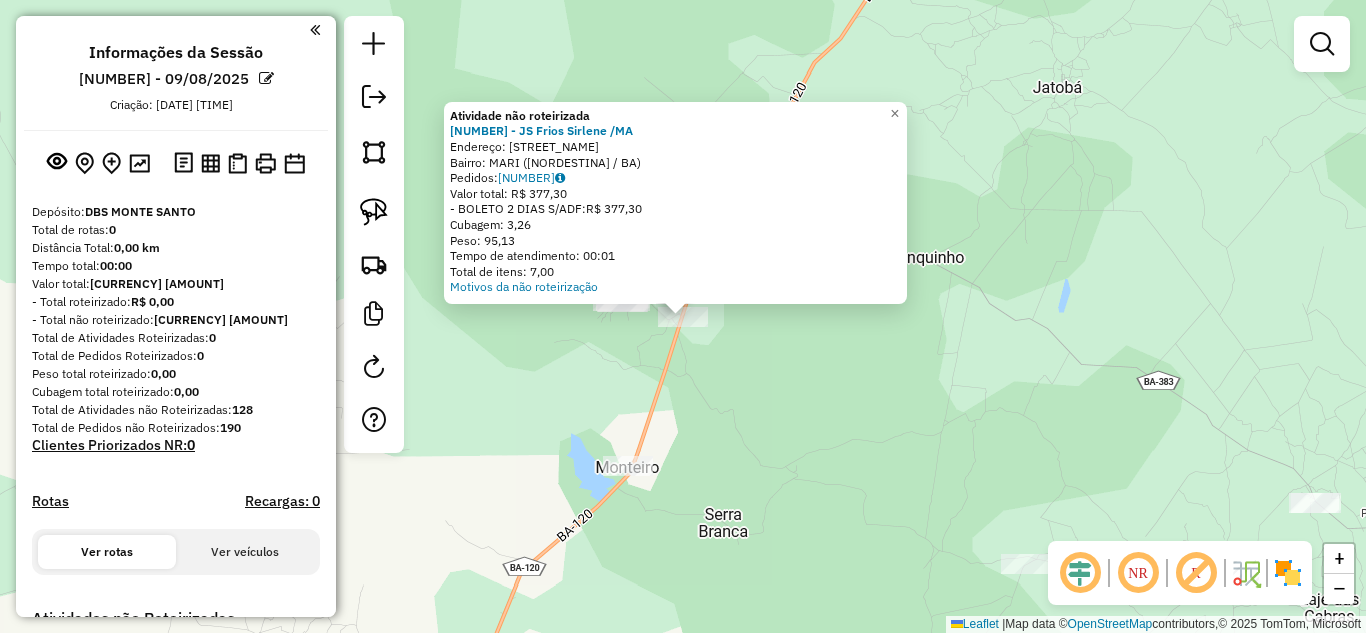 click on "Atividade não roteirizada 1555 - JS Frios Sirlene /MA Endereço: Pov. Mari Bairro: MARI ([CITY] / [STATE]) Pedidos: [ORDER_ID] Valor total: R$ 377,30 - BOLETO 2 DIAS S/ADF: R$ 377,30 Cubagem: 3,26 Peso: 95,13 Tempo de atendimento: 00:01 Total de itens: 7,00 Motivos da não roteirização × Janela de atendimento Grade de atendimento Capacidade Transportadoras Veículos Cliente Pedidos Rotas Selecione os dias de semana para filtrar as janelas de atendimento Seg Ter Qua Qui Sex Sáb Dom Informe o período da janela de atendimento: De: Até: Filtrar exatamente a janela do cliente Considerar janela de atendimento padrão Selecione os dias de semana para filtrar as grades de atendimento Seg Ter Qua Qui Sex Sáb Dom Considerar clientes sem dia de atendimento cadastrado Clientes fora do dia de atendimento selecionado Filtrar as atividades entre os valores definidos abaixo: Peso mínimo: Peso máximo: Cubagem mínima: Cubagem máxima: De: Até: De: De:" 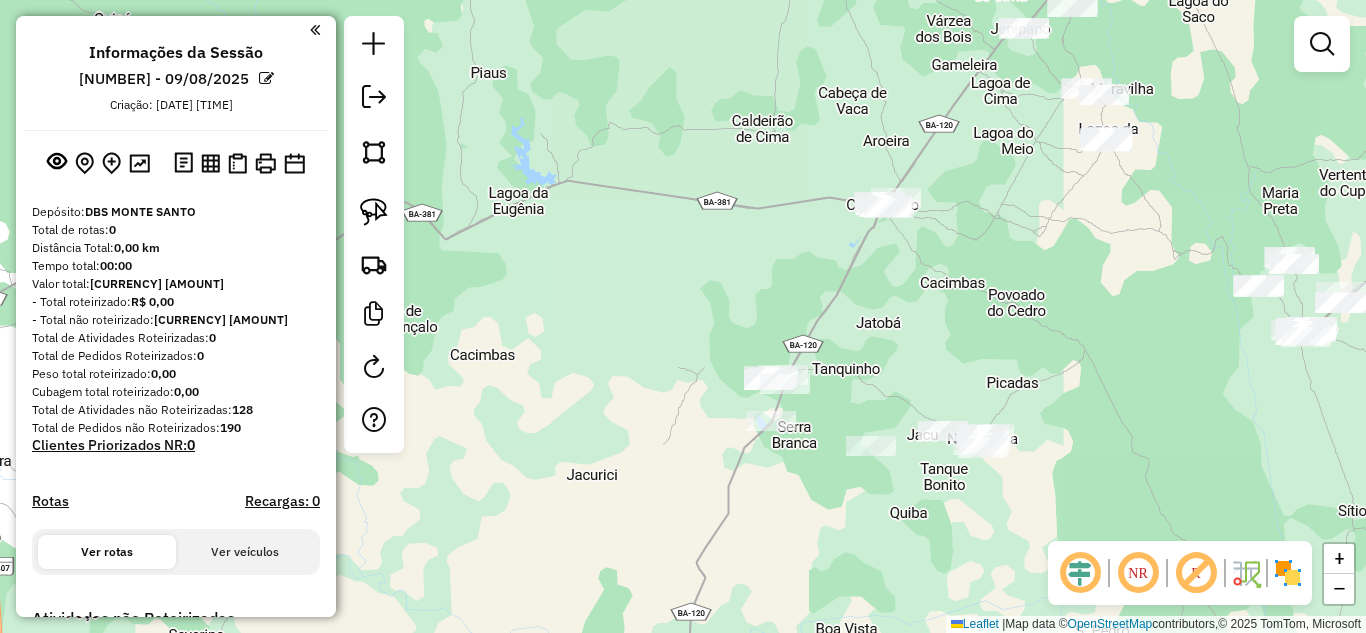 drag, startPoint x: 943, startPoint y: 226, endPoint x: 875, endPoint y: 341, distance: 133.60014 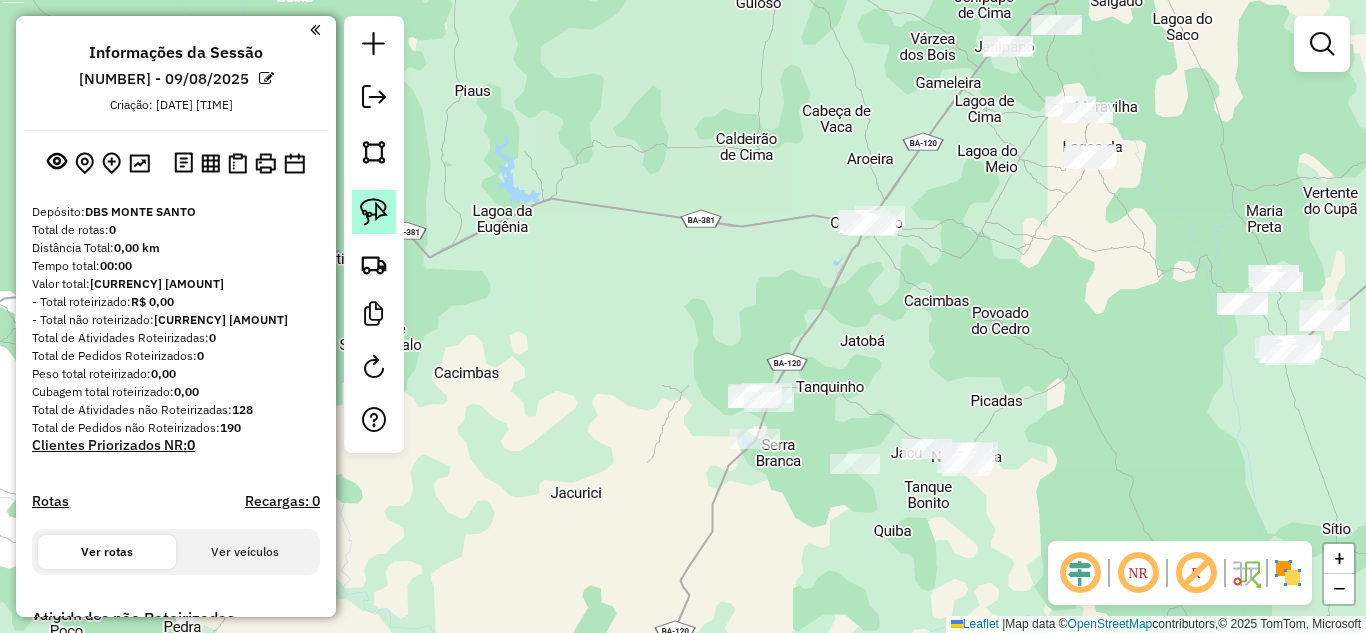 click 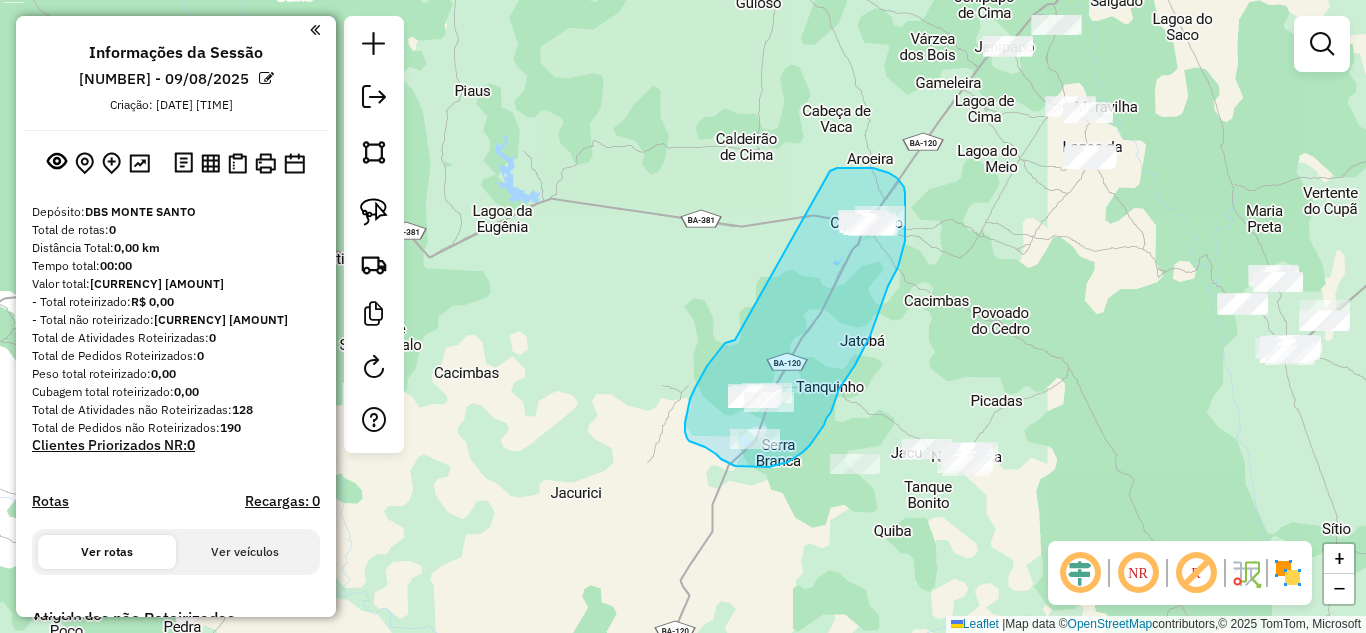drag, startPoint x: 718, startPoint y: 352, endPoint x: 830, endPoint y: 171, distance: 212.84972 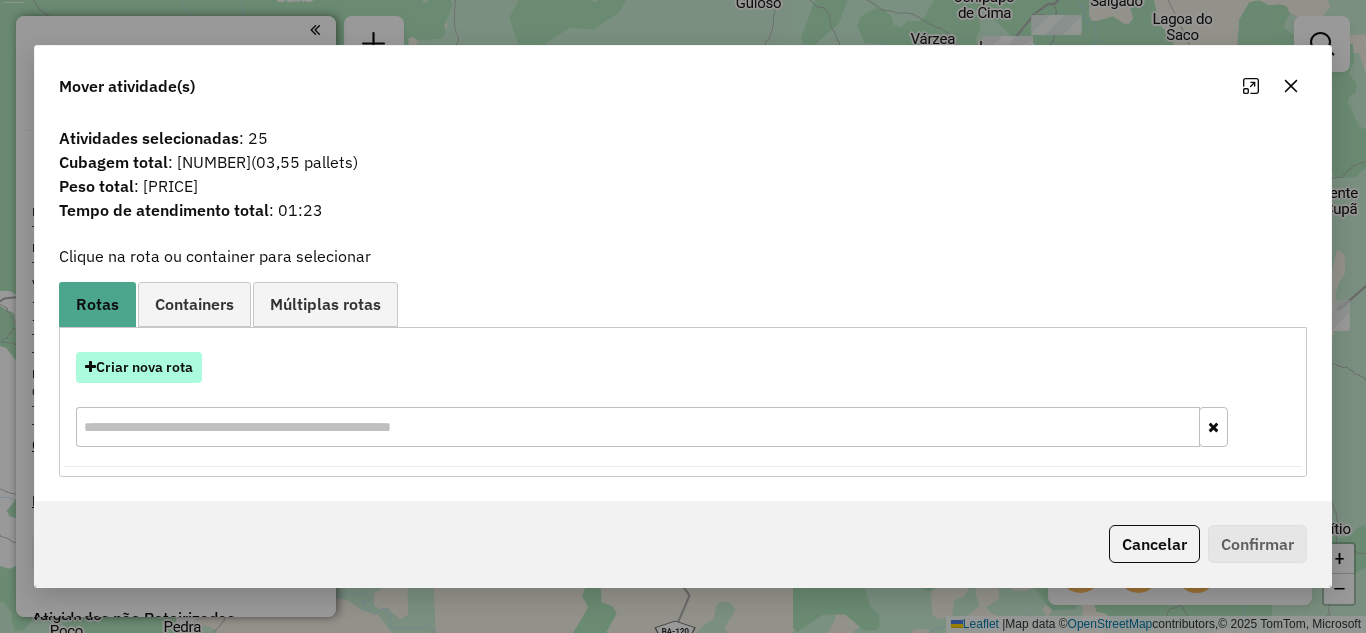click on "Criar nova rota" at bounding box center [139, 367] 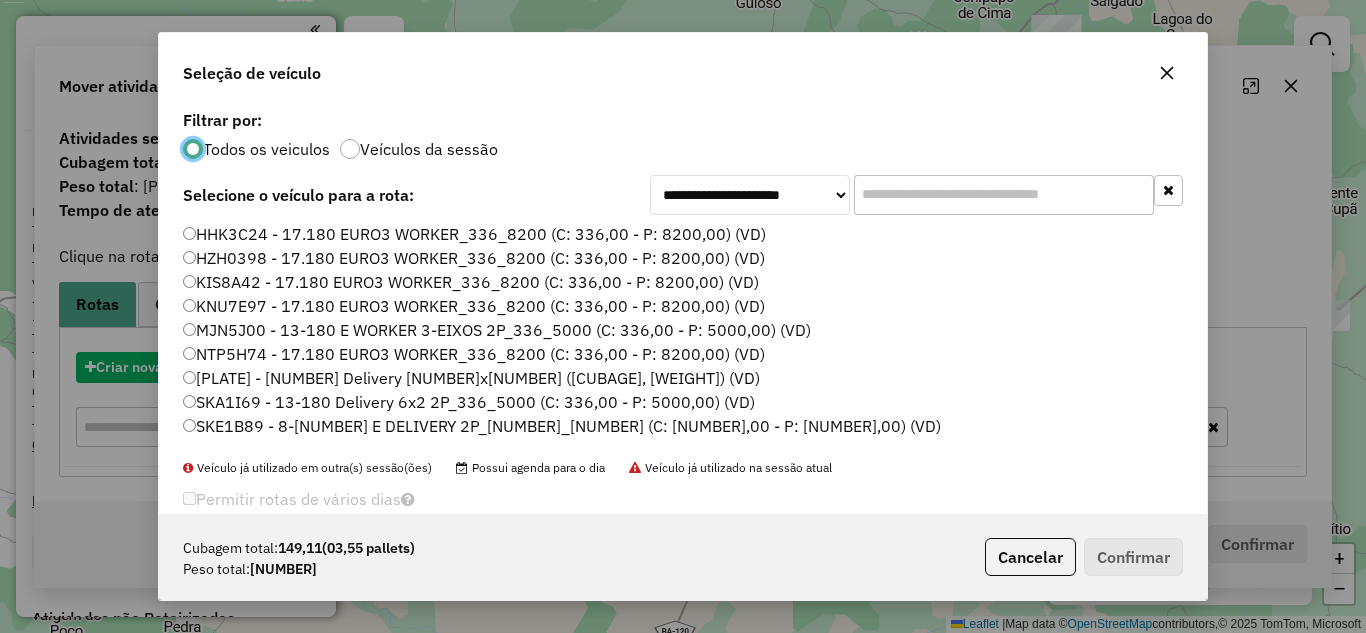 scroll, scrollTop: 11, scrollLeft: 6, axis: both 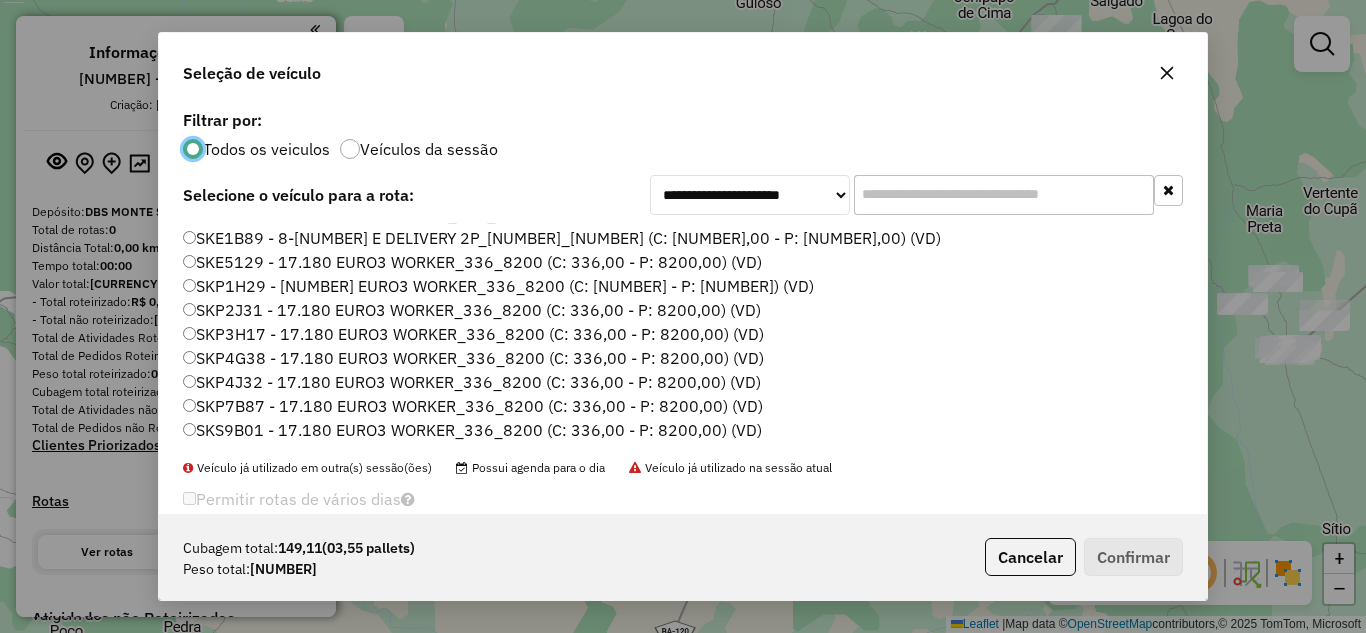 click on "SKP1H29 - [NUMBER] EURO3 WORKER_336_8200 (C: [NUMBER] - P: [NUMBER]) (VD)" 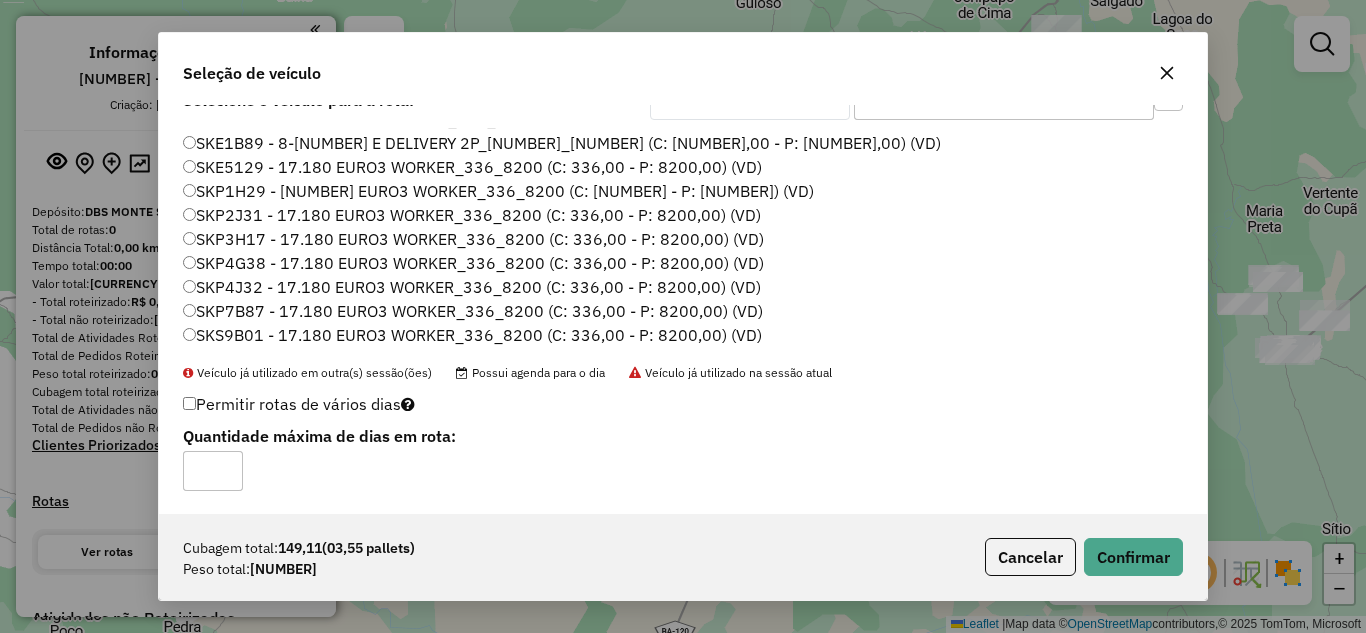 scroll, scrollTop: 0, scrollLeft: 0, axis: both 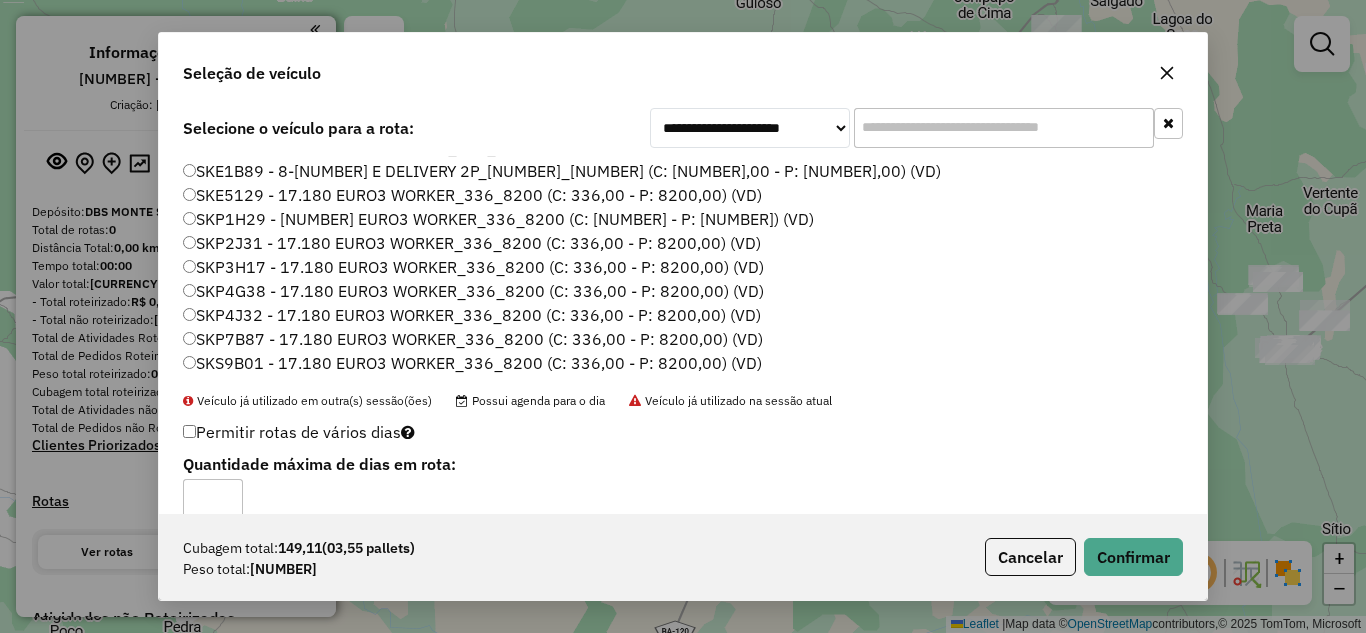 click on "SKP7B87 - 17.180 EURO3 WORKER_336_8200 (C: 336,00 - P: 8200,00) (VD)" 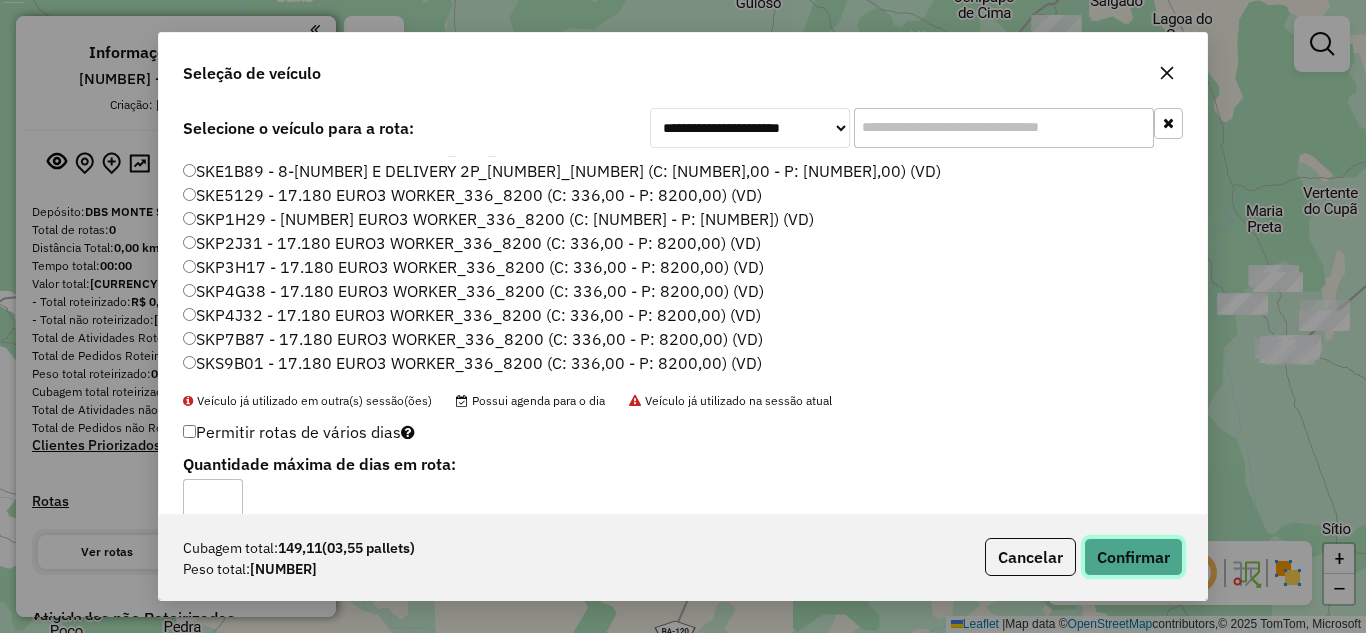click on "Confirmar" 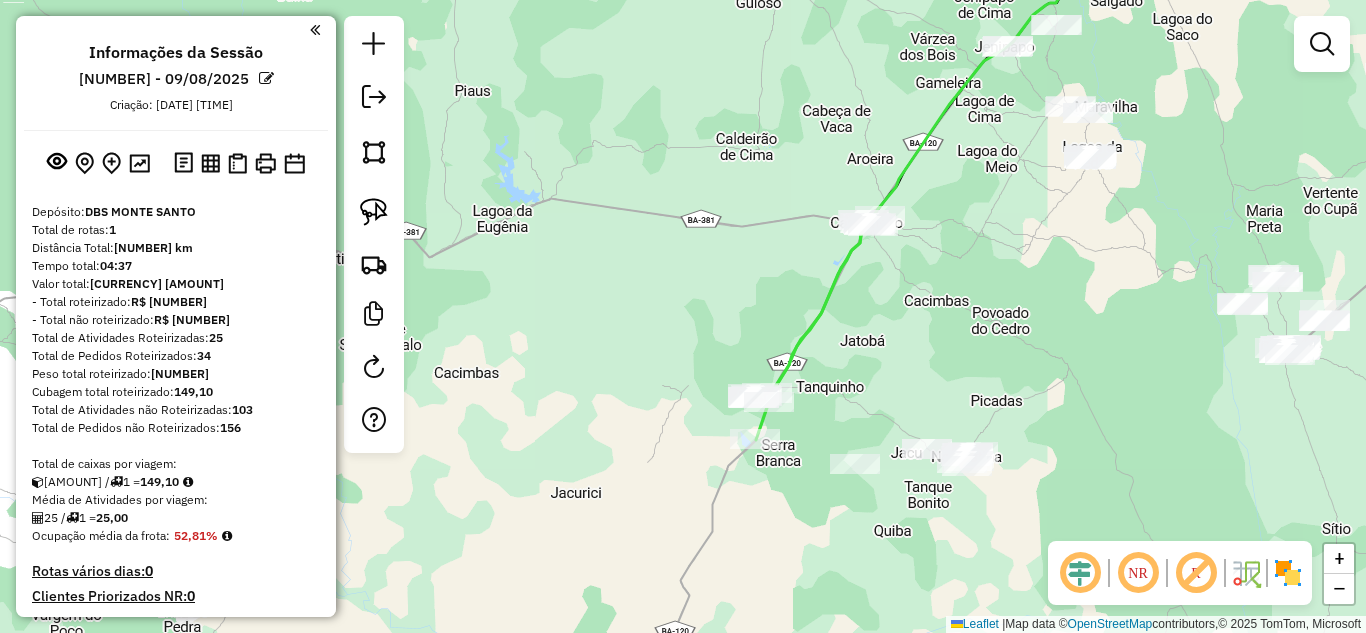 scroll, scrollTop: 0, scrollLeft: 0, axis: both 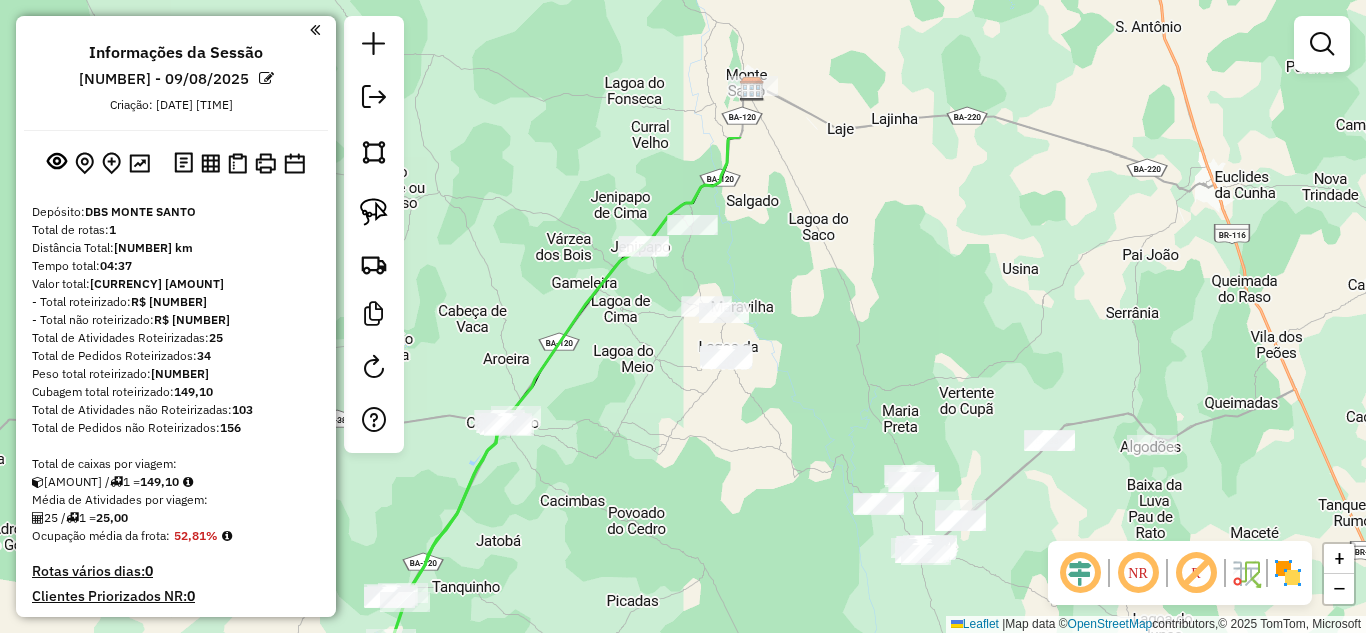 drag, startPoint x: 1039, startPoint y: 283, endPoint x: 675, endPoint y: 483, distance: 415.3264 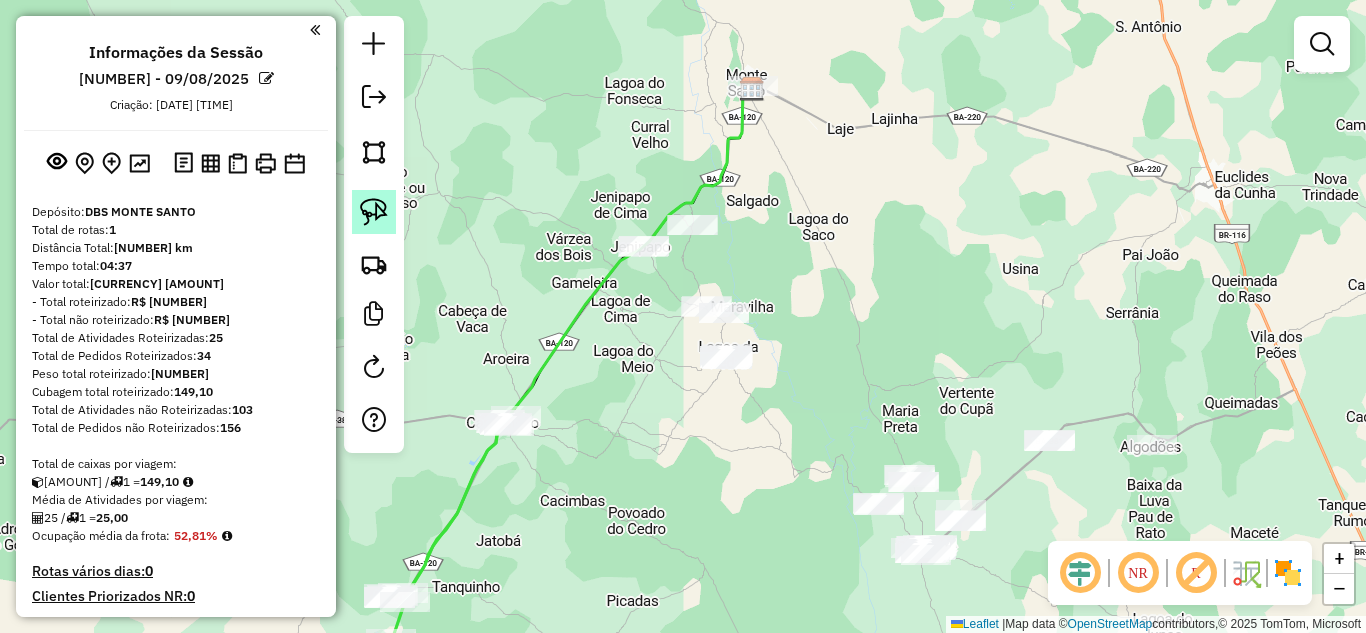 drag, startPoint x: 368, startPoint y: 201, endPoint x: 384, endPoint y: 203, distance: 16.124516 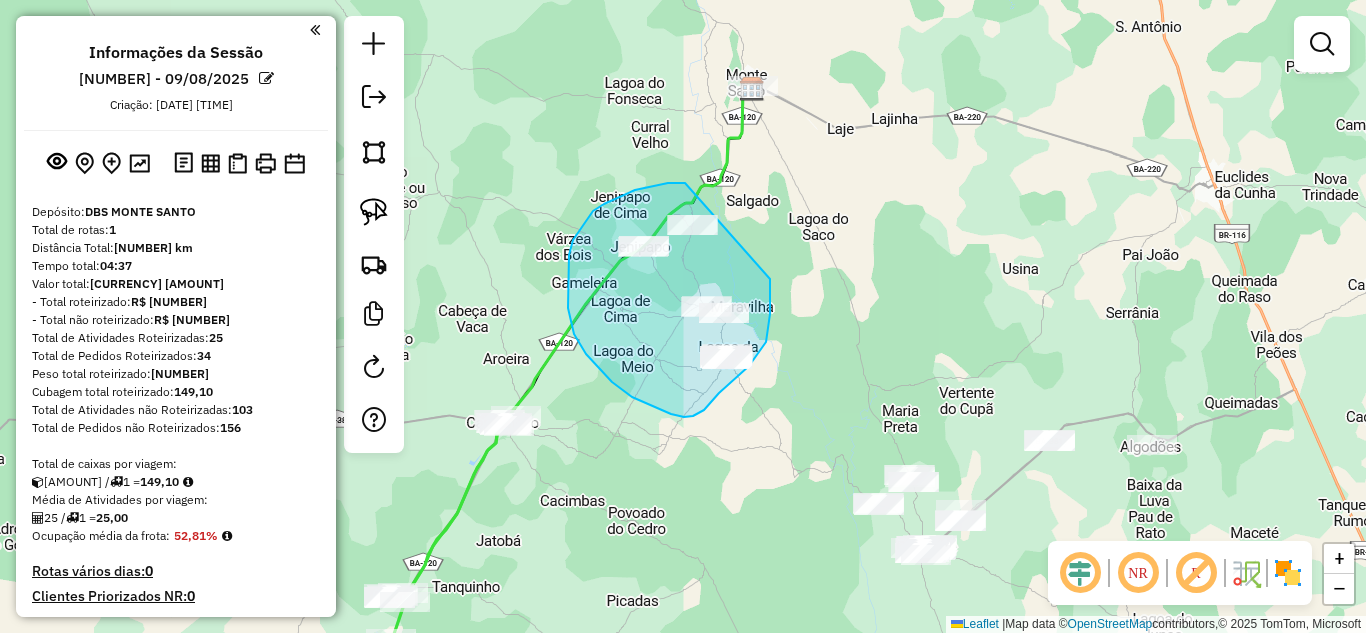 drag, startPoint x: 668, startPoint y: 183, endPoint x: 770, endPoint y: 279, distance: 140.07141 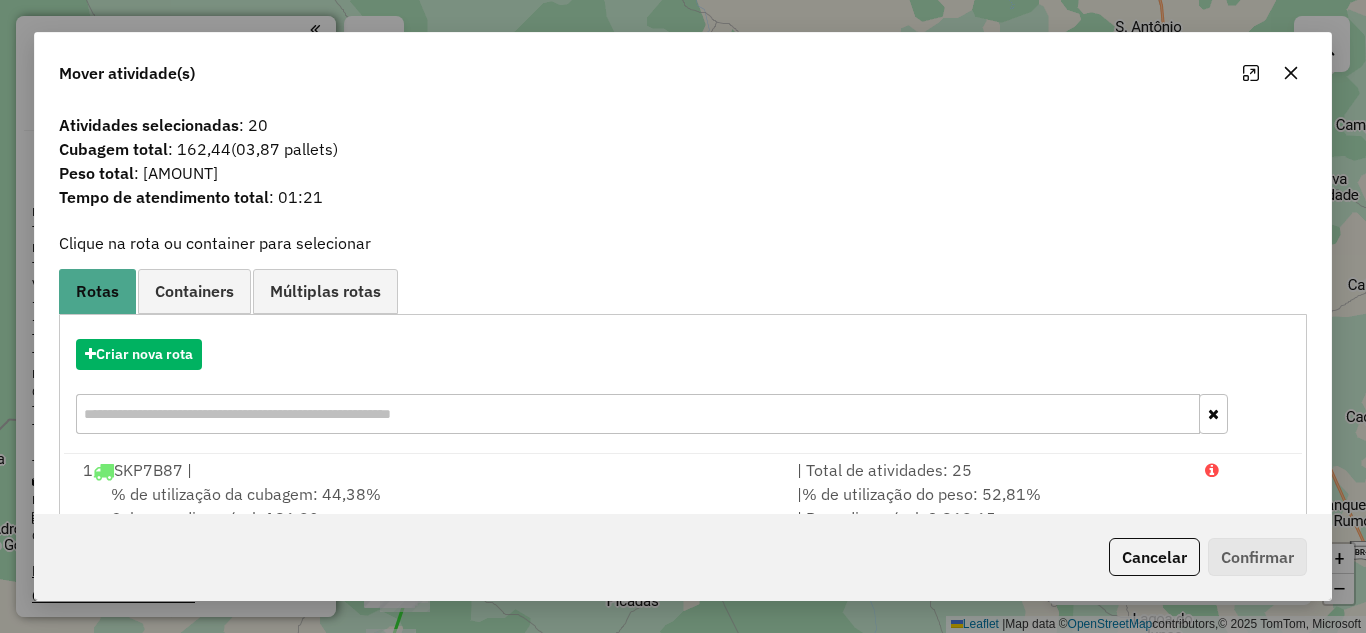 click 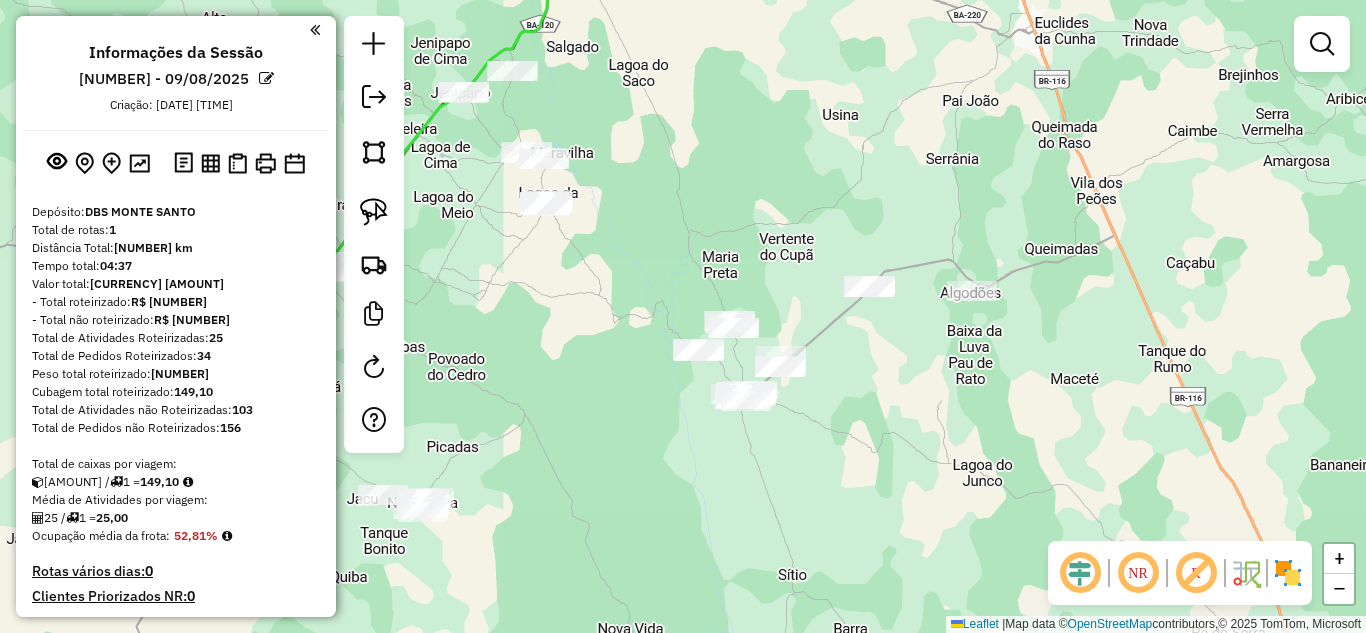 drag, startPoint x: 1029, startPoint y: 314, endPoint x: 849, endPoint y: 160, distance: 236.88815 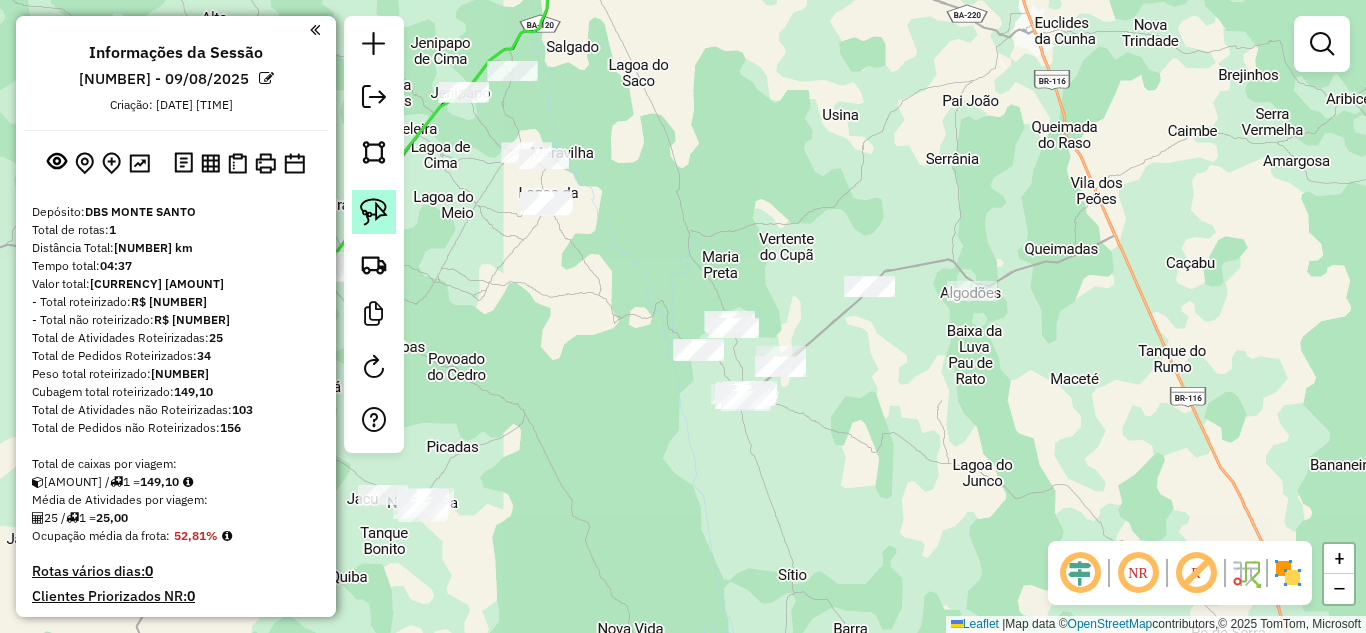 click 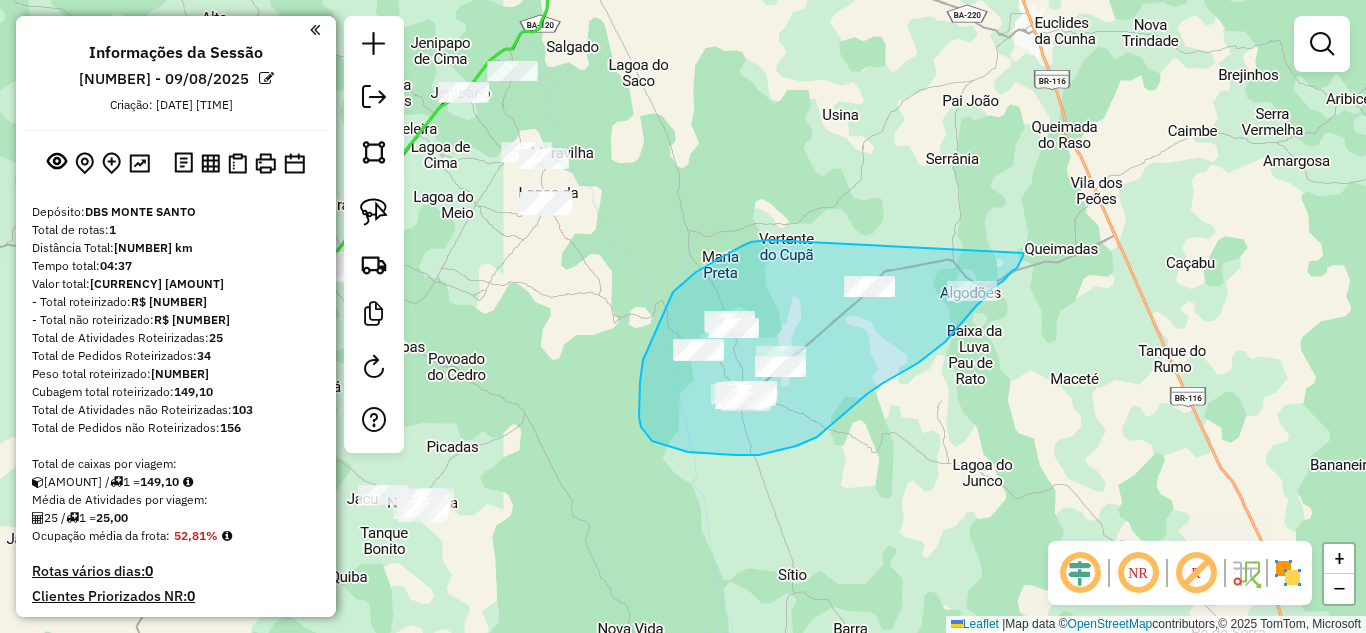 drag, startPoint x: 768, startPoint y: 240, endPoint x: 1023, endPoint y: 248, distance: 255.12546 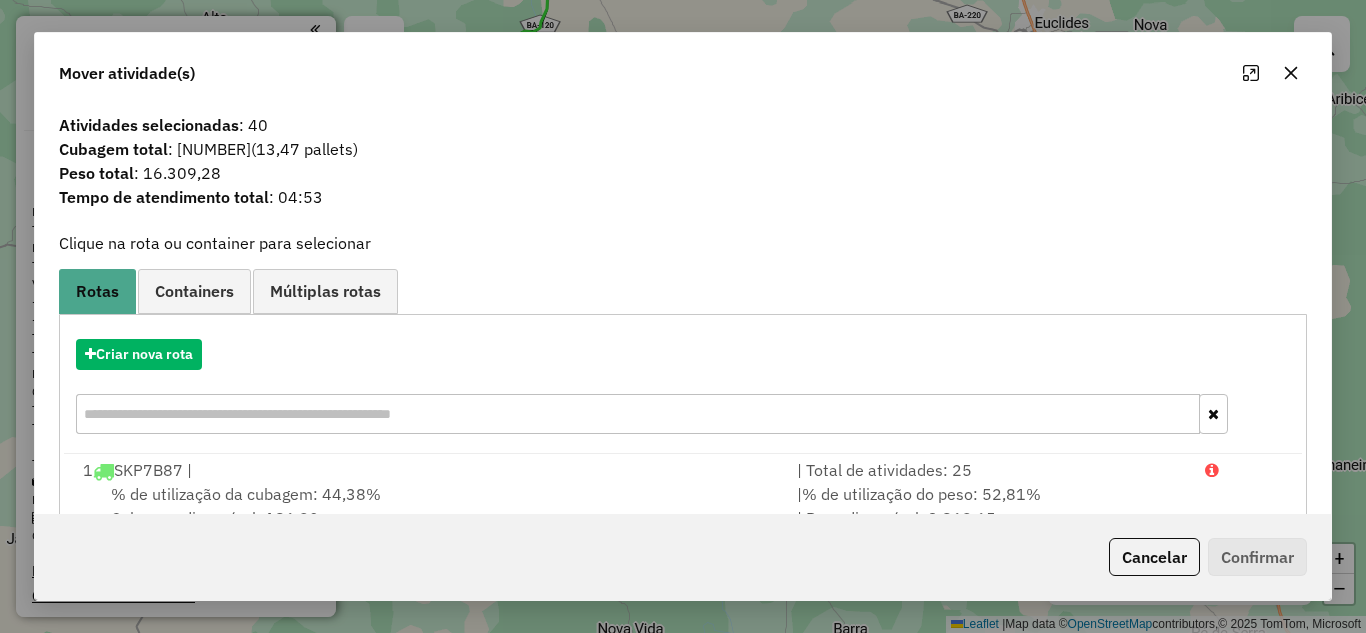 click 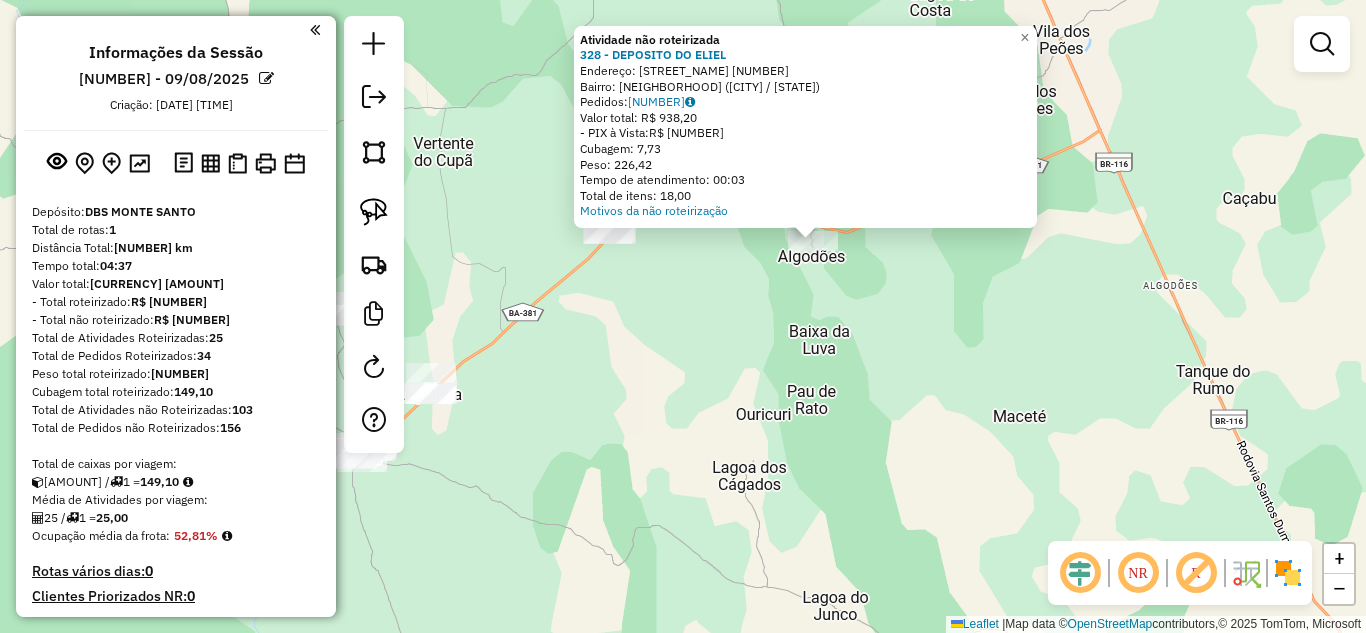 click on "Atividade não roteirizada [NUMBER] - DEPOSITO DO ELIEL  Endereço:  POV. ALGODOES [NUMBER]   Bairro: DESTRITO ([CITY] / [STATE])   Pedidos:  [ORDER_ID]   Valor total: R$ [PRICE]   - PIX à Vista:  R$ [PRICE]   Cubagem: [NUMBER]   Peso: [NUMBER]   Tempo de atendimento: [TIME]   Total de itens: [NUMBER]  Motivos da não roteirização" 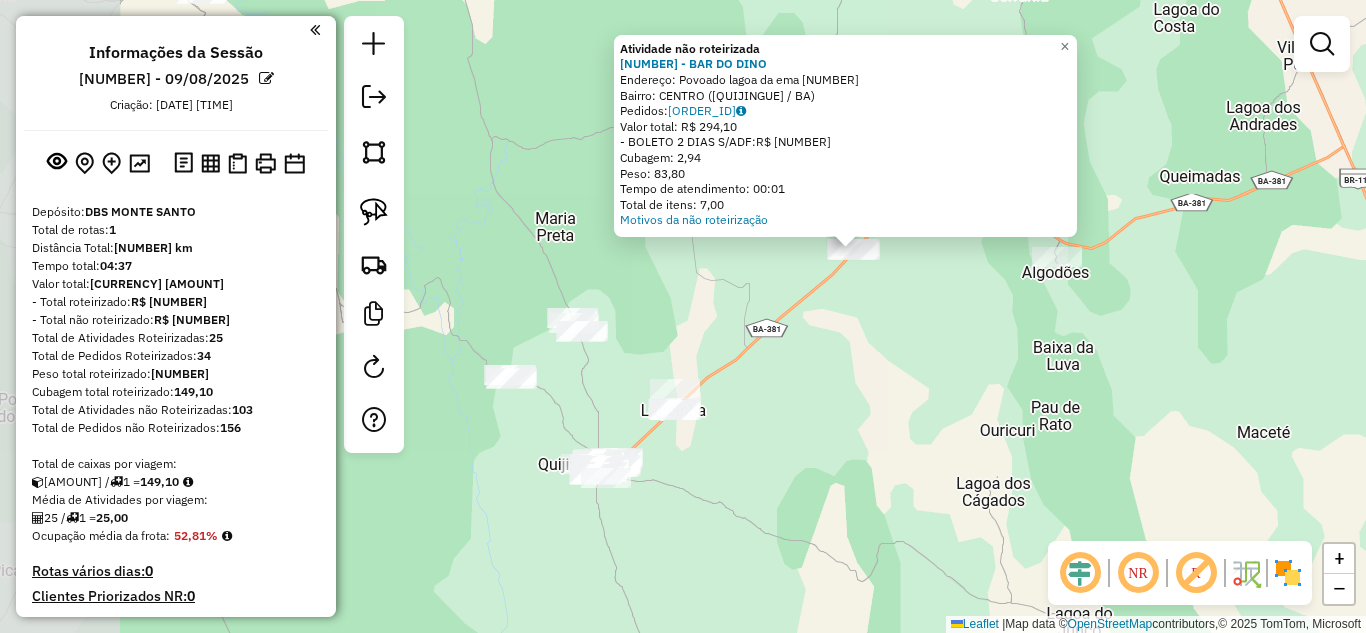 drag, startPoint x: 664, startPoint y: 445, endPoint x: 908, endPoint y: 345, distance: 263.6968 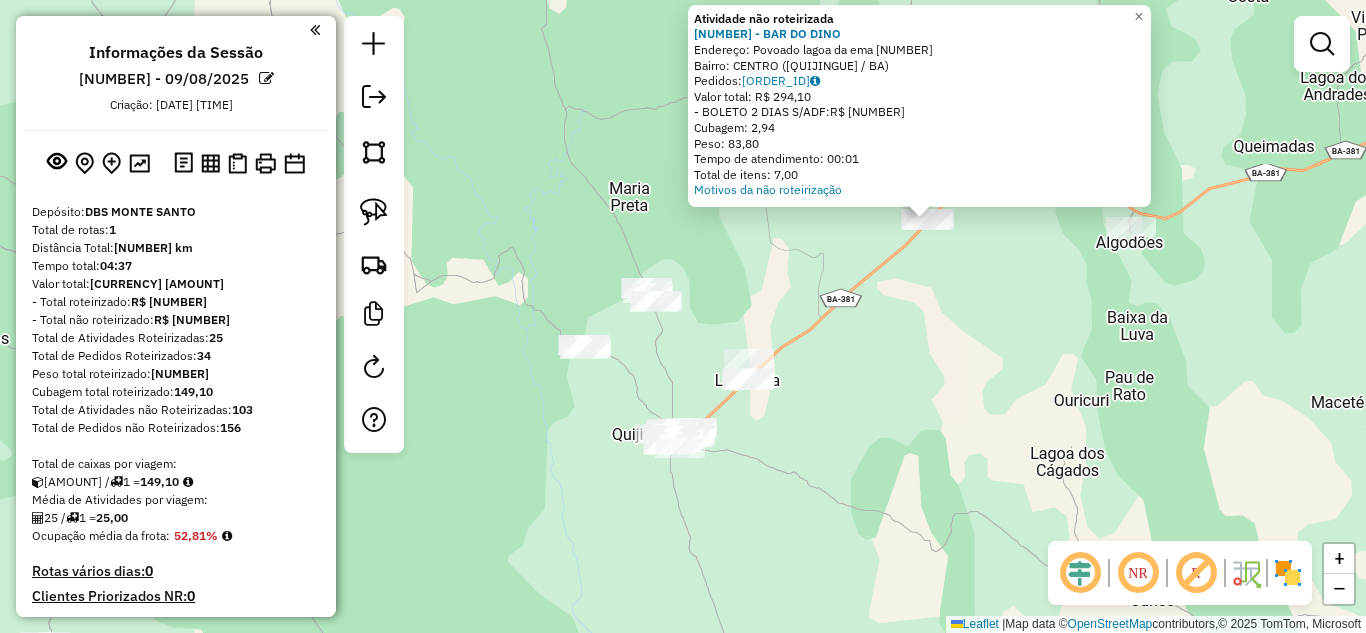 click on "Atividade não roteirizada [NUMBER] - [BUSINESS_NAME]  Endereço:  [STREET_NAME] [NUMBER]   Bairro: [NEIGHBORHOOD] ([CITY] / [STATE])   Pedidos:  [ORDER_ID]   Valor total: [CURRENCY] [AMOUNT]   - [PAYMENT_METHOD]:  [CURRENCY] [AMOUNT]   Cubagem: [AMOUNT]   Peso: [AMOUNT]   Tempo de atendimento: [TIME]   Total de itens: [AMOUNT]  Motivos da não roteirização × Janela de atendimento Grade de atendimento Capacidade Transportadoras Veículos Cliente Pedidos  Rotas Selecione os dias de semana para filtrar as janelas de atendimento  Seg   Ter   Qua   Qui   Sex   Sáb   Dom  Informe o período da janela de atendimento: De: Até:  Filtrar exatamente a janela do cliente  Considerar janela de atendimento padrão  Selecione os dias de semana para filtrar as grades de atendimento  Seg   Ter   Qua   Qui   Sex   Sáb   Dom   Considerar clientes sem dia de atendimento cadastrado  Clientes fora do dia de atendimento selecionado Filtrar as atividades entre os valores definidos abaixo:  Peso mínimo:   Peso máximo:   Cubagem mínima:   Cubagem máxima:   De:   Até:  De:" 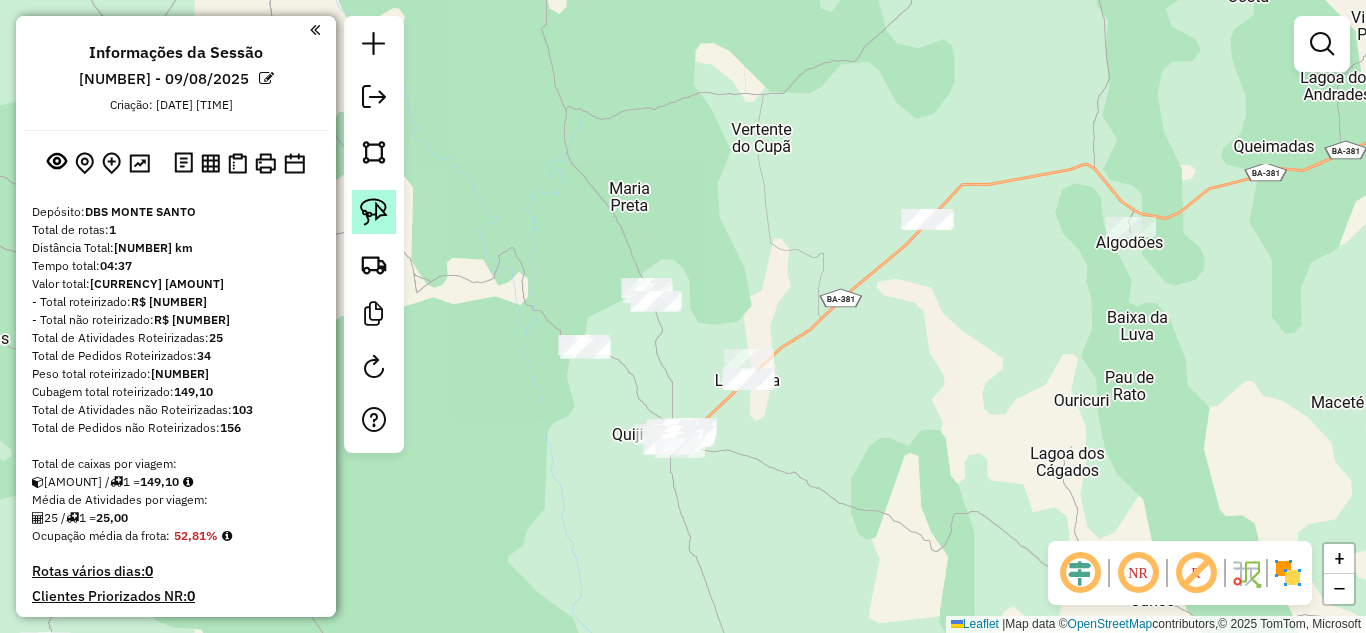 click 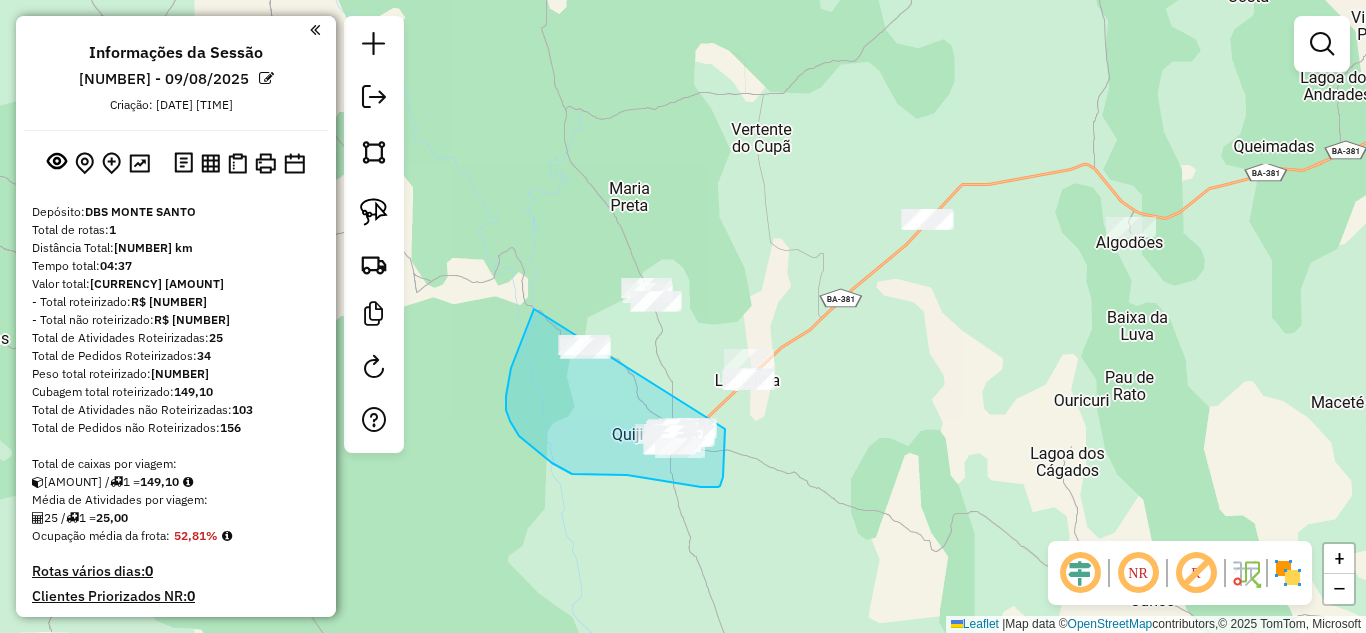 drag, startPoint x: 517, startPoint y: 353, endPoint x: 725, endPoint y: 429, distance: 221.44977 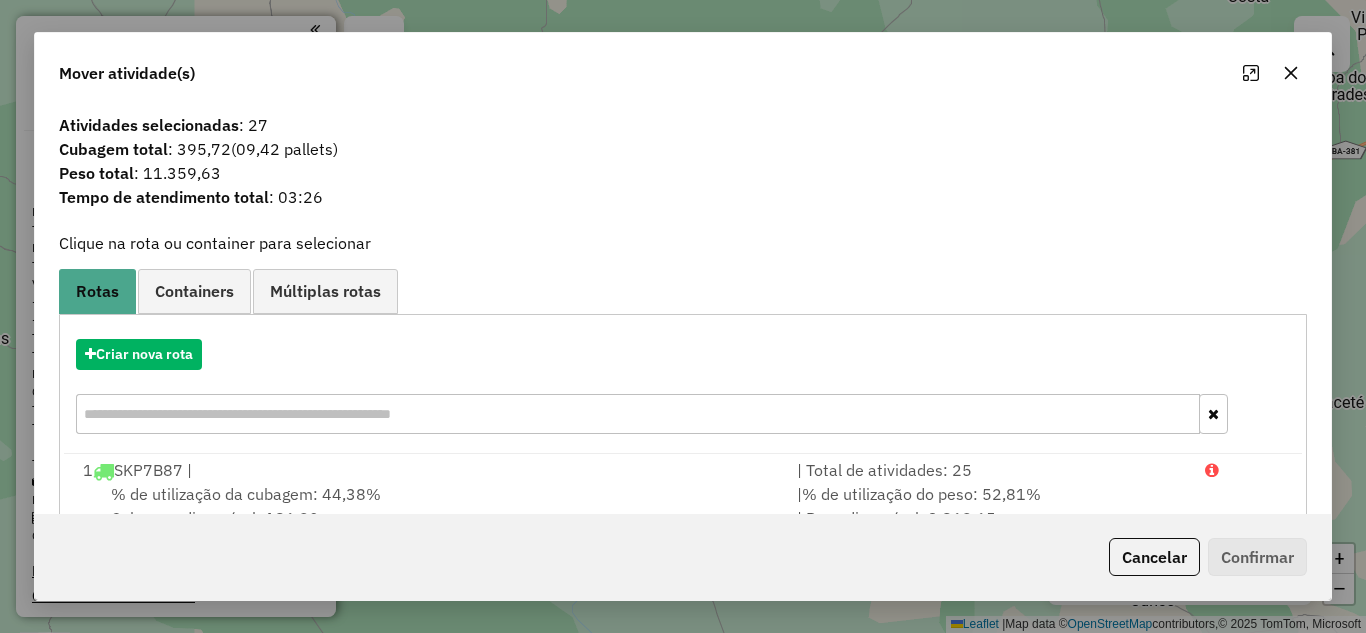 click 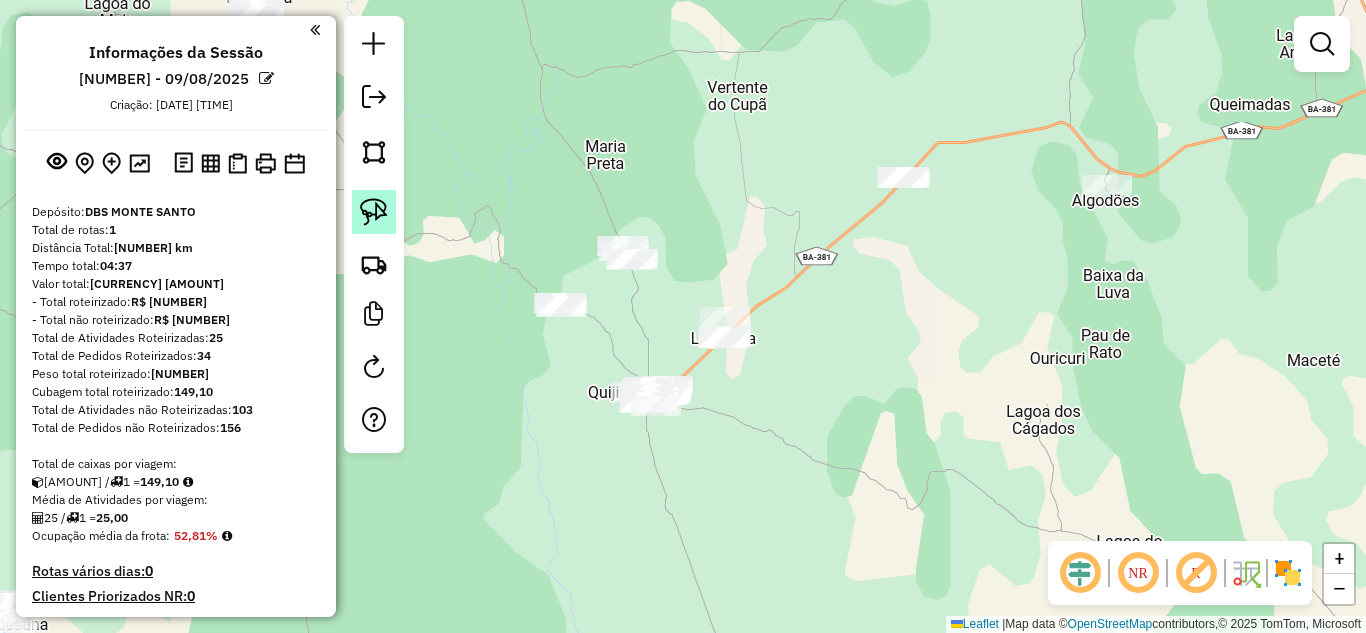 click 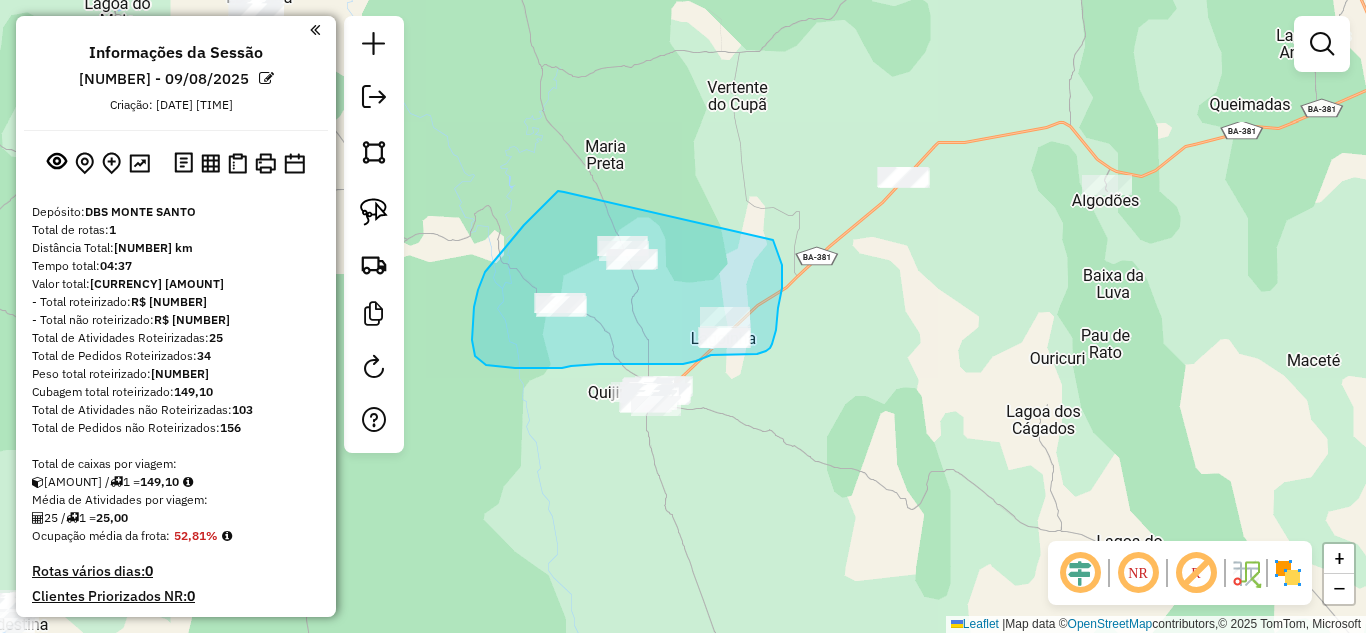 drag, startPoint x: 564, startPoint y: 192, endPoint x: 770, endPoint y: 234, distance: 210.23796 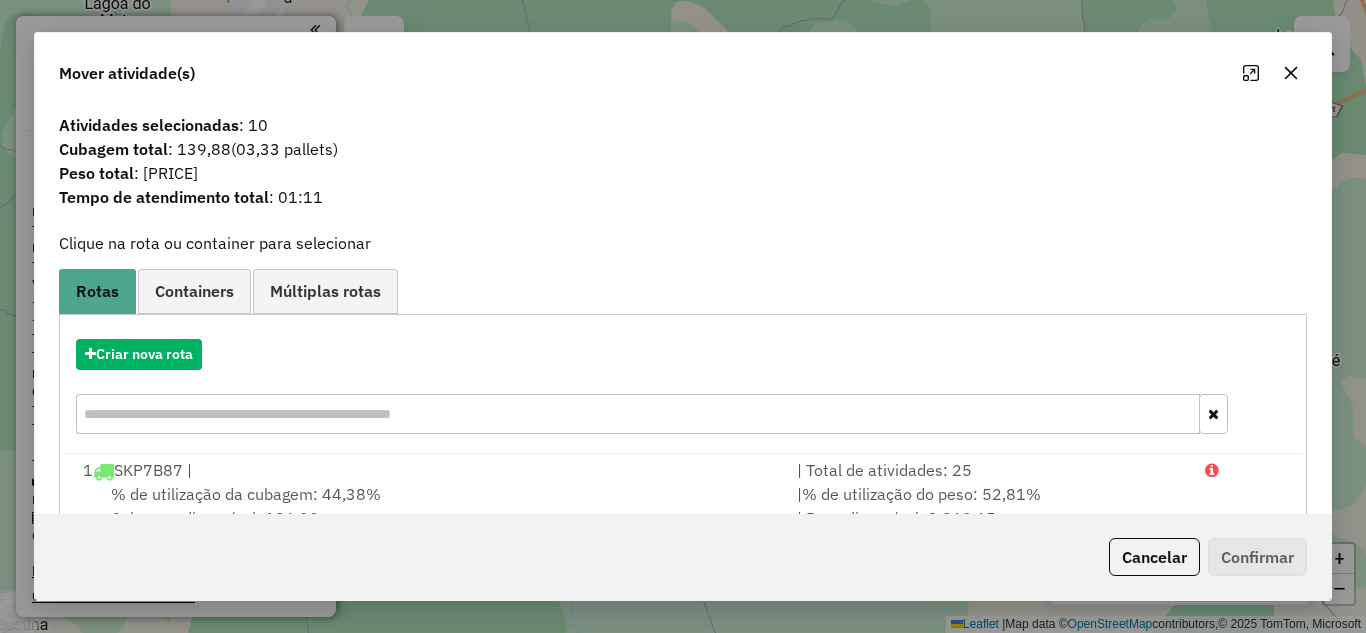 click 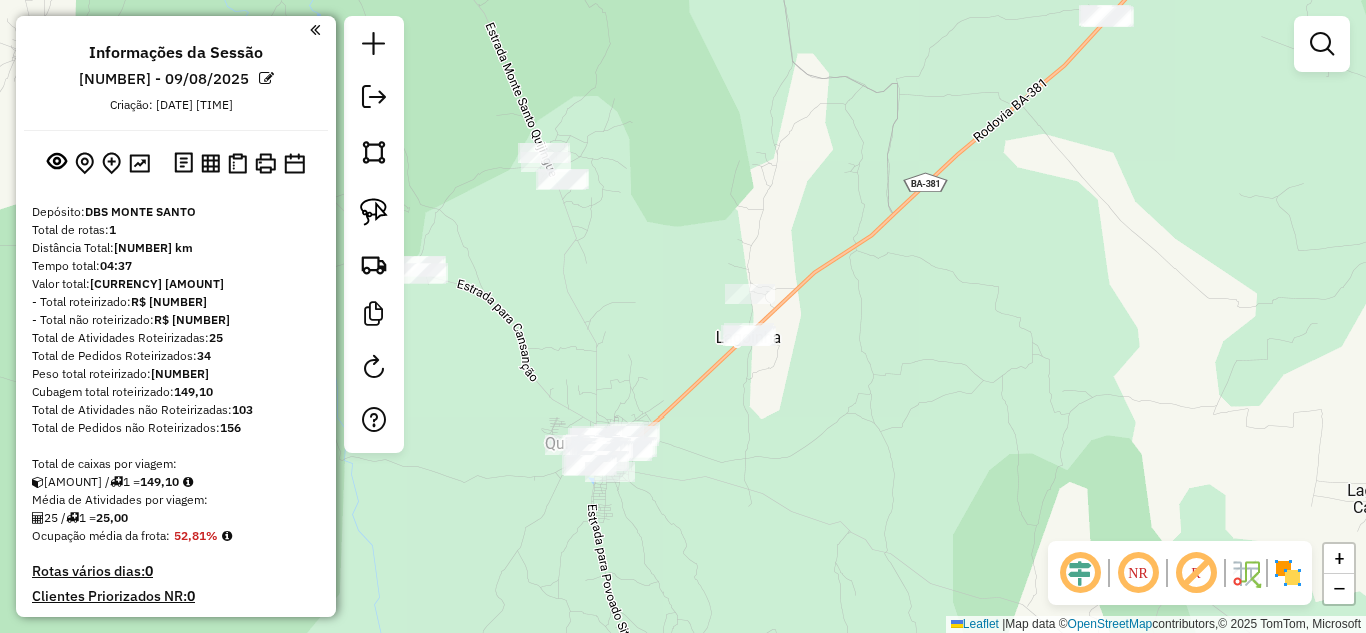 drag, startPoint x: 642, startPoint y: 335, endPoint x: 772, endPoint y: 247, distance: 156.98407 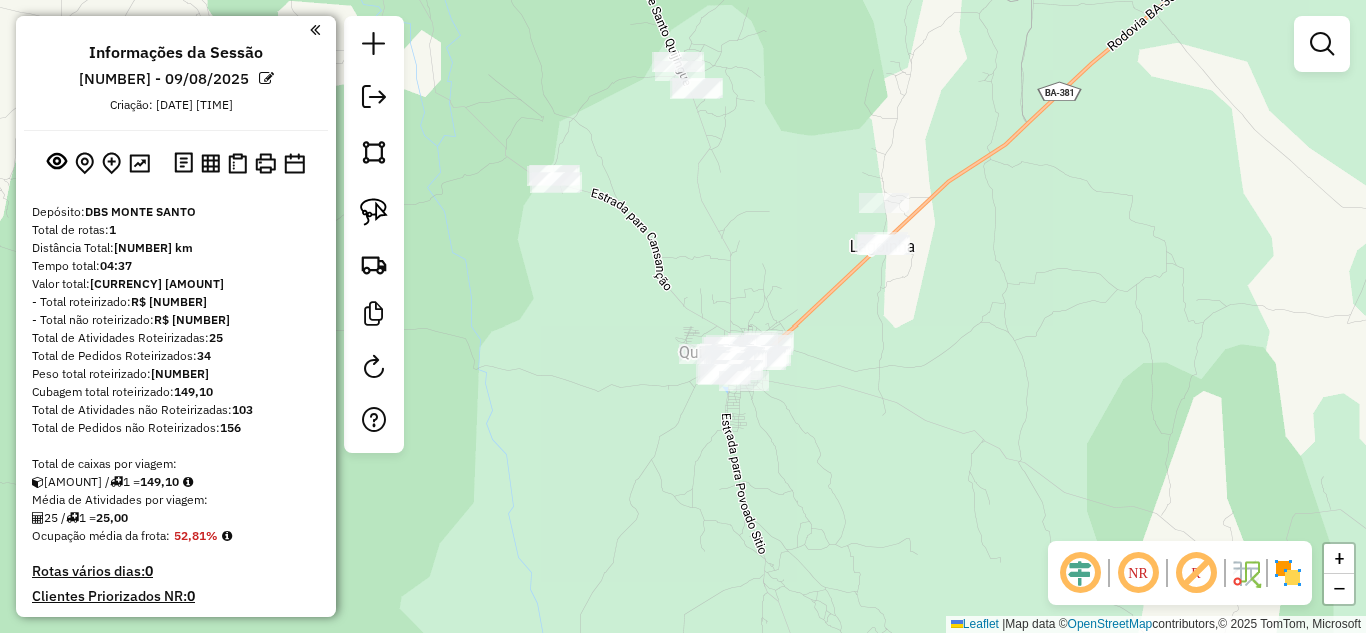 drag, startPoint x: 368, startPoint y: 205, endPoint x: 462, endPoint y: 213, distance: 94.33981 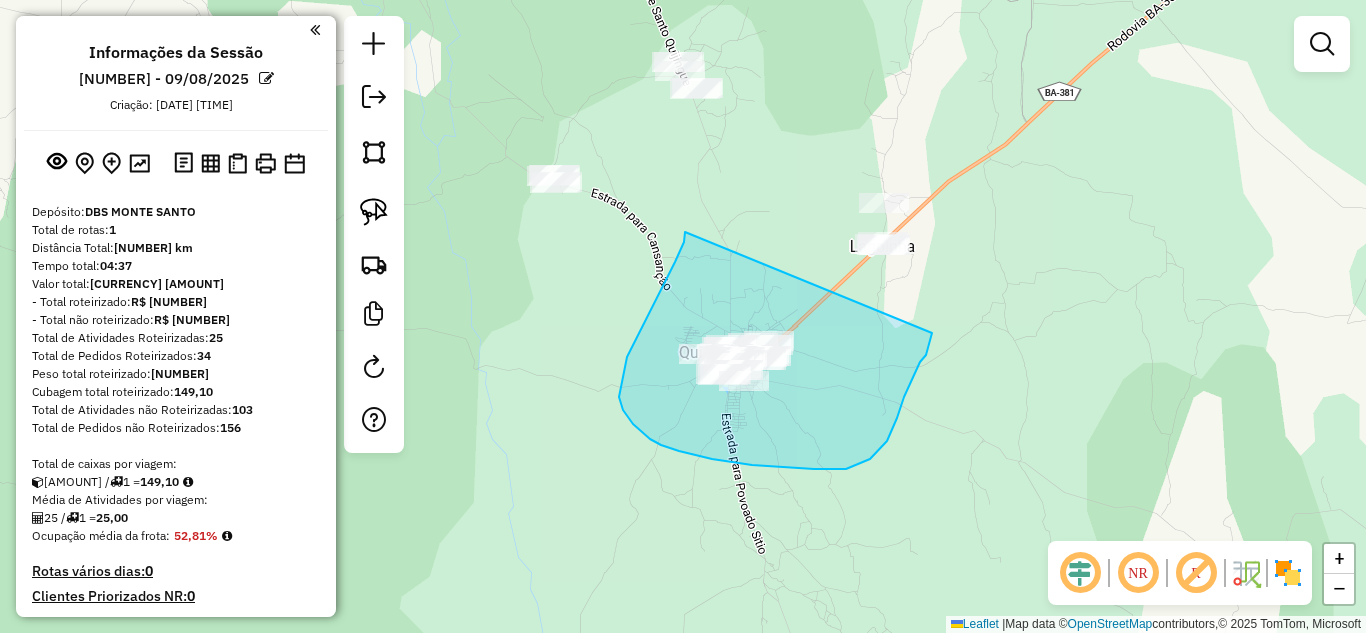 drag, startPoint x: 685, startPoint y: 232, endPoint x: 932, endPoint y: 321, distance: 262.54523 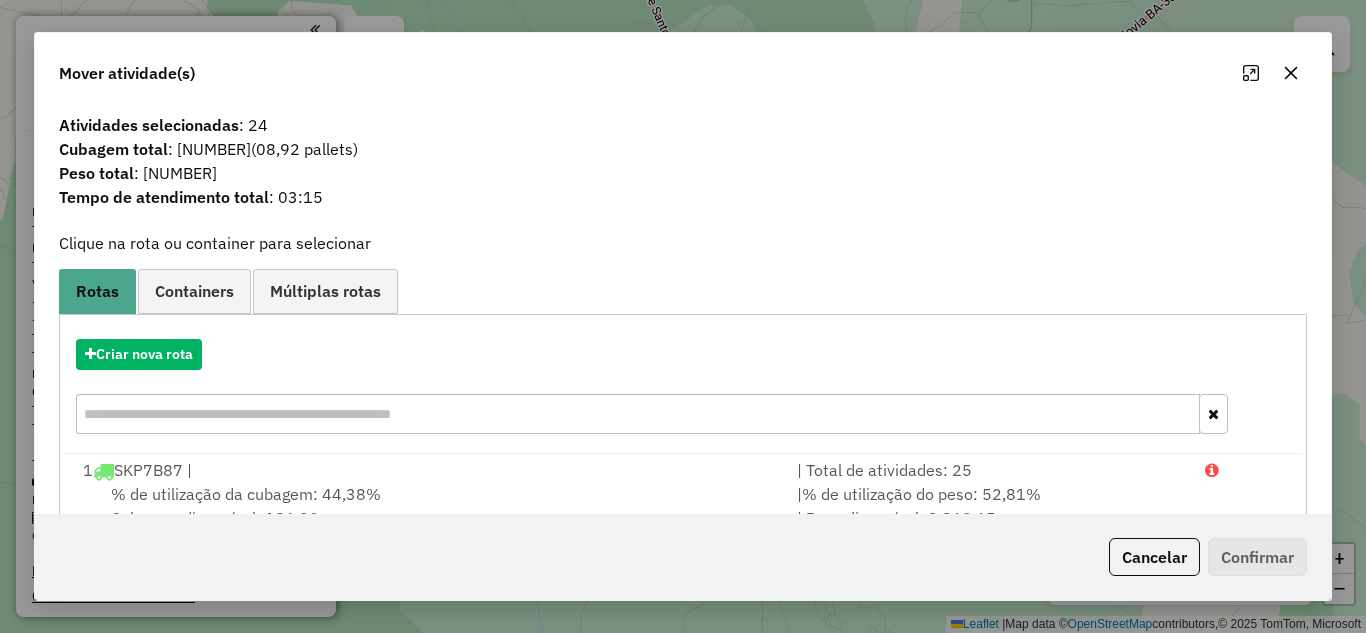 drag, startPoint x: 1297, startPoint y: 72, endPoint x: 1279, endPoint y: 93, distance: 27.658634 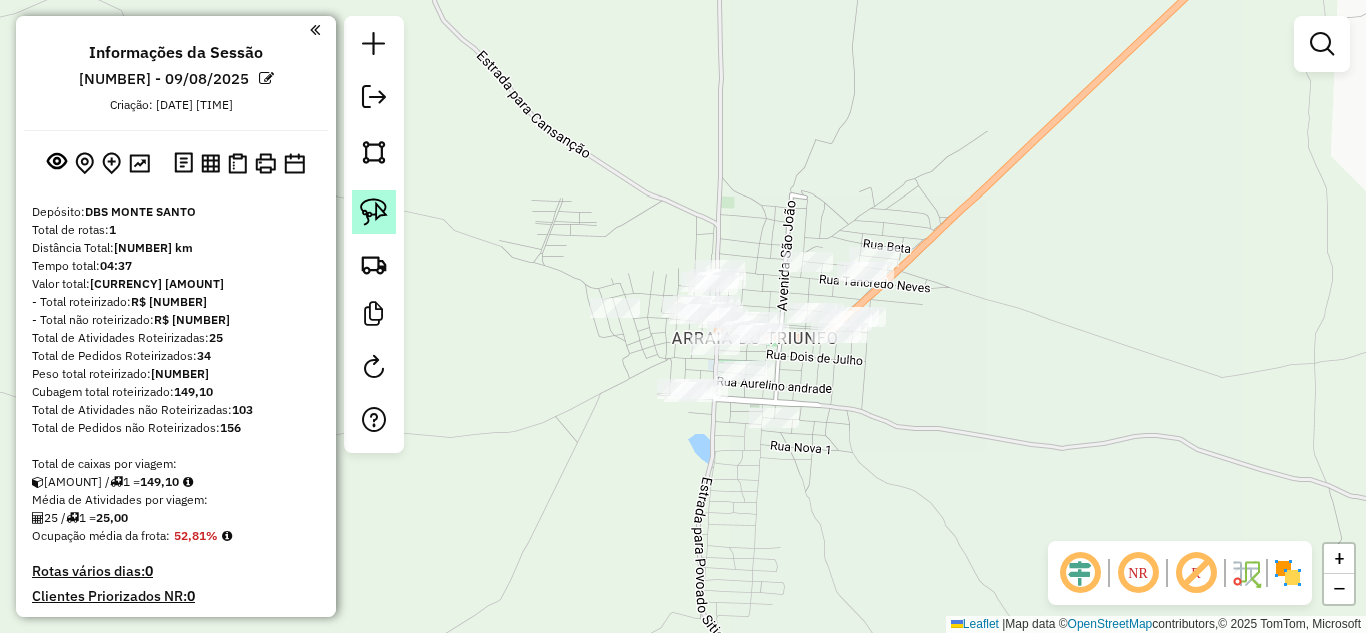 click 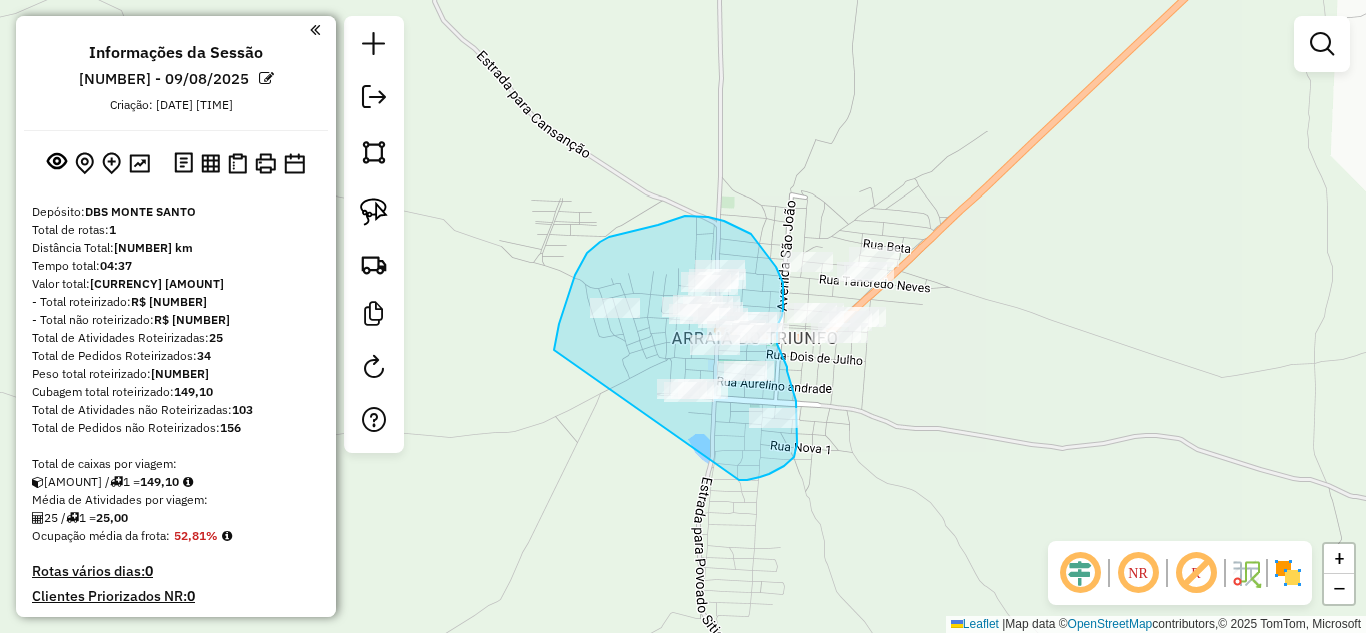 drag, startPoint x: 554, startPoint y: 350, endPoint x: 735, endPoint y: 480, distance: 222.84749 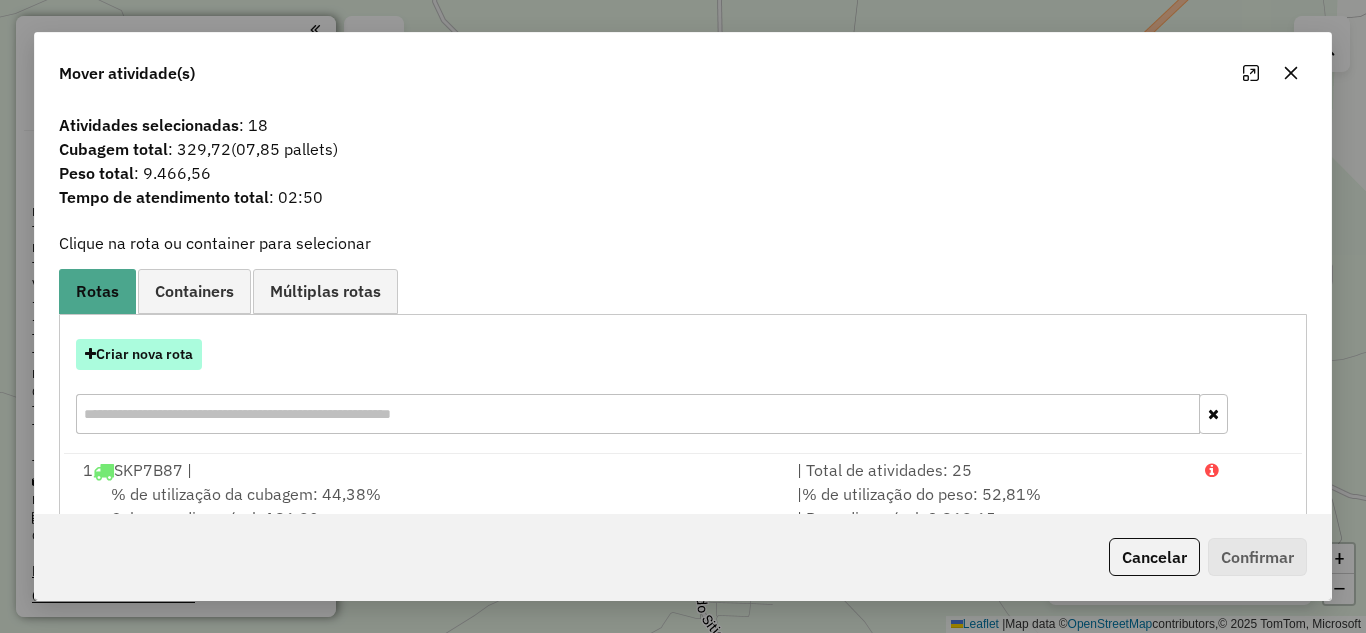 click on "Criar nova rota" at bounding box center [139, 354] 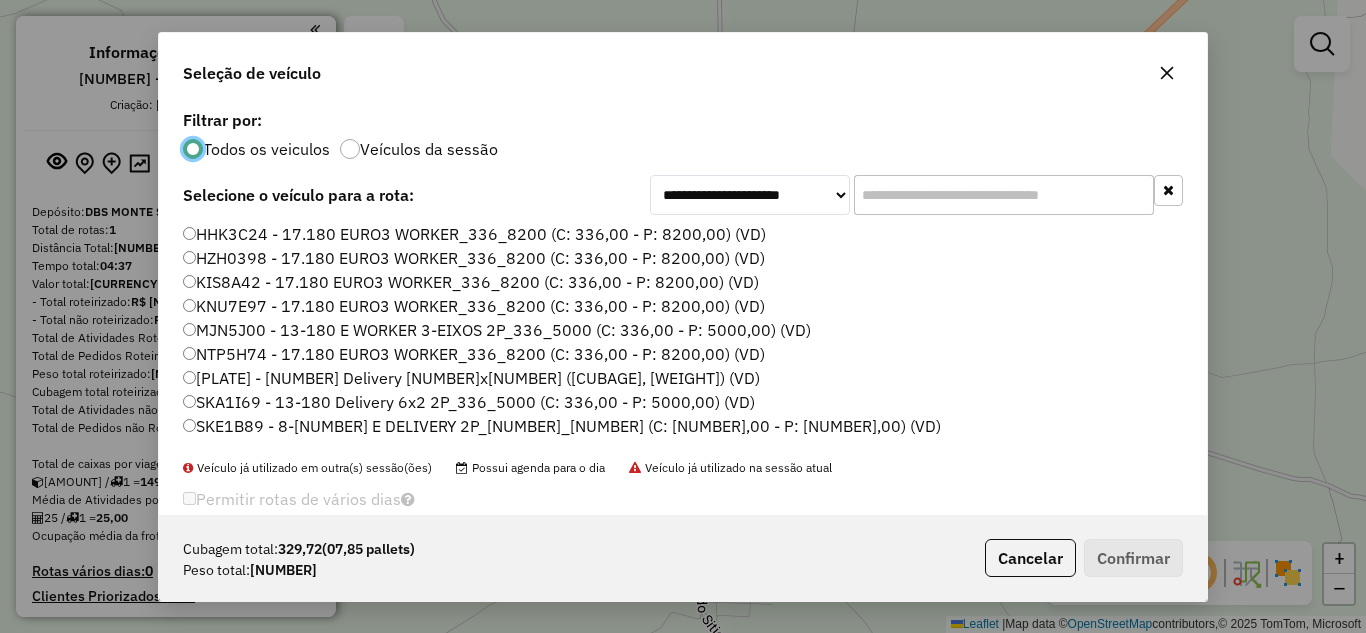 scroll, scrollTop: 11, scrollLeft: 6, axis: both 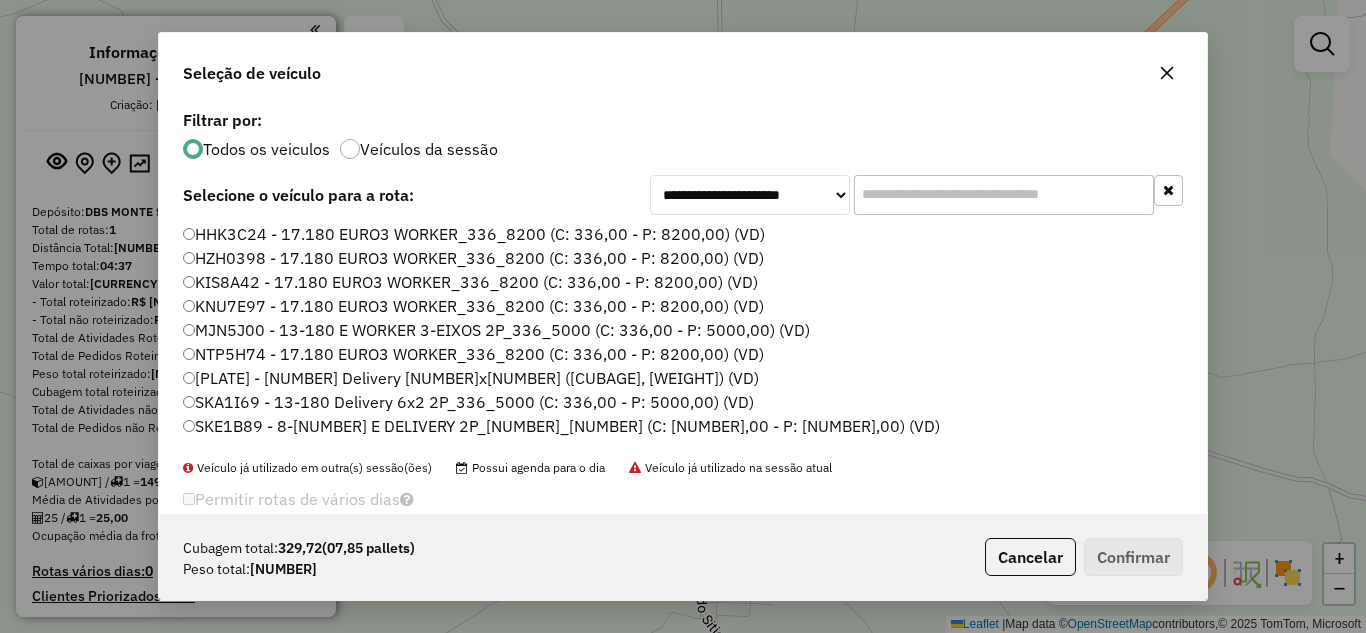 click on "KNU7E97 - 17.180 EURO3 WORKER_336_8200 (C: 336,00 - P: 8200,00) (VD)" 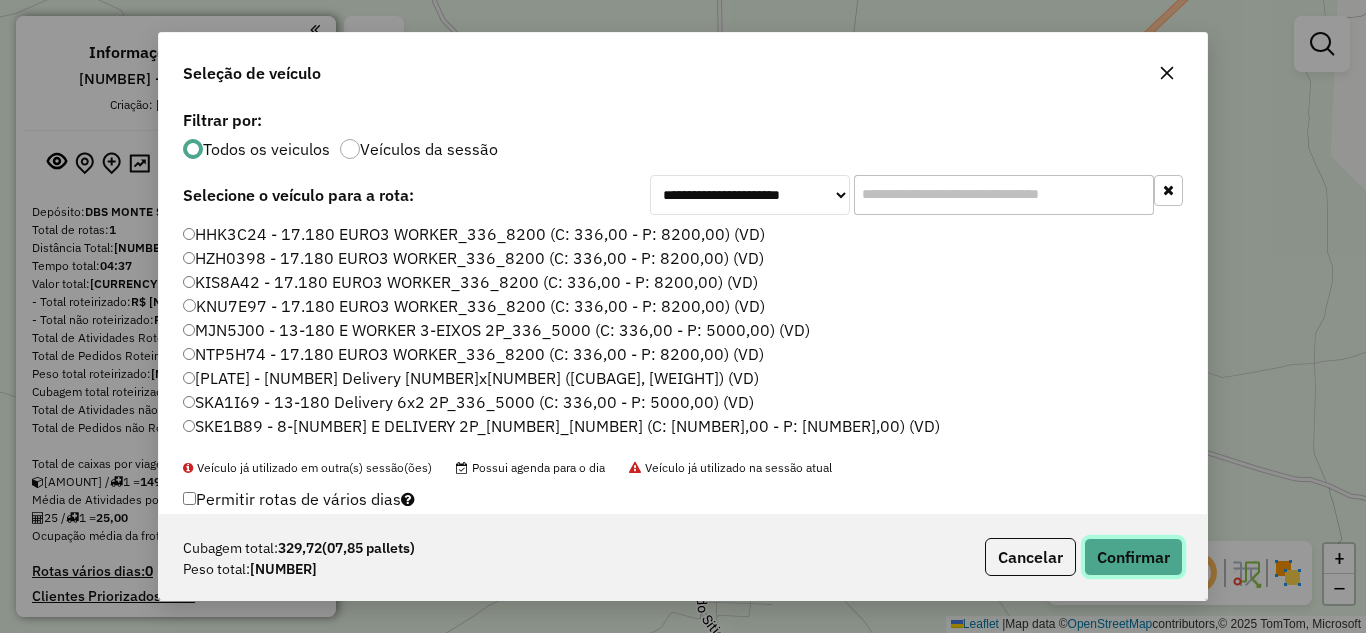 click on "Confirmar" 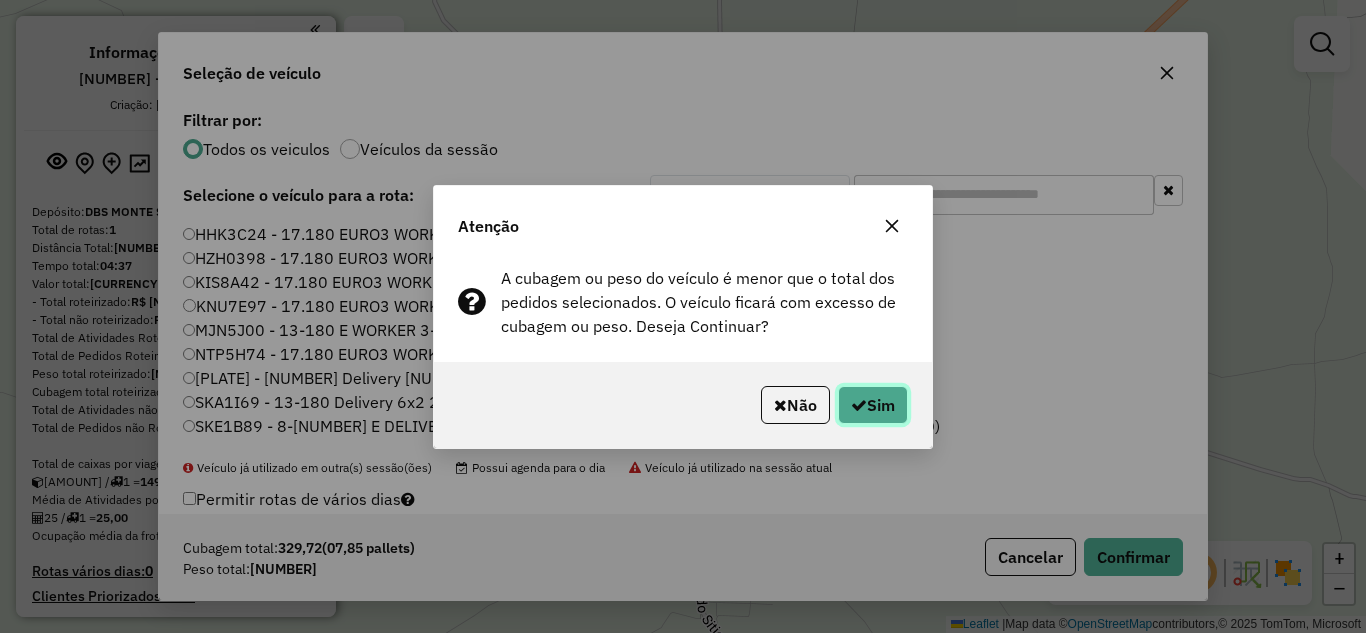 click on "Sim" 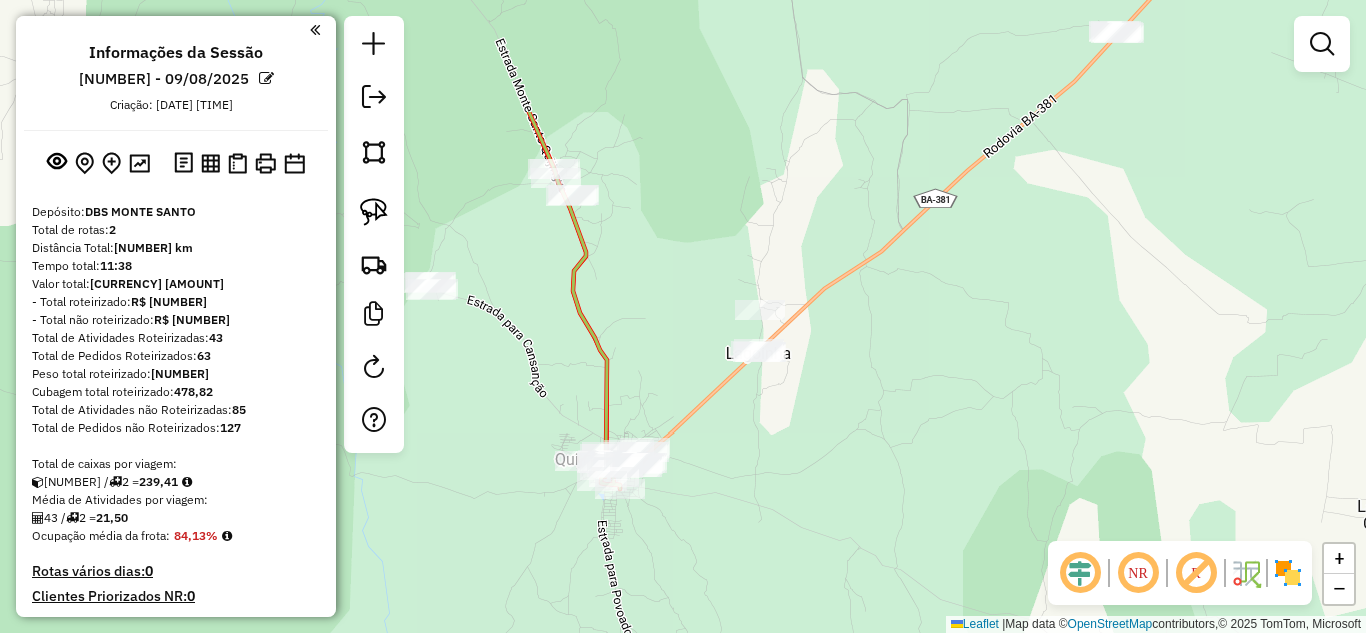 drag, startPoint x: 955, startPoint y: 242, endPoint x: 896, endPoint y: 398, distance: 166.78429 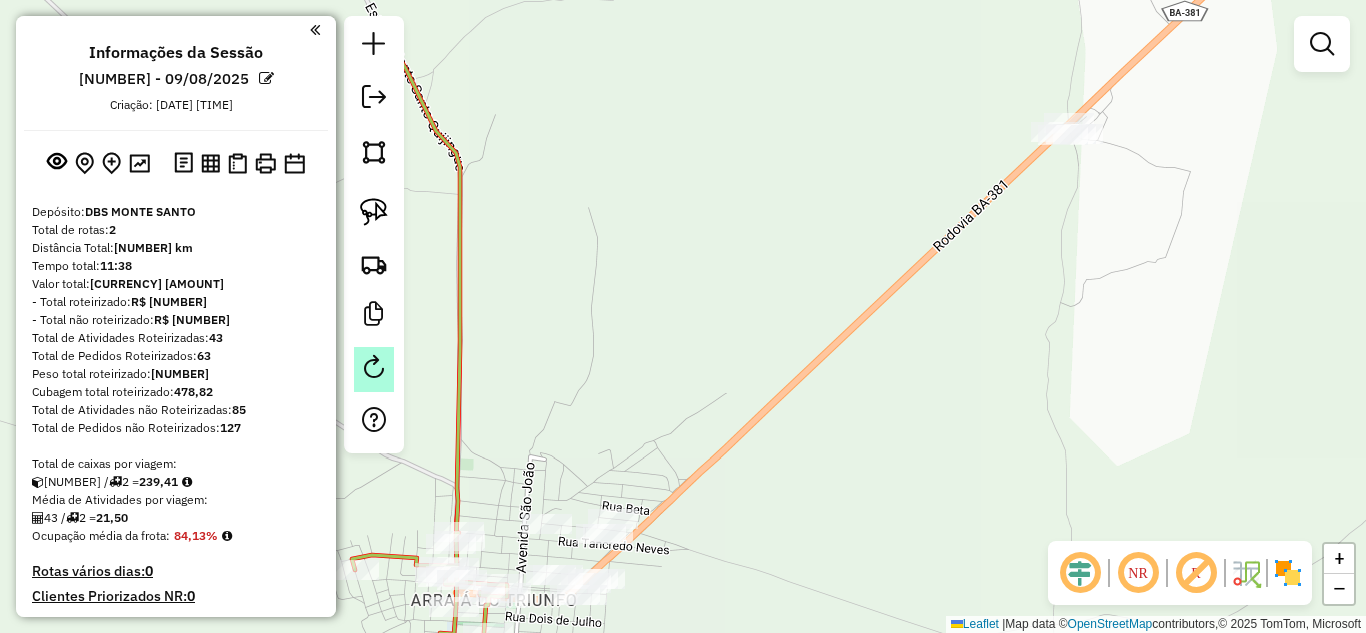 drag, startPoint x: 916, startPoint y: 307, endPoint x: 381, endPoint y: 382, distance: 540.23145 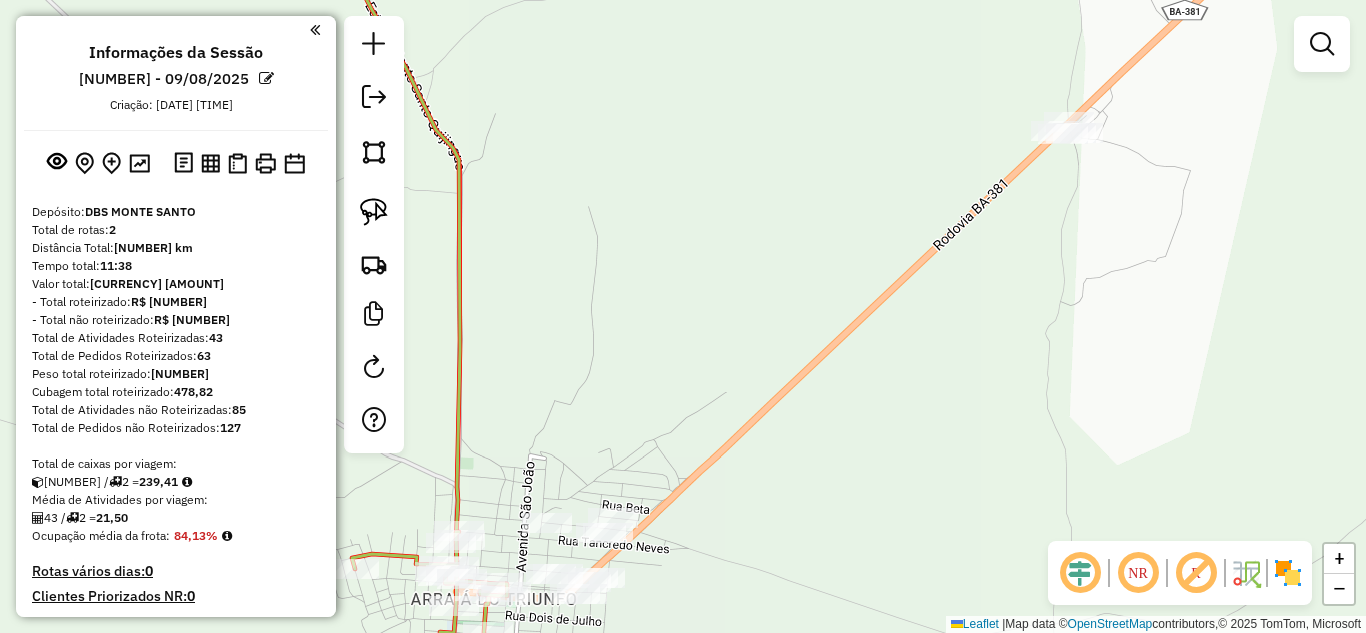 drag, startPoint x: 380, startPoint y: 209, endPoint x: 417, endPoint y: 237, distance: 46.400433 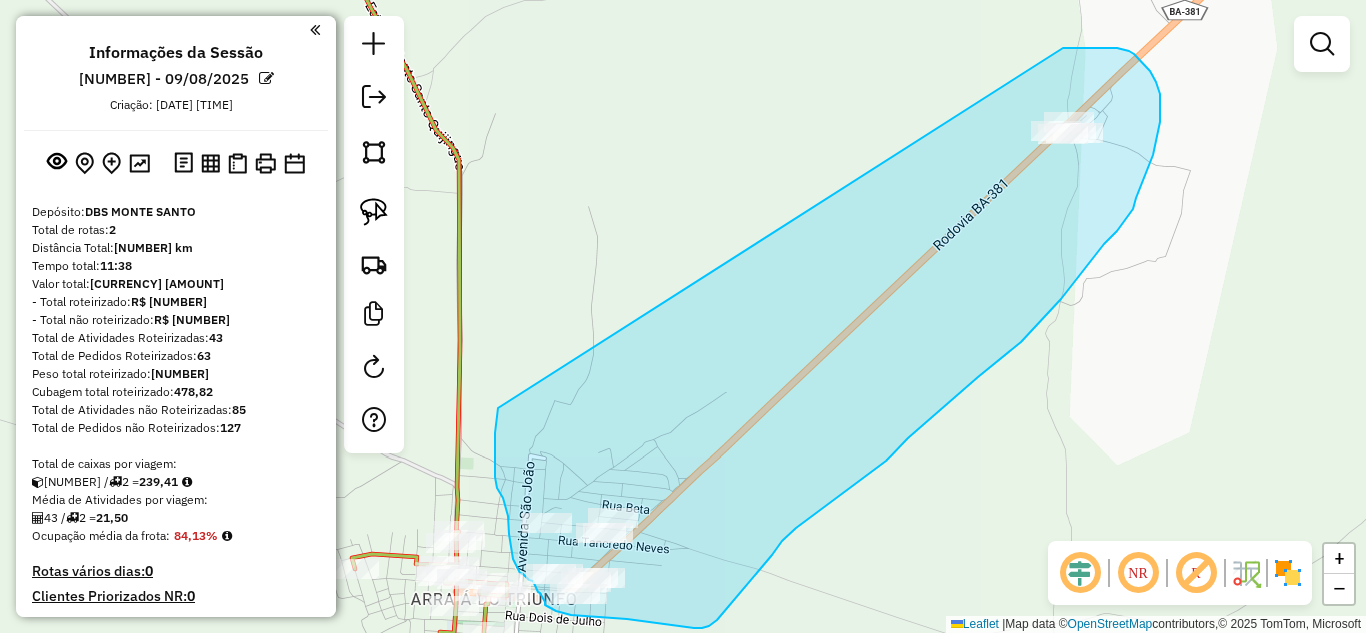 drag, startPoint x: 495, startPoint y: 443, endPoint x: 1040, endPoint y: 48, distance: 673.0899 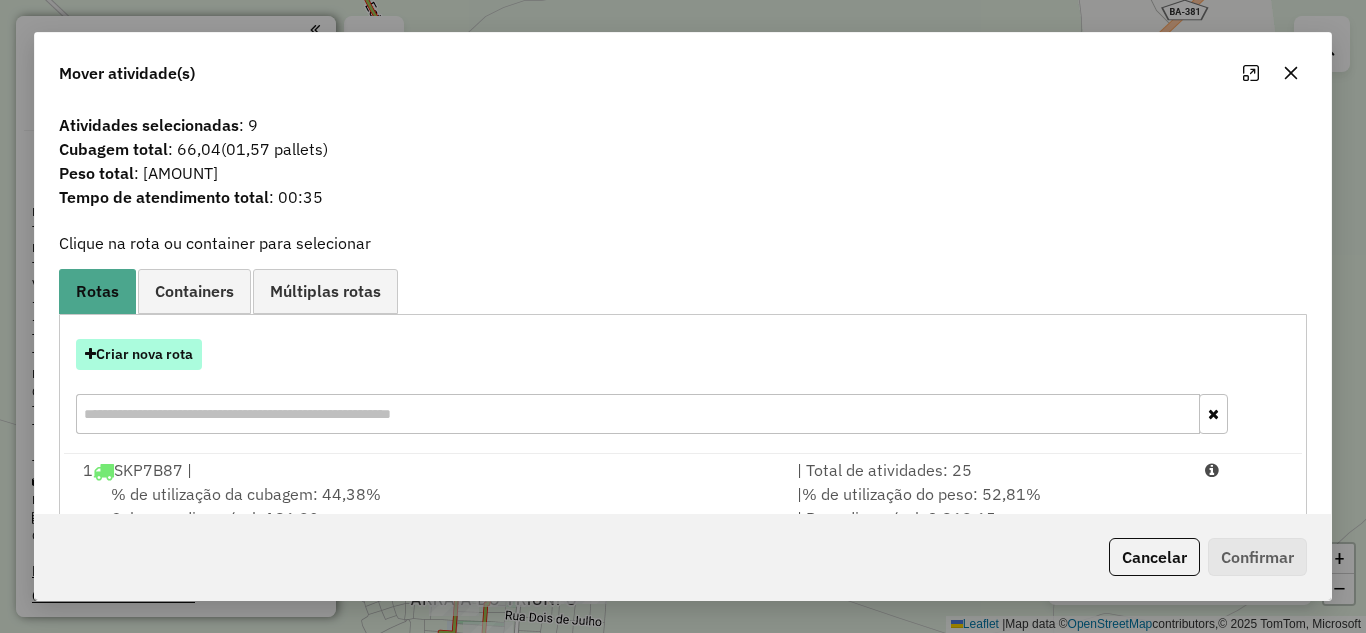 click on "Criar nova rota" at bounding box center [139, 354] 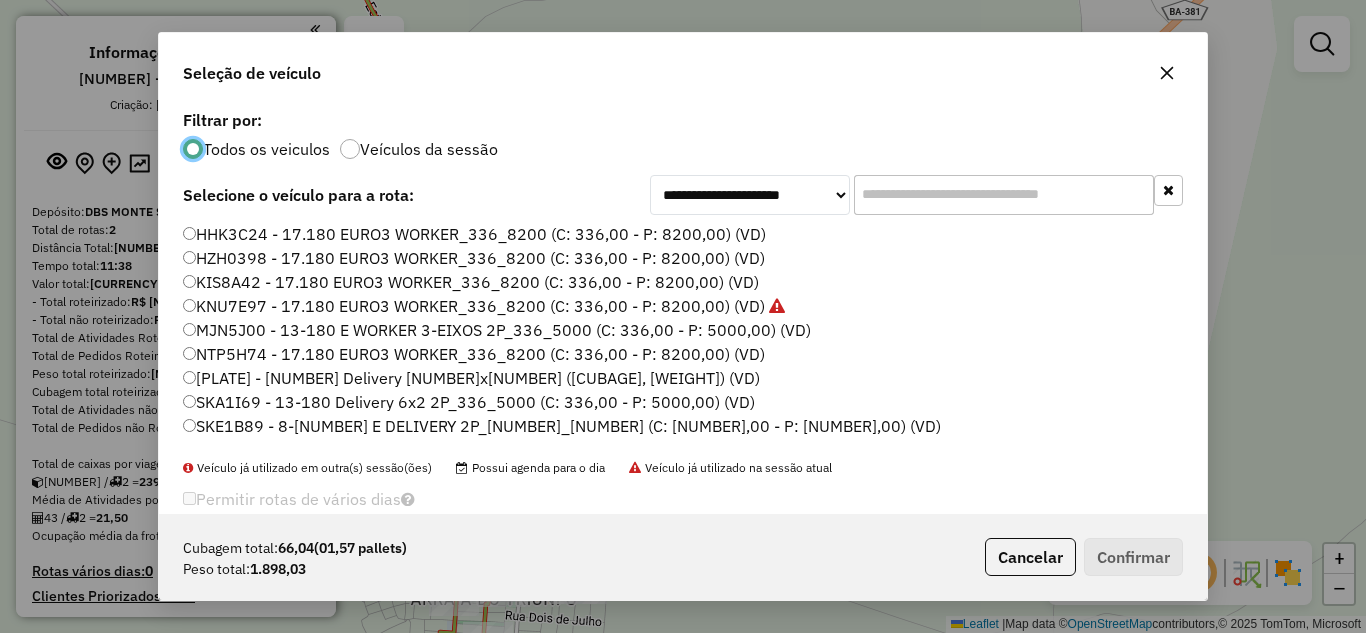 scroll, scrollTop: 11, scrollLeft: 6, axis: both 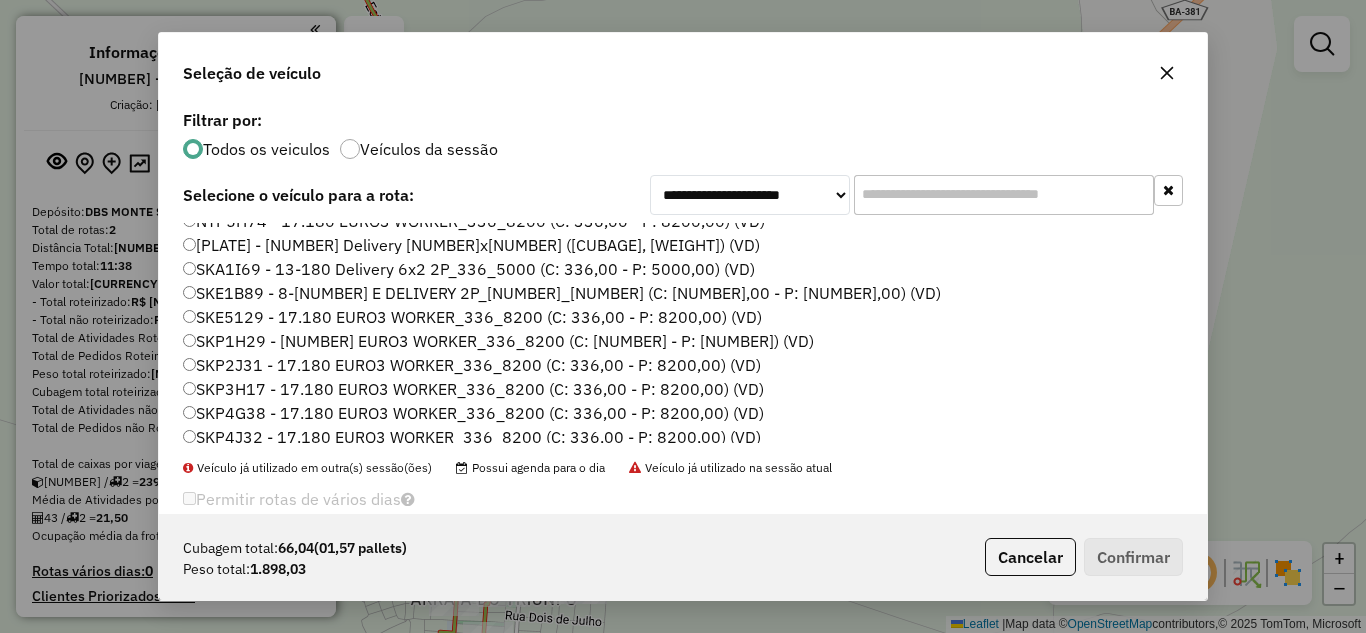 click on "SKP1H29 - [NUMBER] EURO3 WORKER_336_8200 (C: [NUMBER] - P: [NUMBER]) (VD)" 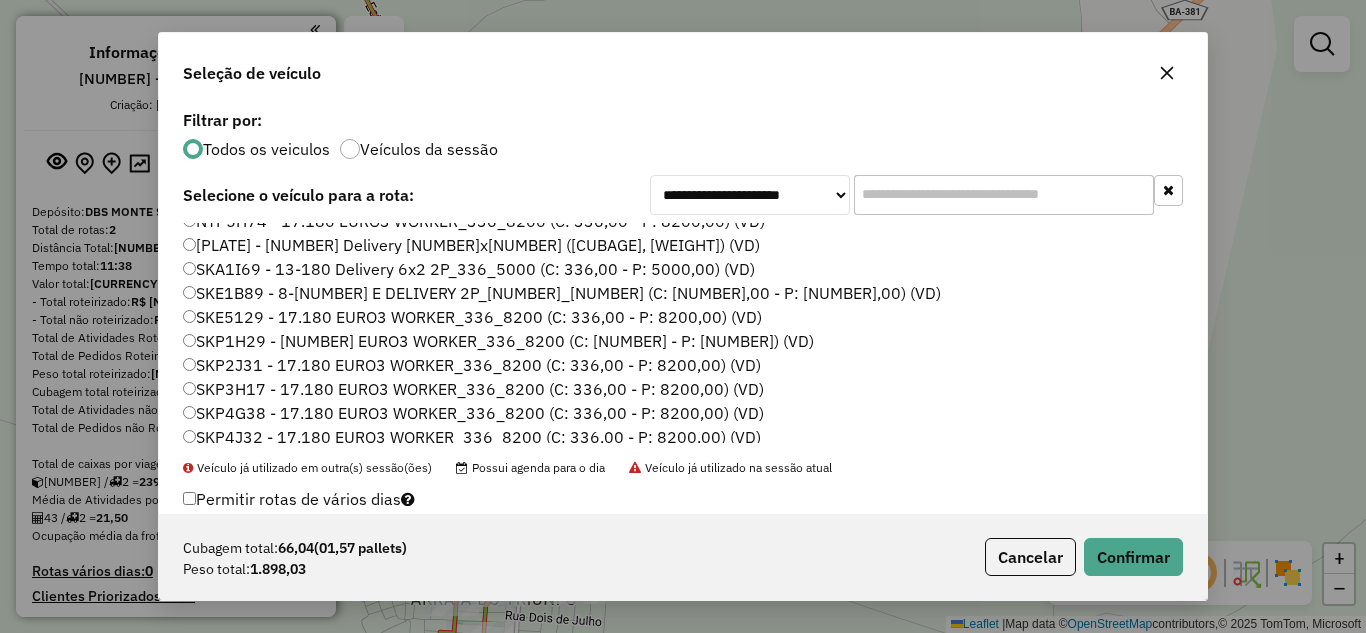 click on "Cubagem total:  [AMOUNT]   ([AMOUNT] pallets)  Peso total: [AMOUNT]  Cancelar   Confirmar" 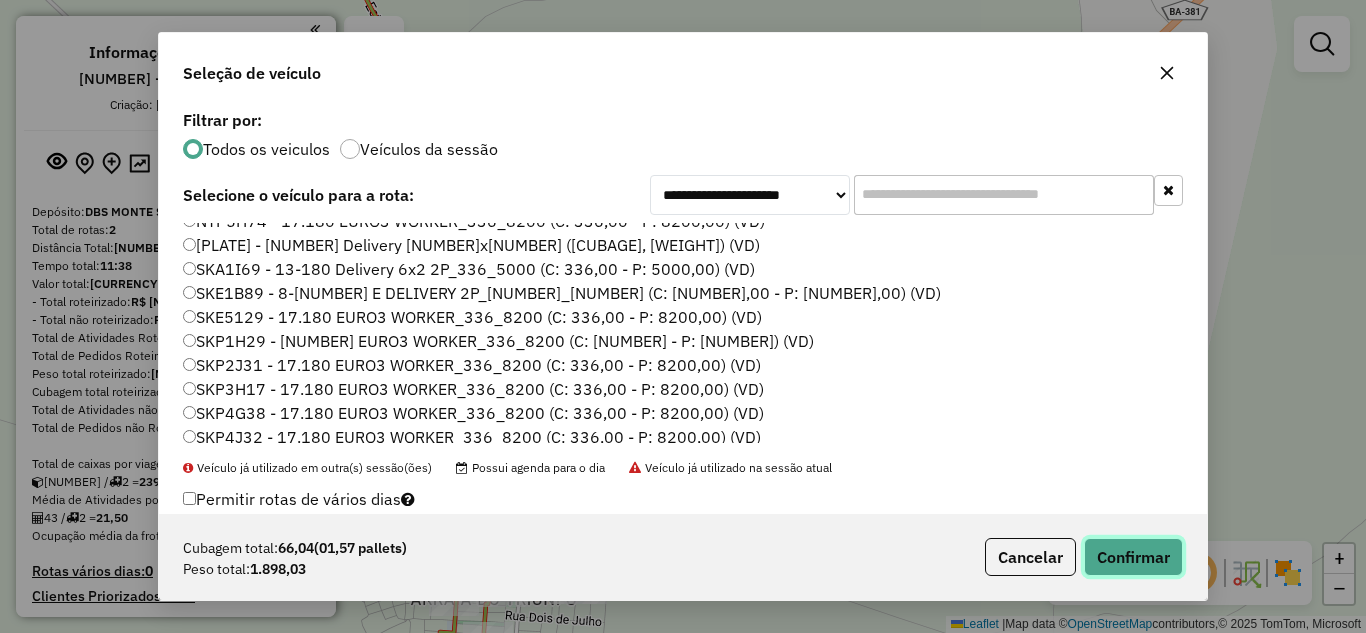 click on "Confirmar" 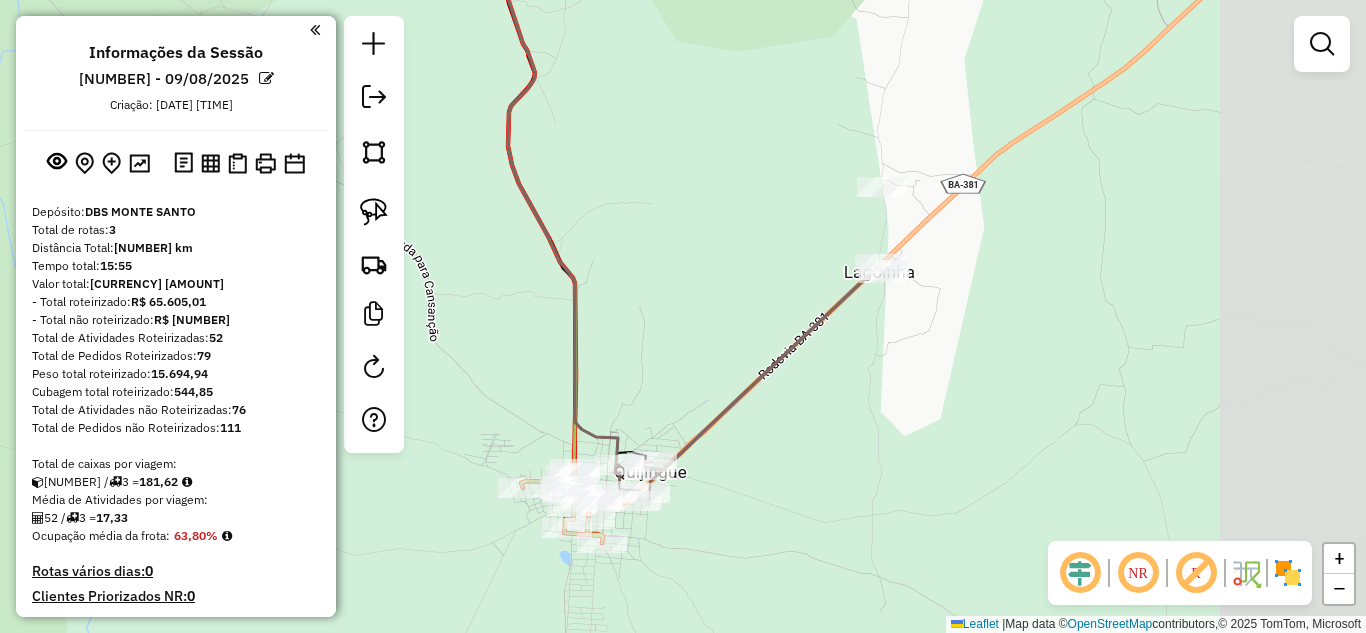 drag, startPoint x: 660, startPoint y: 240, endPoint x: 926, endPoint y: 458, distance: 343.9186 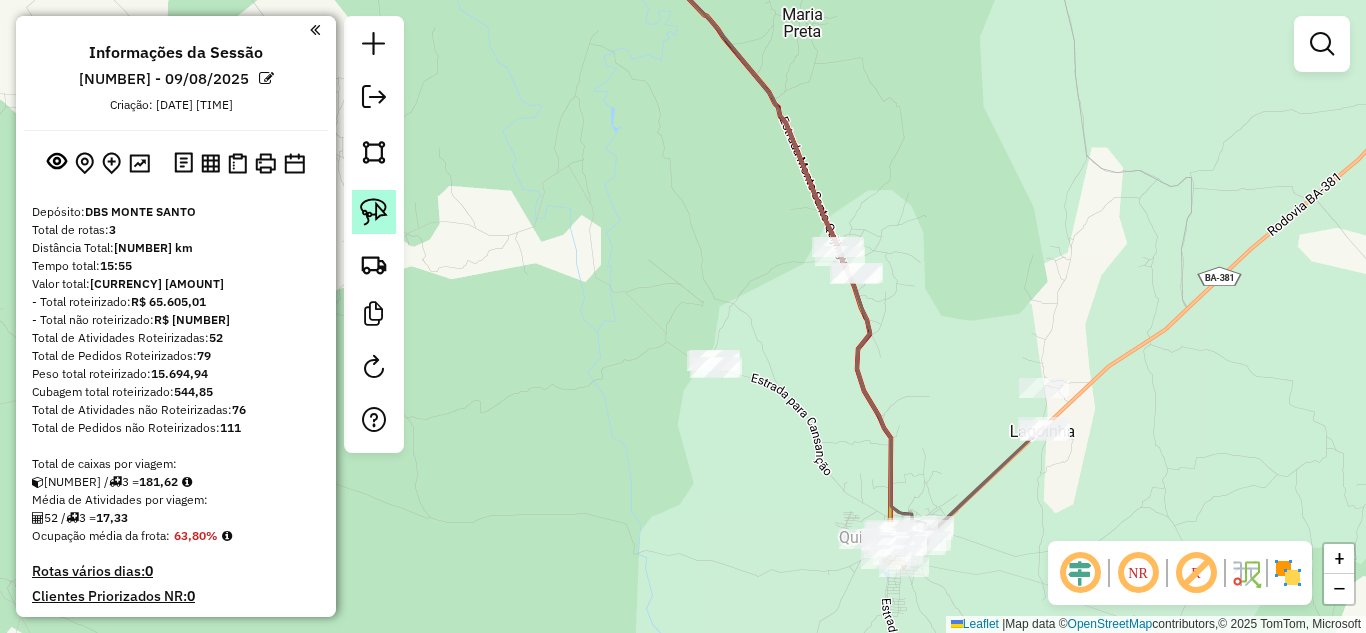 click 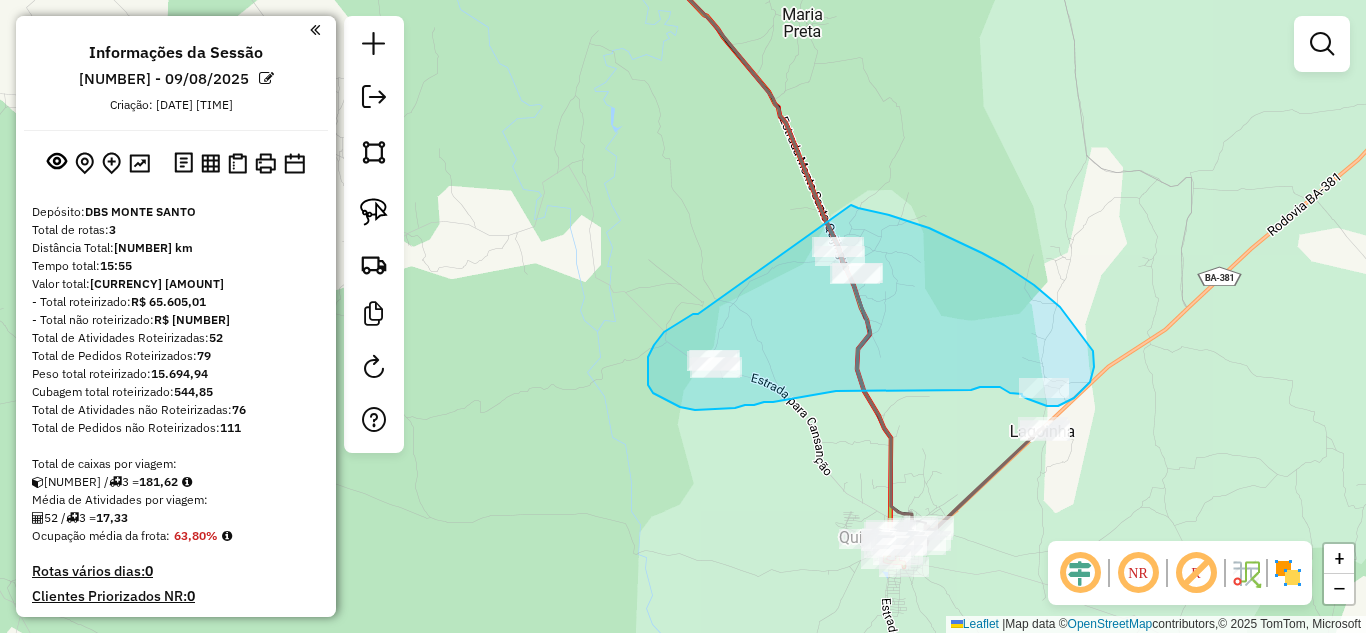 drag, startPoint x: 648, startPoint y: 364, endPoint x: 805, endPoint y: 205, distance: 223.45021 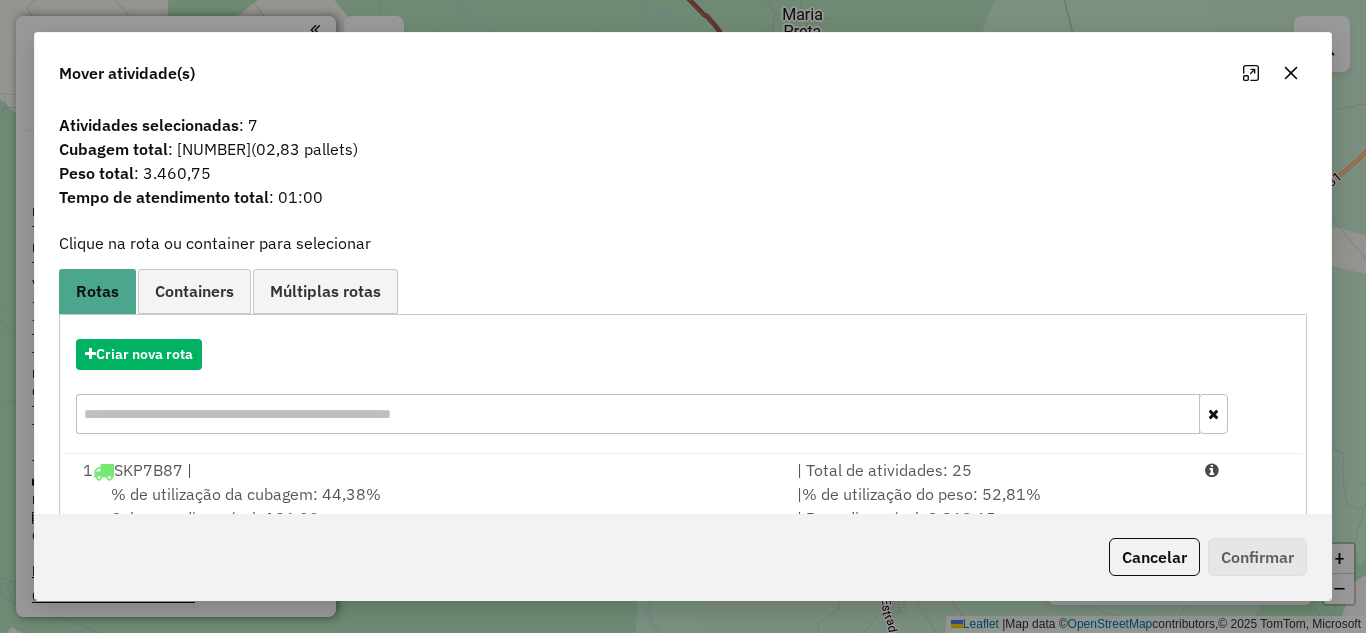 scroll, scrollTop: 217, scrollLeft: 0, axis: vertical 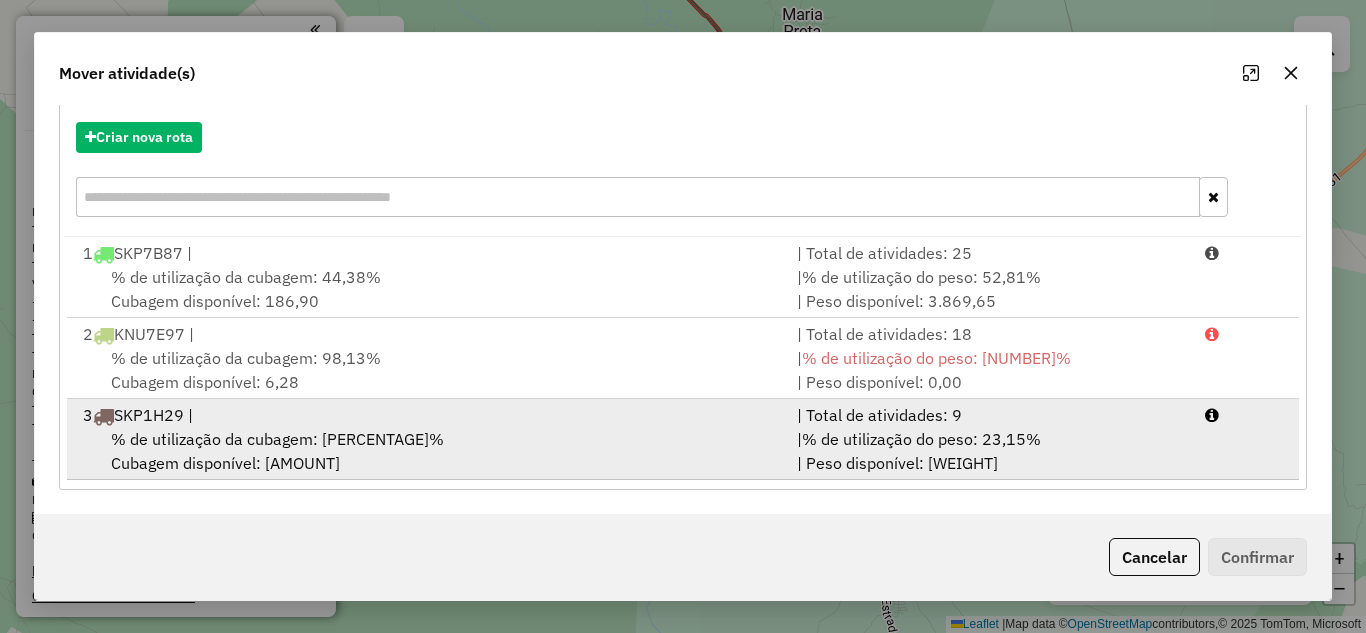 click on "% de utilização da cubagem: 19,65%  Cubagem disponível: 269,97" at bounding box center (428, 451) 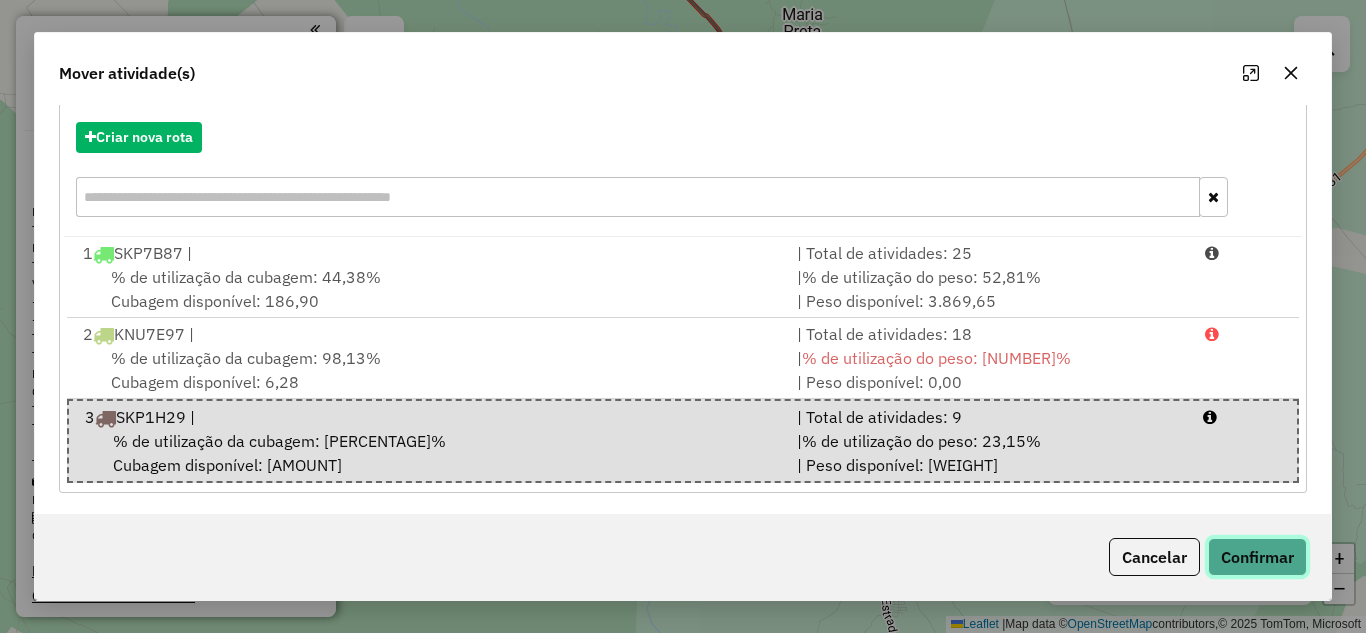 click on "Confirmar" 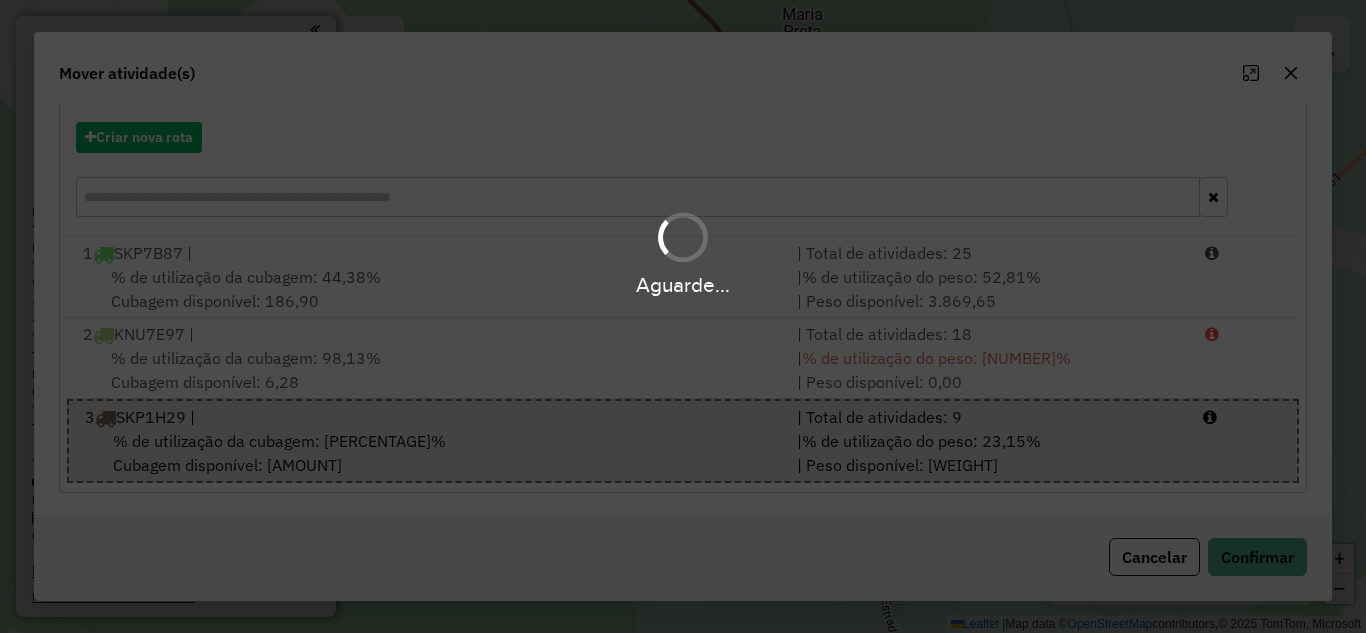scroll, scrollTop: 0, scrollLeft: 0, axis: both 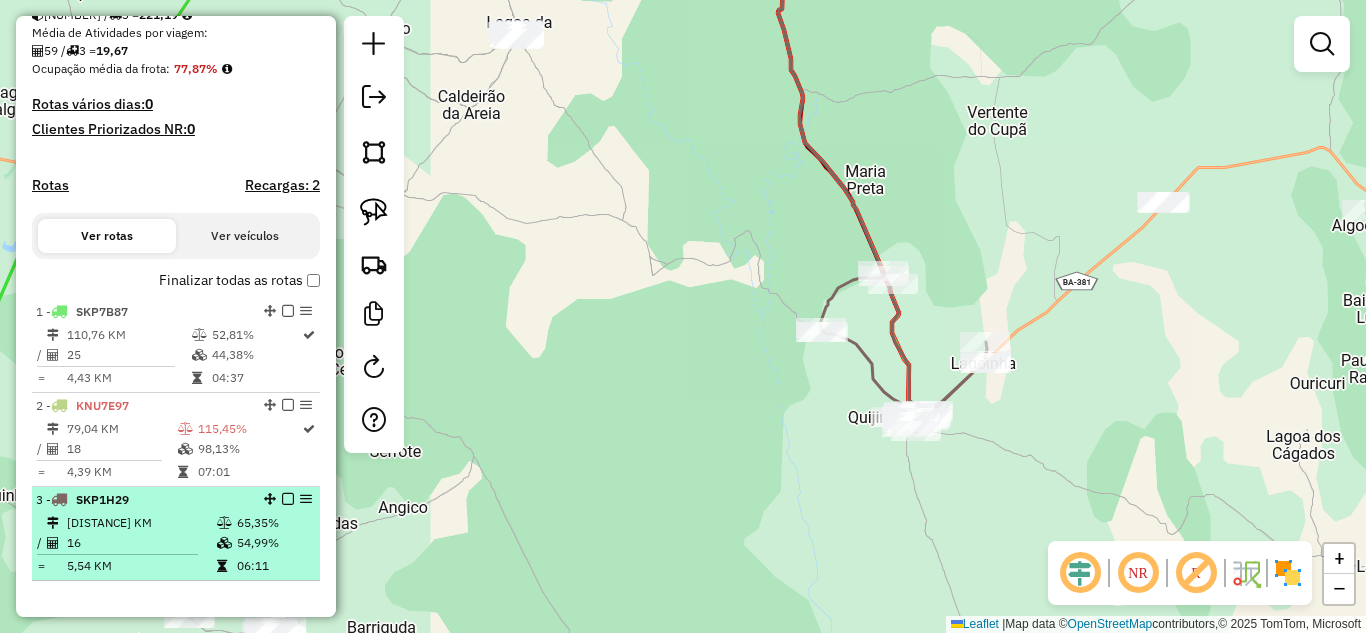 click on "[DISTANCE] KM" at bounding box center [141, 523] 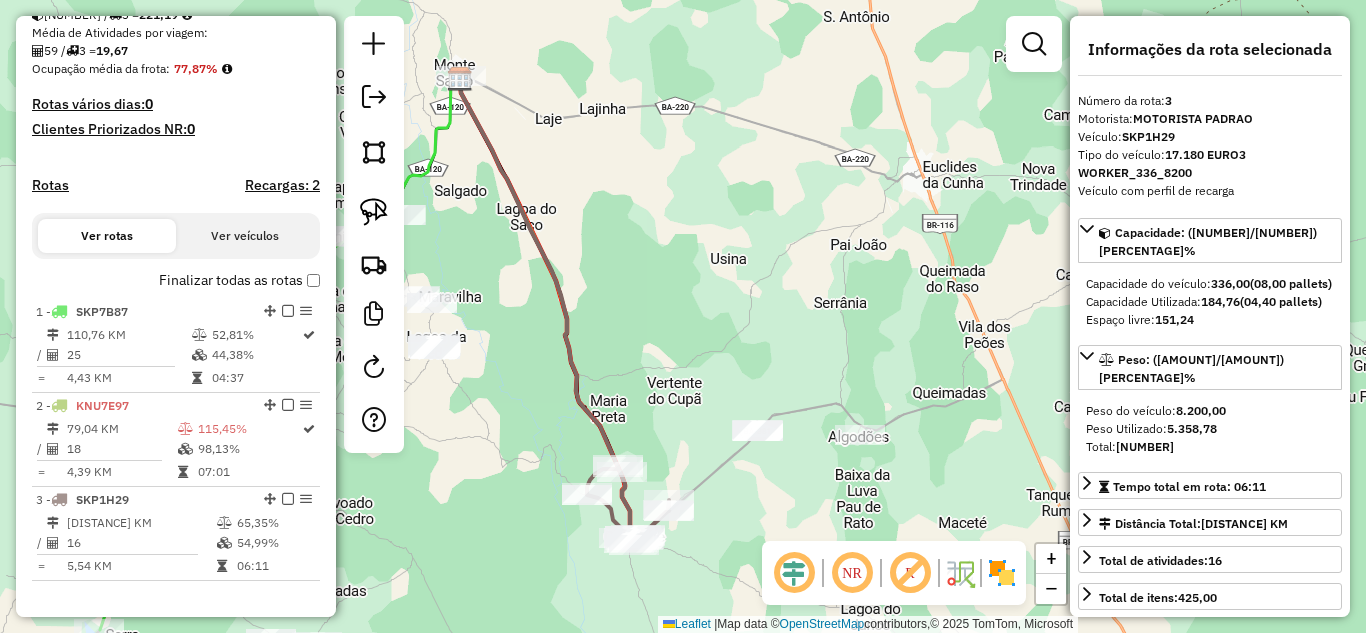 drag, startPoint x: 939, startPoint y: 331, endPoint x: 645, endPoint y: 313, distance: 294.5505 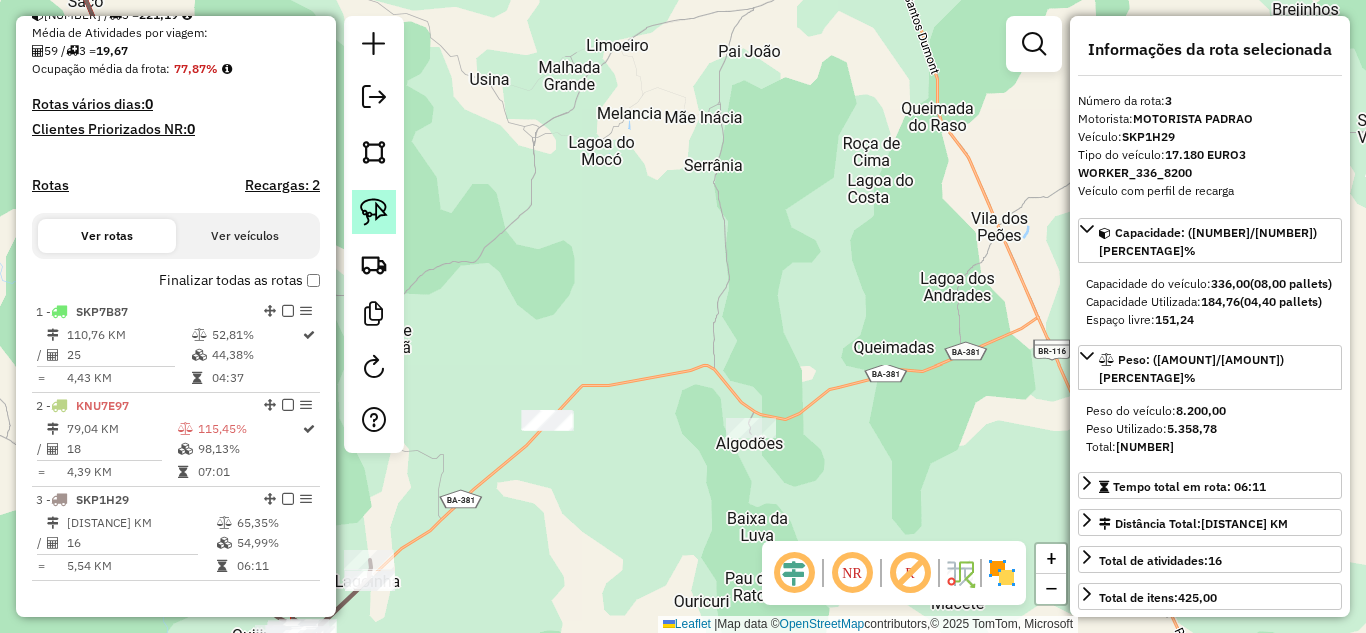 click 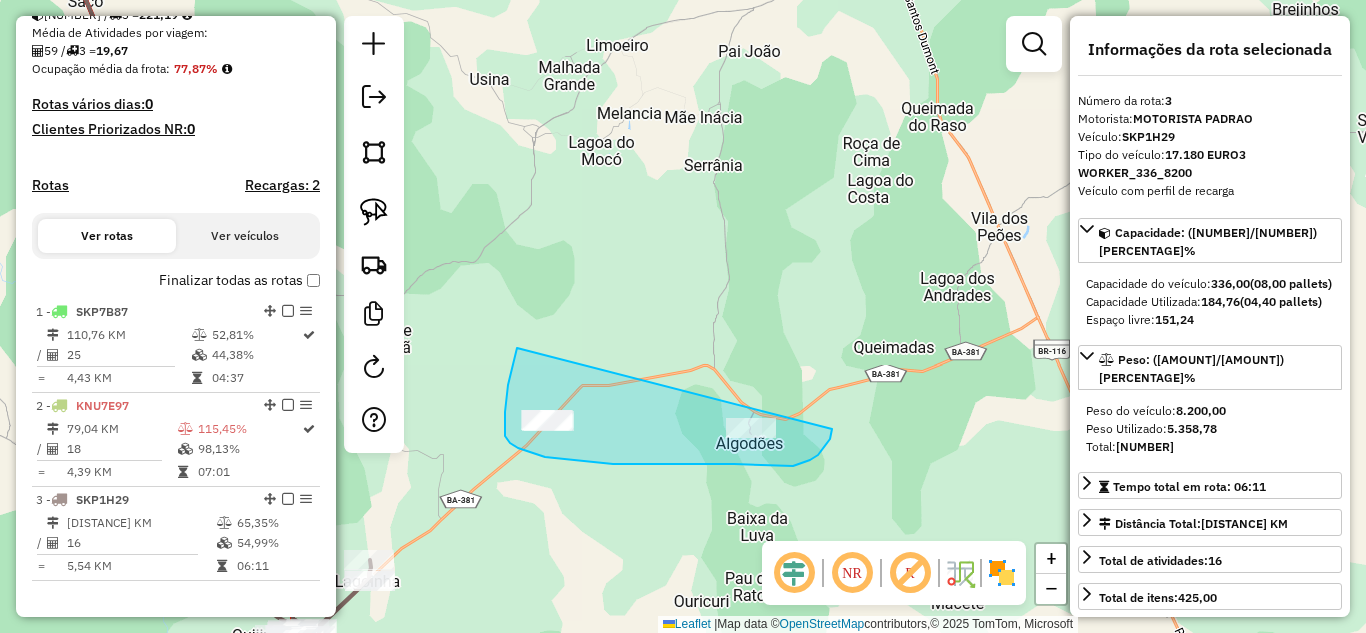 drag, startPoint x: 517, startPoint y: 348, endPoint x: 832, endPoint y: 429, distance: 325.2476 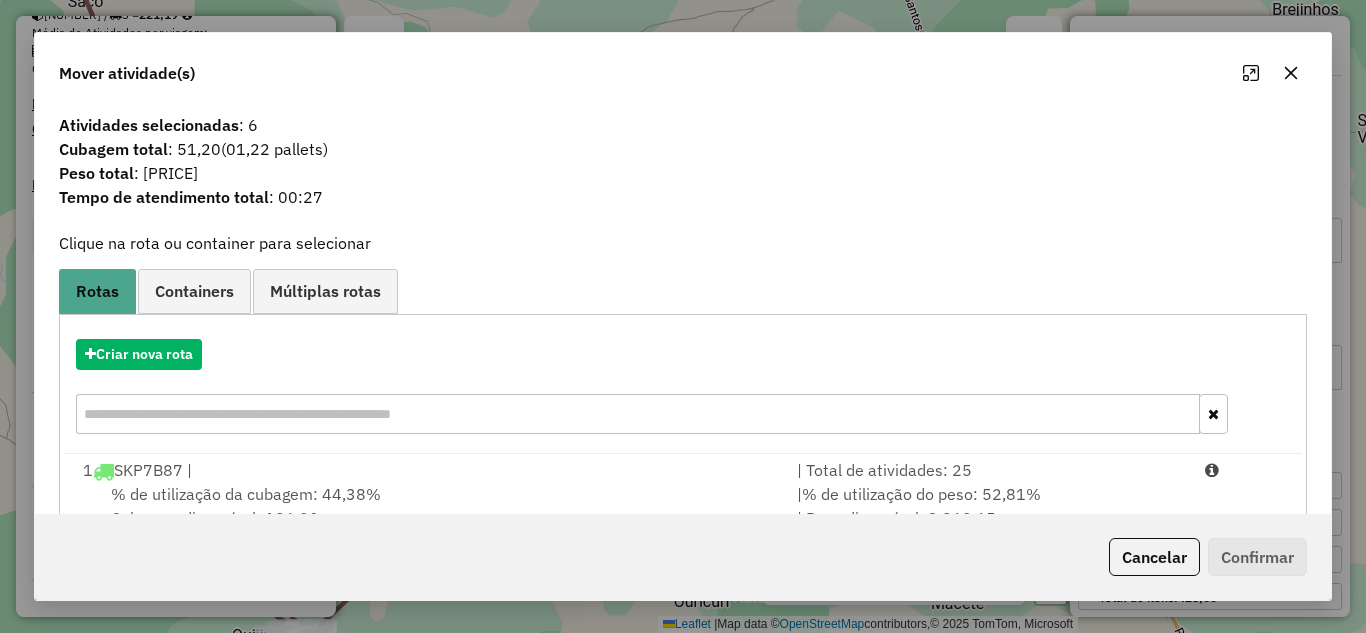 scroll, scrollTop: 217, scrollLeft: 0, axis: vertical 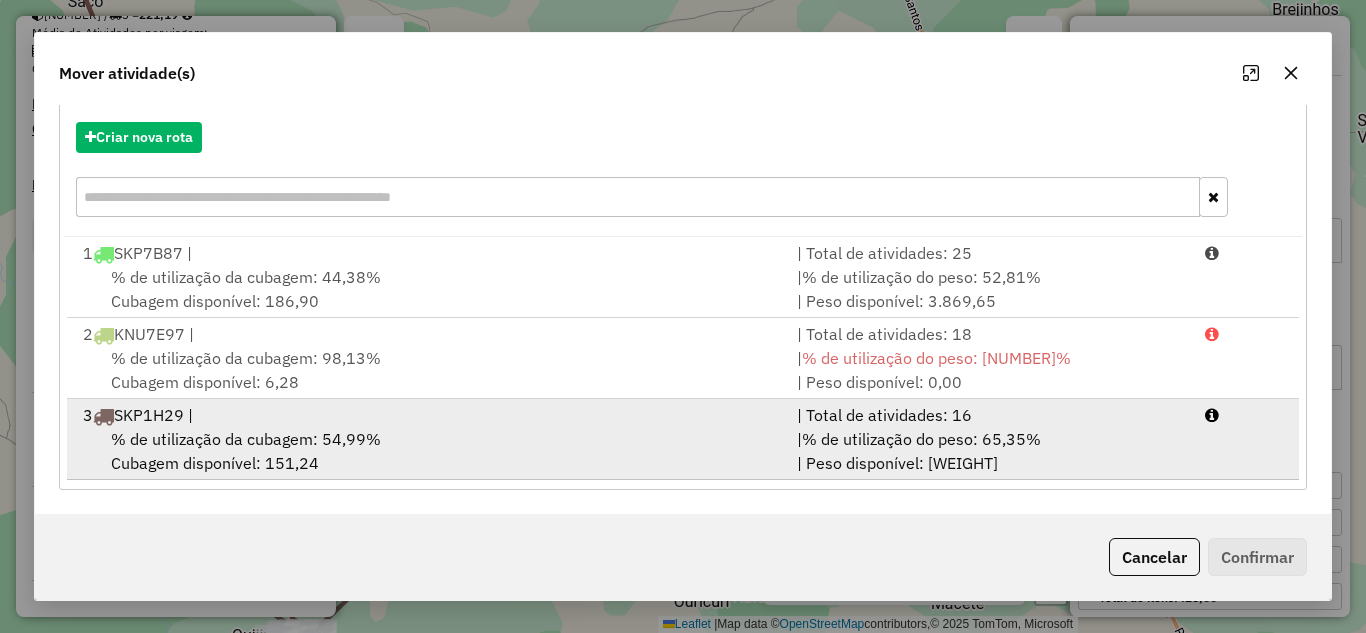 click on "3 [VEHICLE_PLATE] |" at bounding box center [428, 415] 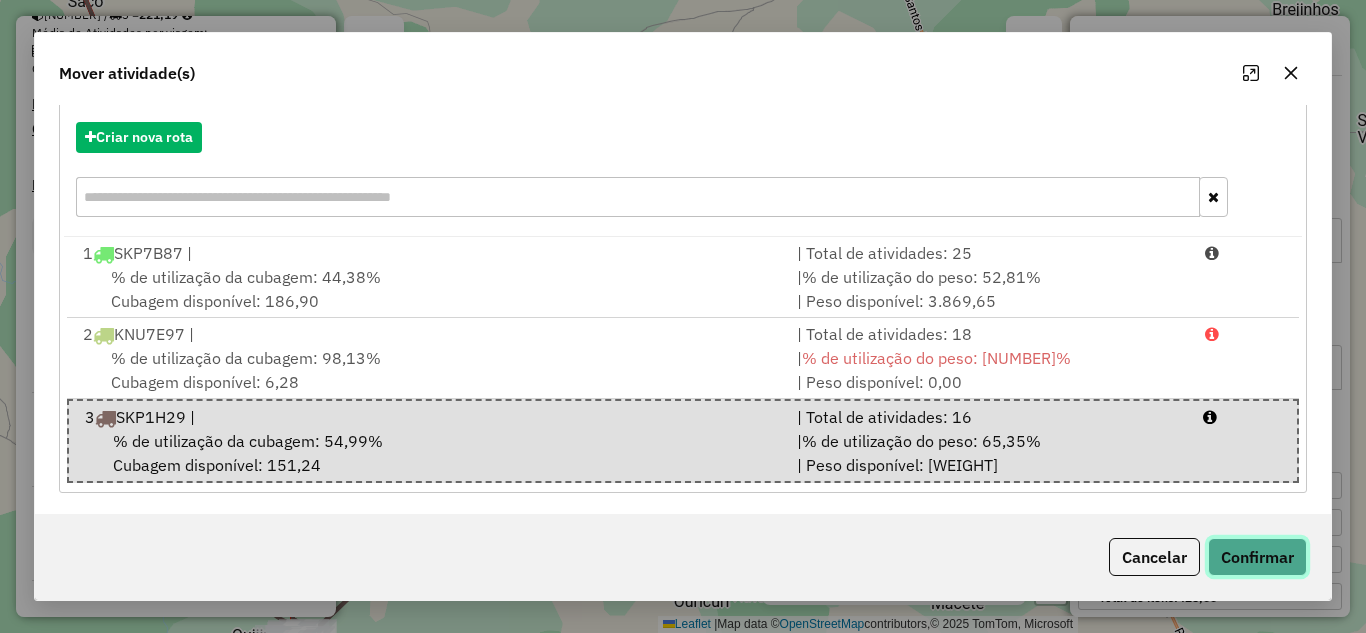 click on "Confirmar" 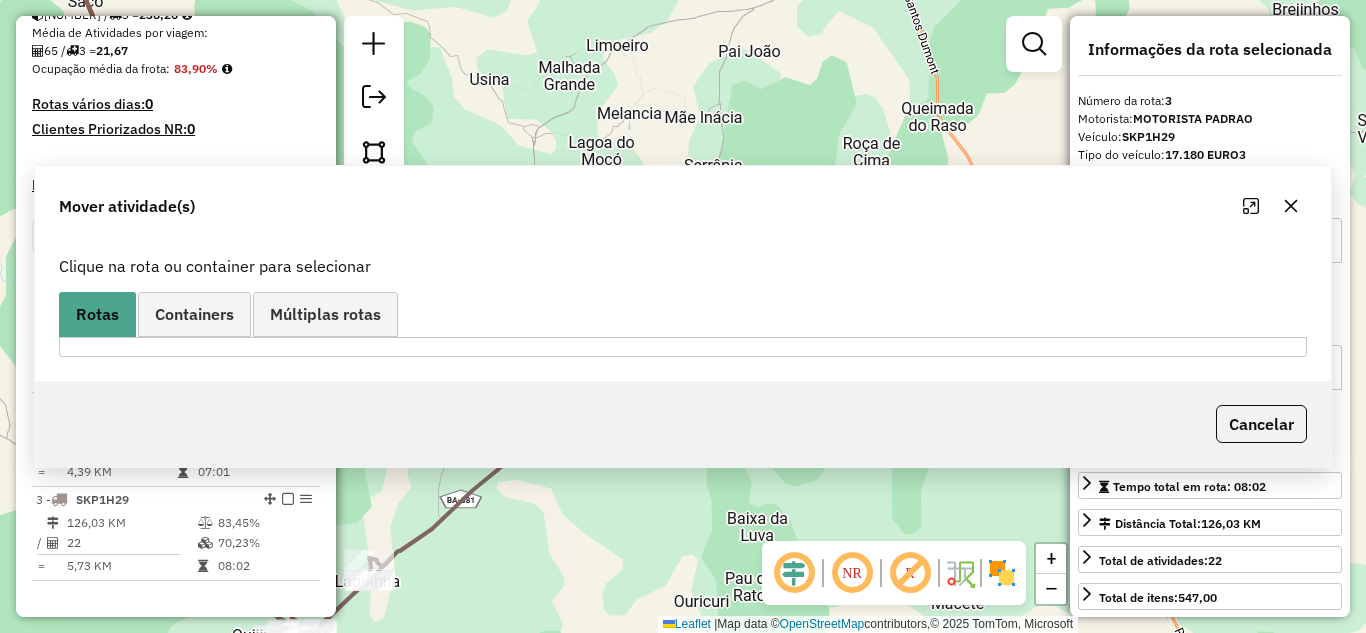 scroll, scrollTop: 0, scrollLeft: 0, axis: both 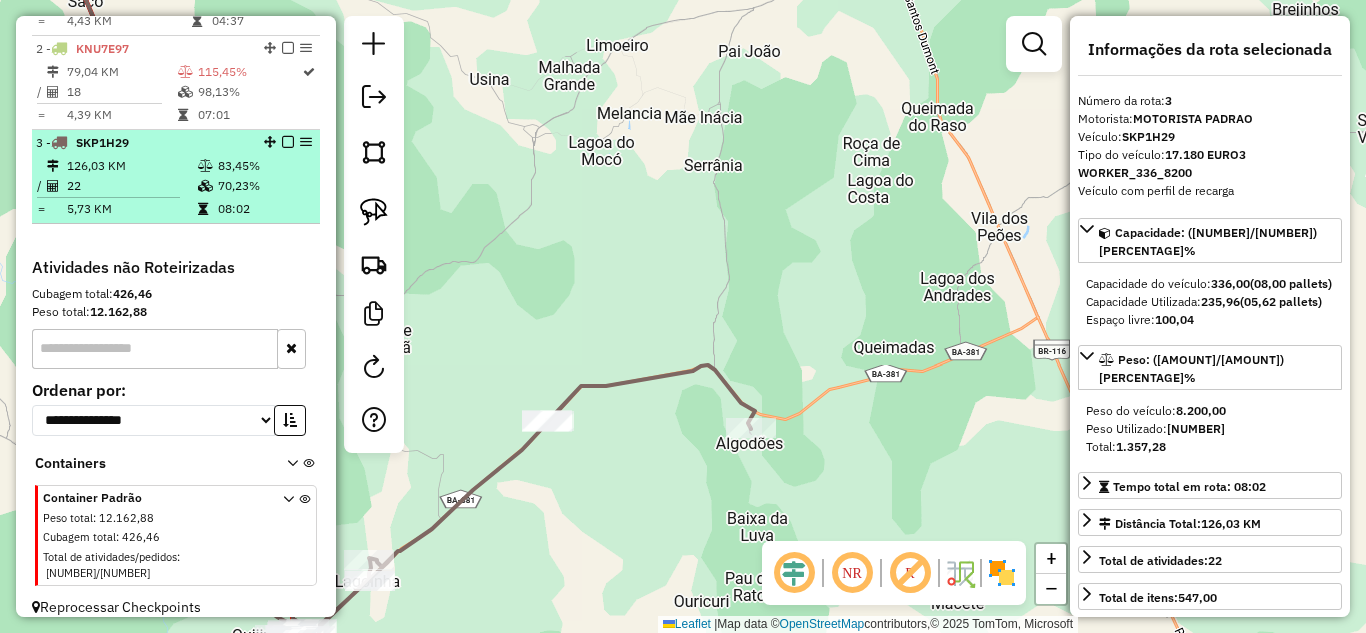 drag, startPoint x: 169, startPoint y: 163, endPoint x: 577, endPoint y: 244, distance: 415.96274 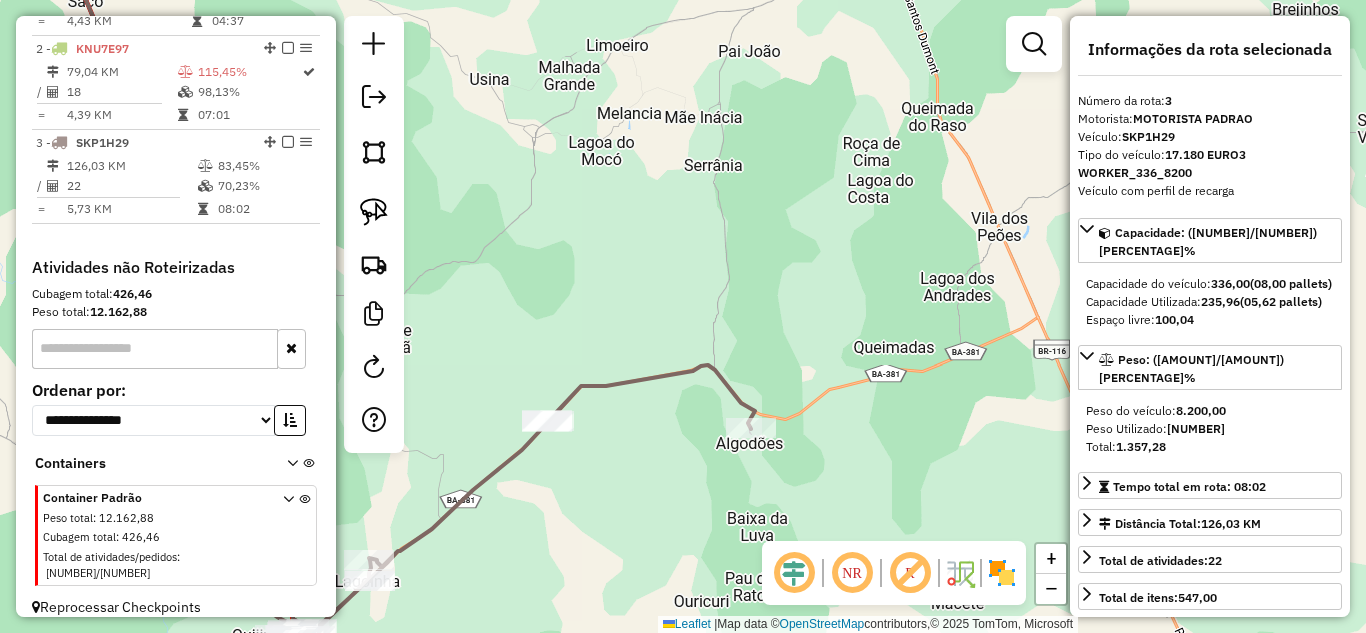 click on "126,03 KM" at bounding box center (131, 166) 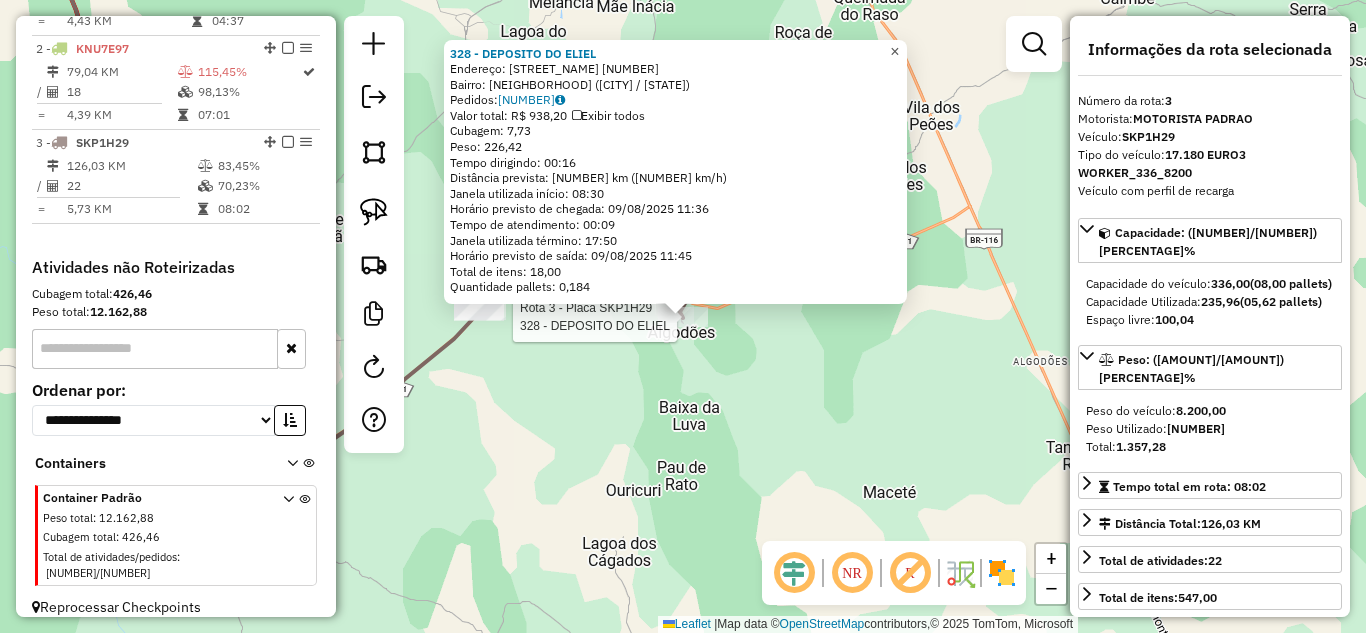 click on "×" 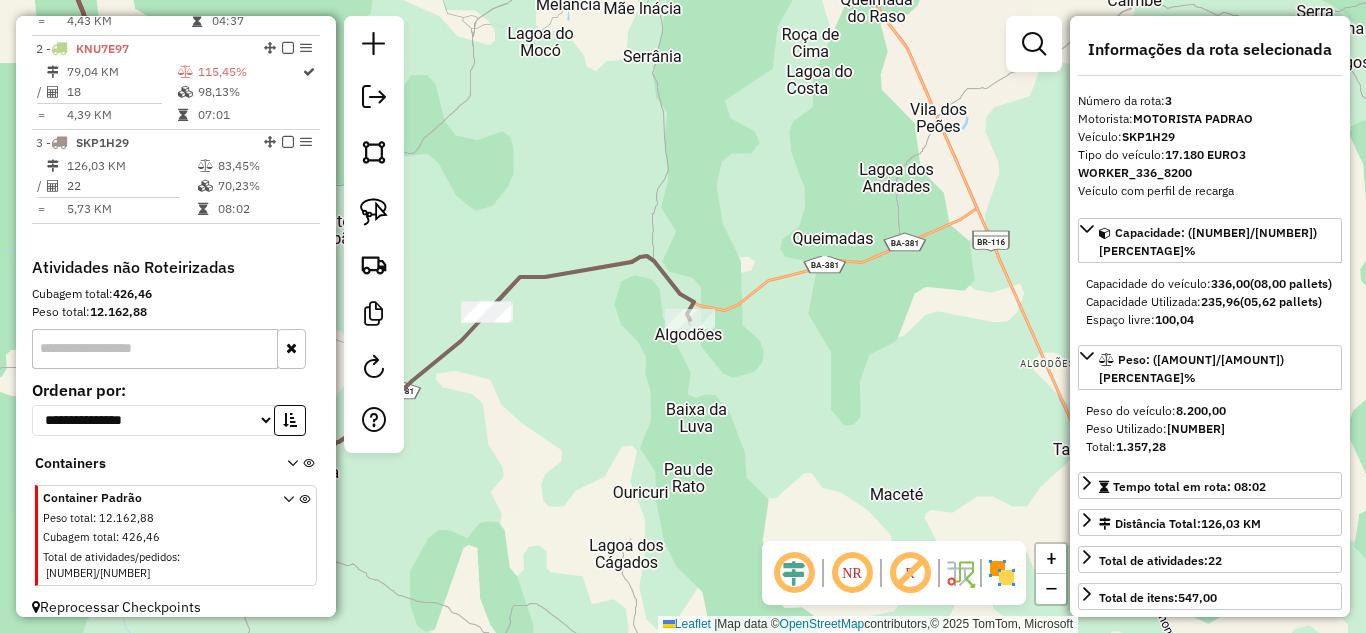 drag, startPoint x: 697, startPoint y: 534, endPoint x: 1063, endPoint y: 443, distance: 377.14322 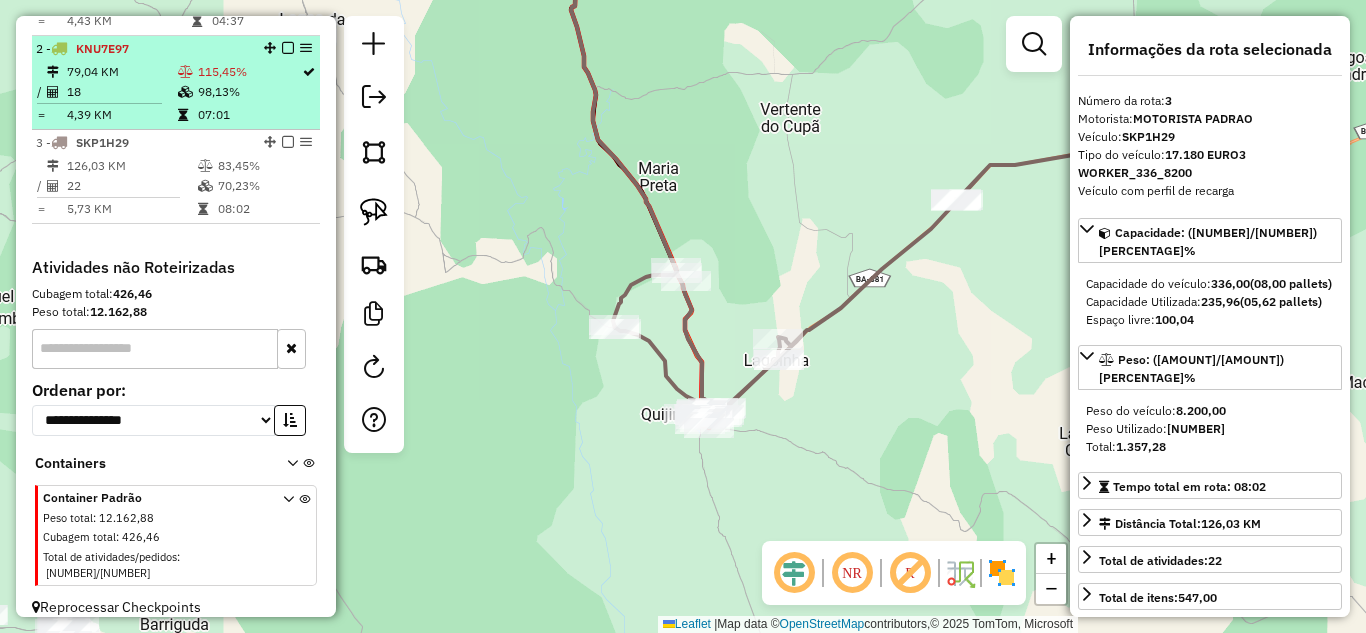 click on "18" at bounding box center [121, 92] 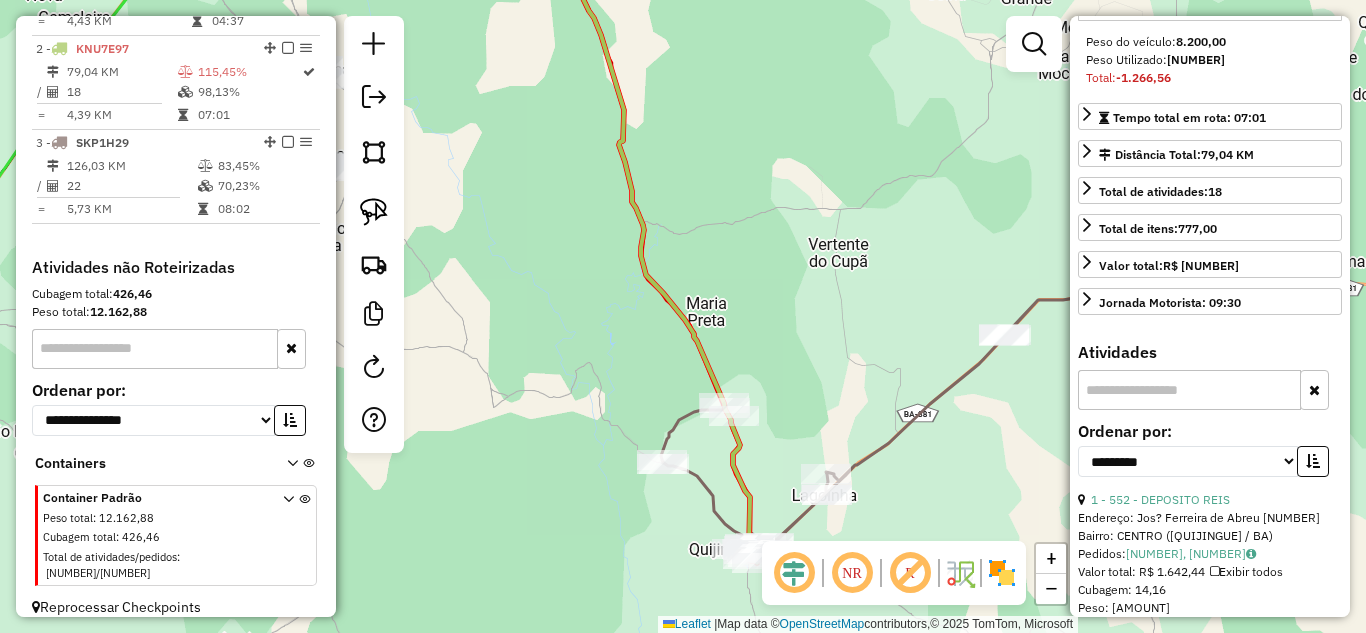 scroll, scrollTop: 733, scrollLeft: 0, axis: vertical 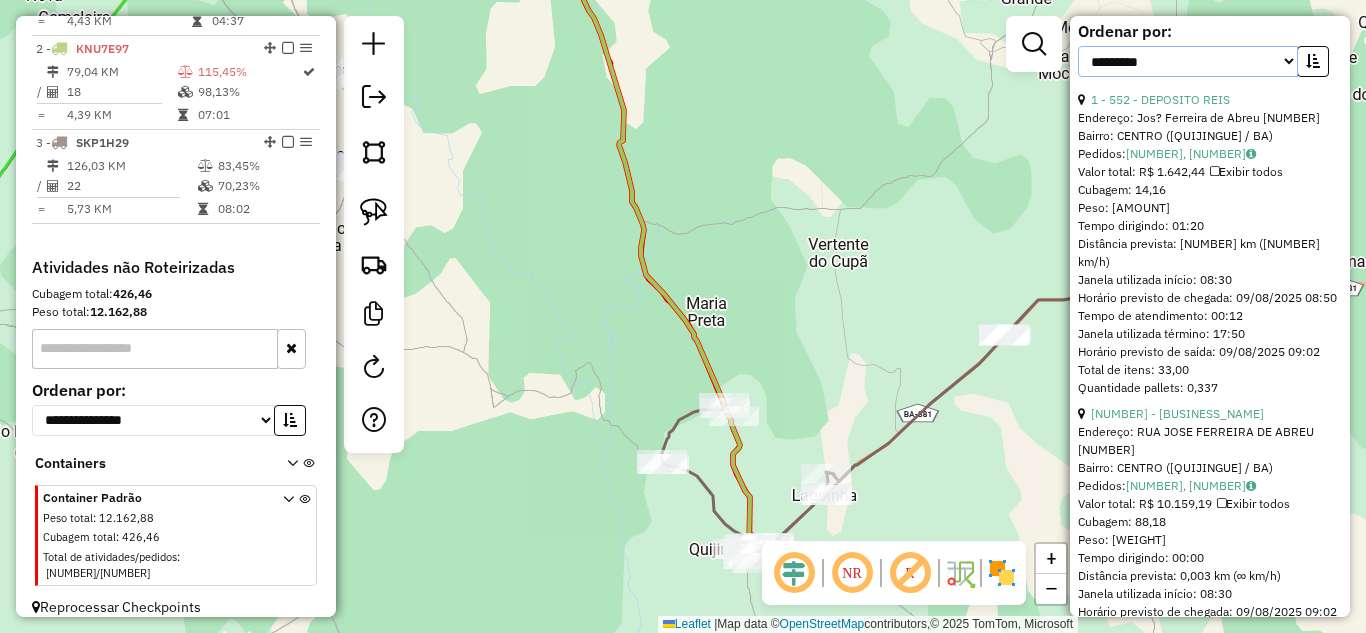 click on "**********" at bounding box center [1188, 61] 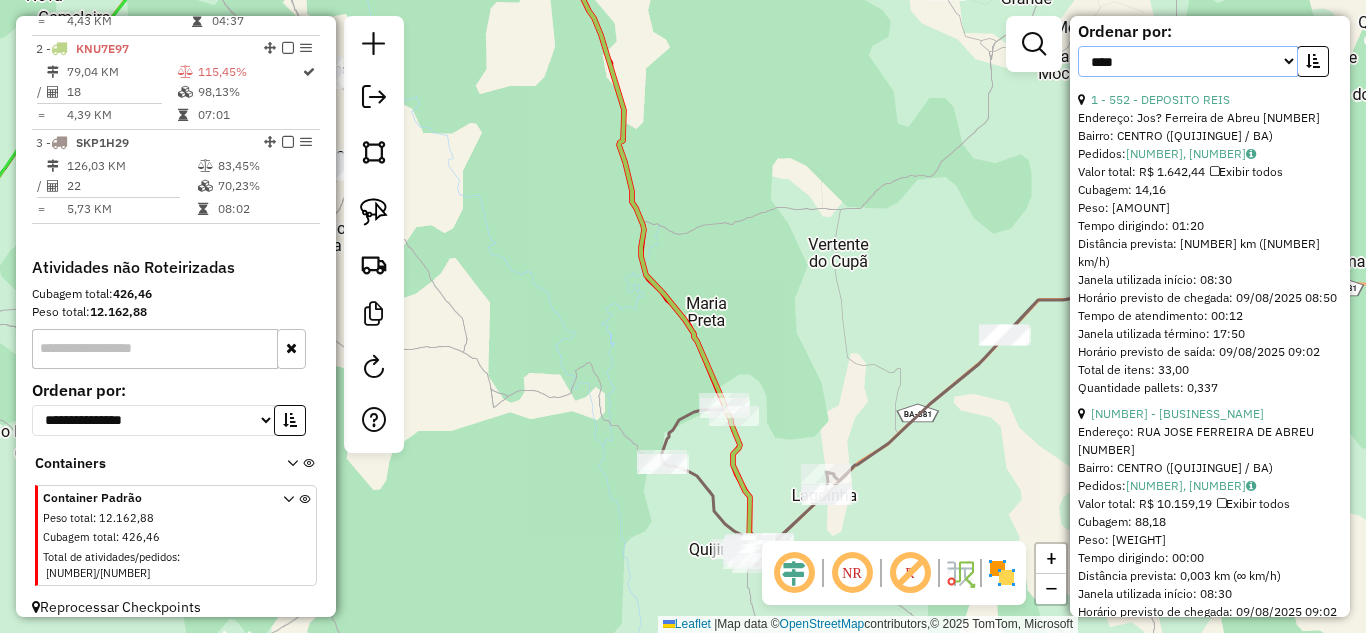 click on "**********" at bounding box center [1188, 61] 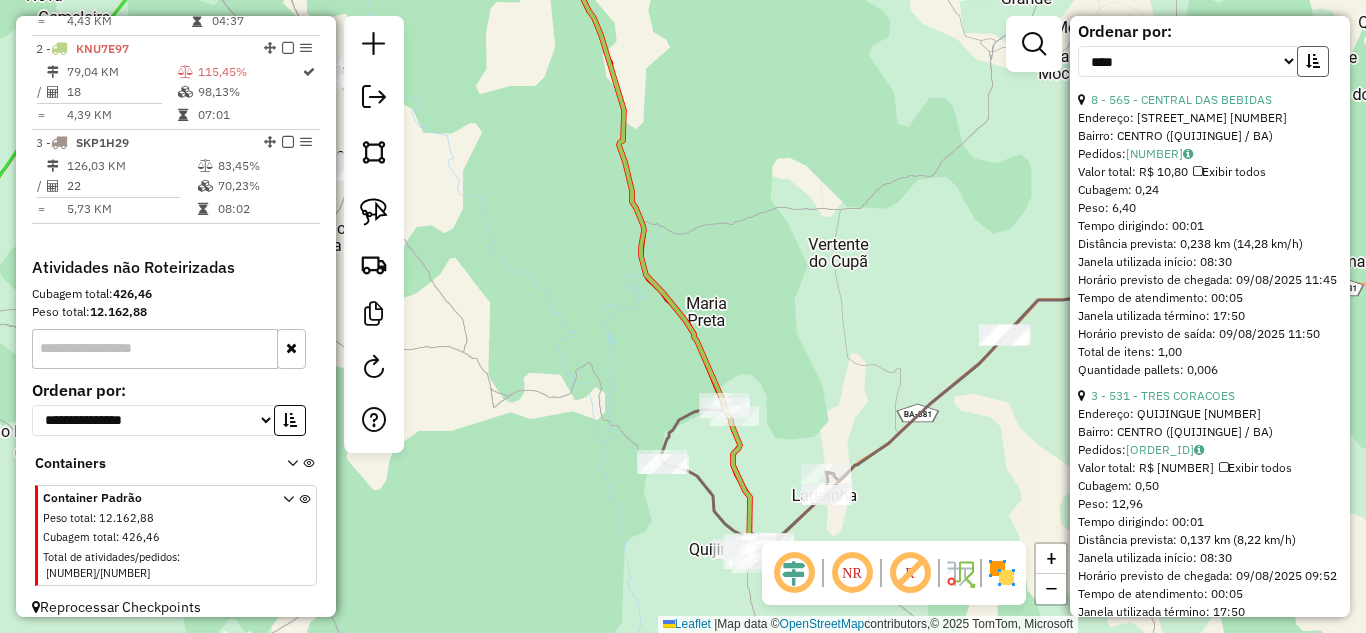 click at bounding box center (1313, 61) 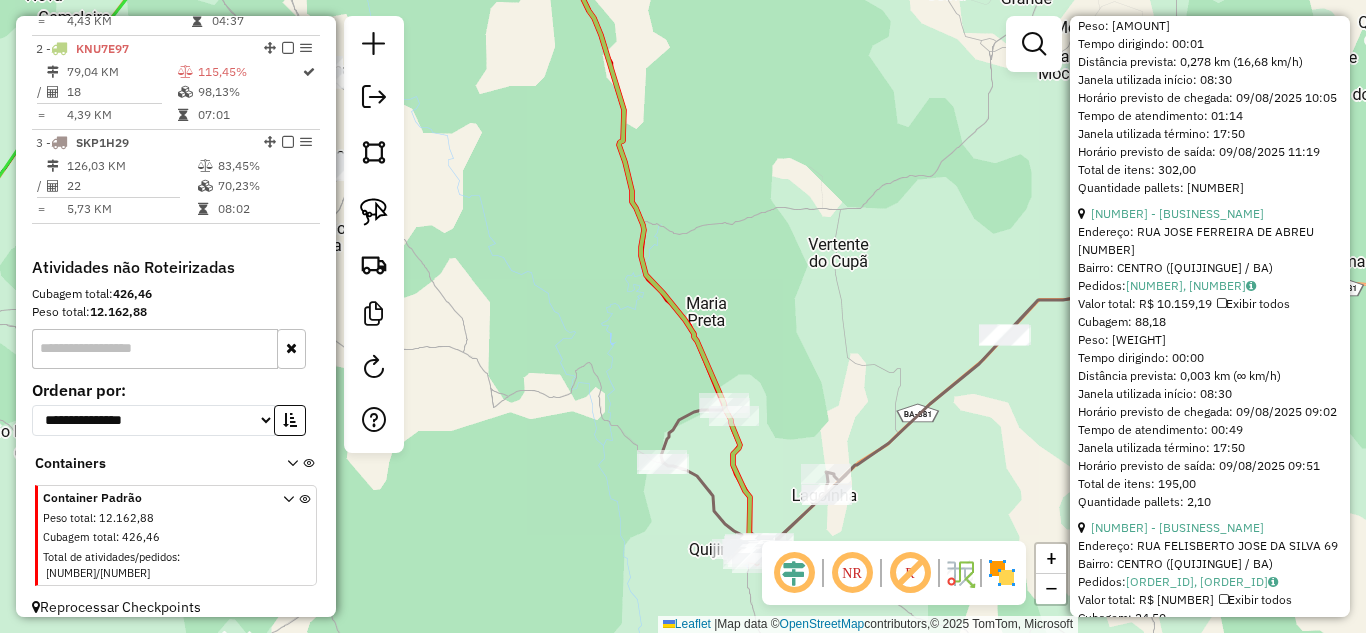 scroll, scrollTop: 1067, scrollLeft: 0, axis: vertical 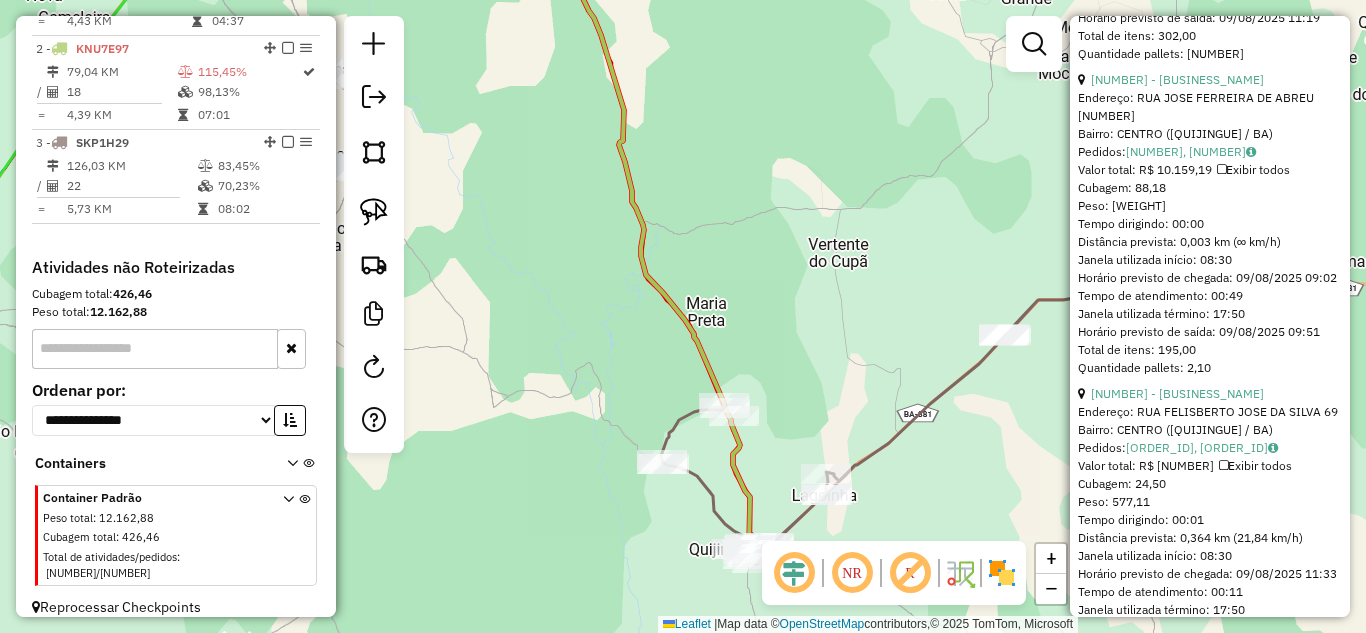 click on "Janela de atendimento Grade de atendimento Capacidade Transportadoras Veículos Cliente Pedidos  Rotas Selecione os dias de semana para filtrar as janelas de atendimento  Seg   Ter   Qua   Qui   Sex   Sáb   Dom  Informe o período da janela de atendimento: De: Até:  Filtrar exatamente a janela do cliente  Considerar janela de atendimento padrão  Selecione os dias de semana para filtrar as grades de atendimento  Seg   Ter   Qua   Qui   Sex   Sáb   Dom   Considerar clientes sem dia de atendimento cadastrado  Clientes fora do dia de atendimento selecionado Filtrar as atividades entre os valores definidos abaixo:  Peso mínimo:   Peso máximo:   Cubagem mínima:   Cubagem máxima:   De:   Até:  Filtrar as atividades entre o tempo de atendimento definido abaixo:  De:   Até:   Considerar capacidade total dos clientes não roteirizados Transportadora: Selecione um ou mais itens Tipo de veículo: Selecione um ou mais itens Veículo: Selecione um ou mais itens Motorista: Selecione um ou mais itens Nome: Rótulo:" 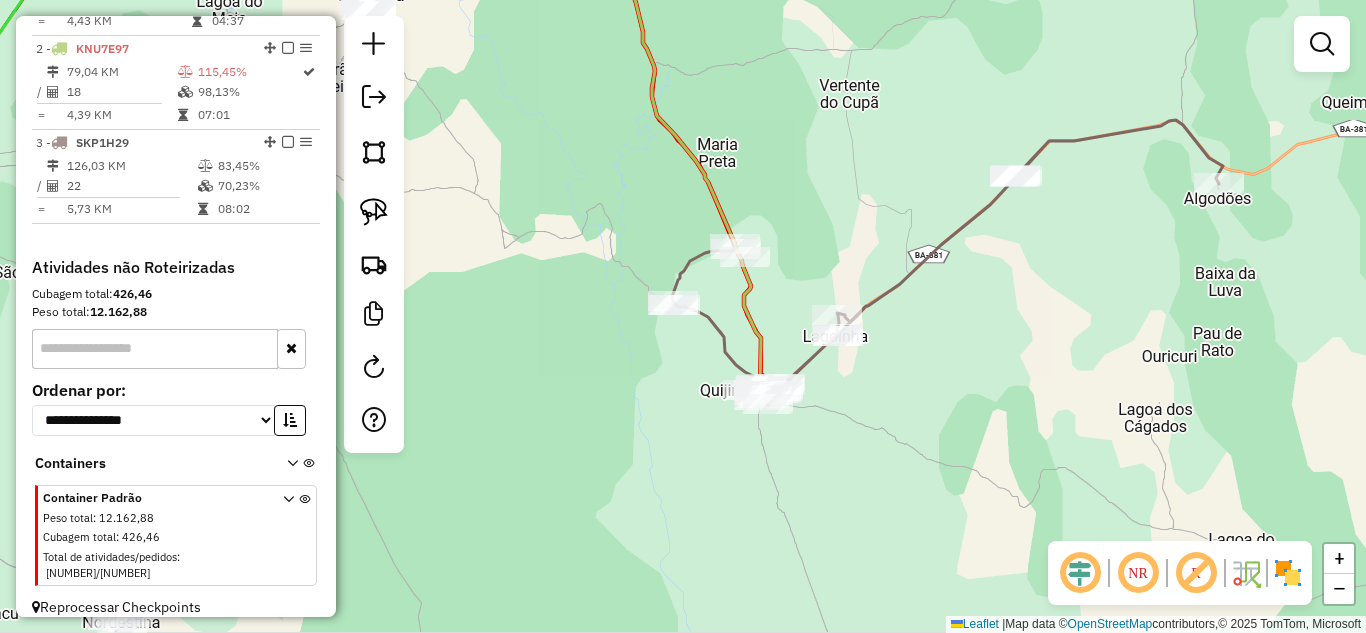 drag, startPoint x: 809, startPoint y: 349, endPoint x: 819, endPoint y: 149, distance: 200.24985 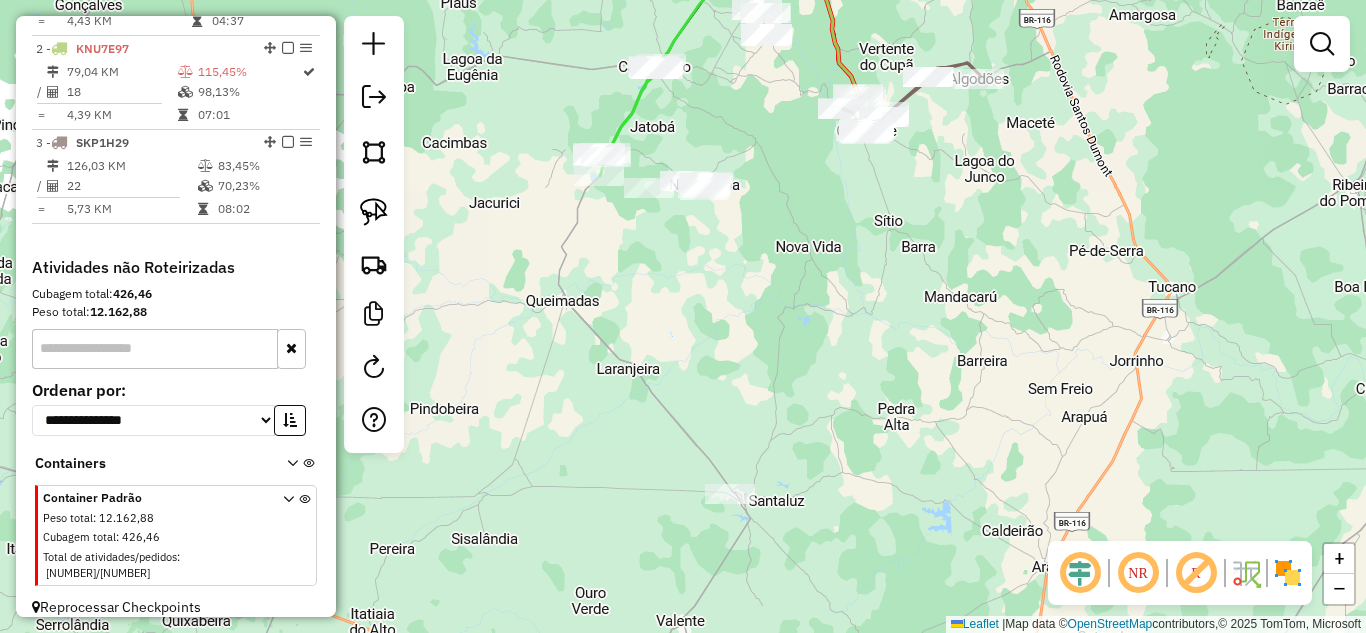 drag, startPoint x: 727, startPoint y: 353, endPoint x: 734, endPoint y: 107, distance: 246.09958 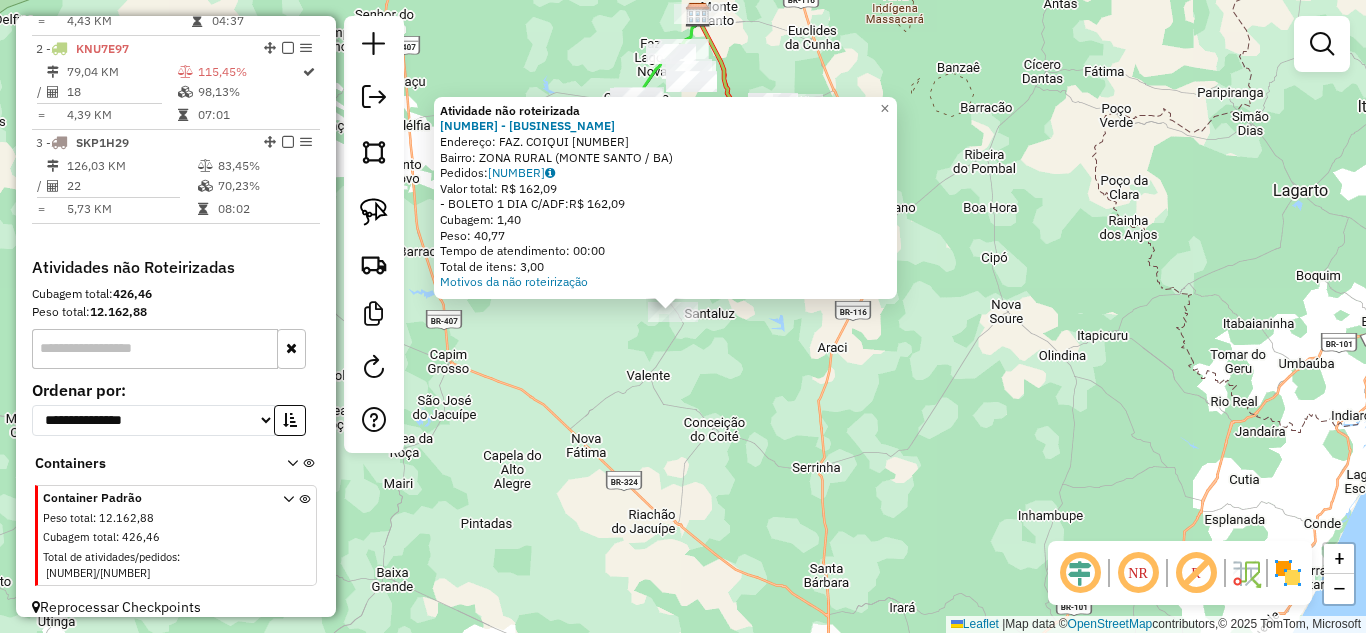 click on "Atividade não roteirizada [NUMBER] - OPEN BAR COIQUI  Endereço:  FAZ. COIQUI [NUMBER]   Bairro: ZONA RURAL ([CITY] / [STATE])   Pedidos:  [ORDER_ID]   Valor total: R$ [PRICE]   - BOLETO 1 DIA C/ADF:  R$ [PRICE]   Cubagem: [NUMBER]   Peso: [NUMBER]   Tempo de atendimento: [TIME]   Total de itens: [NUMBER]  Motivos da não roteirização × Janela de atendimento Grade de atendimento Capacidade Transportadoras Veículos Cliente Pedidos  Rotas Selecione os dias de semana para filtrar as janelas de atendimento  Seg   Ter   Qua   Qui   Sex   Sáb   Dom  Informe o período da janela de atendimento: De: Até:  Filtrar exatamente a janela do cliente  Considerar janela de atendimento padrão  Selecione os dias de semana para filtrar as grades de atendimento  Seg   Ter   Qua   Qui   Sex   Sáb   Dom   Considerar clientes sem dia de atendimento cadastrado  Clientes fora do dia de atendimento selecionado Filtrar as atividades entre os valores definidos abaixo:  Peso mínimo:   Peso máximo:   Cubagem mínima:   Cubagem máxima:   De:   Até:  De:" 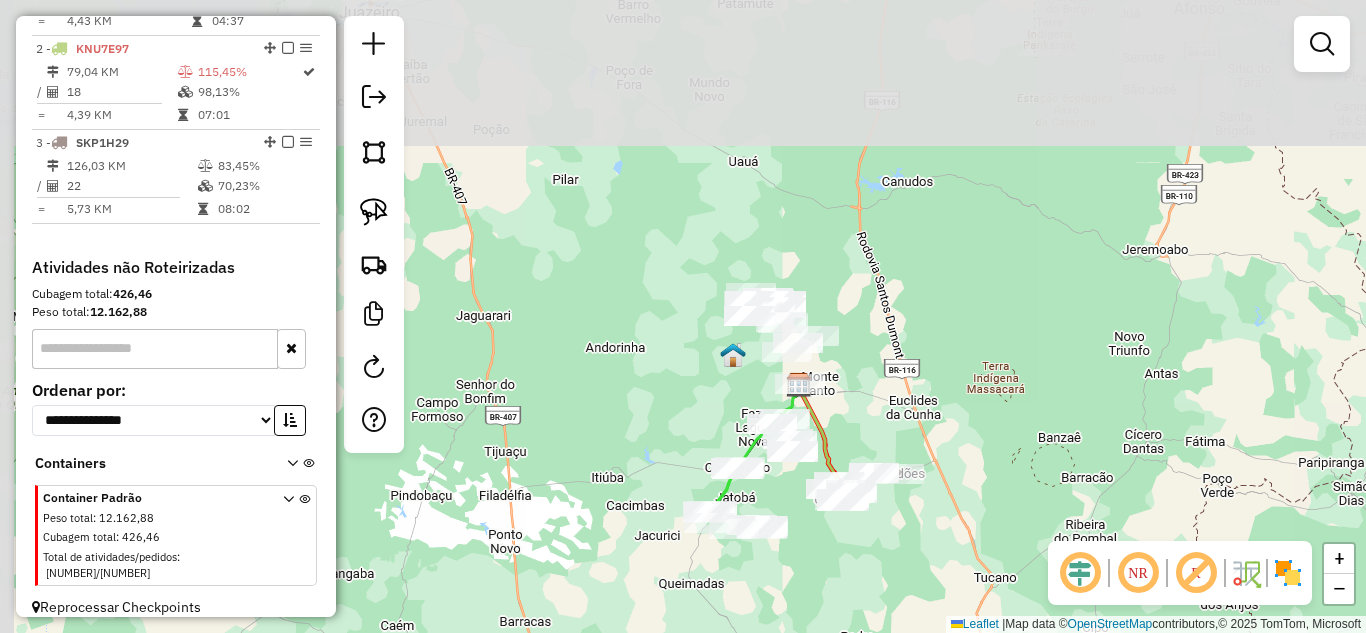 drag, startPoint x: 739, startPoint y: 257, endPoint x: 826, endPoint y: 555, distance: 310.44 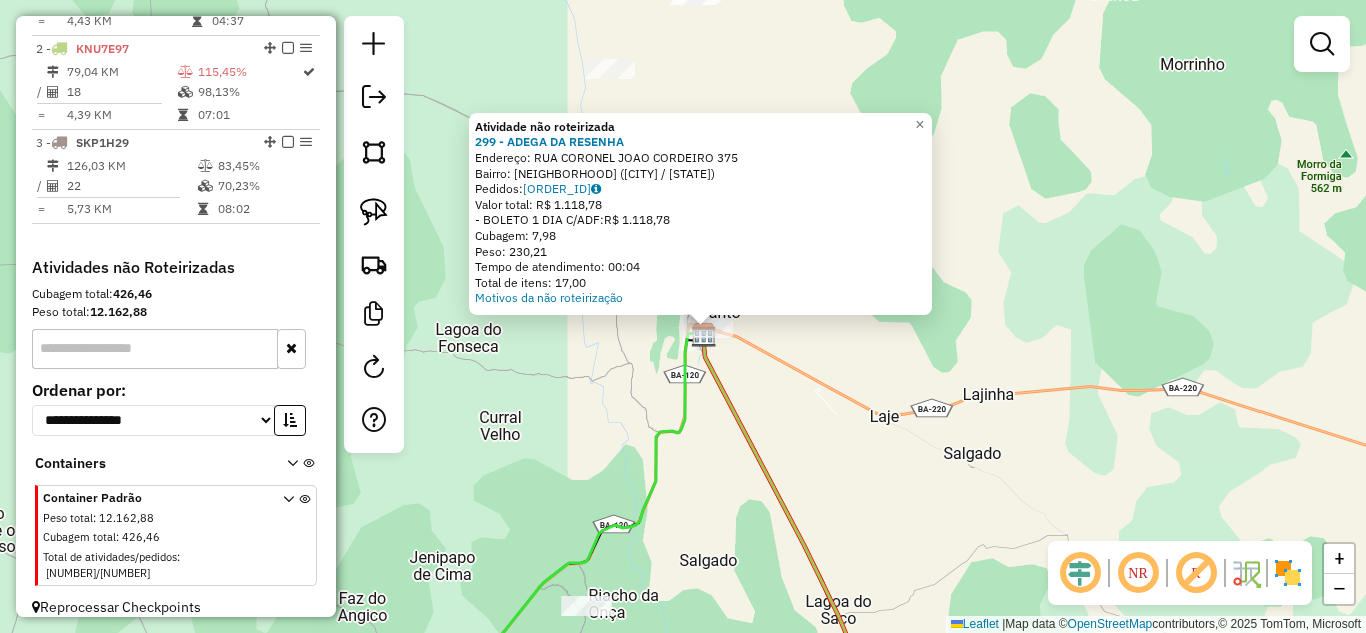 click on "Atividade não roteirizada [NUMBER] - [BUSINESS_NAME]  Endereço:  [STREET_NAME] [NUMBER]   Bairro: [NEIGHBORHOOD] ([CITY] / [STATE])   Pedidos:  [ORDER_ID]   Valor total: [CURRENCY] [AMOUNT]   - [PAYMENT_METHOD]:  [CURRENCY] [AMOUNT]   Cubagem: [AMOUNT]   Peso: [AMOUNT]   Tempo de atendimento: [TIME]   Total de itens: [AMOUNT]  Motivos da não roteirização × Janela de atendimento Grade de atendimento Capacidade Transportadoras Veículos Cliente Pedidos  Rotas Selecione os dias de semana para filtrar as janelas de atendimento  Seg   Ter   Qua   Qui   Sex   Sáb   Dom  Informe o período da janela de atendimento: De: Até:  Filtrar exatamente a janela do cliente  Considerar janela de atendimento padrão  Selecione os dias de semana para filtrar as grades de atendimento  Seg   Ter   Qua   Qui   Sex   Sáb   Dom   Considerar clientes sem dia de atendimento cadastrado  Clientes fora do dia de atendimento selecionado Filtrar as atividades entre os valores definidos abaixo:  Peso mínimo:   Peso máximo:   Cubagem mínima:   Cubagem máxima:" 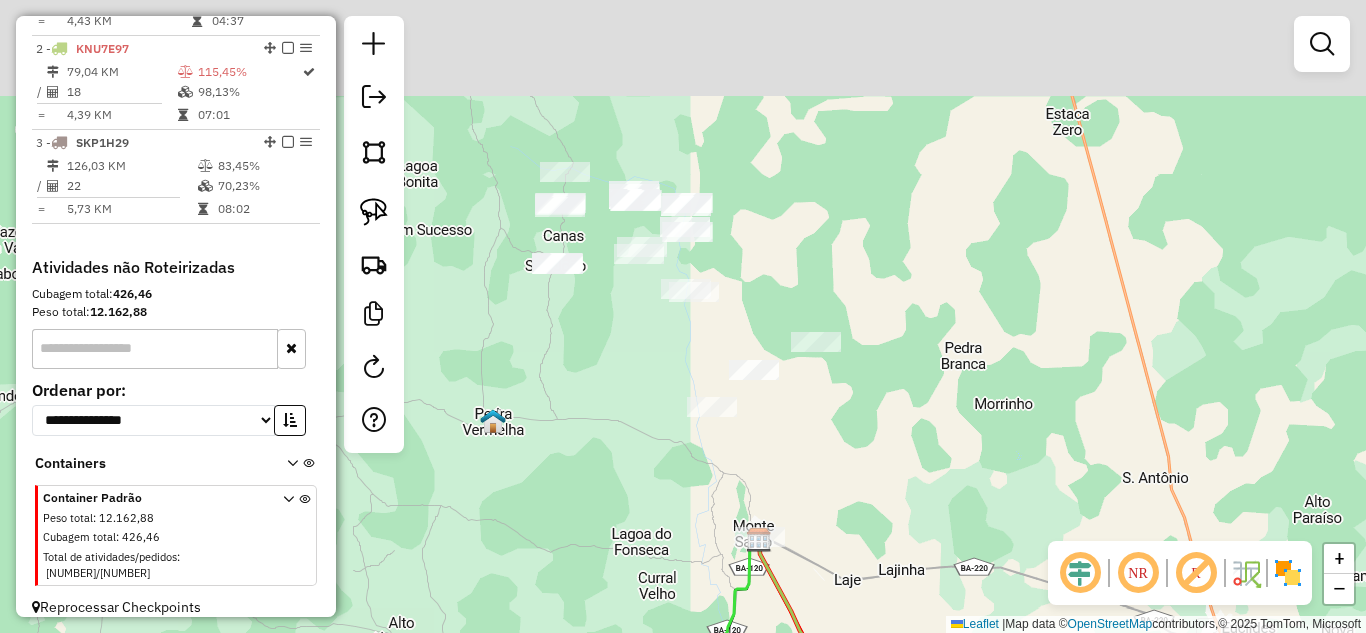 drag, startPoint x: 700, startPoint y: 521, endPoint x: 766, endPoint y: 676, distance: 168.46661 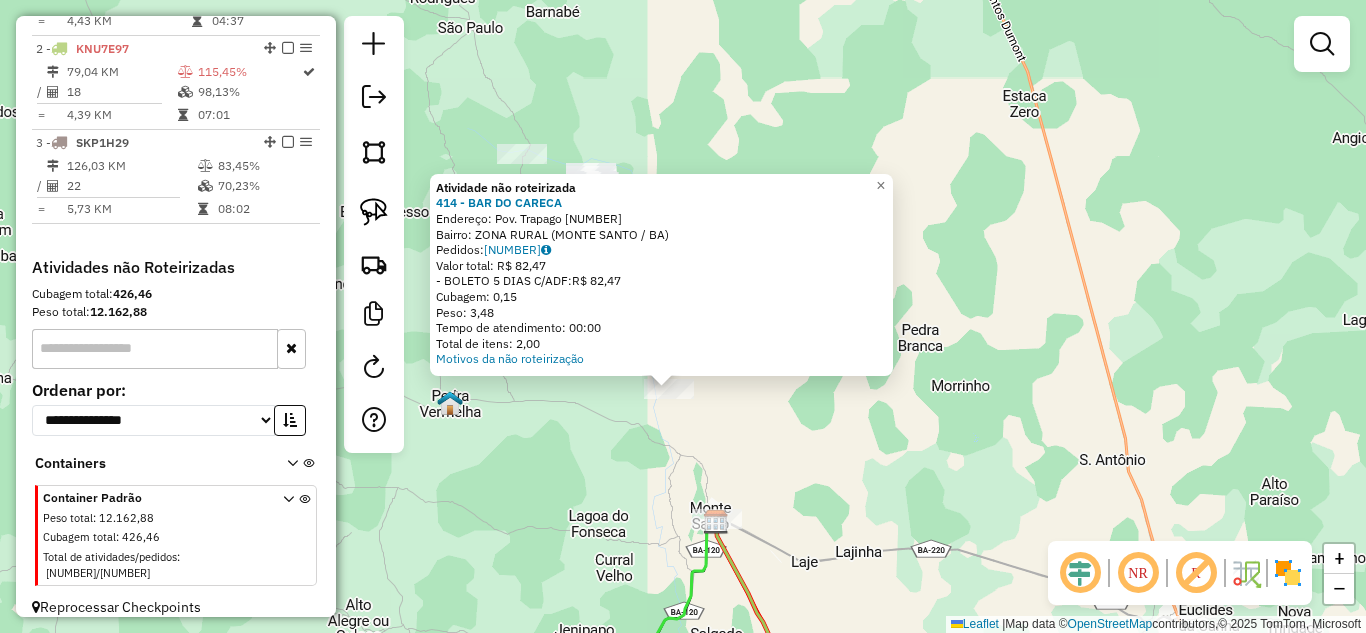 drag, startPoint x: 740, startPoint y: 343, endPoint x: 718, endPoint y: 426, distance: 85.86617 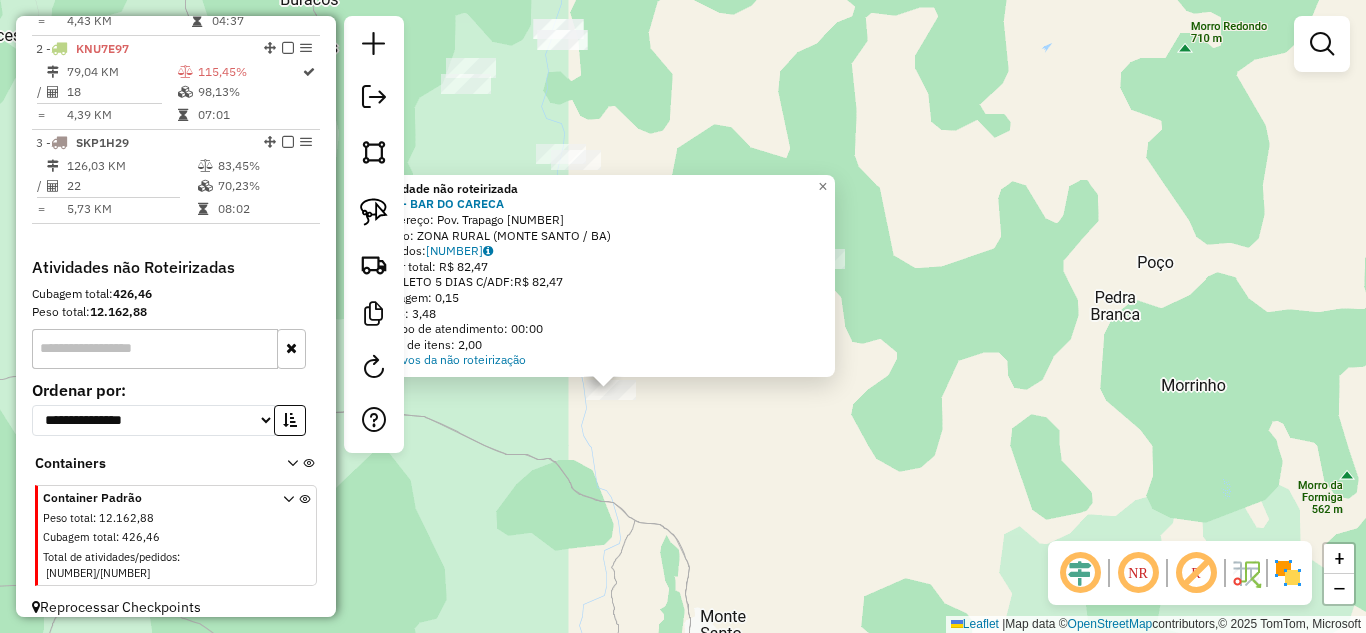 click on "Atividade não roteirizada 414 - BAR DO CARECA Endereço: Pov. Trapago [NUMBER] Bairro: ZONA RURAL (MONTE SANTO / BA) Pedidos: [NUMBER] Valor total: R$ [NUMBER] - BOLETO 5 DIAS C/ADF: R$ [NUMBER] Cubagem: [NUMBER] Peso: [NUMBER] Tempo de atendimento: 00:00 Total de itens: [NUMBER] Motivos da não roteirização × Janela de atendimento Grade de atendimento Capacidade Transportadoras Veículos Cliente Pedidos Rotas Selecione os dias de semana para filtrar as janelas de atendimento Seg Ter Qua Qui Sex Sáb Dom Informe o período da janela de atendimento: De: Até: Filtrar exatamente a janela do cliente Considerar janela de atendimento padrão Seg Ter Qua Qui Sex Sáb Dom Considerar clientes sem dia de atendimento cadastrado Clientes fora do dia de atendimento selecionado Filtrar as atividades entre os valores definidos abaixo: Peso mínimo: Peso máximo: Cubagem mínima: Cubagem máxima: De: Até: De:" 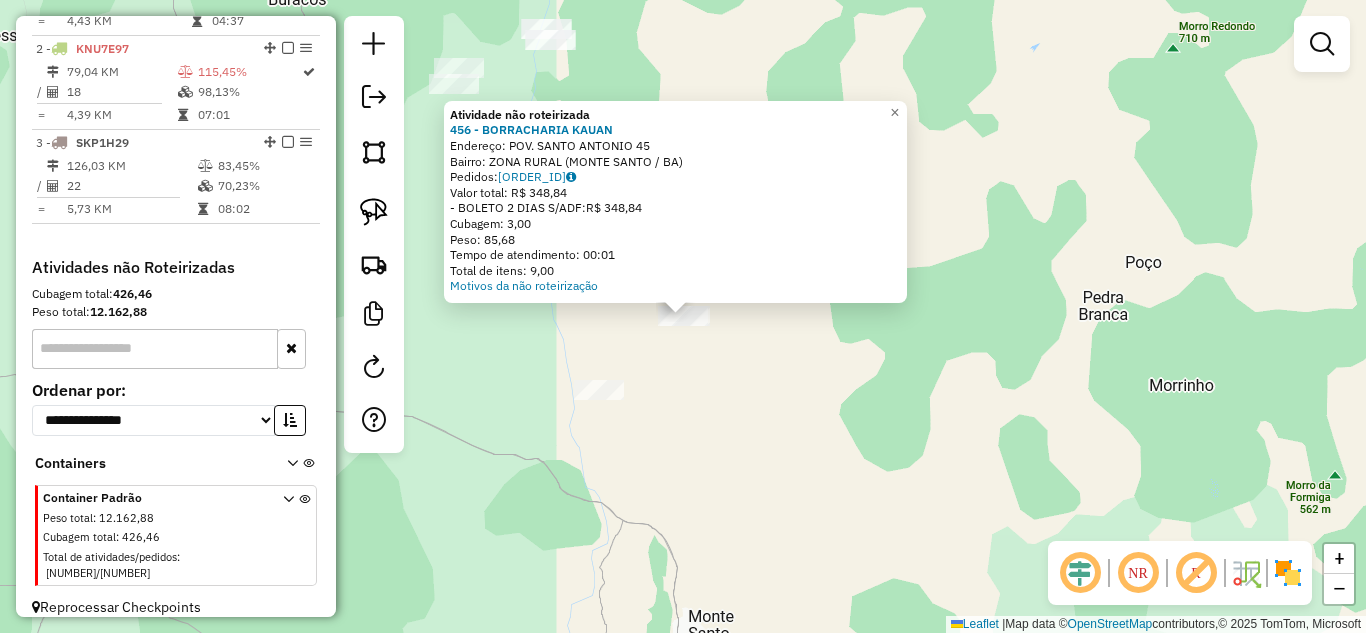 click on "Atividade não roteirizada 456 - BORRACHARIA KAUAN Endereço: POV. SANTO ANTONIO 45 Bairro: ZONA RURAL ([CITY] / [STATE]) Pedidos: [ORDER_ID] Valor total: R$ 348,84 - BOLETO 2 DIAS S/ADF: R$ 348,84 Cubagem: 3,00 Peso: 85,68 Tempo de atendimento: 00:01 Total de itens: 9,00 Motivos da não roteirização × Janela de atendimento Grade de atendimento Capacidade Transportadoras Veículos Cliente Pedidos Rotas Selecione os dias de semana para filtrar as janelas de atendimento Seg Ter Qua Qui Sex Sáb Dom Informe o período da janela de atendimento: De: Até: Filtrar exatamente a janela do cliente Considerar janela de atendimento padrão Selecione os dias de semana para filtrar as grades de atendimento Seg Ter Qua Qui Sex Sáb Dom Considerar clientes sem dia de atendimento cadastrado Clientes fora do dia de atendimento selecionado Filtrar as atividades entre os valores definidos abaixo: Peso mínimo: Peso máximo: Cubagem mínima: Cubagem máxima: De: +" 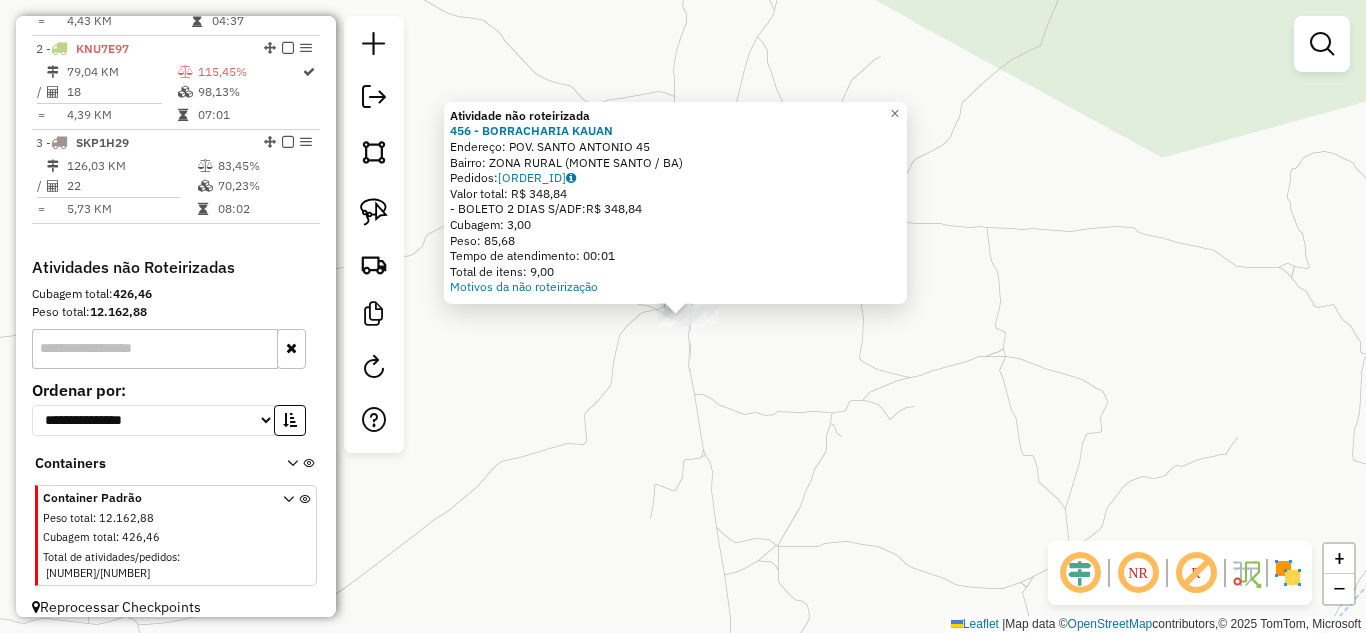 drag, startPoint x: 693, startPoint y: 362, endPoint x: 724, endPoint y: 348, distance: 34.0147 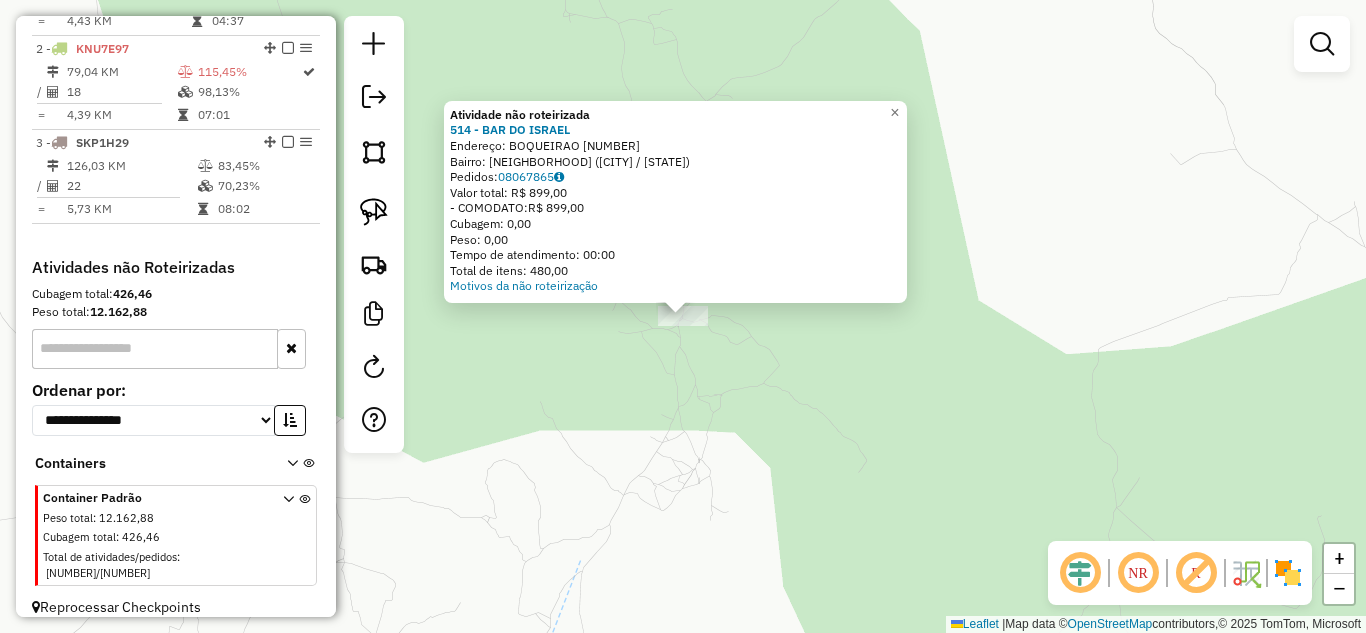 click on "Atividade não roteirizada [NUMBER] - [BUSINESS_NAME]  Endereço:  [STREET_NAME] [NUMBER]   Bairro: [NEIGHBORHOOD] ([CITY] / [STATE])   Pedidos:  [ORDER_ID]   Valor total: [CURRENCY] [AMOUNT]   - [PAYMENT_METHOD]:  [CURRENCY] [AMOUNT]   Cubagem: [AMOUNT]   Peso: [AMOUNT]   Tempo de atendimento: [TIME]   Total de itens: [AMOUNT]  Motivos da não roteirização × Janela de atendimento Grade de atendimento Capacidade Transportadoras Veículos Cliente Pedidos  Rotas Selecione os dias de semana para filtrar as janelas de atendimento  Seg   Ter   Qua   Qui   Sex   Sáb   Dom  Informe o período da janela de atendimento: De: Até:  Filtrar exatamente a janela do cliente  Considerar janela de atendimento padrão  Selecione os dias de semana para filtrar as grades de atendimento  Seg   Ter   Qua   Qui   Sex   Sáb   Dom   Considerar clientes sem dia de atendimento cadastrado  Clientes fora do dia de atendimento selecionado Filtrar as atividades entre os valores definidos abaixo:  Peso mínimo:   Peso máximo:   Cubagem mínima:   Cubagem máxima:   De:   Até:  De:   Até:  Nome:" 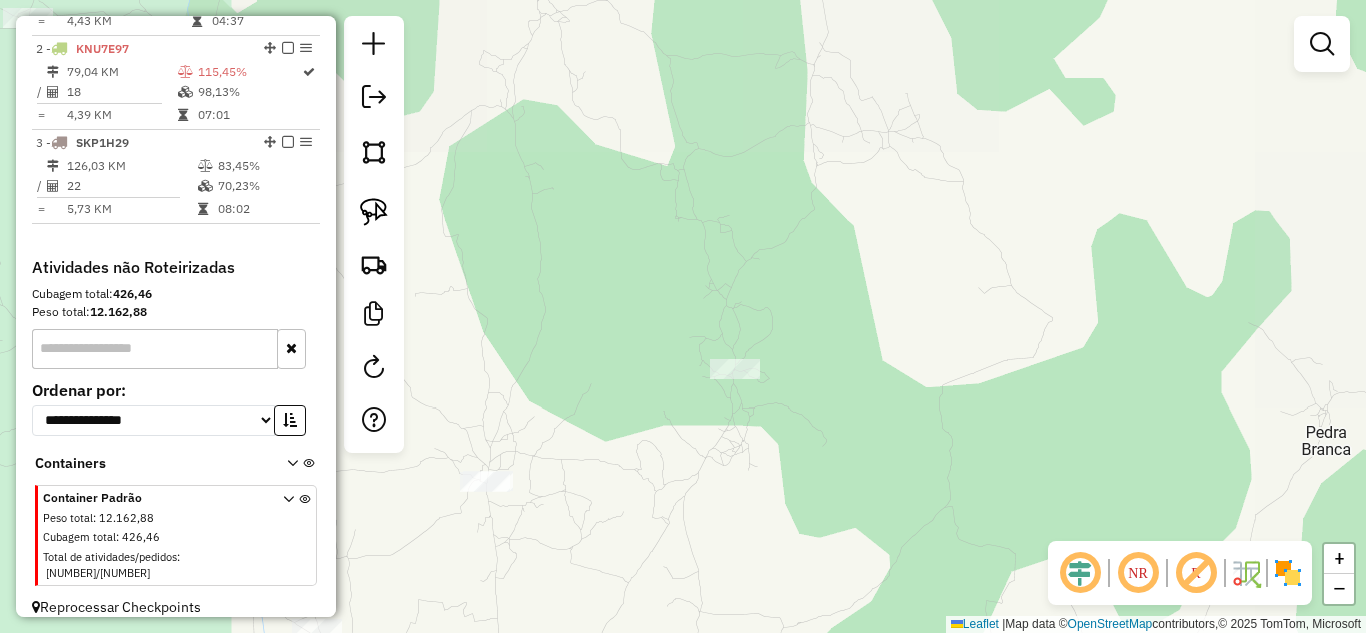 drag, startPoint x: 596, startPoint y: 425, endPoint x: 979, endPoint y: 437, distance: 383.18796 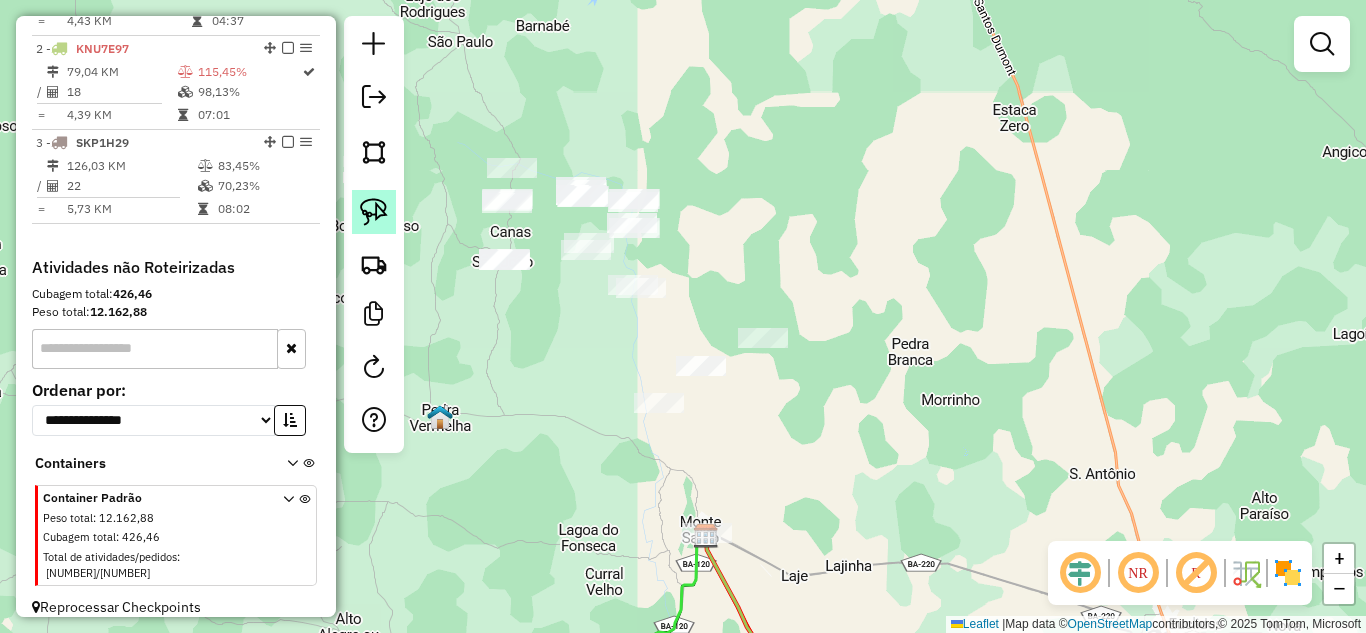 click 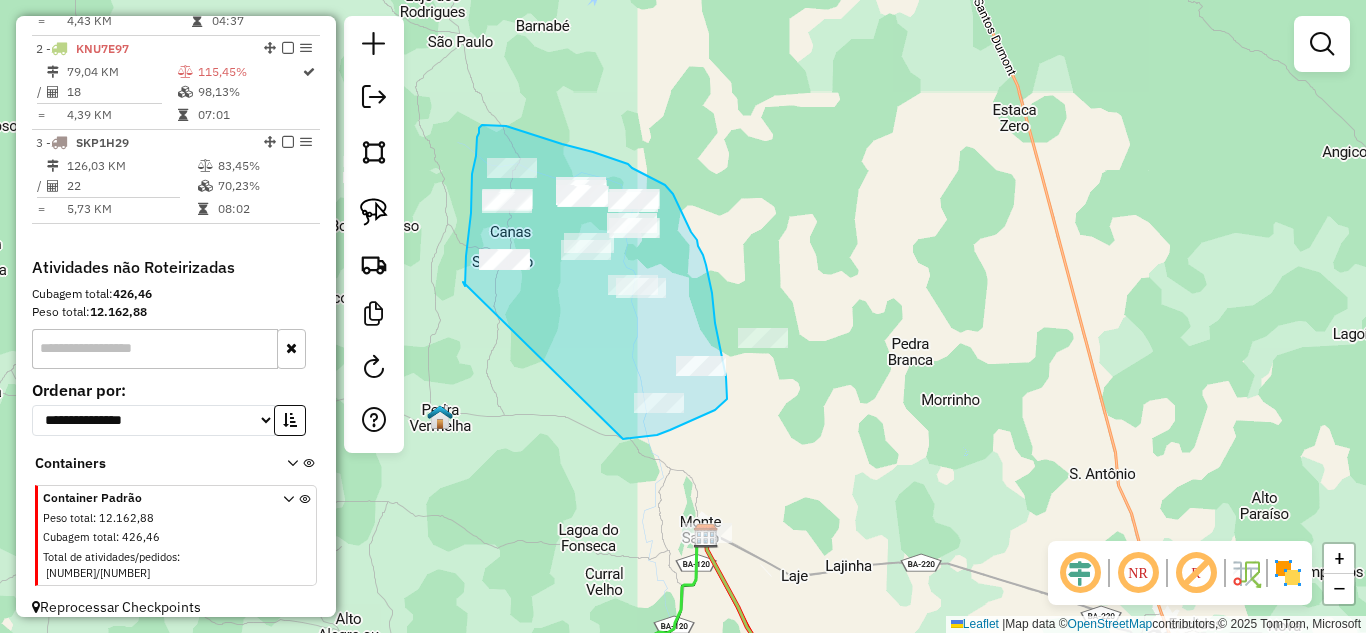 drag, startPoint x: 463, startPoint y: 282, endPoint x: 620, endPoint y: 437, distance: 220.62184 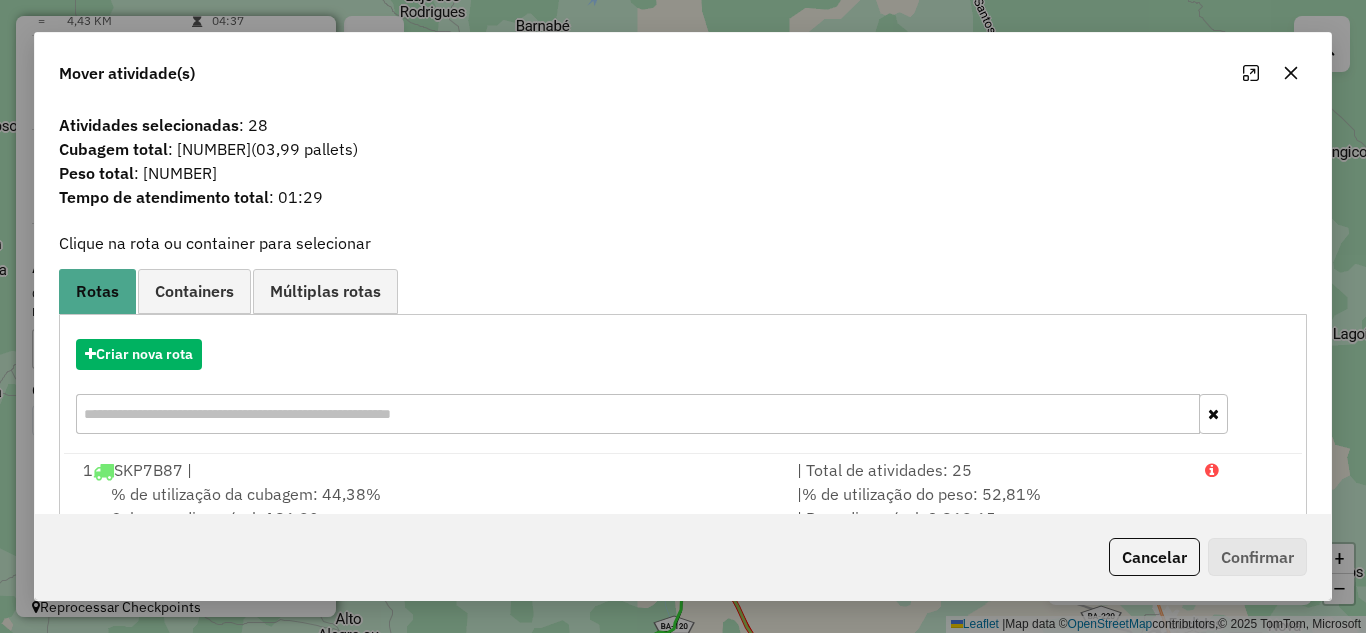 click 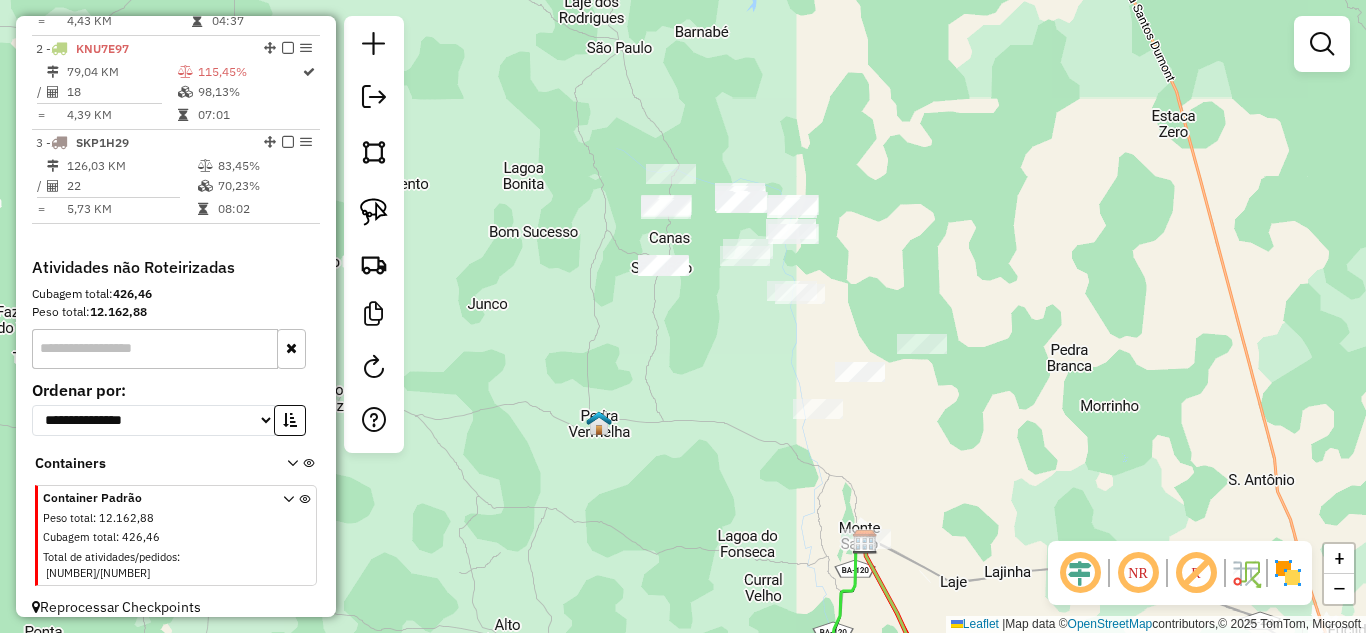 drag, startPoint x: 632, startPoint y: 338, endPoint x: 784, endPoint y: 343, distance: 152.08221 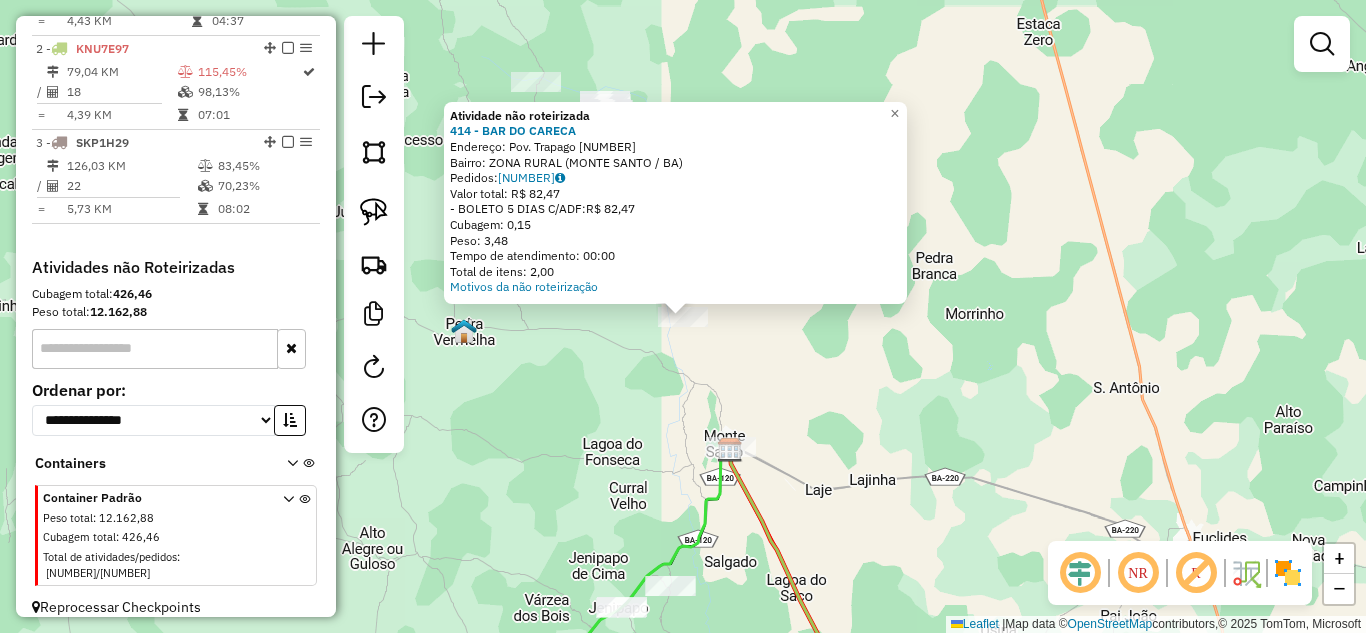 click on "Atividade não roteirizada 414 - BAR DO CARECA Endereço: Pov. Trapago [NUMBER] Bairro: ZONA RURAL (MONTE SANTO / BA) Pedidos: [NUMBER] Valor total: R$ [NUMBER] - BOLETO 5 DIAS C/ADF: R$ [NUMBER] Cubagem: [NUMBER] Peso: [NUMBER] Tempo de atendimento: 00:00 Total de itens: [NUMBER] Motivos da não roteirização × Janela de atendimento Grade de atendimento Capacidade Transportadoras Veículos Cliente Pedidos Rotas Selecione os dias de semana para filtrar as janelas de atendimento Seg Ter Qua Qui Sex Sáb Dom Informe o período da janela de atendimento: De: Até: Filtrar exatamente a janela do cliente Considerar janela de atendimento padrão Seg Ter Qua Qui Sex Sáb Dom Considerar clientes sem dia de atendimento cadastrado Clientes fora do dia de atendimento selecionado Filtrar as atividades entre os valores definidos abaixo: Peso mínimo: Peso máximo: Cubagem mínima: Cubagem máxima: De: Até: De:" 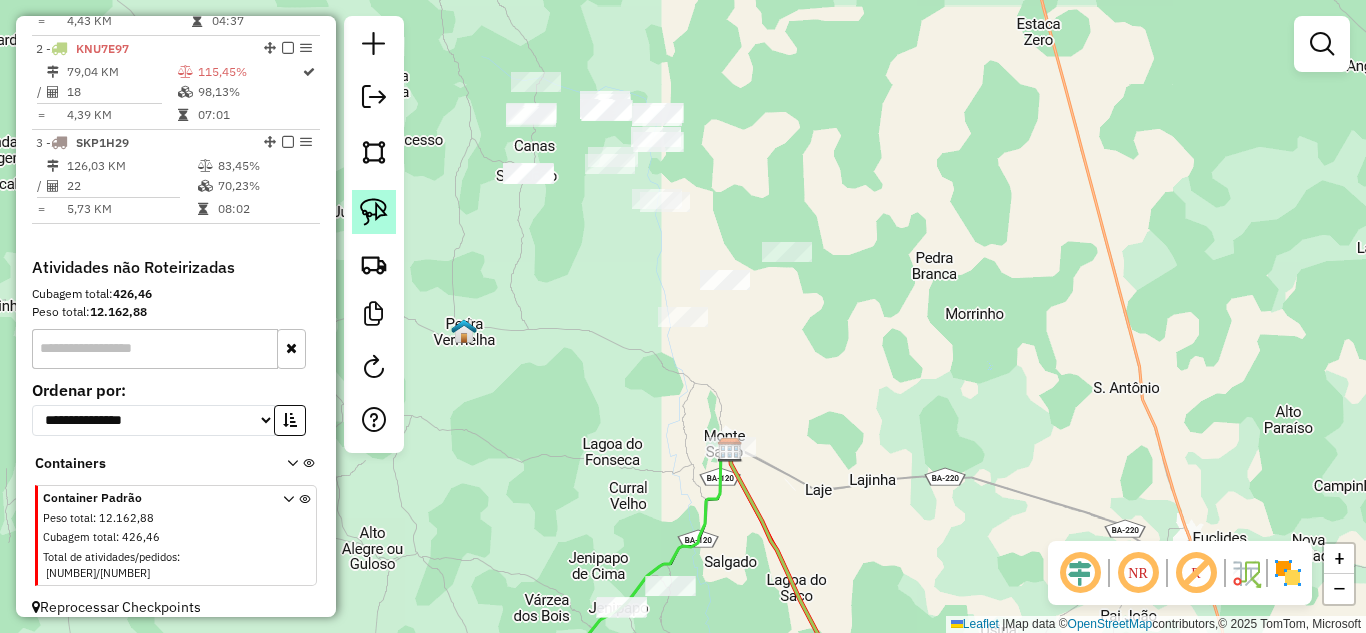 click 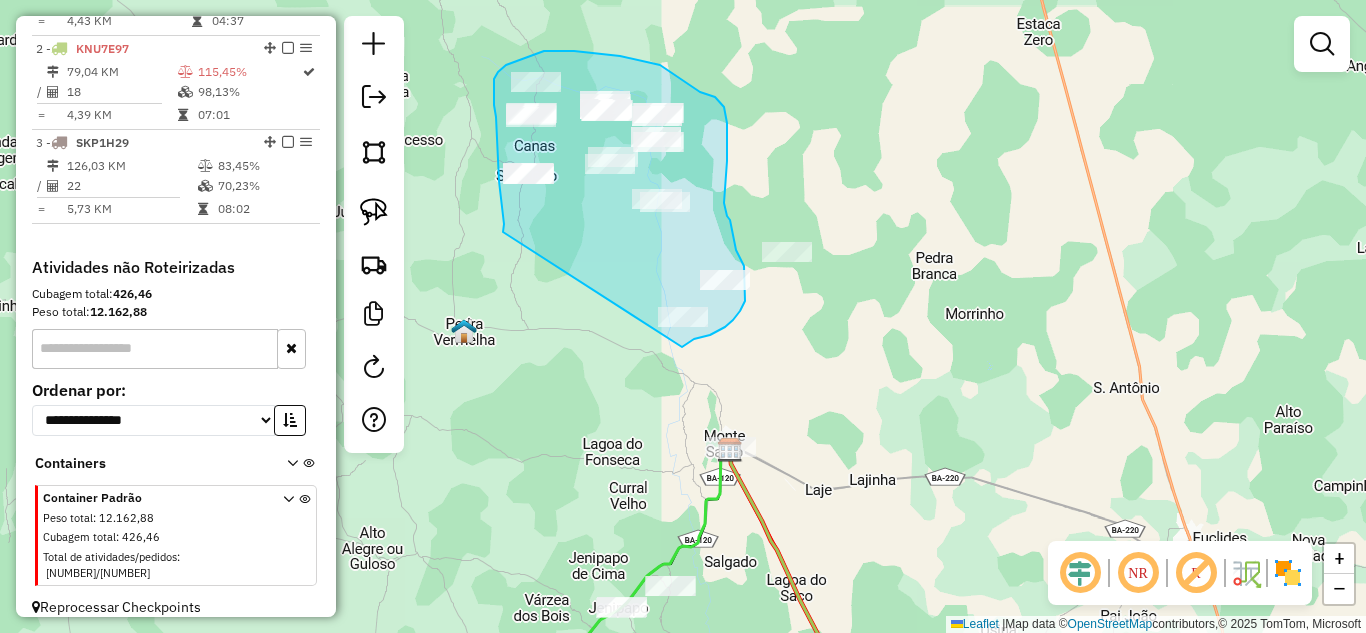 drag, startPoint x: 503, startPoint y: 232, endPoint x: 682, endPoint y: 347, distance: 212.75807 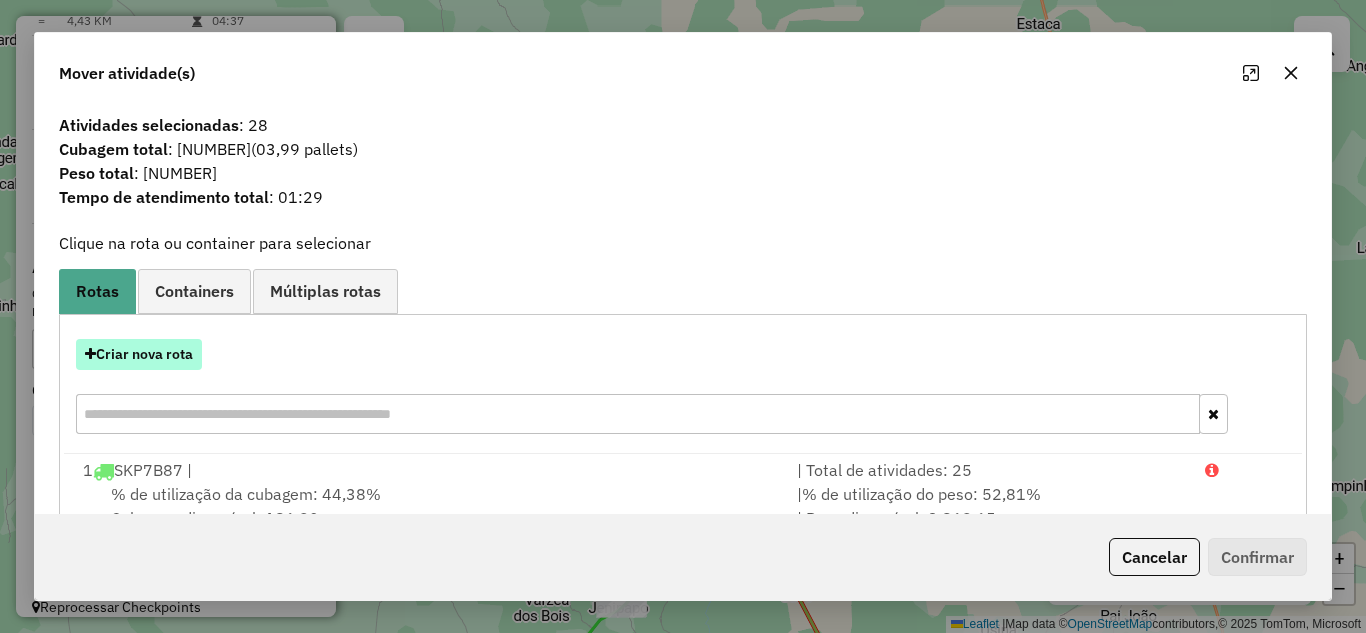 click on "Criar nova rota" at bounding box center [139, 354] 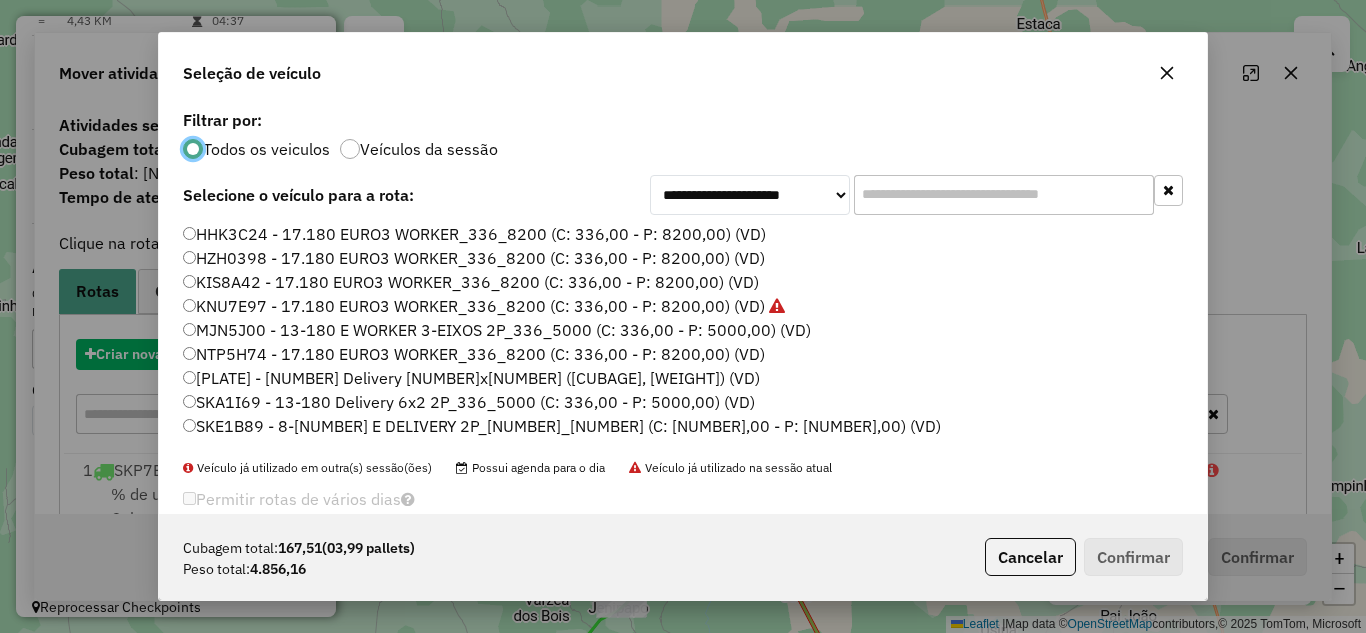 scroll, scrollTop: 11, scrollLeft: 6, axis: both 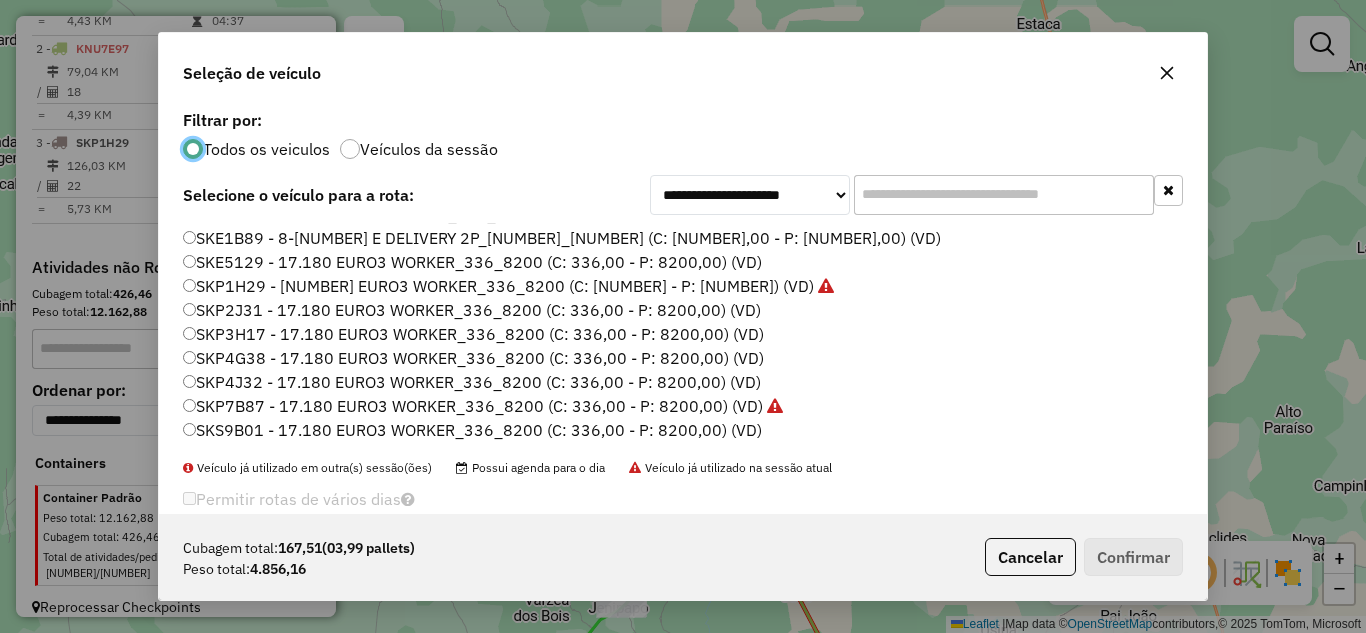 click on "SKP4J32 - 17.180 EURO3 WORKER_336_8200 (C: 336,00 - P: 8200,00) (VD)" 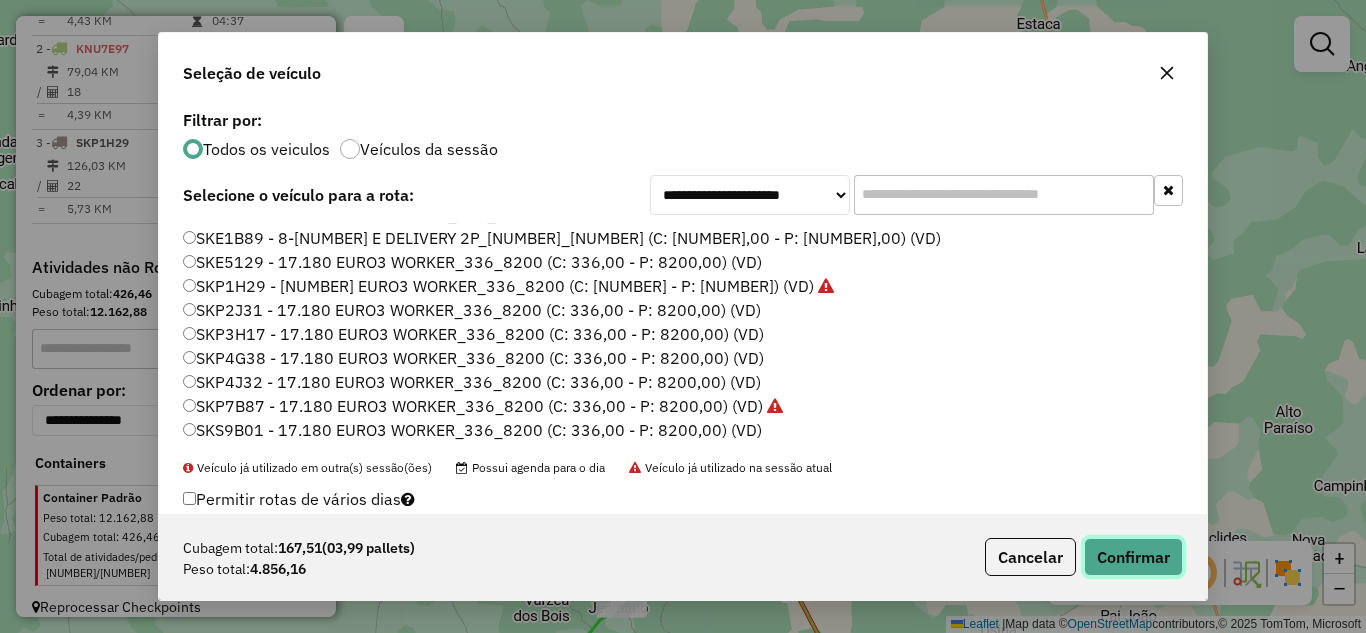 drag, startPoint x: 1167, startPoint y: 568, endPoint x: 1003, endPoint y: 512, distance: 173.29744 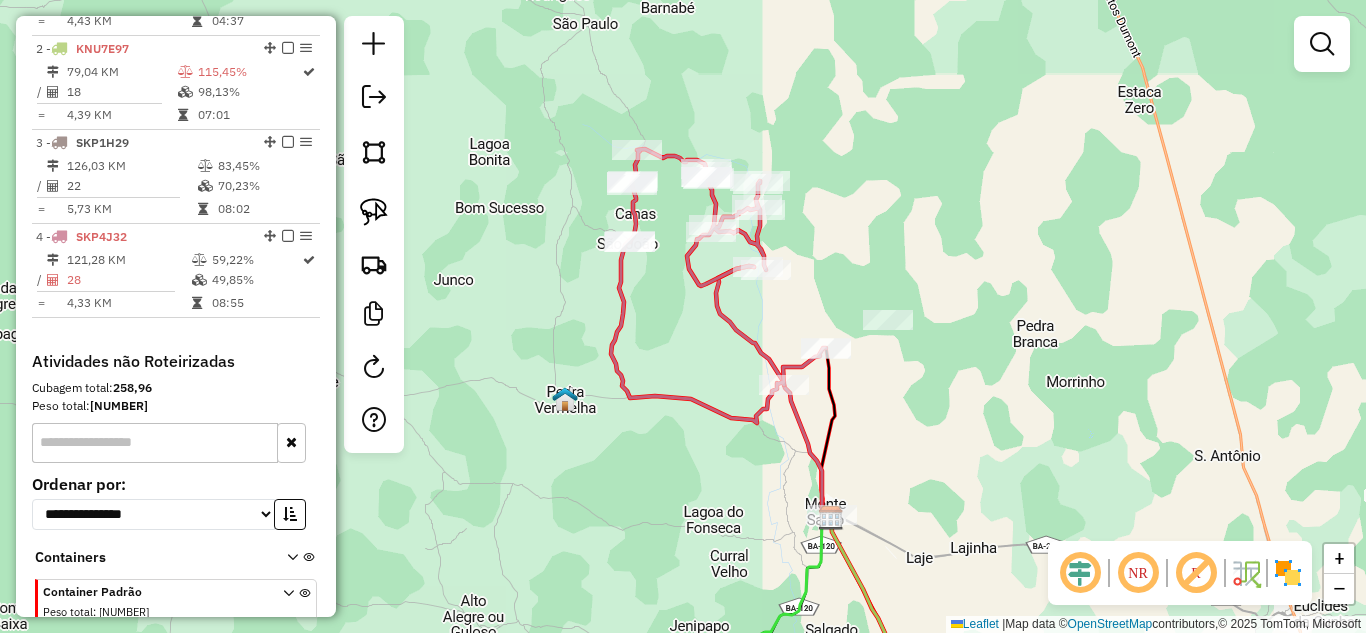 drag, startPoint x: 752, startPoint y: 179, endPoint x: 853, endPoint y: 247, distance: 121.75796 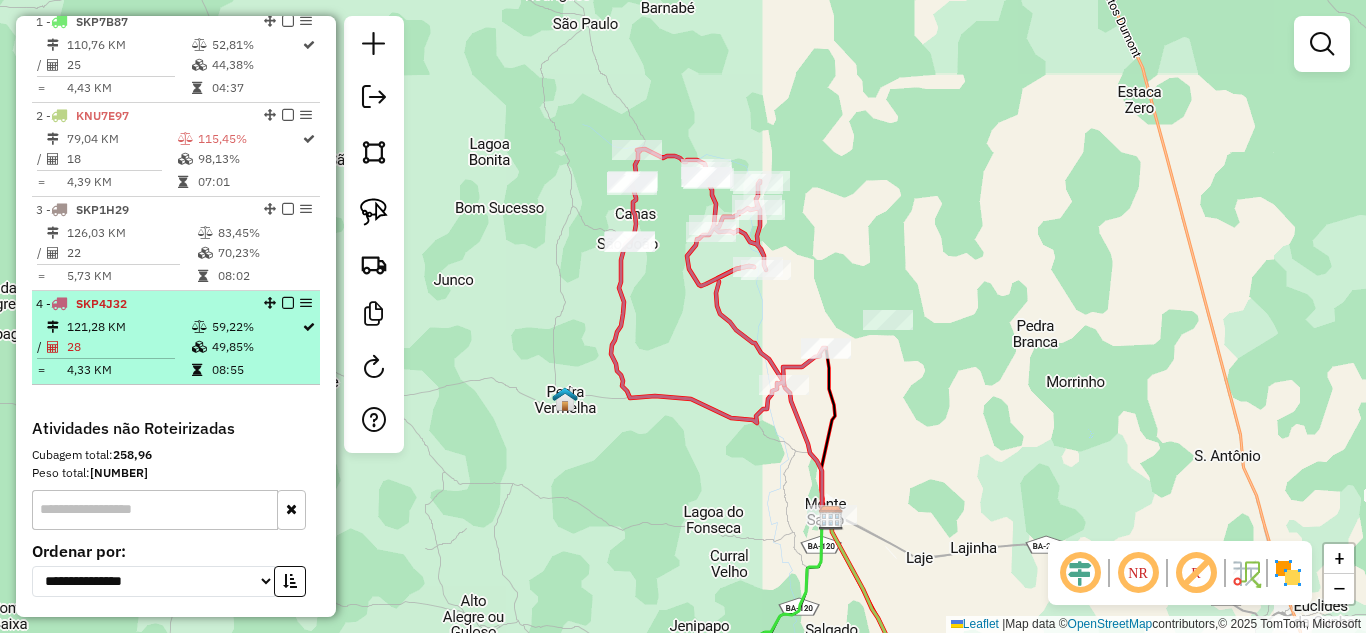 scroll, scrollTop: 690, scrollLeft: 0, axis: vertical 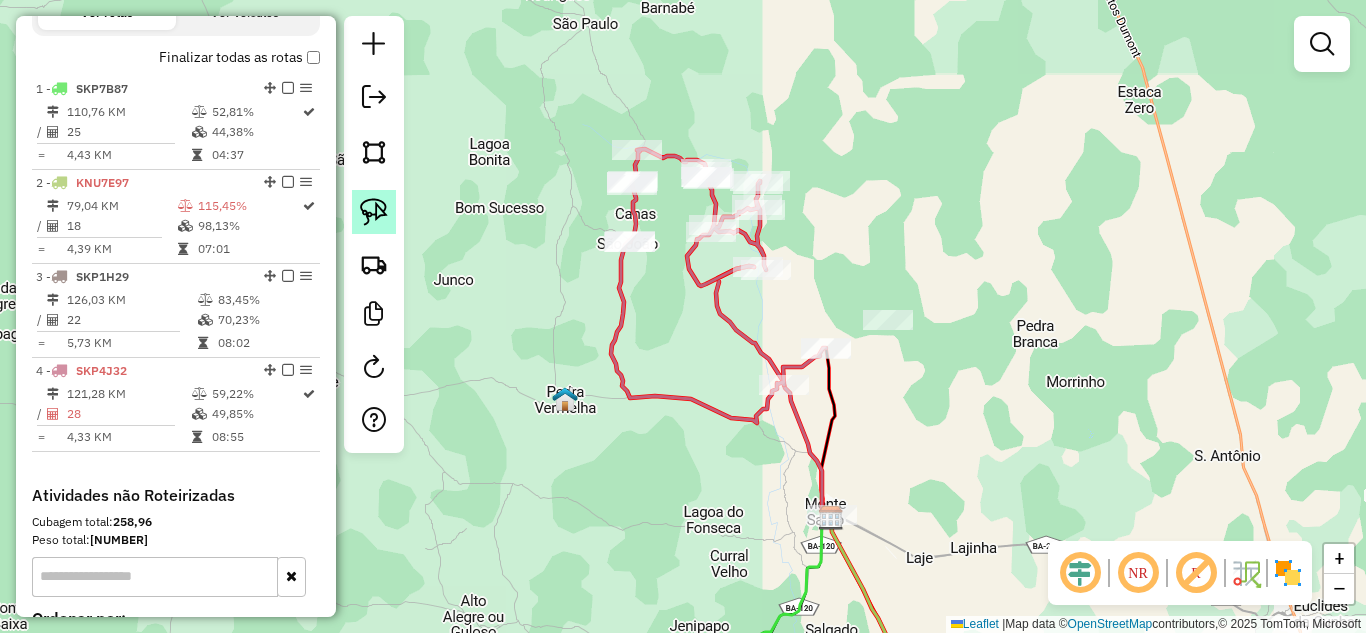 click 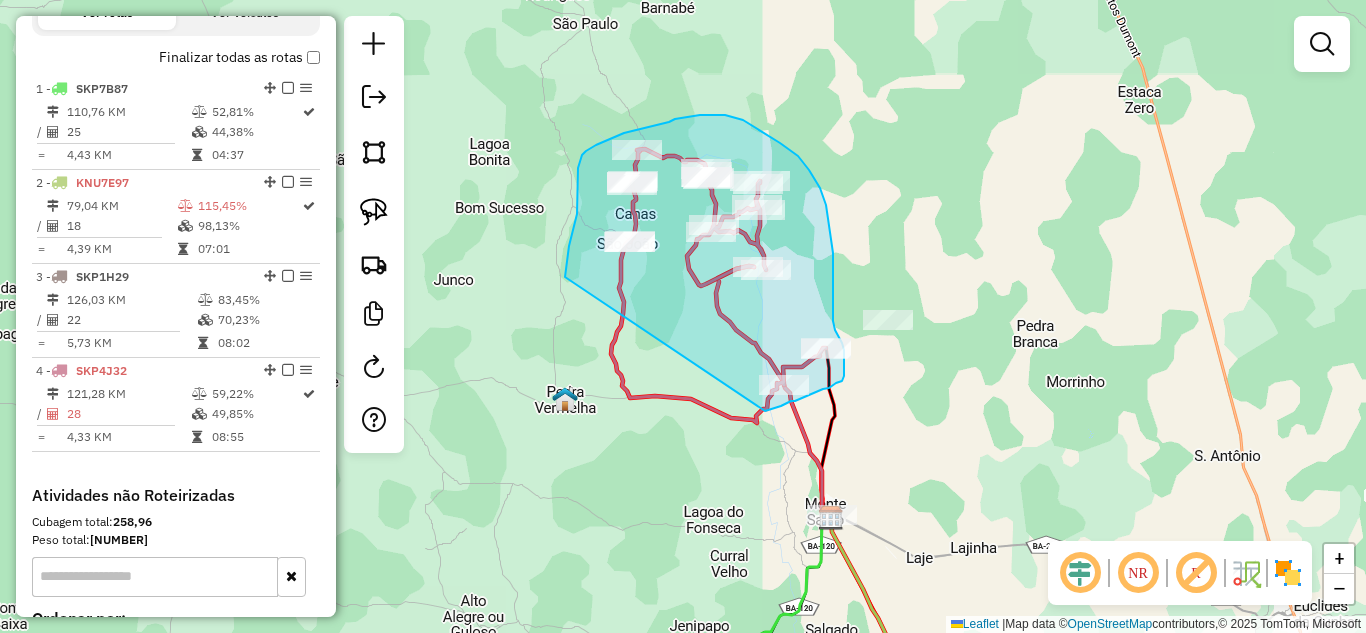 drag, startPoint x: 565, startPoint y: 277, endPoint x: 758, endPoint y: 414, distance: 236.68121 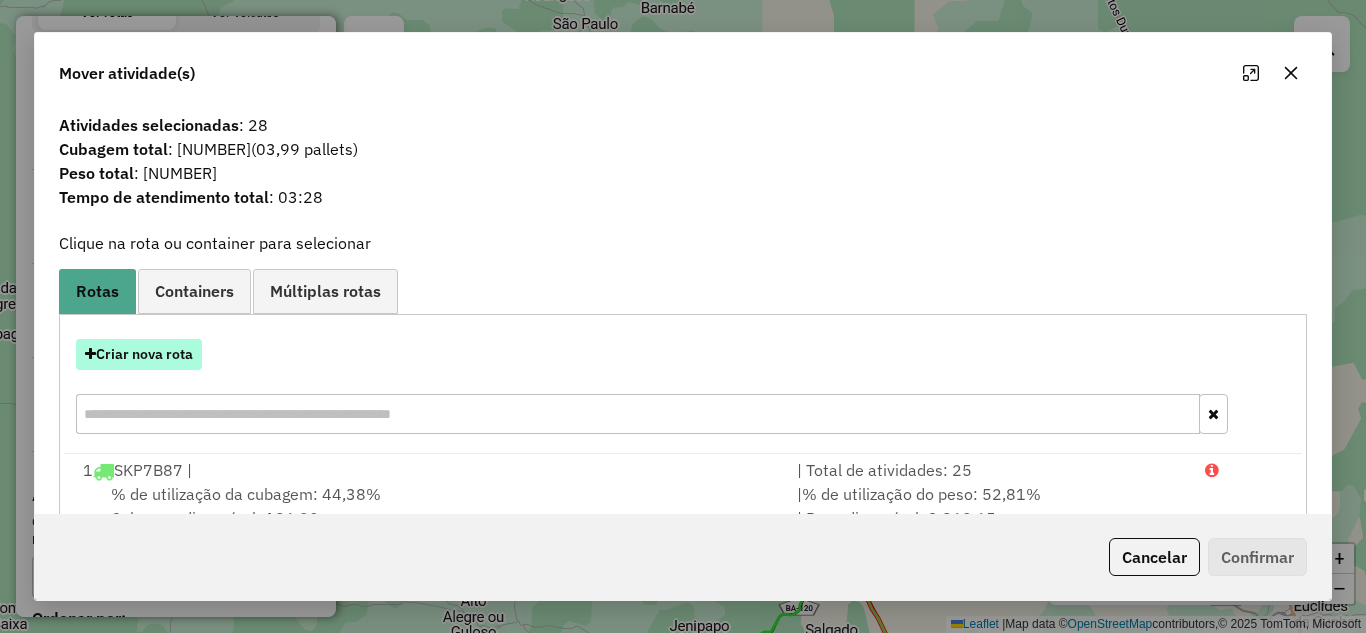 click on "Criar nova rota" at bounding box center (139, 354) 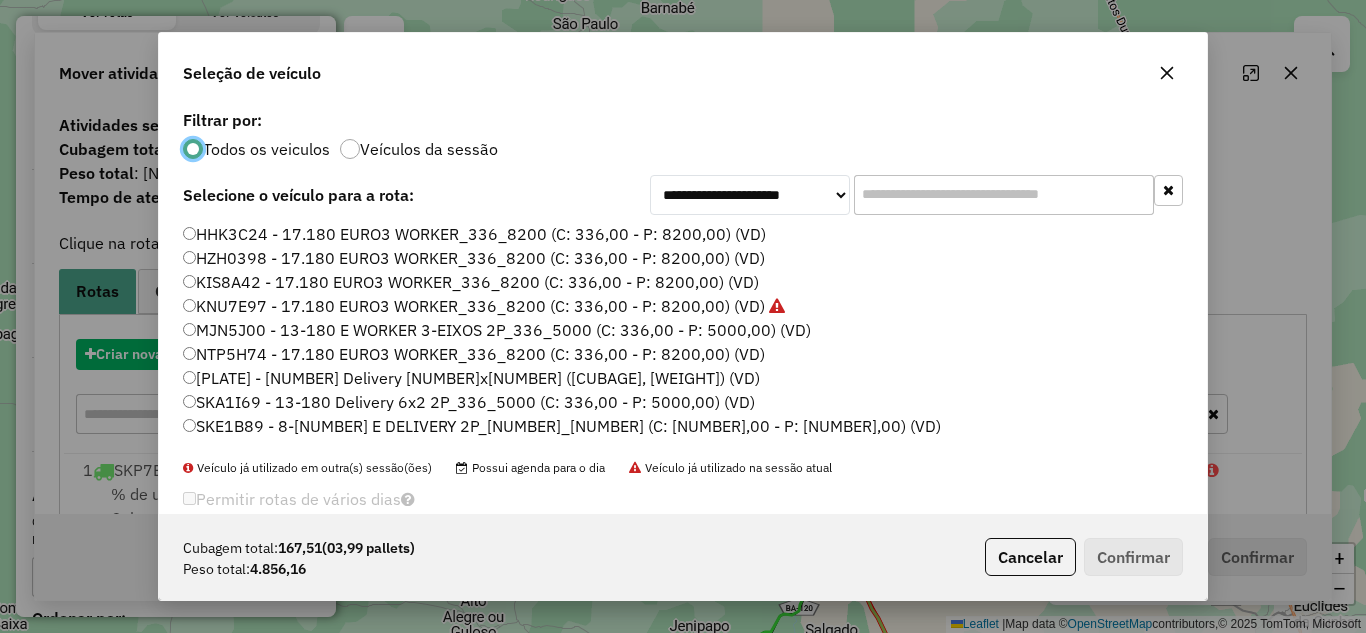 scroll, scrollTop: 11, scrollLeft: 6, axis: both 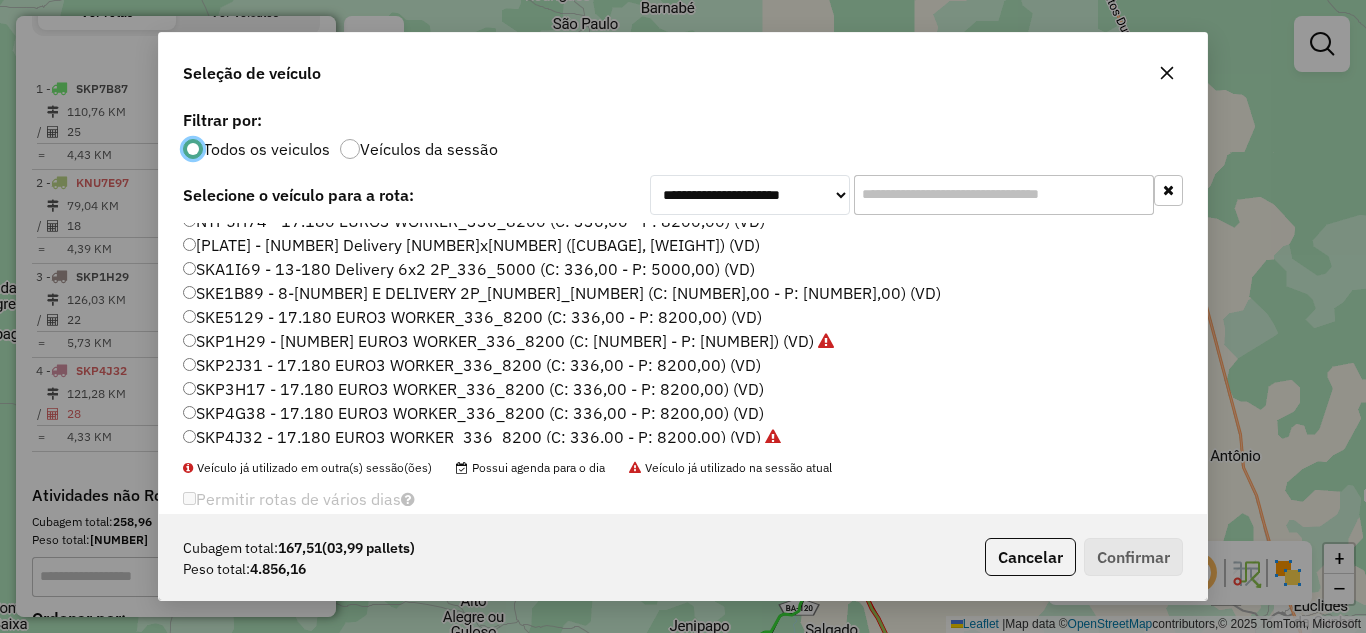 click on "SKP3H17 - 17.180 EURO3 WORKER_336_8200 (C: 336,00 - P: 8200,00) (VD)" 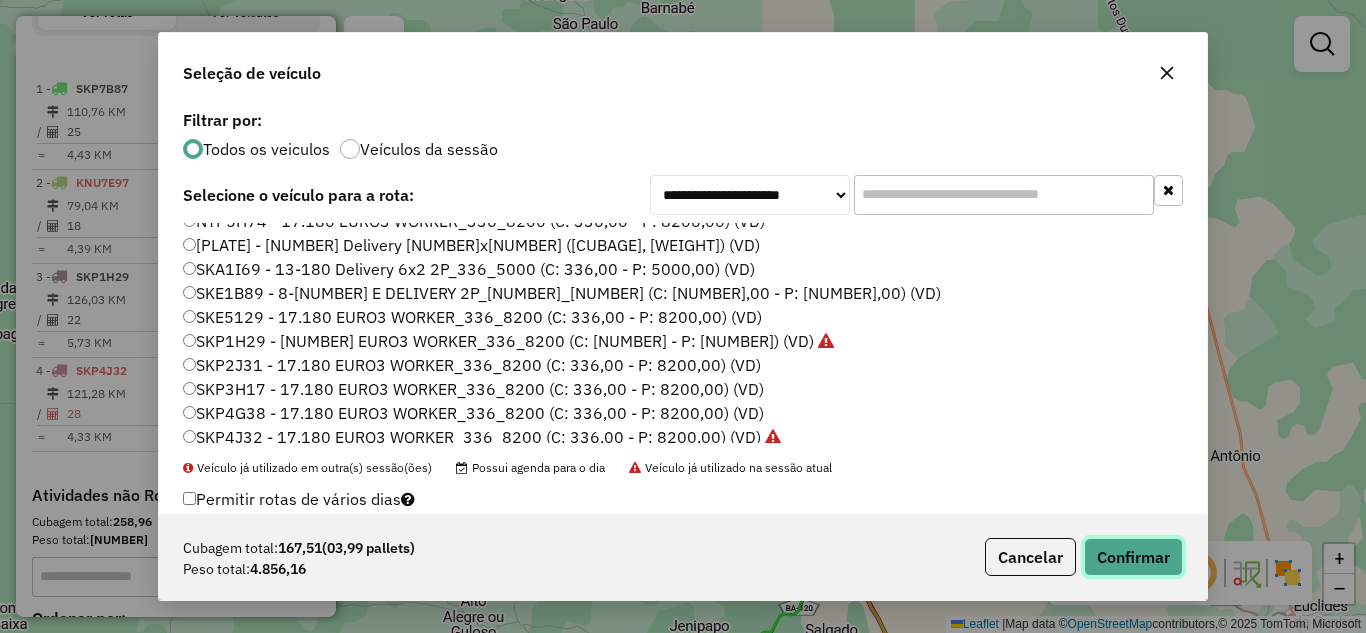 click on "Confirmar" 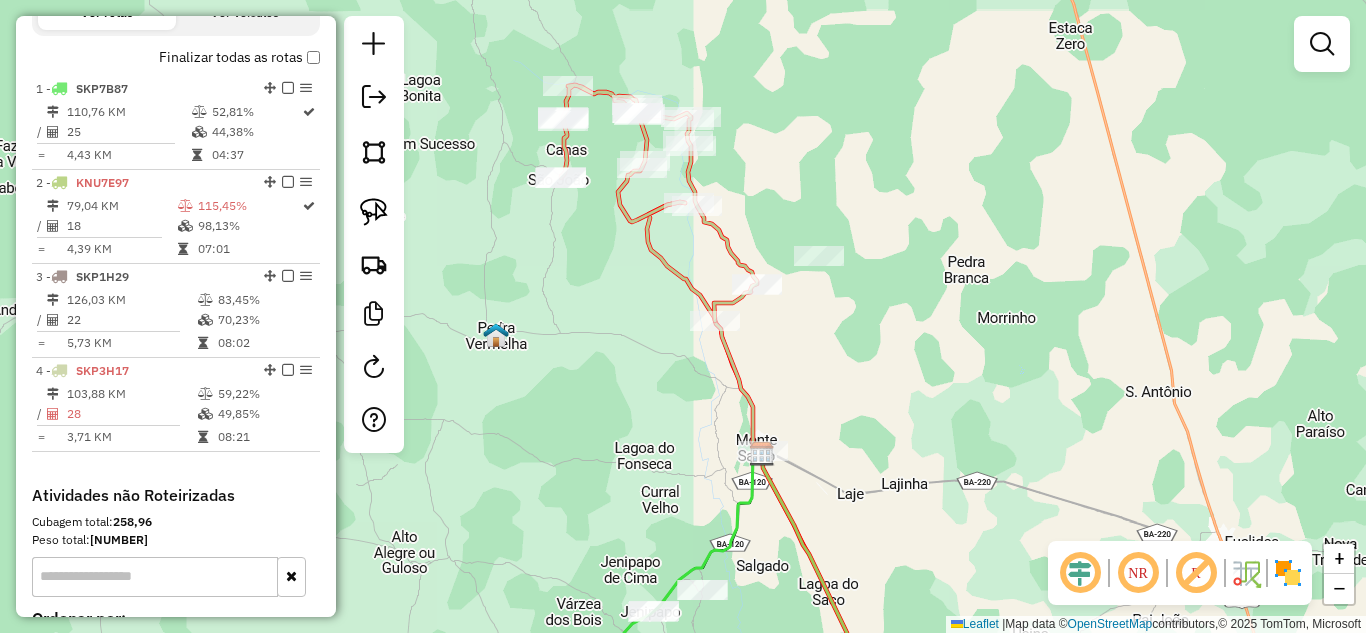 drag, startPoint x: 900, startPoint y: 405, endPoint x: 787, endPoint y: 279, distance: 169.24834 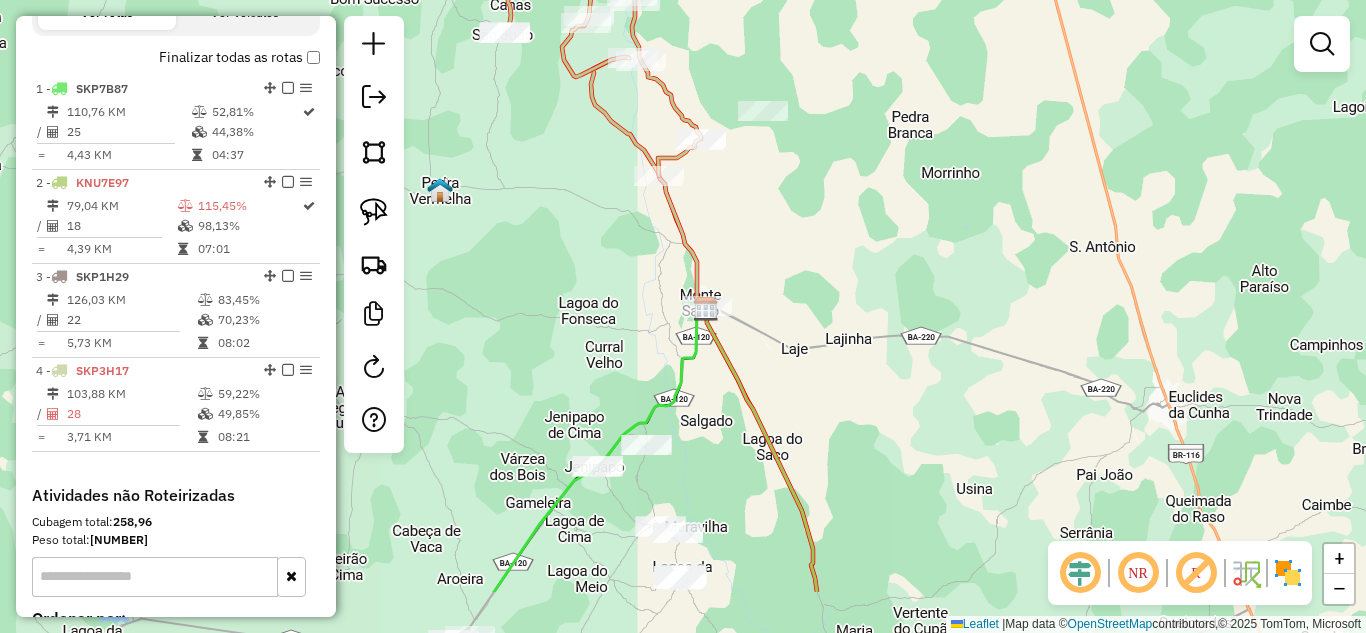 drag, startPoint x: 790, startPoint y: 344, endPoint x: 767, endPoint y: 177, distance: 168.57639 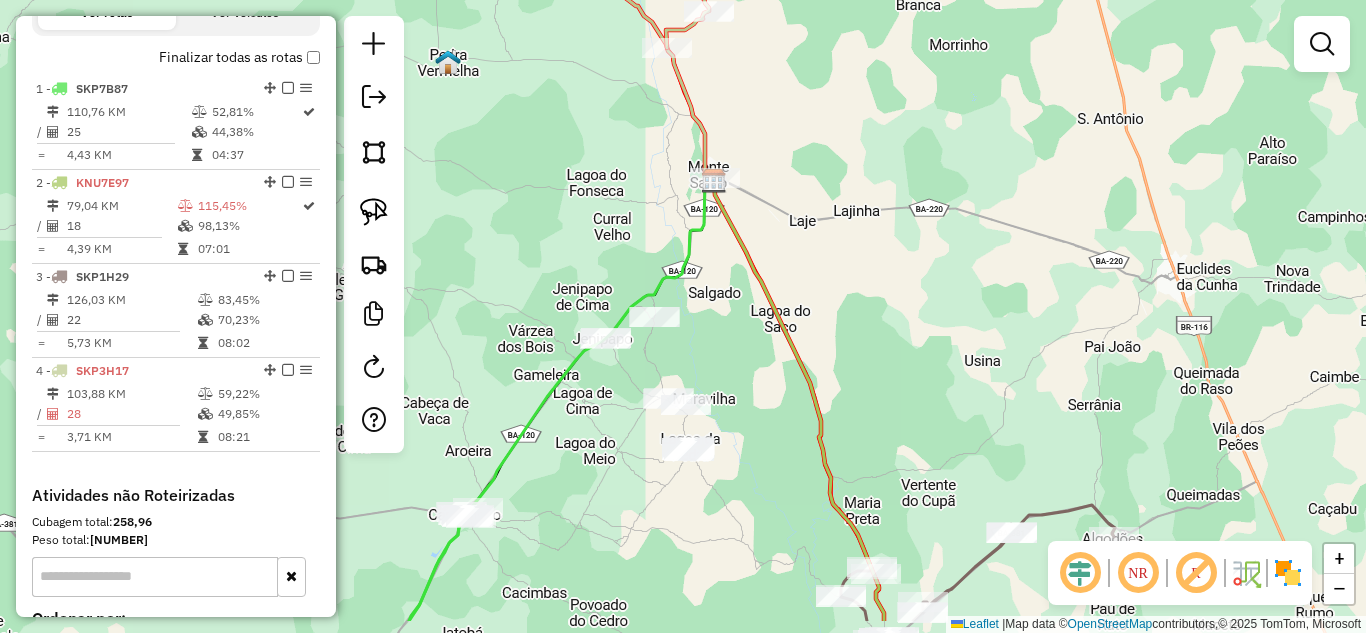 drag, startPoint x: 732, startPoint y: 460, endPoint x: 704, endPoint y: 337, distance: 126.146736 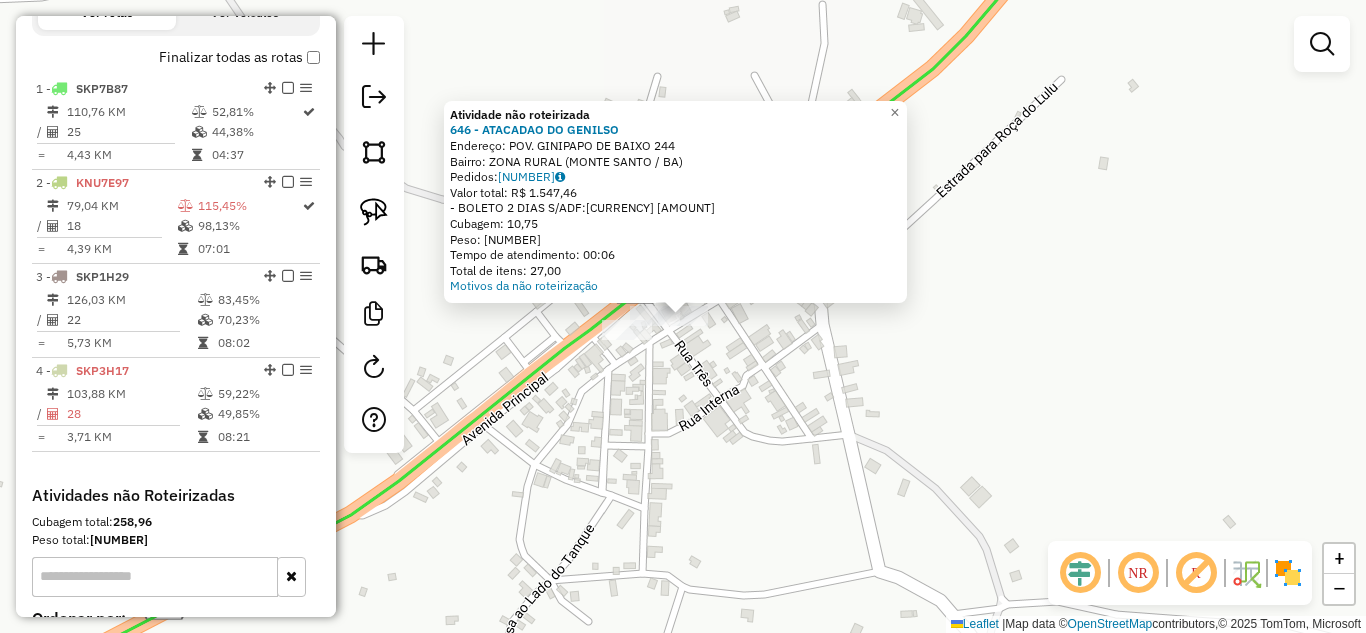 click on "Atividade não roteirizada 646 - ATACADAO DO GENILSO Endereço: POV. GINIPAPO DE BAIXO 244 Bairro: ZONA RURAL ([CITY] / [STATE]) Pedidos: [ORDER_ID] Valor total: R$ 1.547,46 - BOLETO 2 DIAS S/ADF: R$ 1.547,46 Cubagem: 10,75 Peso: 309,47 Tempo de atendimento: 00:06 Total de itens: 27,00 Motivos da não roteirização × Janela de atendimento Grade de atendimento Capacidade Transportadoras Veículos Cliente Pedidos Rotas Selecione os dias de semana para filtrar as janelas de atendimento Seg Ter Qua Qui Sex Sáb Dom Informe o período da janela de atendimento: De: Até: Filtrar exatamente a janela do cliente Considerar janela de atendimento padrão Selecione os dias de semana para filtrar as grades de atendimento Seg Ter Qua Qui Sex Sáb Dom Considerar clientes sem dia de atendimento cadastrado Clientes fora do dia de atendimento selecionado Filtrar as atividades entre os valores definidos abaixo: Peso mínimo: Peso máximo: Cubagem mínima: De: De:" 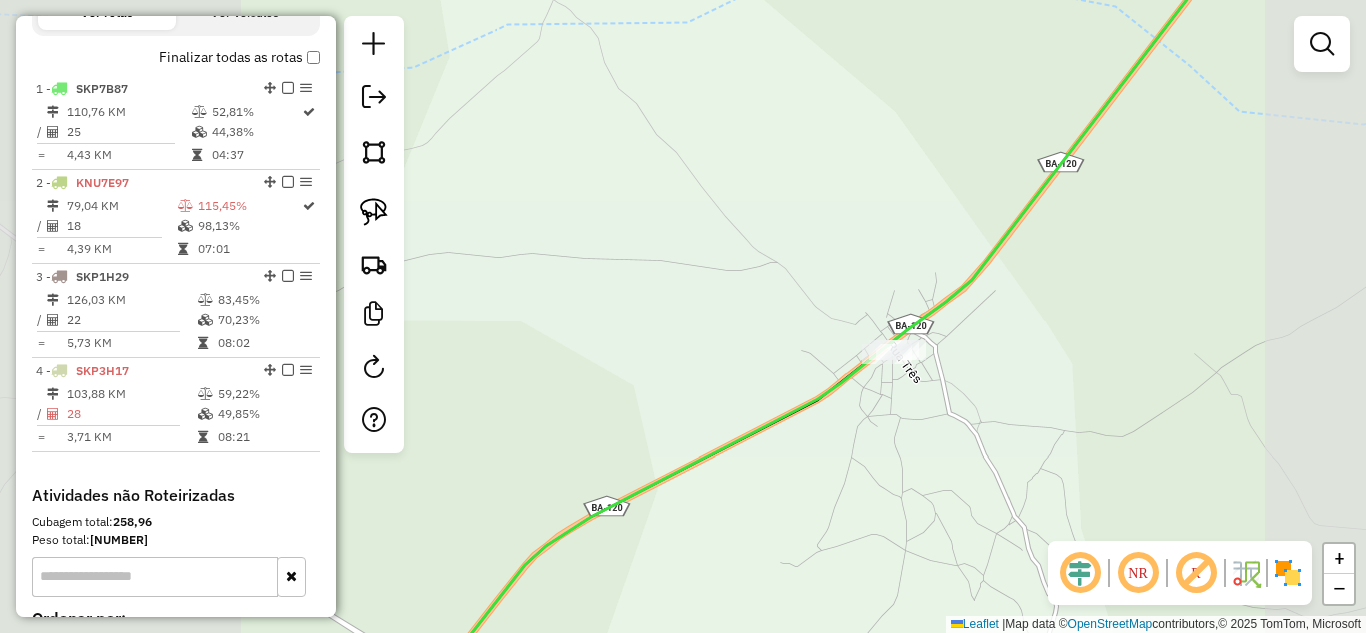 drag, startPoint x: 1052, startPoint y: 355, endPoint x: 816, endPoint y: 361, distance: 236.07626 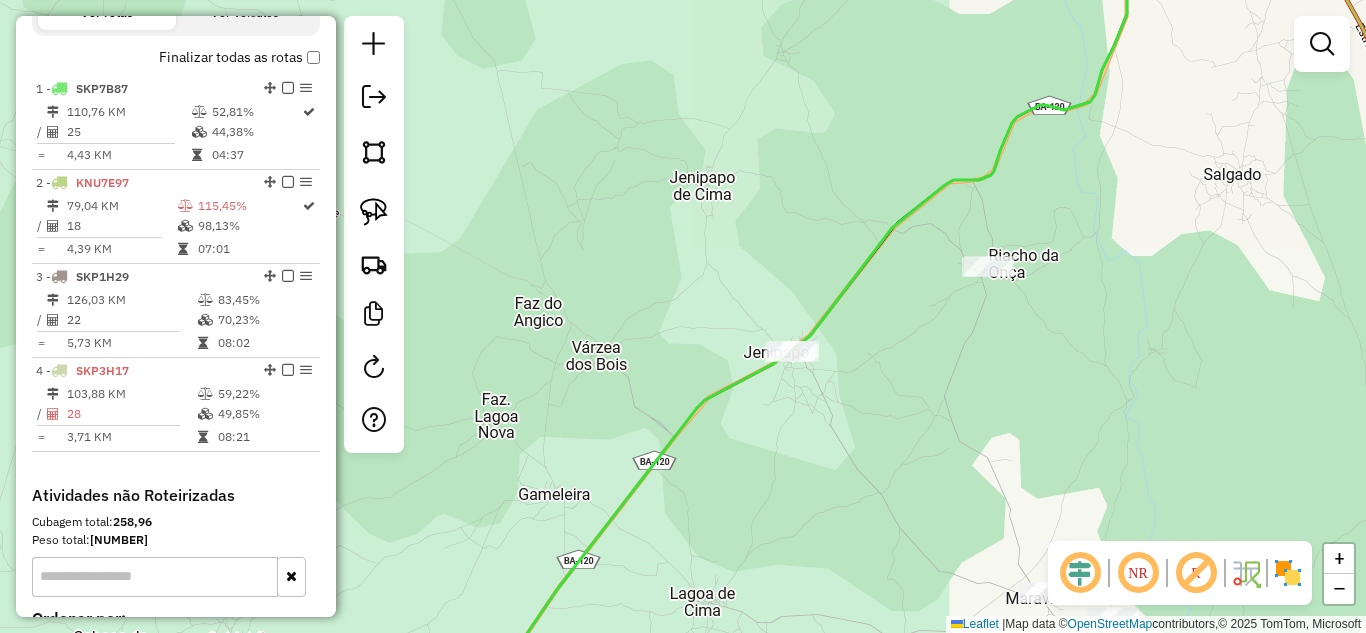 drag, startPoint x: 1020, startPoint y: 323, endPoint x: 848, endPoint y: 341, distance: 172.9393 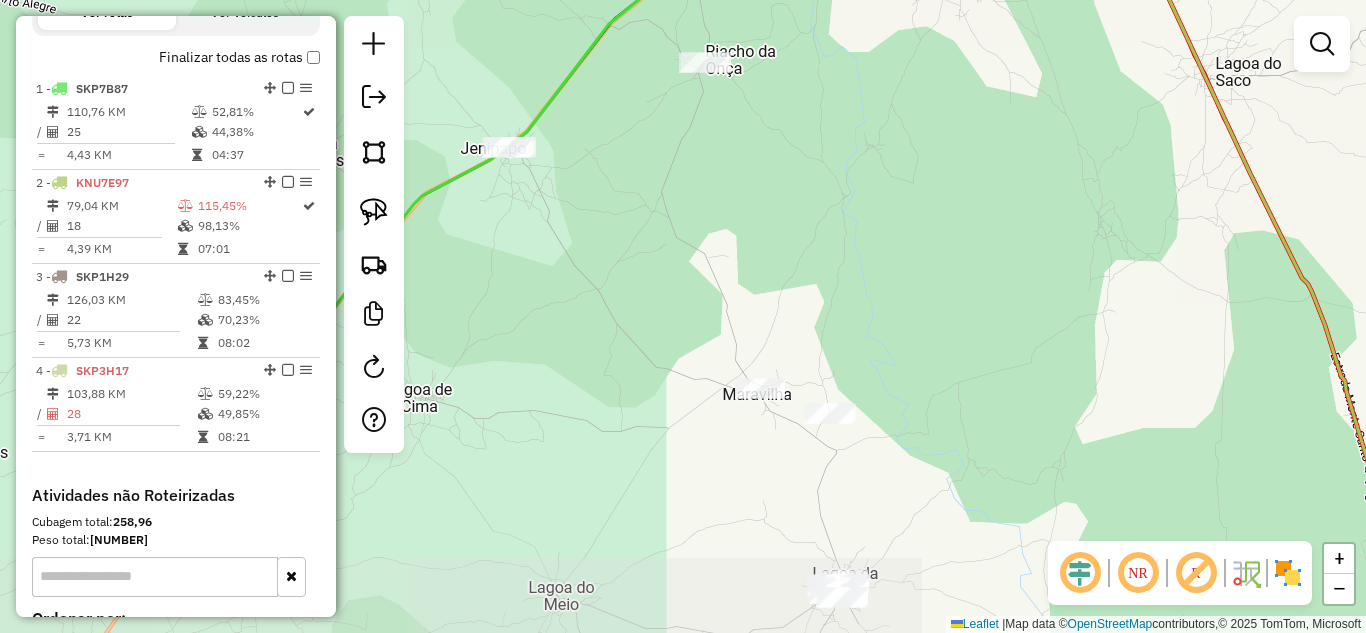 drag, startPoint x: 791, startPoint y: 351, endPoint x: 710, endPoint y: 197, distance: 174.00287 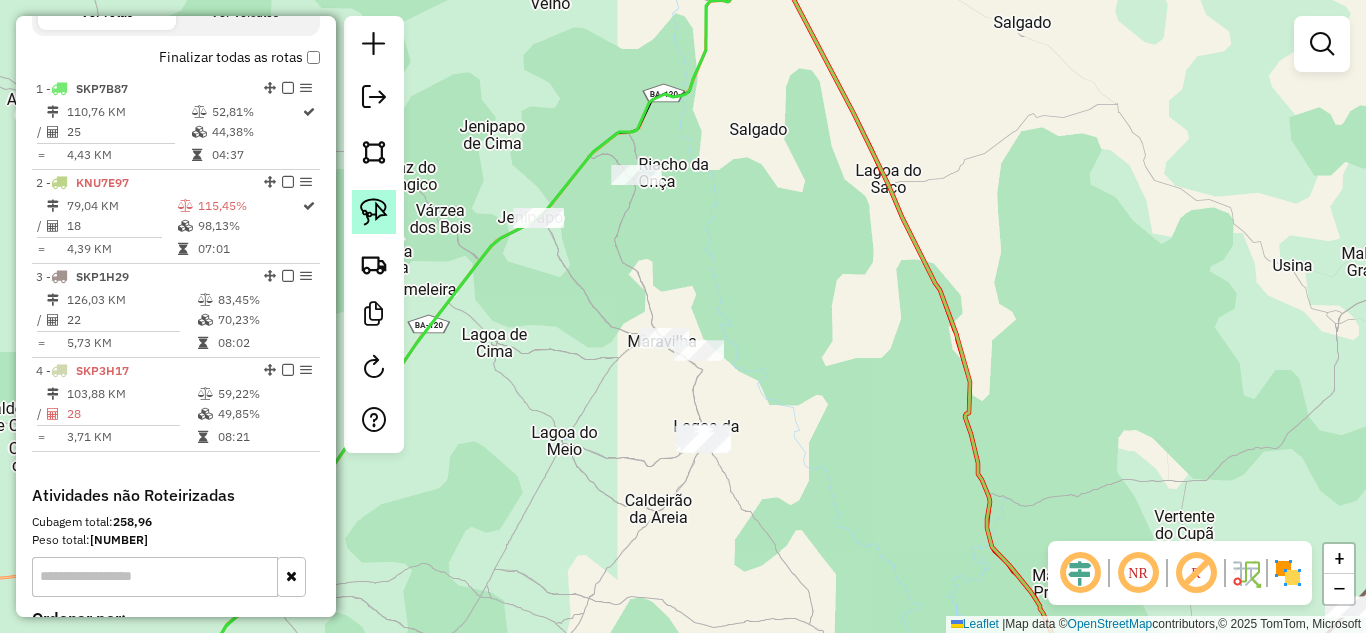 click 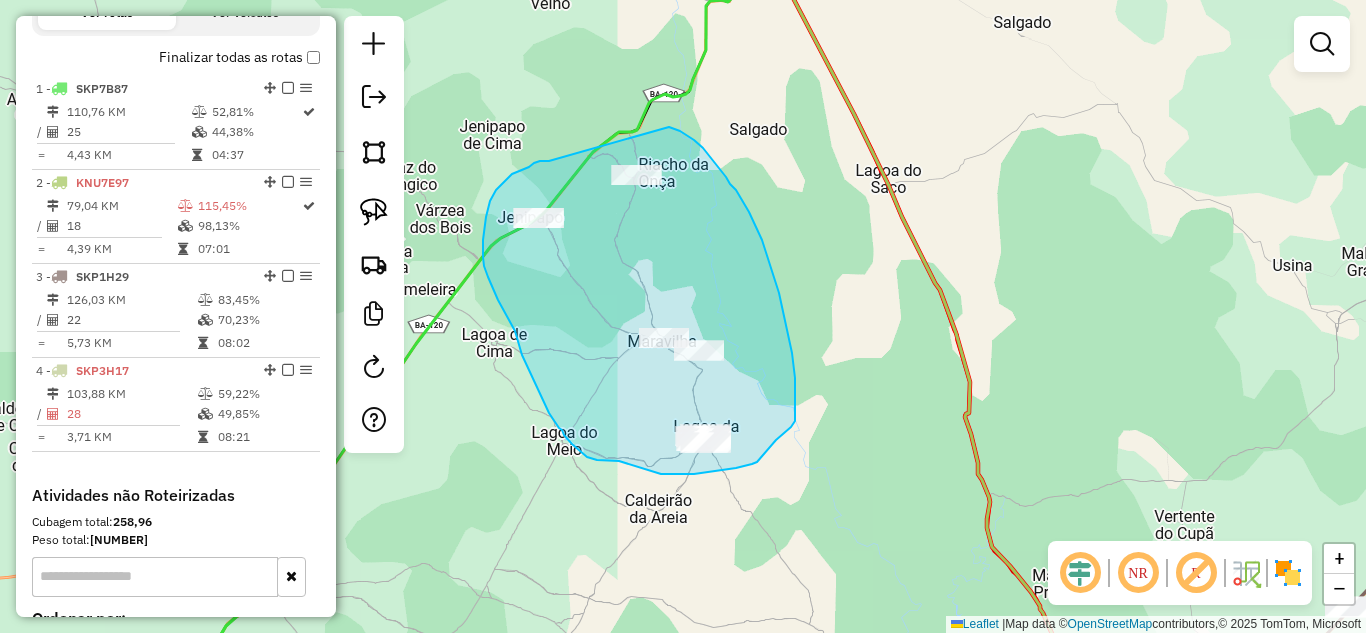 drag, startPoint x: 549, startPoint y: 161, endPoint x: 657, endPoint y: 123, distance: 114.49017 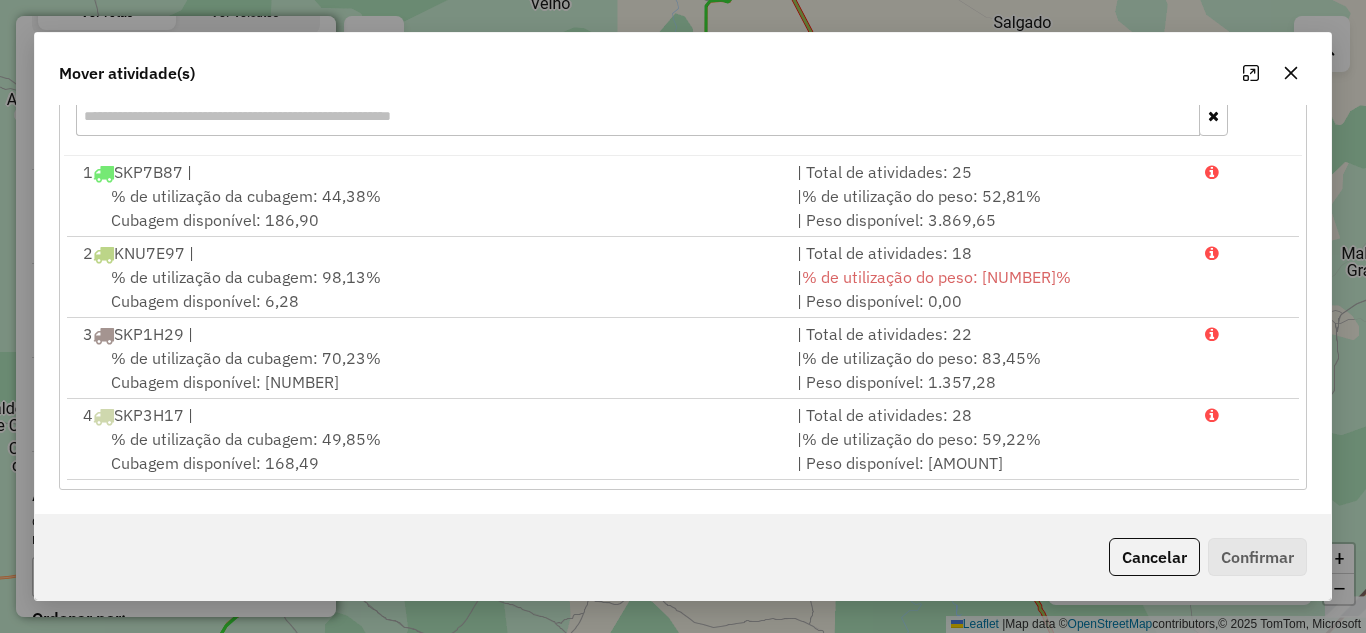 scroll, scrollTop: 31, scrollLeft: 0, axis: vertical 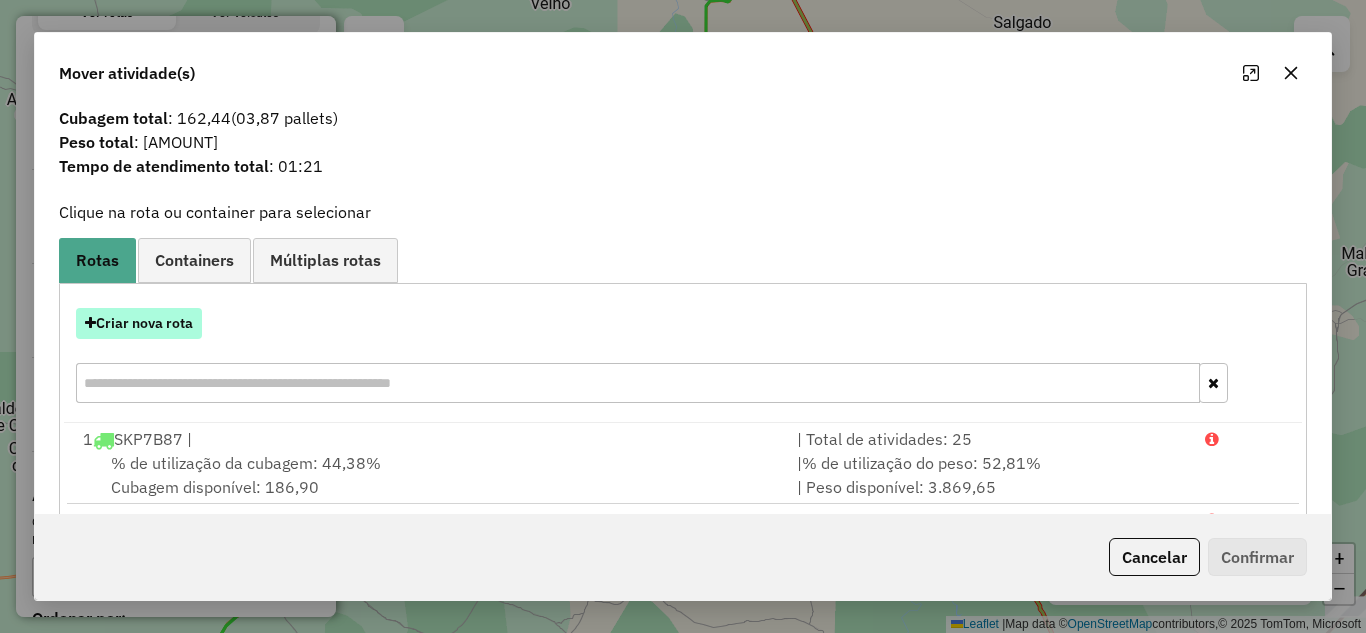 click on "Criar nova rota" at bounding box center [139, 323] 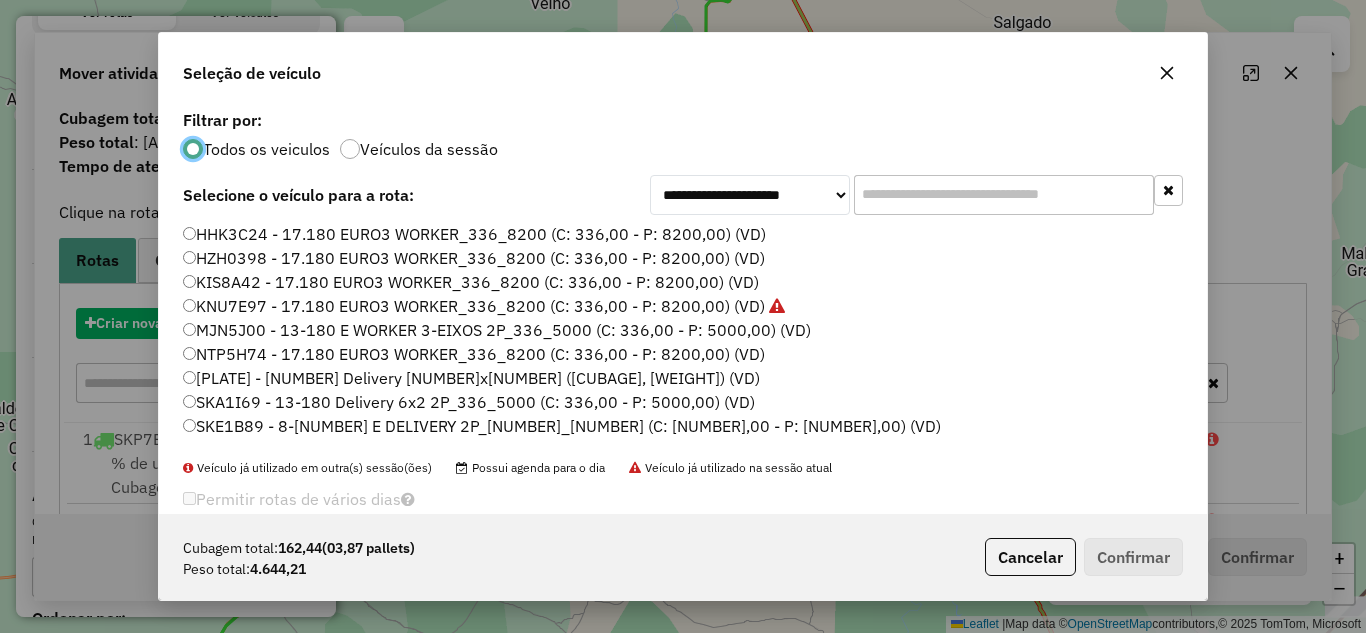scroll, scrollTop: 11, scrollLeft: 6, axis: both 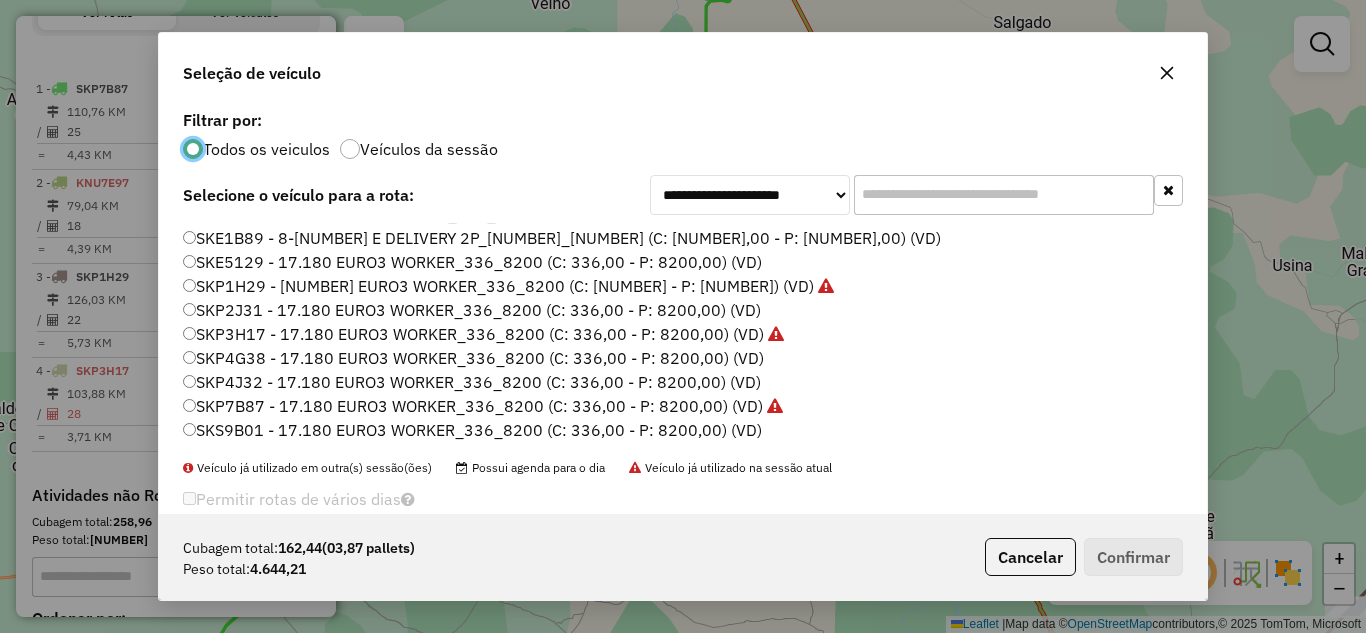 click on "SKP4J32 - 17.180 EURO3 WORKER_336_8200 (C: 336,00 - P: 8200,00) (VD)" 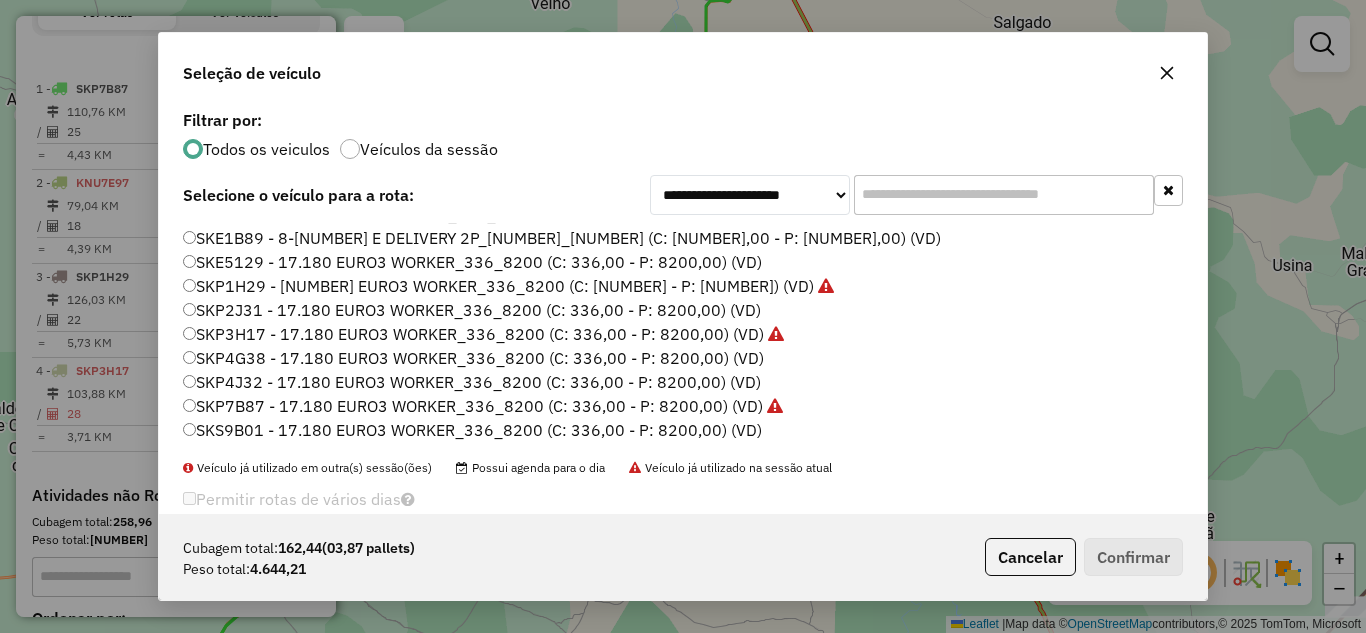 click on "SKP4J32 - 17.180 EURO3 WORKER_336_8200 (C: 336,00 - P: 8200,00) (VD)" 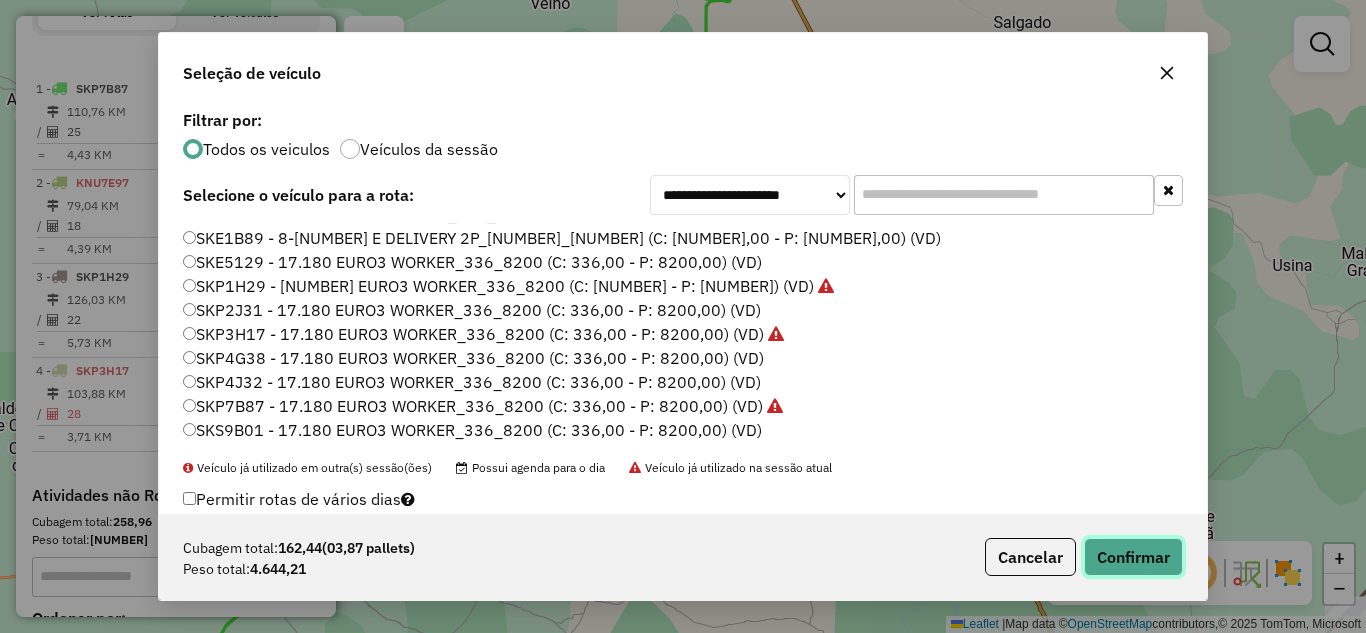 click on "Confirmar" 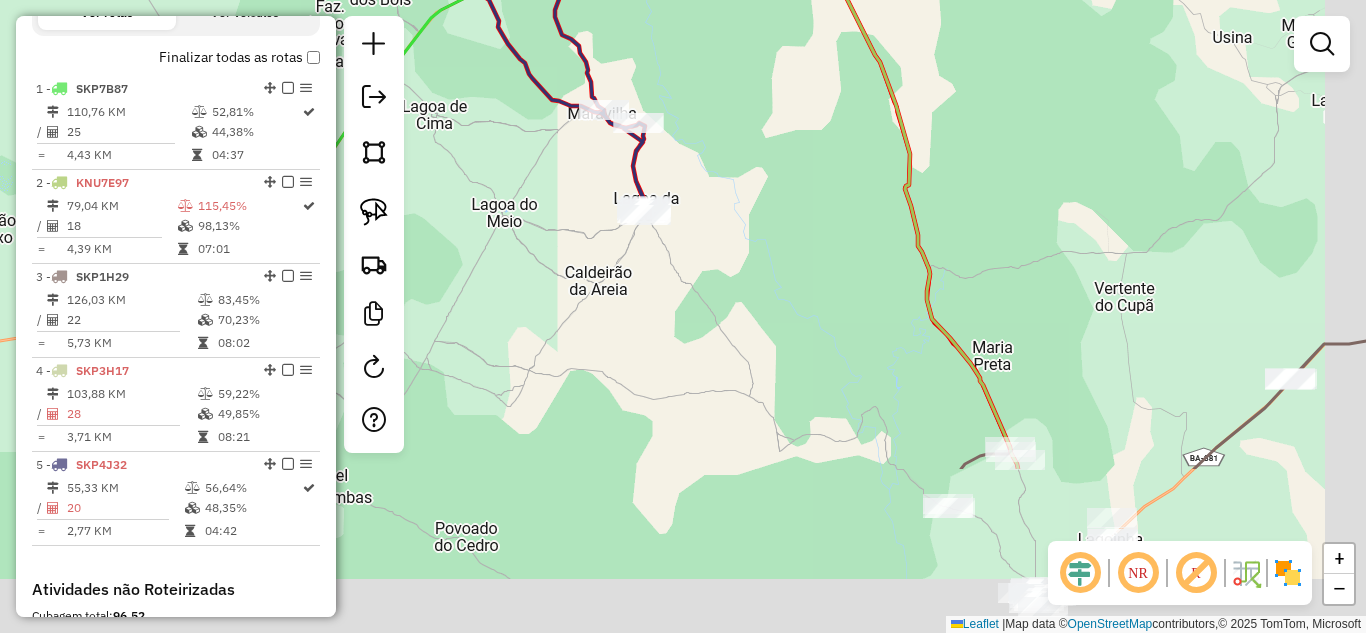 drag, startPoint x: 786, startPoint y: 141, endPoint x: 736, endPoint y: -3, distance: 152.4336 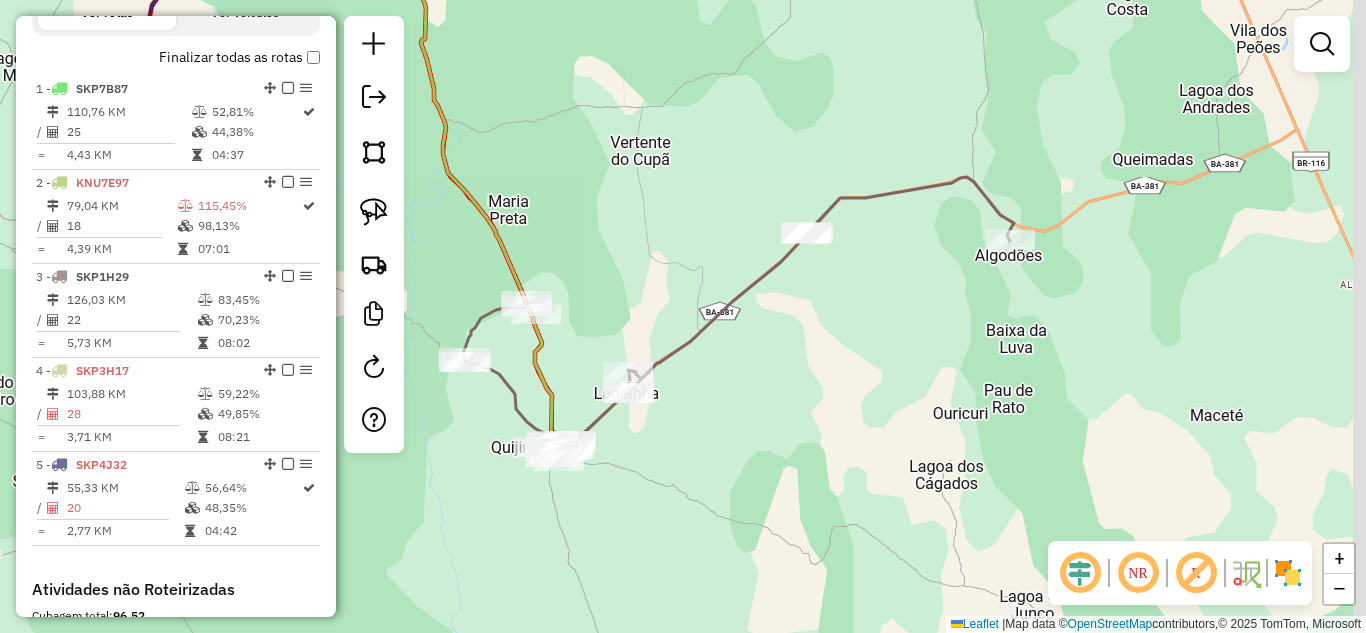 drag, startPoint x: 1083, startPoint y: 252, endPoint x: 923, endPoint y: 304, distance: 168.23793 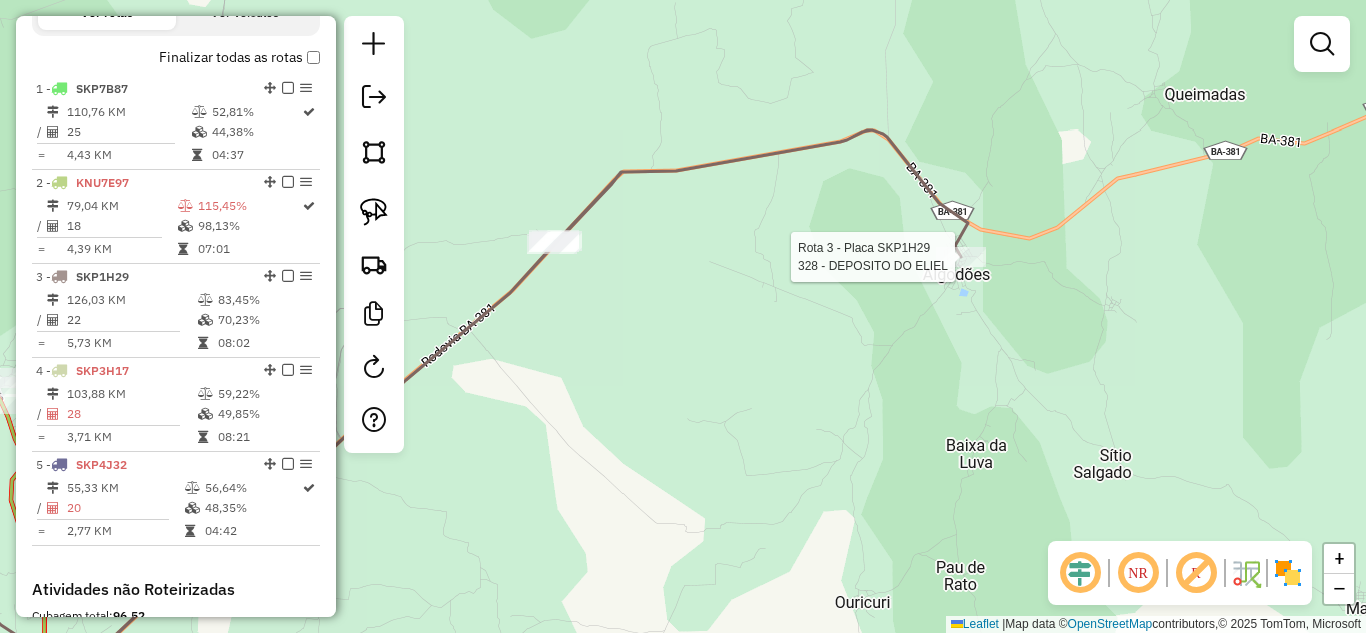 select on "*********" 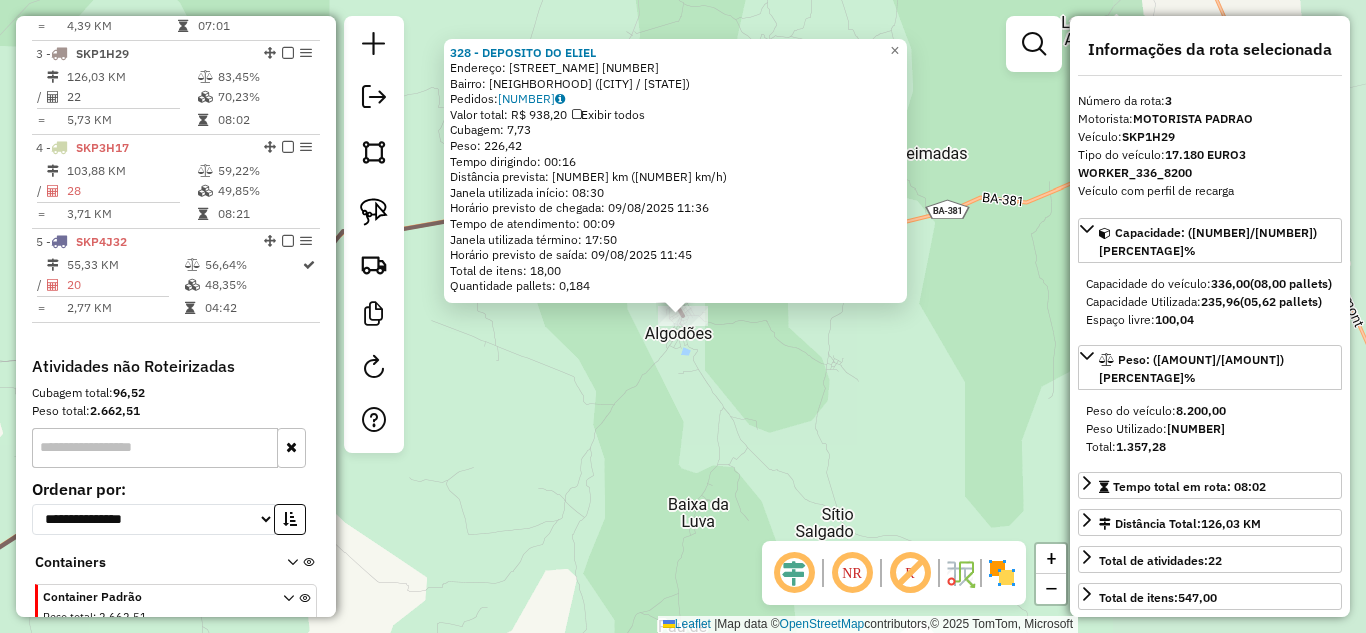 scroll, scrollTop: 938, scrollLeft: 0, axis: vertical 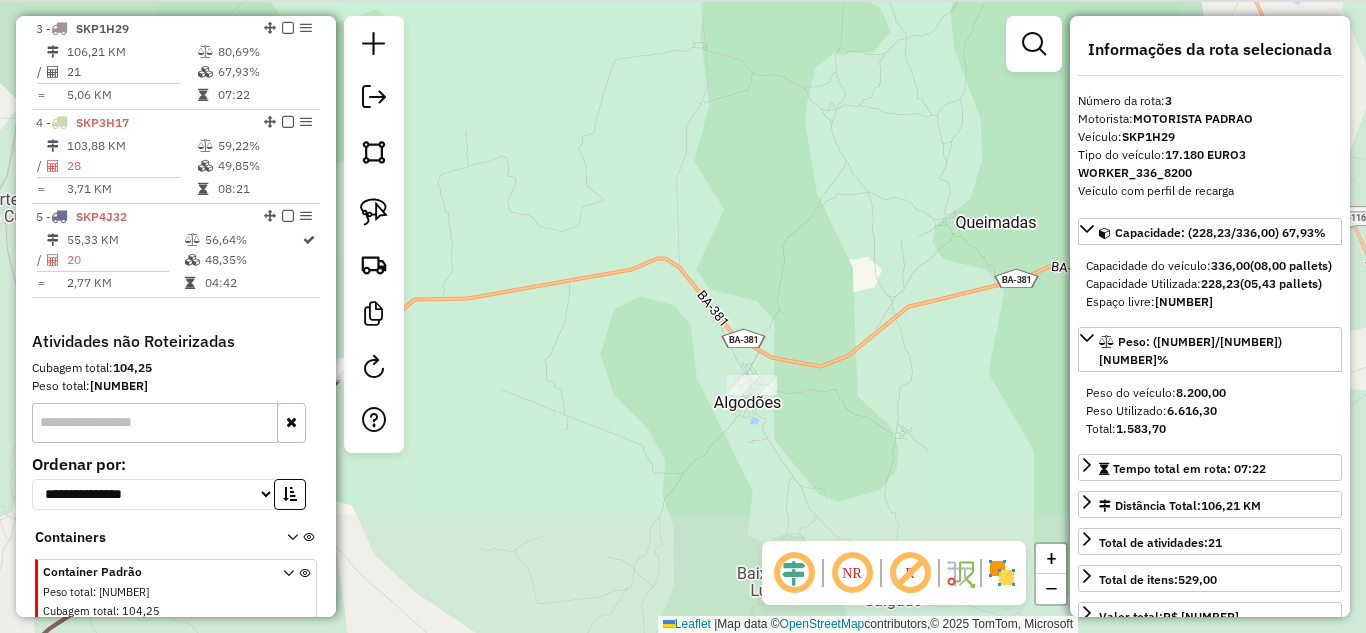 drag, startPoint x: 819, startPoint y: 391, endPoint x: 1048, endPoint y: 304, distance: 244.96939 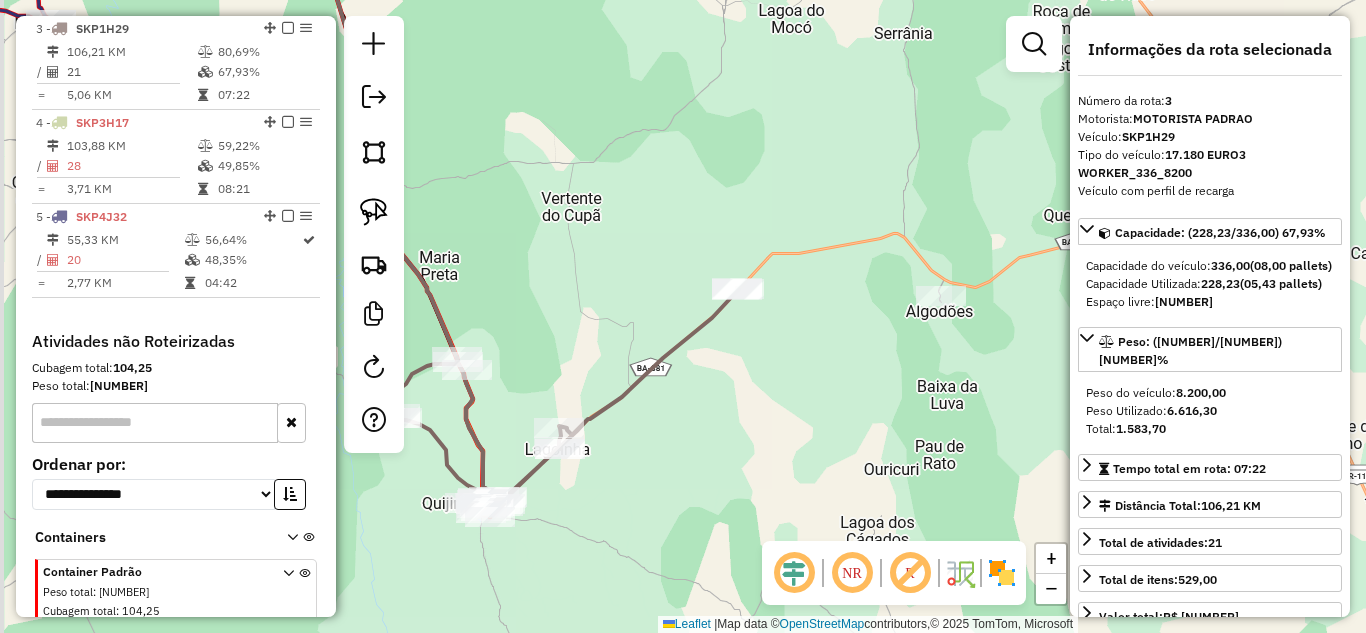 drag, startPoint x: 700, startPoint y: 434, endPoint x: 878, endPoint y: 332, distance: 205.1536 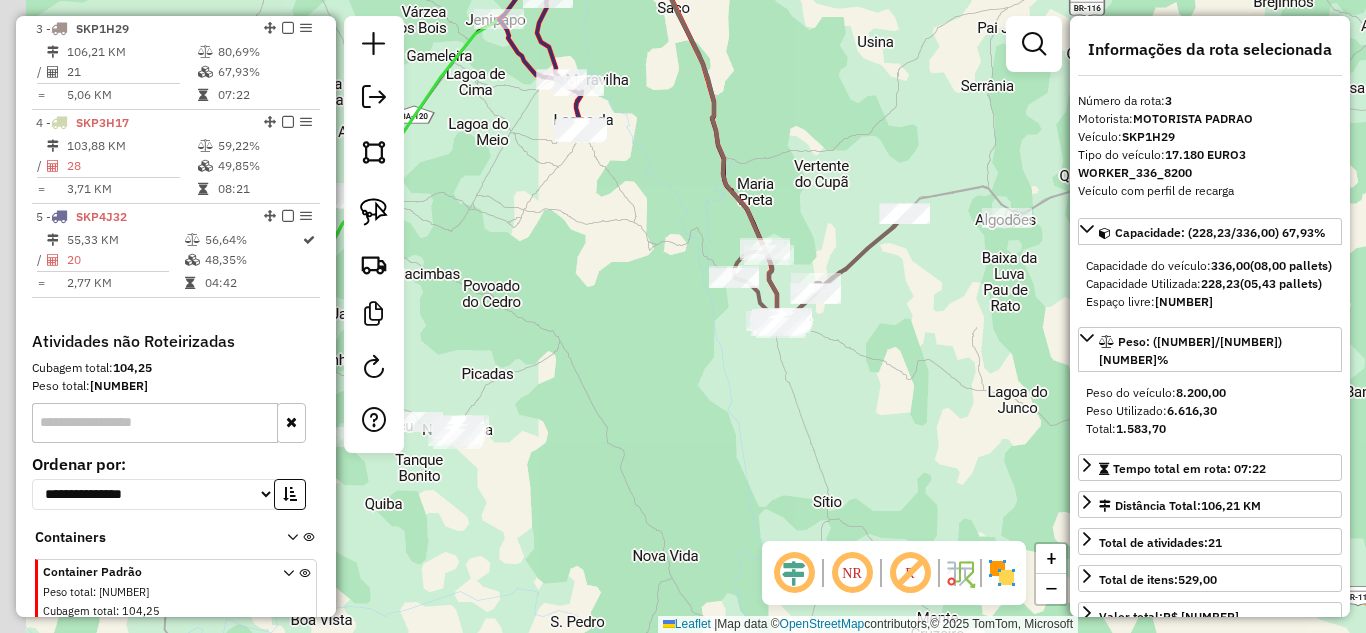 drag, startPoint x: 741, startPoint y: 450, endPoint x: 854, endPoint y: 264, distance: 217.63501 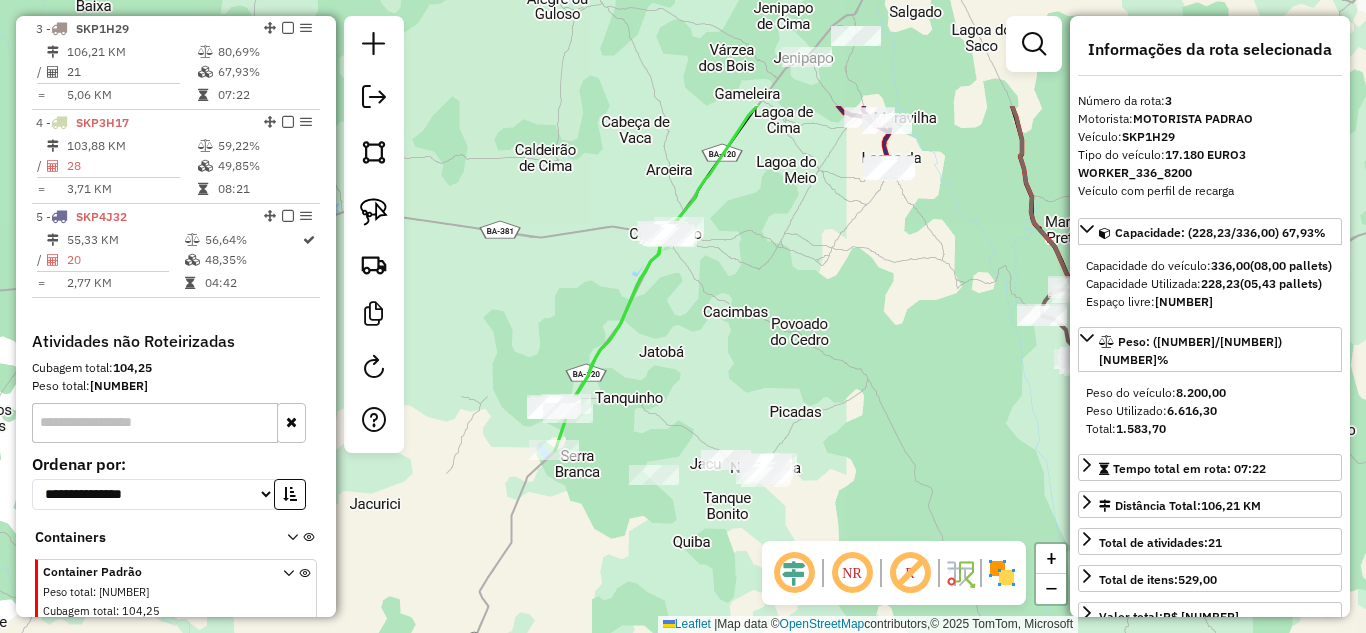 drag, startPoint x: 589, startPoint y: 219, endPoint x: 826, endPoint y: 304, distance: 251.78165 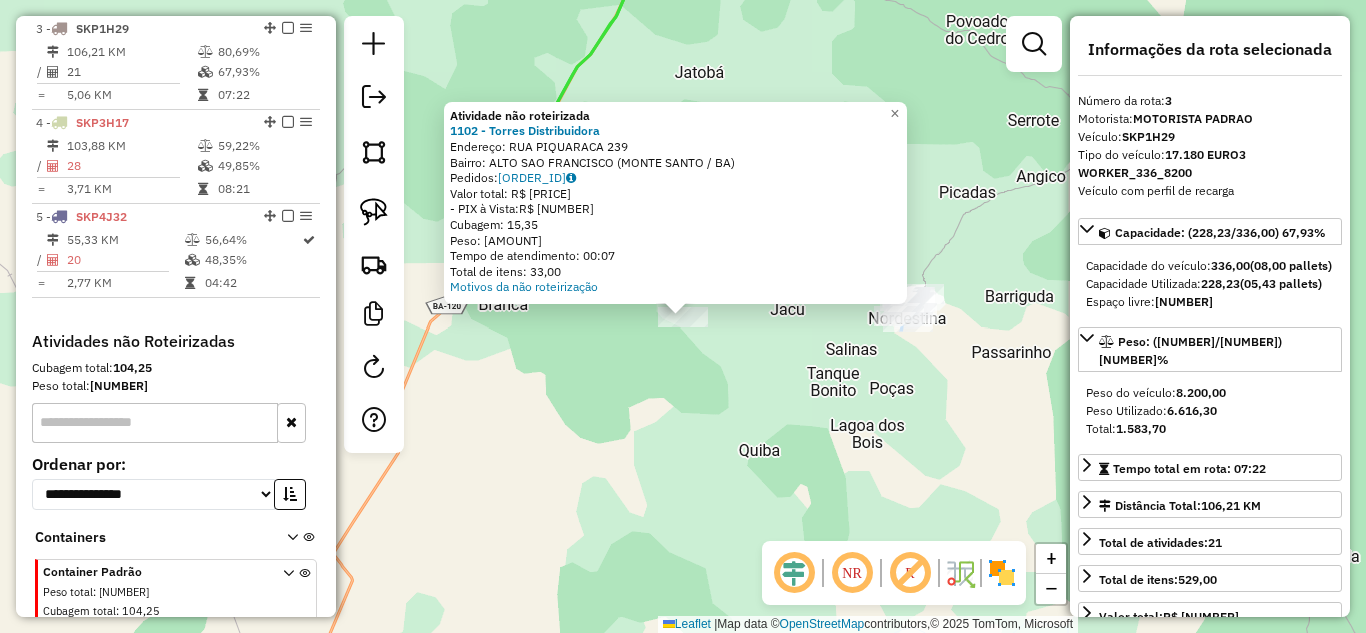 drag, startPoint x: 598, startPoint y: 163, endPoint x: 739, endPoint y: 166, distance: 141.0319 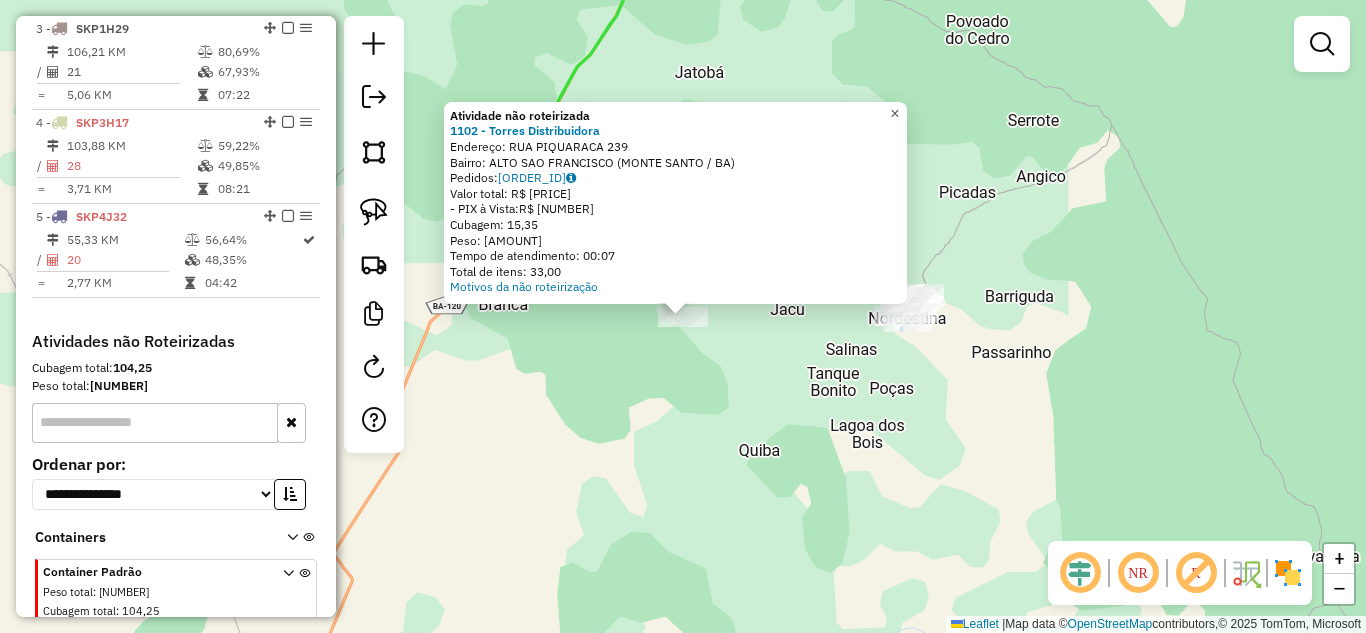 click on "×" 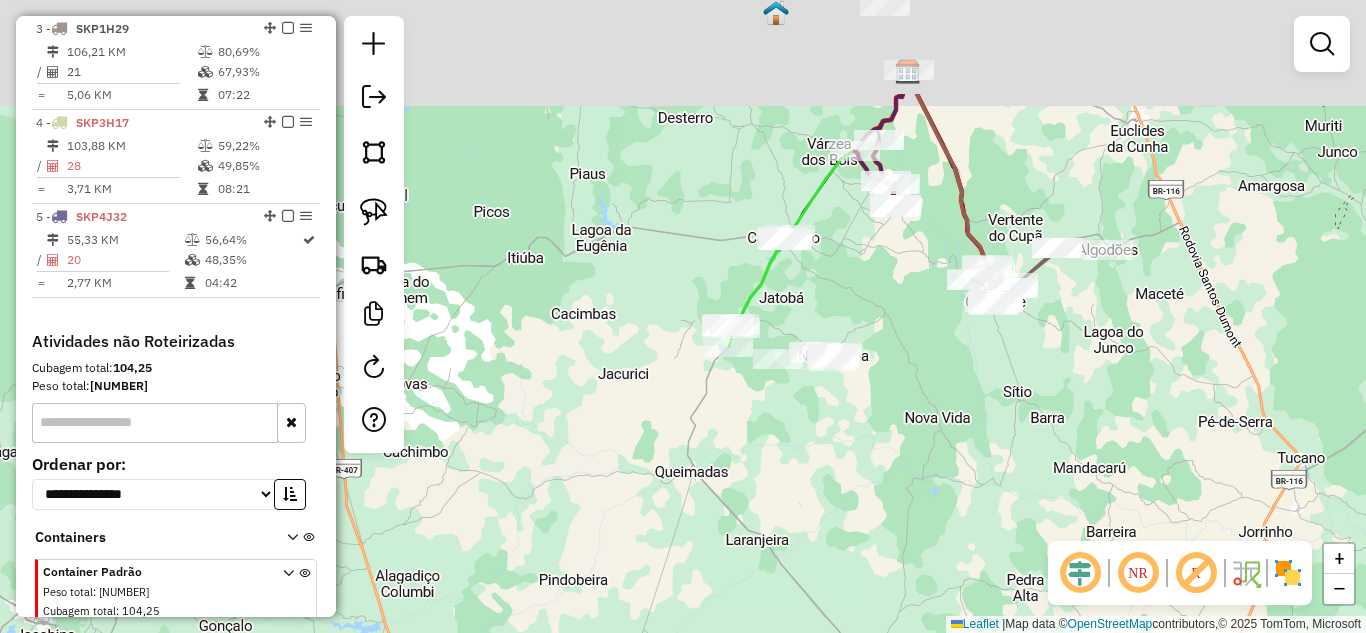drag, startPoint x: 919, startPoint y: 122, endPoint x: 709, endPoint y: 578, distance: 502.03186 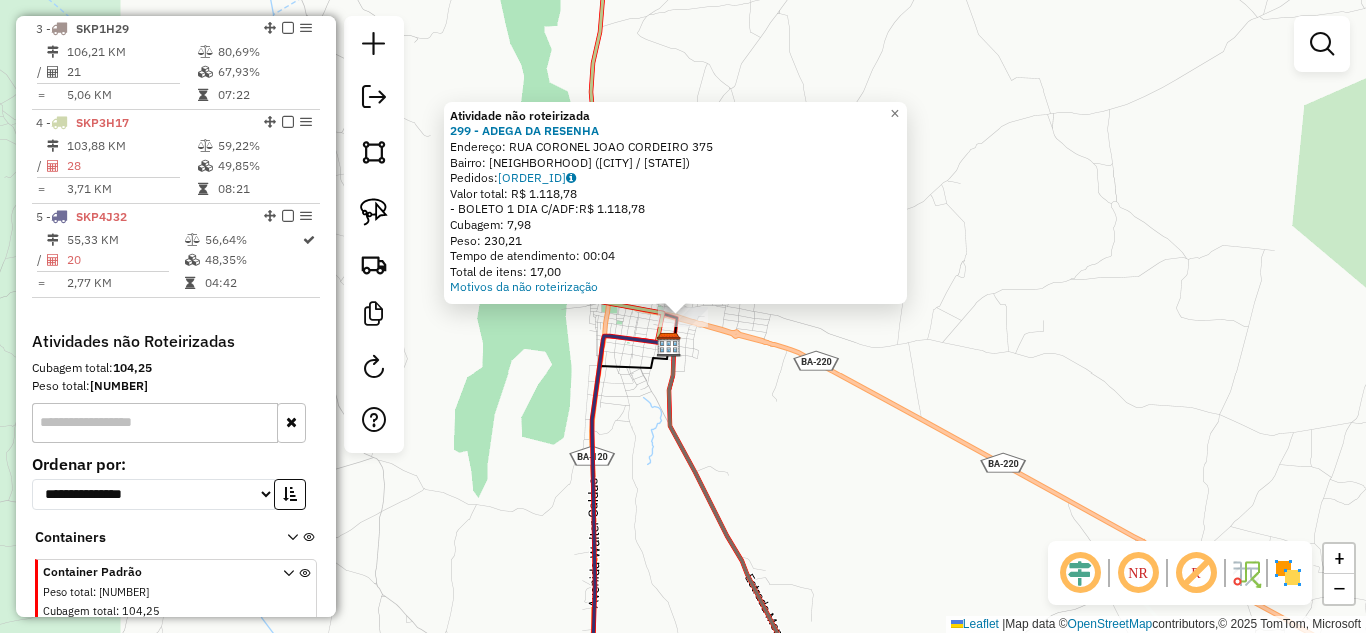 click on "Atividade não roteirizada [NUMBER] - [BUSINESS_NAME]  Endereço:  [STREET_NAME] [NUMBER]   Bairro: [NEIGHBORHOOD] ([CITY] / [STATE])   Pedidos:  [ORDER_ID]   Valor total: [CURRENCY] [AMOUNT]   - [PAYMENT_METHOD]:  [CURRENCY] [AMOUNT]   Cubagem: [AMOUNT]   Peso: [AMOUNT]   Tempo de atendimento: [TIME]   Total de itens: [AMOUNT]  Motivos da não roteirização × Janela de atendimento Grade de atendimento Capacidade Transportadoras Veículos Cliente Pedidos  Rotas Selecione os dias de semana para filtrar as janelas de atendimento  Seg   Ter   Qua   Qui   Sex   Sáb   Dom  Informe o período da janela de atendimento: De: Até:  Filtrar exatamente a janela do cliente  Considerar janela de atendimento padrão  Selecione os dias de semana para filtrar as grades de atendimento  Seg   Ter   Qua   Qui   Sex   Sáb   Dom   Considerar clientes sem dia de atendimento cadastrado  Clientes fora do dia de atendimento selecionado Filtrar as atividades entre os valores definidos abaixo:  Peso mínimo:   Peso máximo:   Cubagem mínima:   Cubagem máxima:" 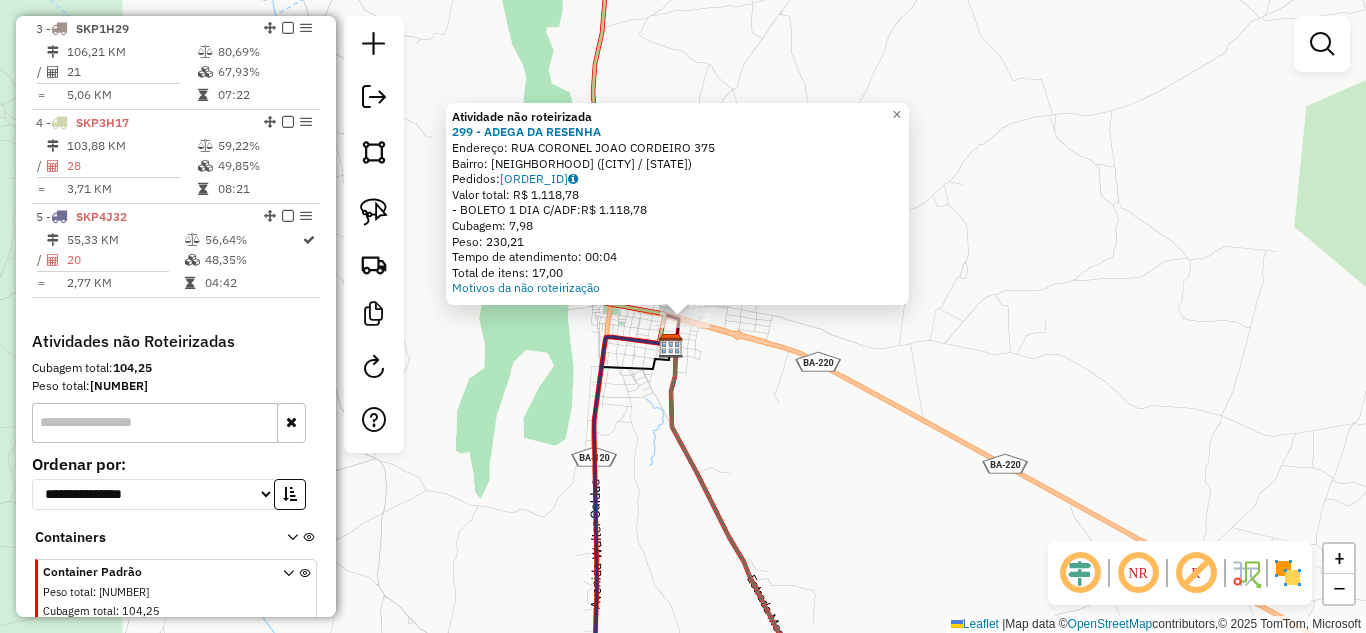 click on "Atividade não roteirizada [NUMBER] - [BUSINESS_NAME]  Endereço:  [STREET_NAME] [NUMBER]   Bairro: [NEIGHBORHOOD] ([CITY] / [STATE])   Pedidos:  [ORDER_ID]   Valor total: [CURRENCY] [AMOUNT]   - [PAYMENT_METHOD]:  [CURRENCY] [AMOUNT]   Cubagem: [AMOUNT]   Peso: [AMOUNT]   Tempo de atendimento: [TIME]   Total de itens: [AMOUNT]  Motivos da não roteirização × Janela de atendimento Grade de atendimento Capacidade Transportadoras Veículos Cliente Pedidos  Rotas Selecione os dias de semana para filtrar as janelas de atendimento  Seg   Ter   Qua   Qui   Sex   Sáb   Dom  Informe o período da janela de atendimento: De: Até:  Filtrar exatamente a janela do cliente  Considerar janela de atendimento padrão  Selecione os dias de semana para filtrar as grades de atendimento  Seg   Ter   Qua   Qui   Sex   Sáb   Dom   Considerar clientes sem dia de atendimento cadastrado  Clientes fora do dia de atendimento selecionado Filtrar as atividades entre os valores definidos abaixo:  Peso mínimo:   Peso máximo:   Cubagem mínima:   Cubagem máxima:" 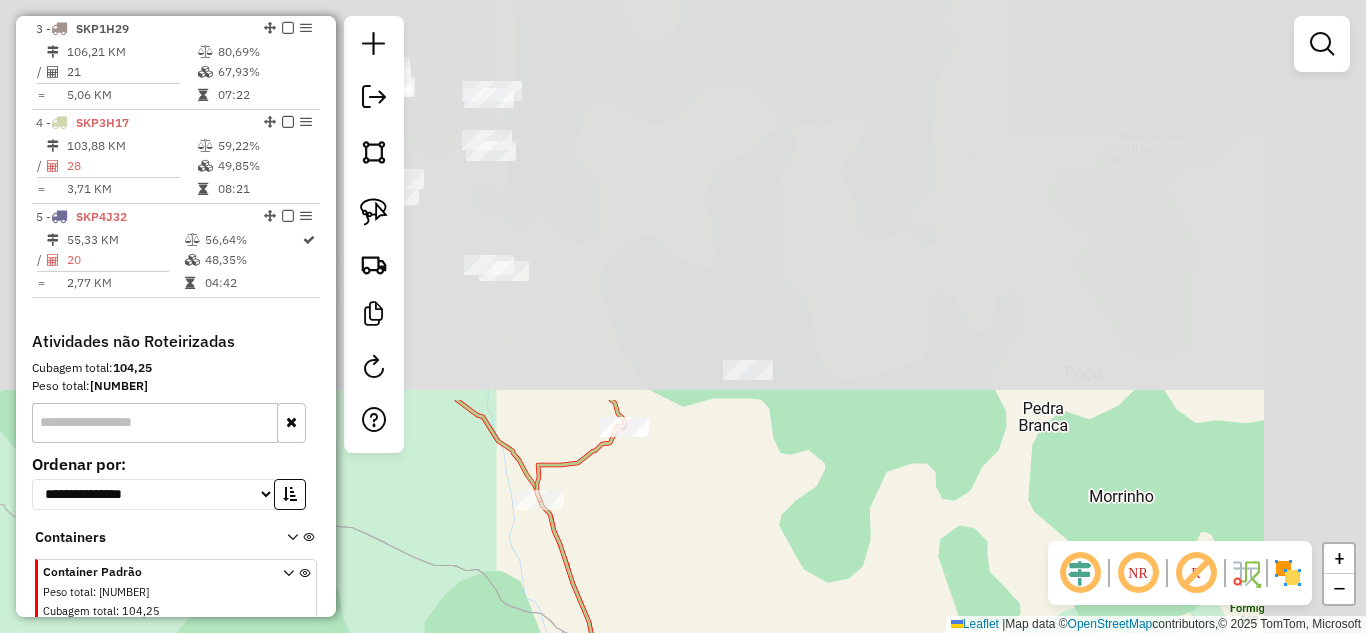drag, startPoint x: 798, startPoint y: 328, endPoint x: 704, endPoint y: 602, distance: 289.6757 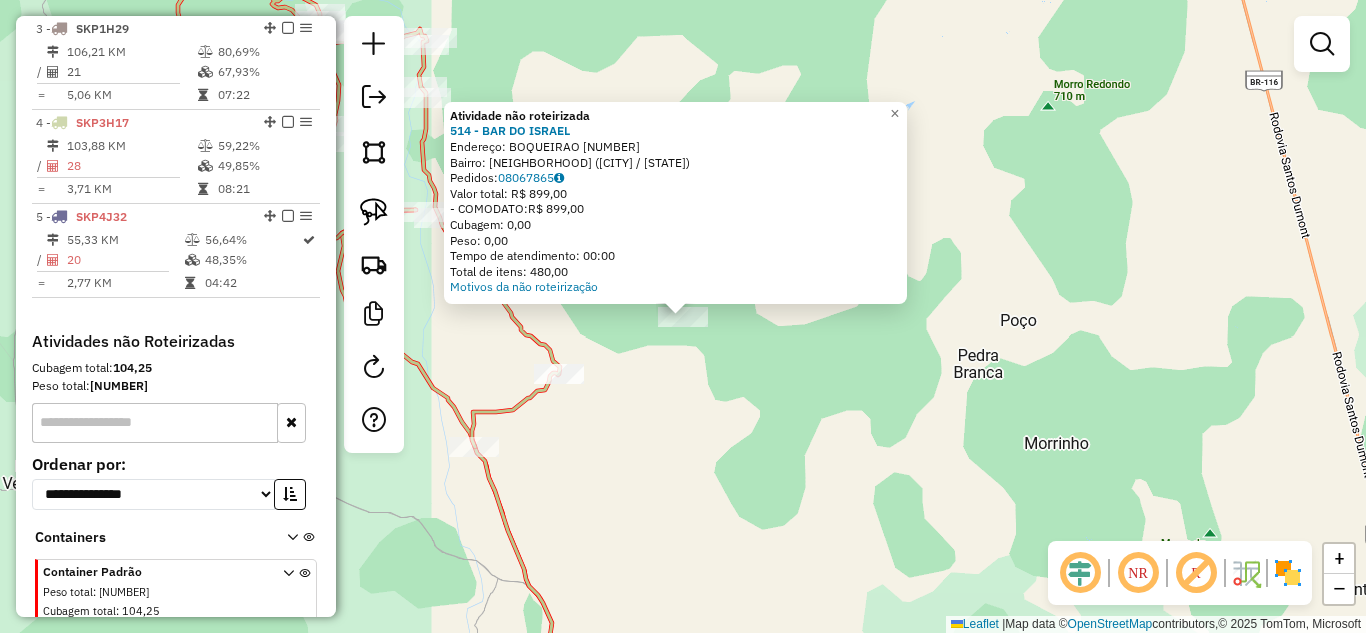 click on "Atividade não roteirizada [NUMBER] - [BUSINESS_NAME]  Endereço:  [STREET_NAME] [NUMBER]   Bairro: [NEIGHBORHOOD] ([CITY] / [STATE])   Pedidos:  [ORDER_ID]   Valor total: [CURRENCY] [AMOUNT]   - [PAYMENT_METHOD]:  [CURRENCY] [AMOUNT]   Cubagem: [AMOUNT]   Peso: [AMOUNT]   Tempo de atendimento: [TIME]   Total de itens: [AMOUNT]  Motivos da não roteirização × Janela de atendimento Grade de atendimento Capacidade Transportadoras Veículos Cliente Pedidos  Rotas Selecione os dias de semana para filtrar as janelas de atendimento  Seg   Ter   Qua   Qui   Sex   Sáb   Dom  Informe o período da janela de atendimento: De: Até:  Filtrar exatamente a janela do cliente  Considerar janela de atendimento padrão  Selecione os dias de semana para filtrar as grades de atendimento  Seg   Ter   Qua   Qui   Sex   Sáb   Dom   Considerar clientes sem dia de atendimento cadastrado  Clientes fora do dia de atendimento selecionado Filtrar as atividades entre os valores definidos abaixo:  Peso mínimo:   Peso máximo:   Cubagem mínima:   Cubagem máxima:   De:   Até:  De:   Até:  Nome:" 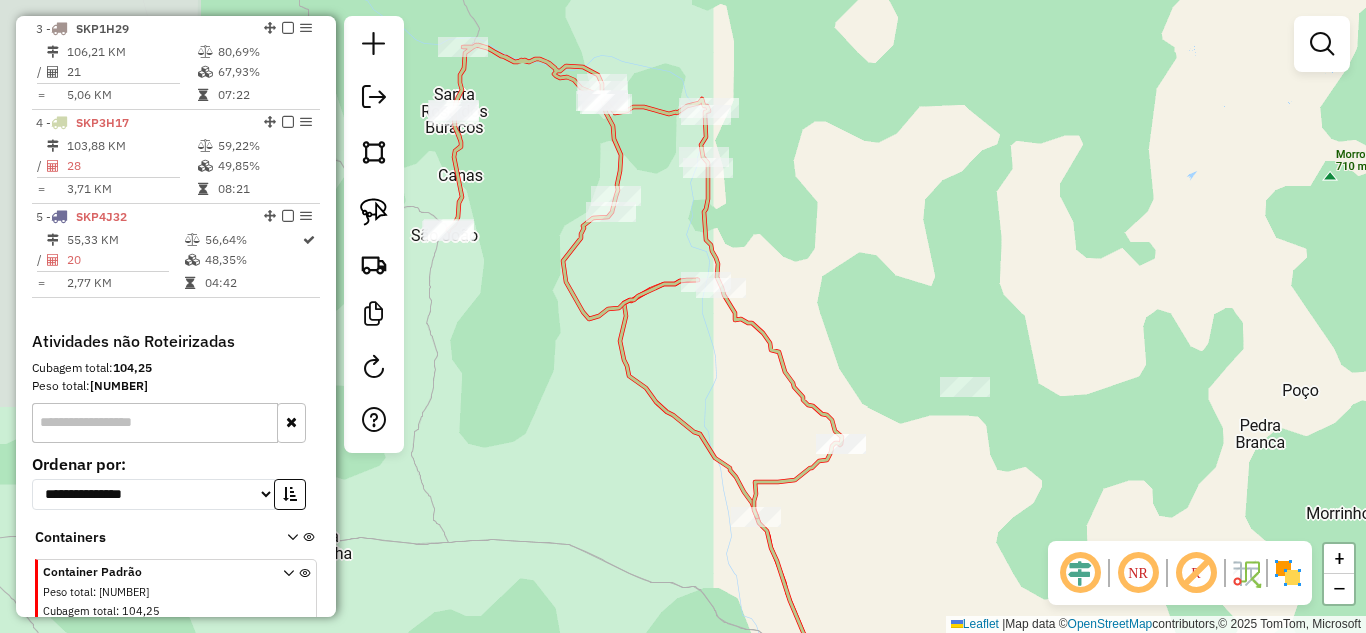 drag, startPoint x: 646, startPoint y: 387, endPoint x: 925, endPoint y: 457, distance: 287.64734 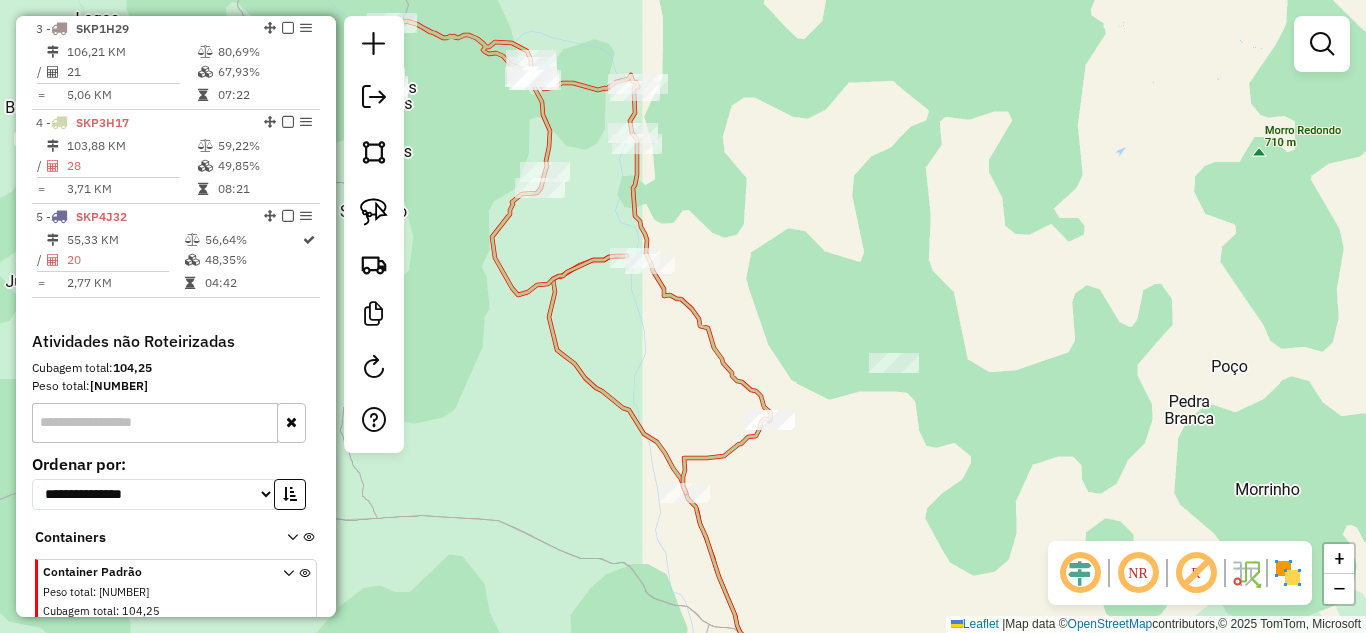 drag, startPoint x: 962, startPoint y: 432, endPoint x: 786, endPoint y: 347, distance: 195.45076 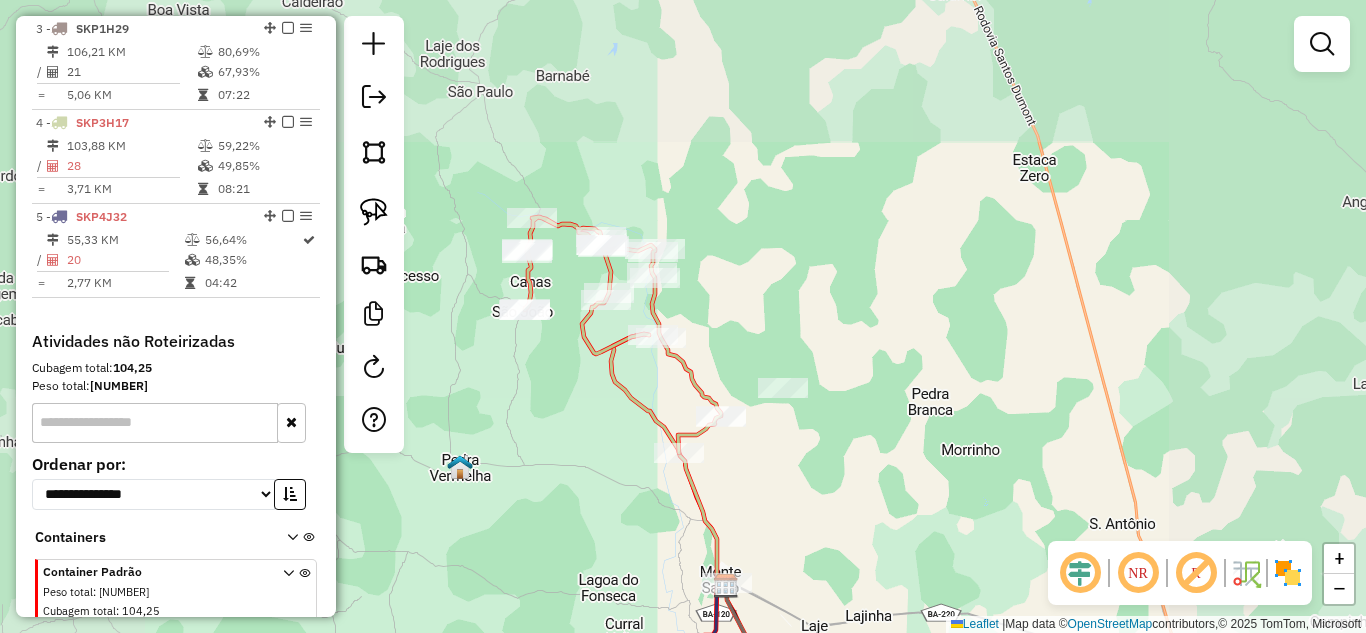 drag, startPoint x: 814, startPoint y: 522, endPoint x: 810, endPoint y: 315, distance: 207.03865 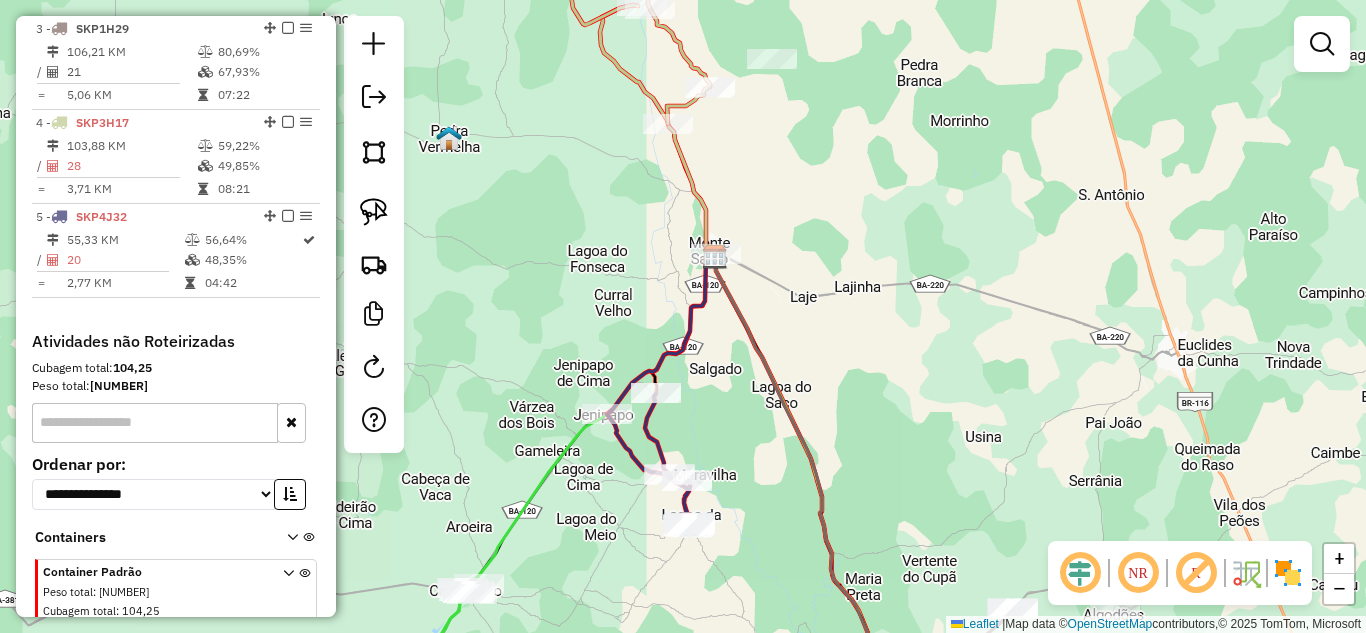 drag, startPoint x: 803, startPoint y: 508, endPoint x: 790, endPoint y: 349, distance: 159.53056 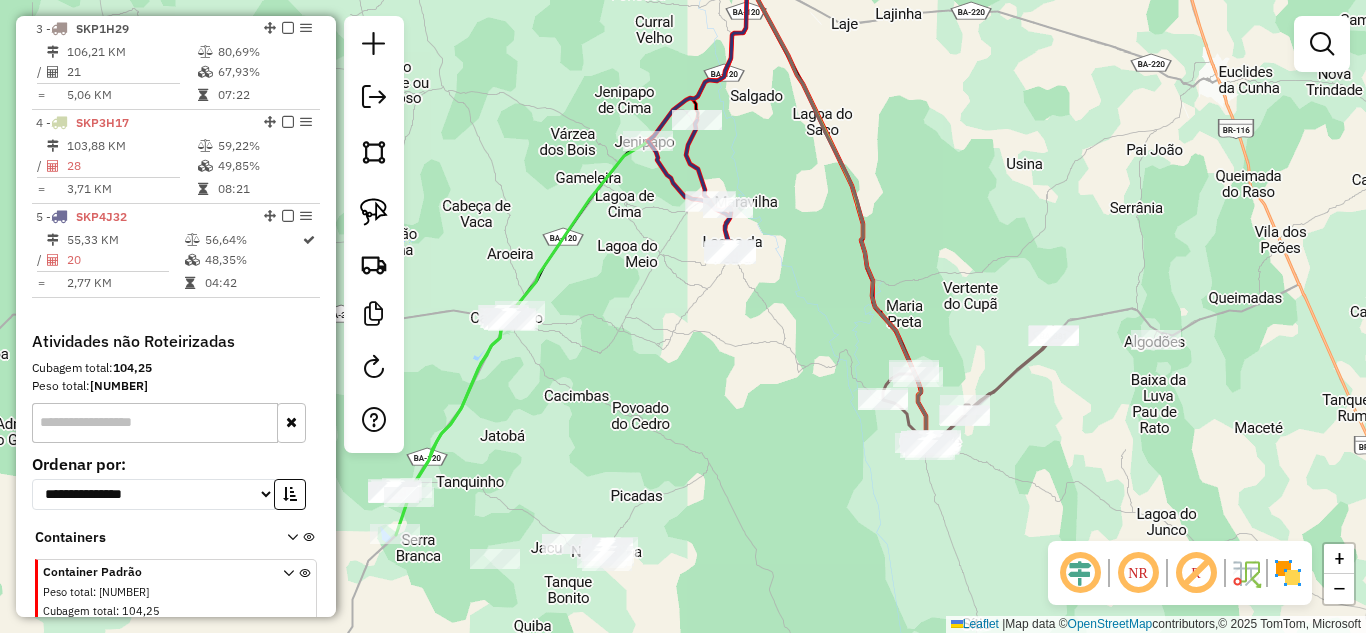 drag, startPoint x: 919, startPoint y: 570, endPoint x: 1018, endPoint y: 414, distance: 184.76201 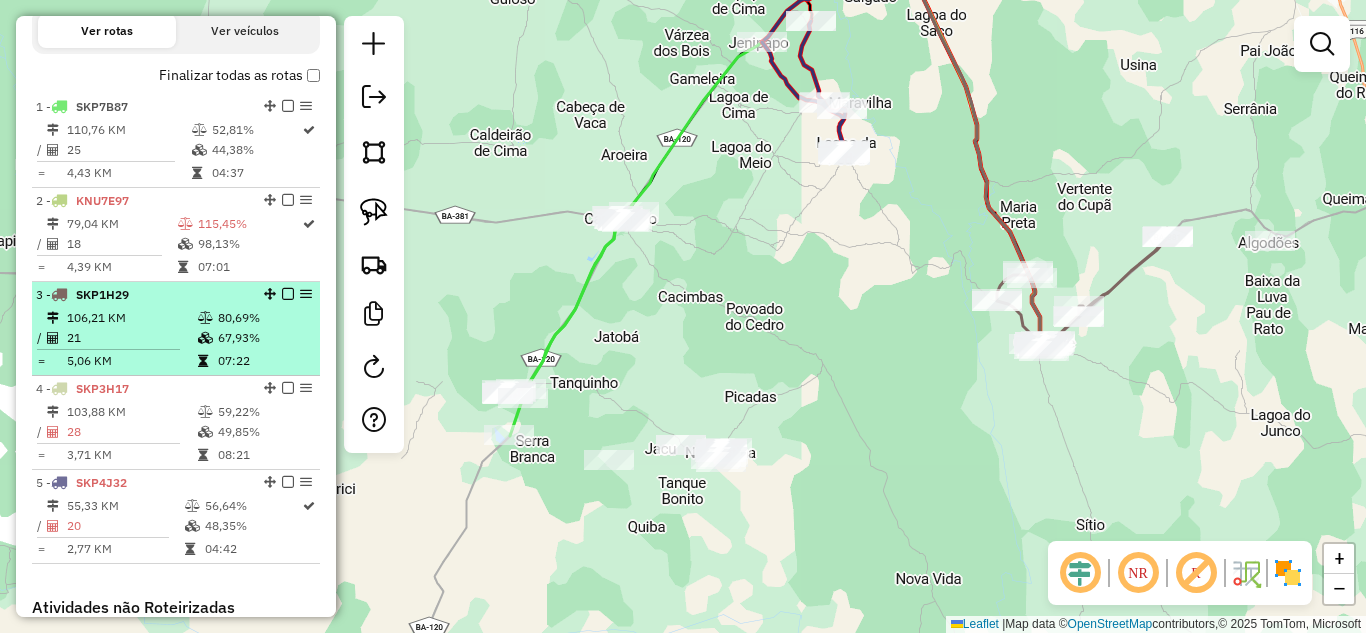 scroll, scrollTop: 605, scrollLeft: 0, axis: vertical 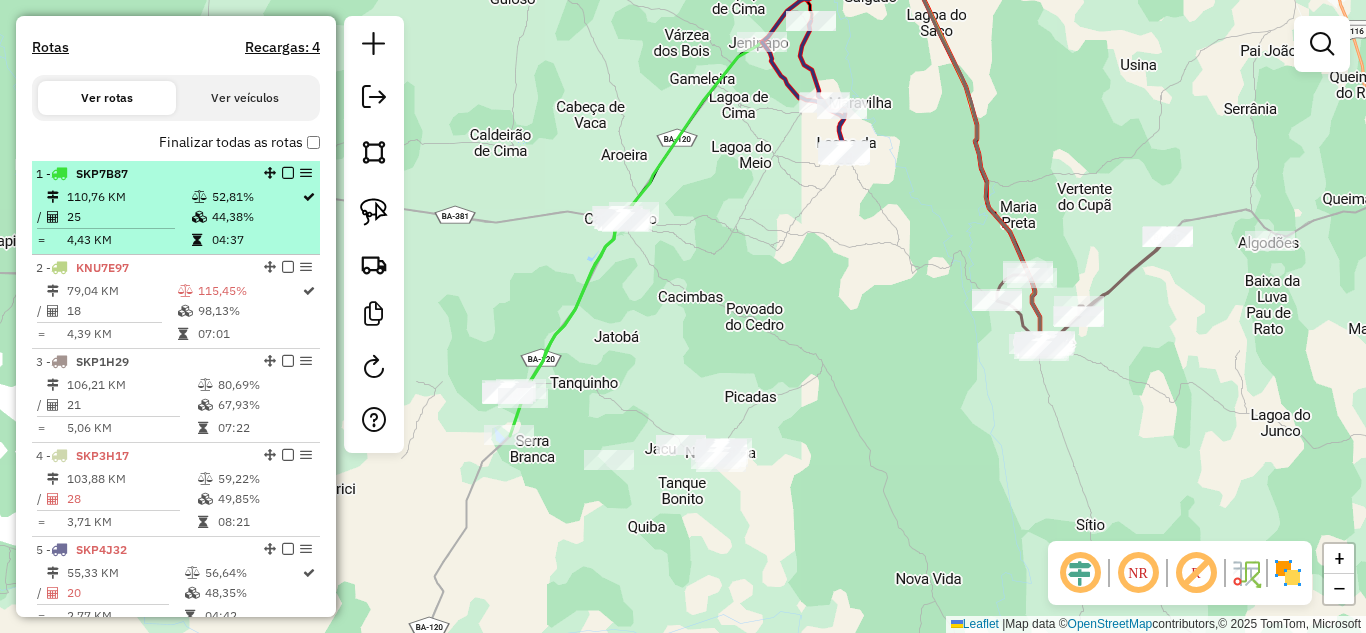 click at bounding box center (201, 217) 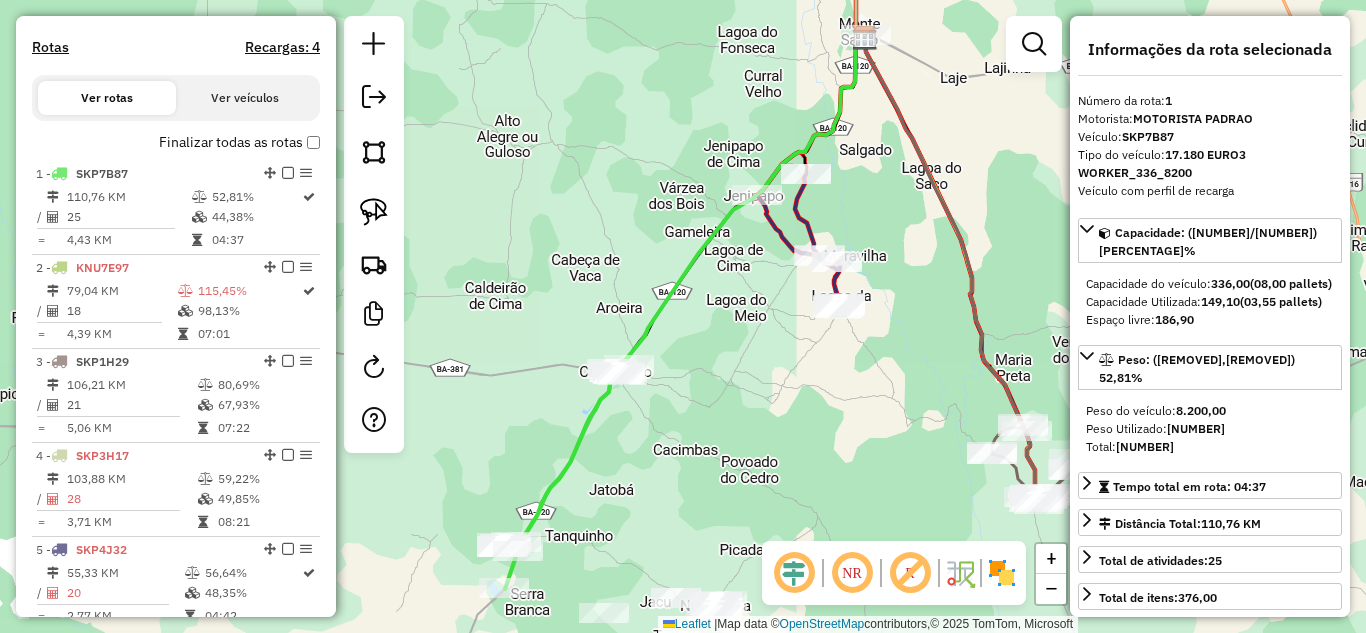 drag, startPoint x: 774, startPoint y: 457, endPoint x: 751, endPoint y: 278, distance: 180.4716 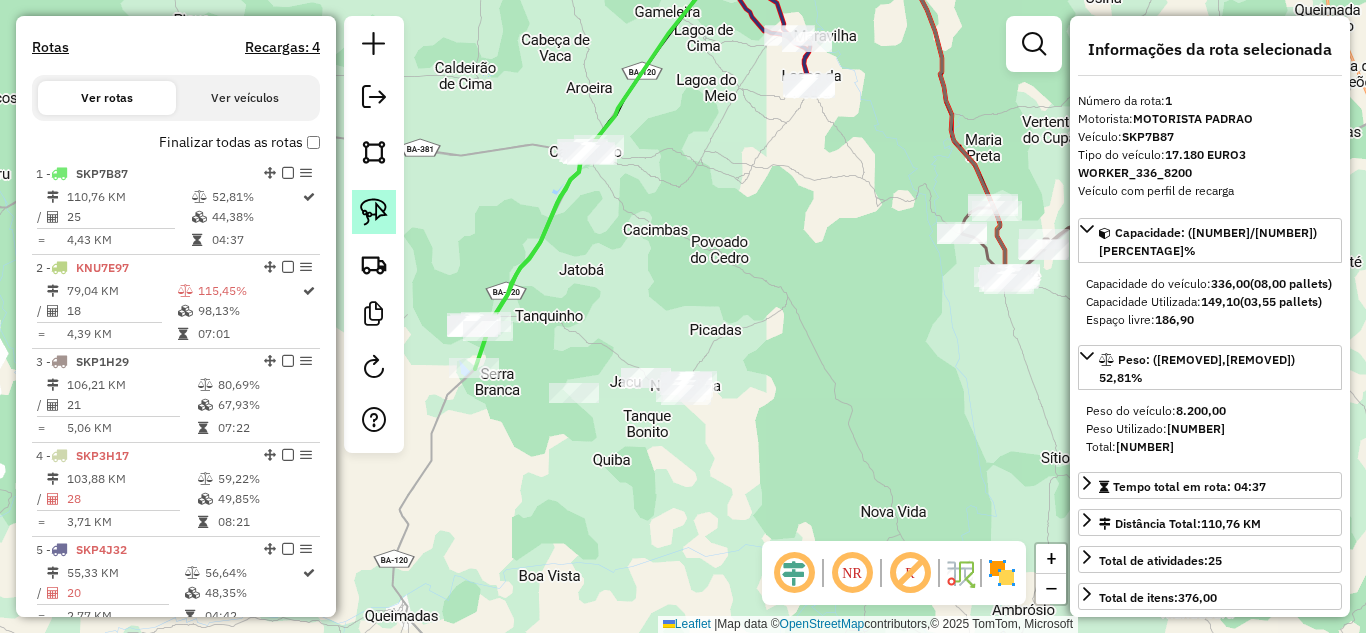 click 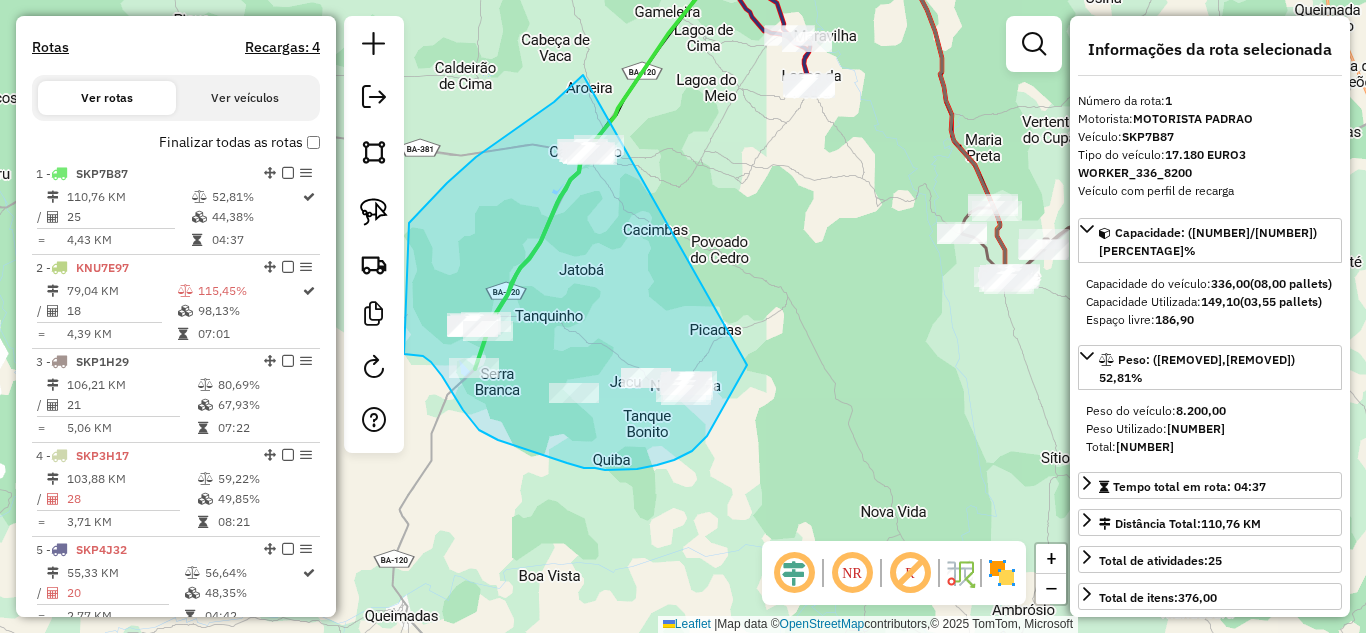 drag, startPoint x: 583, startPoint y: 75, endPoint x: 768, endPoint y: 306, distance: 295.9493 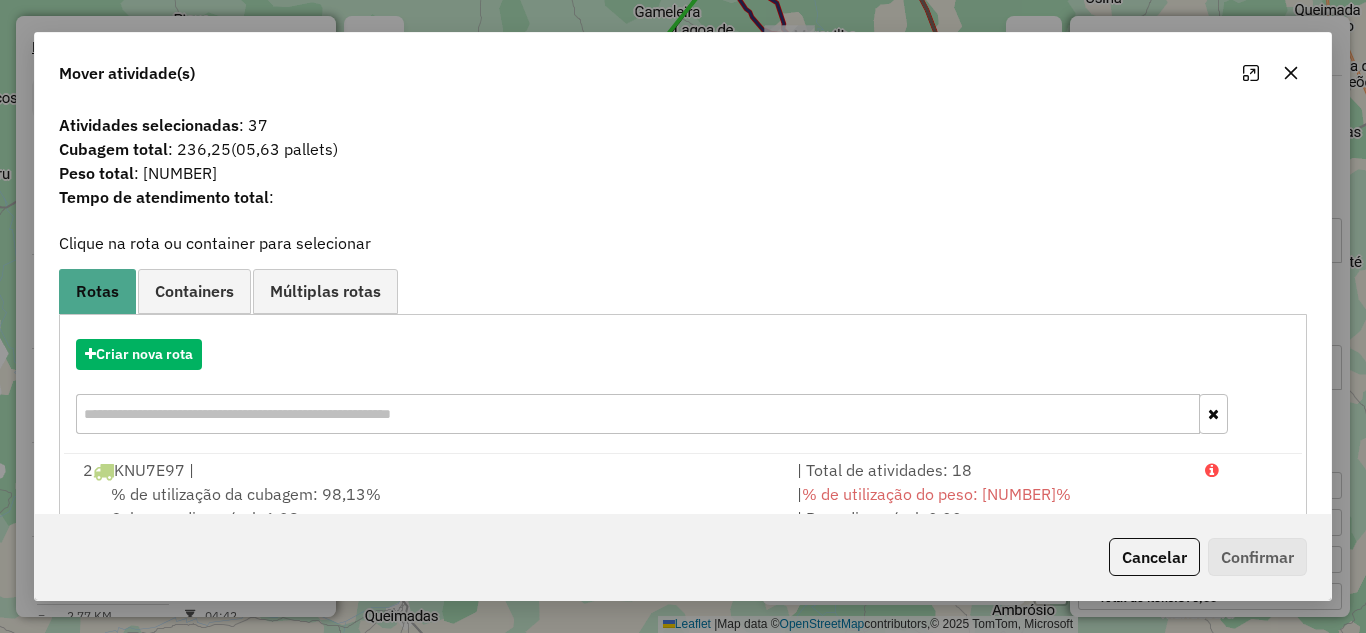 click 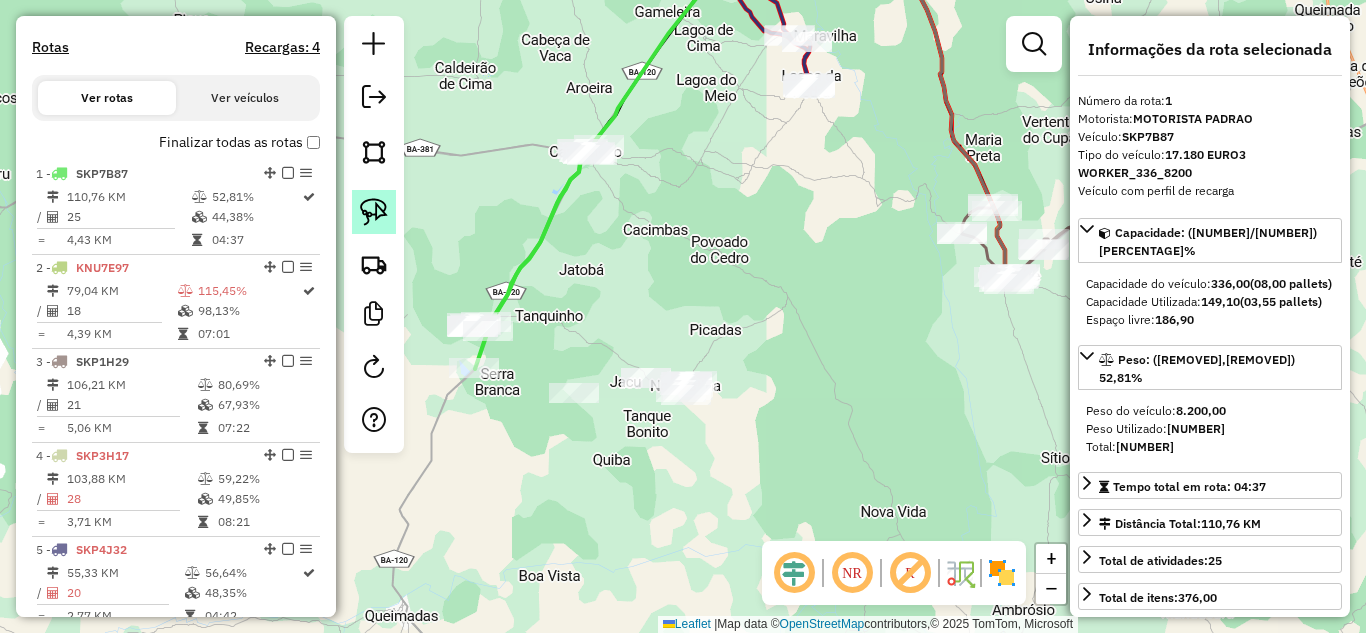 click 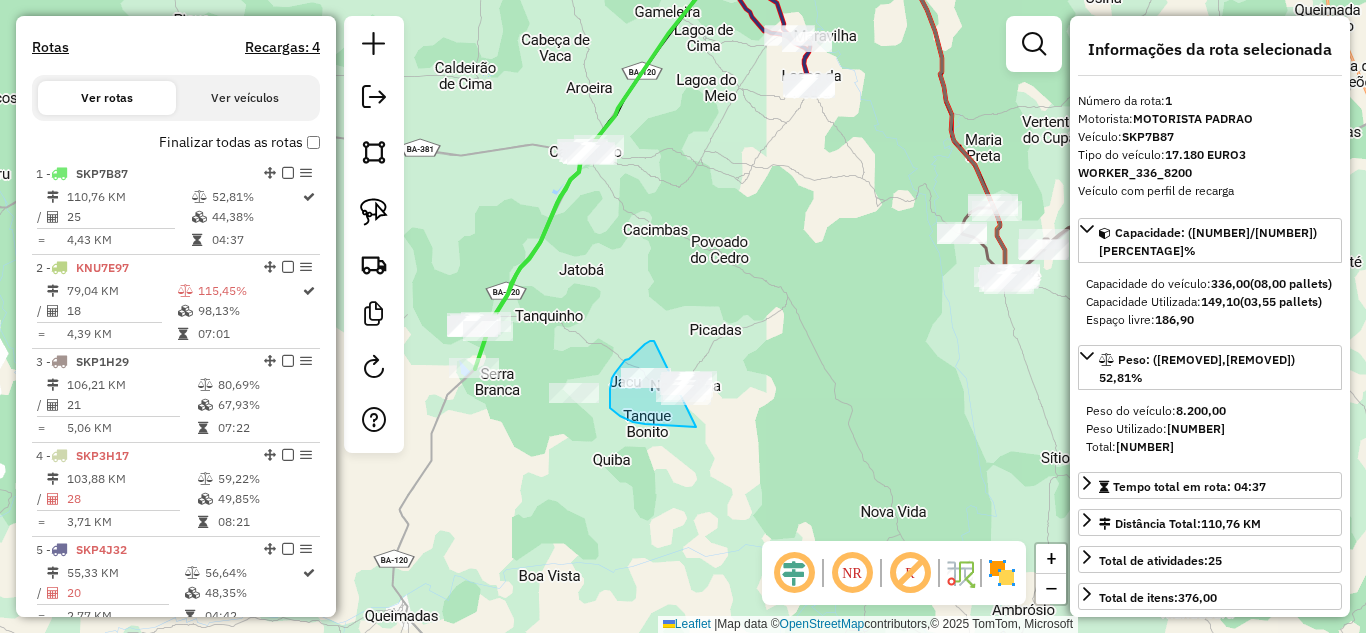 drag, startPoint x: 654, startPoint y: 341, endPoint x: 758, endPoint y: 392, distance: 115.83177 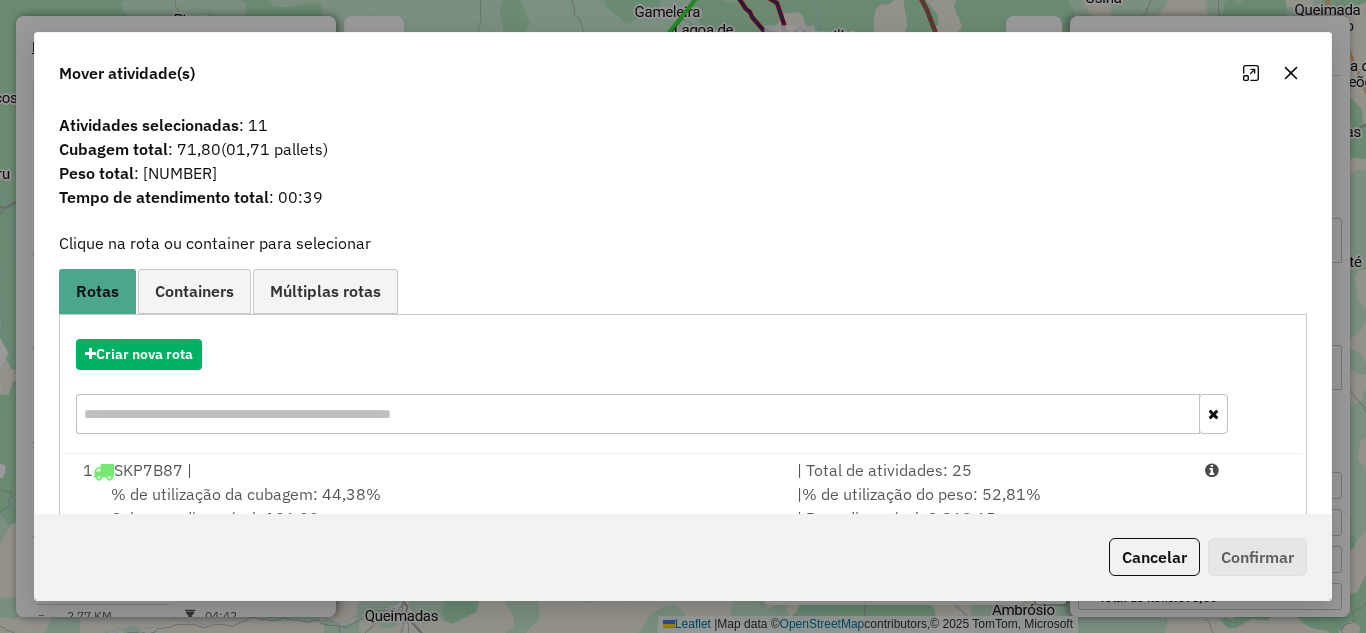 click 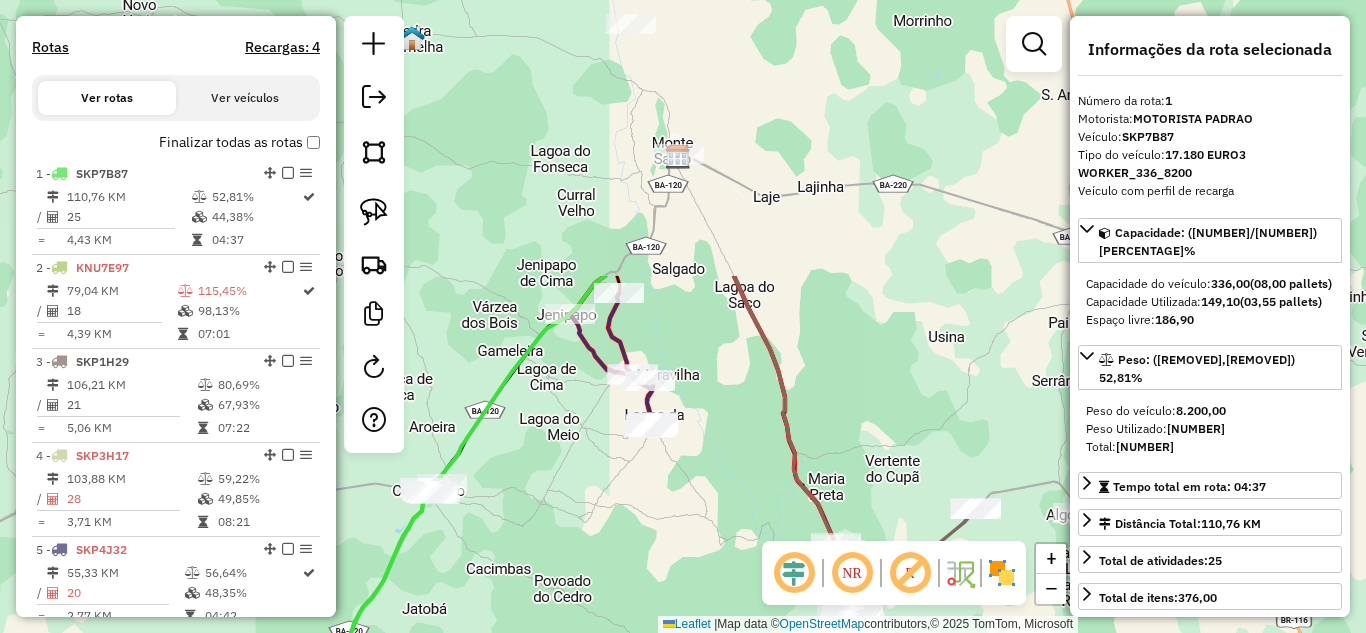 drag, startPoint x: 797, startPoint y: 198, endPoint x: 641, endPoint y: 520, distance: 357.79883 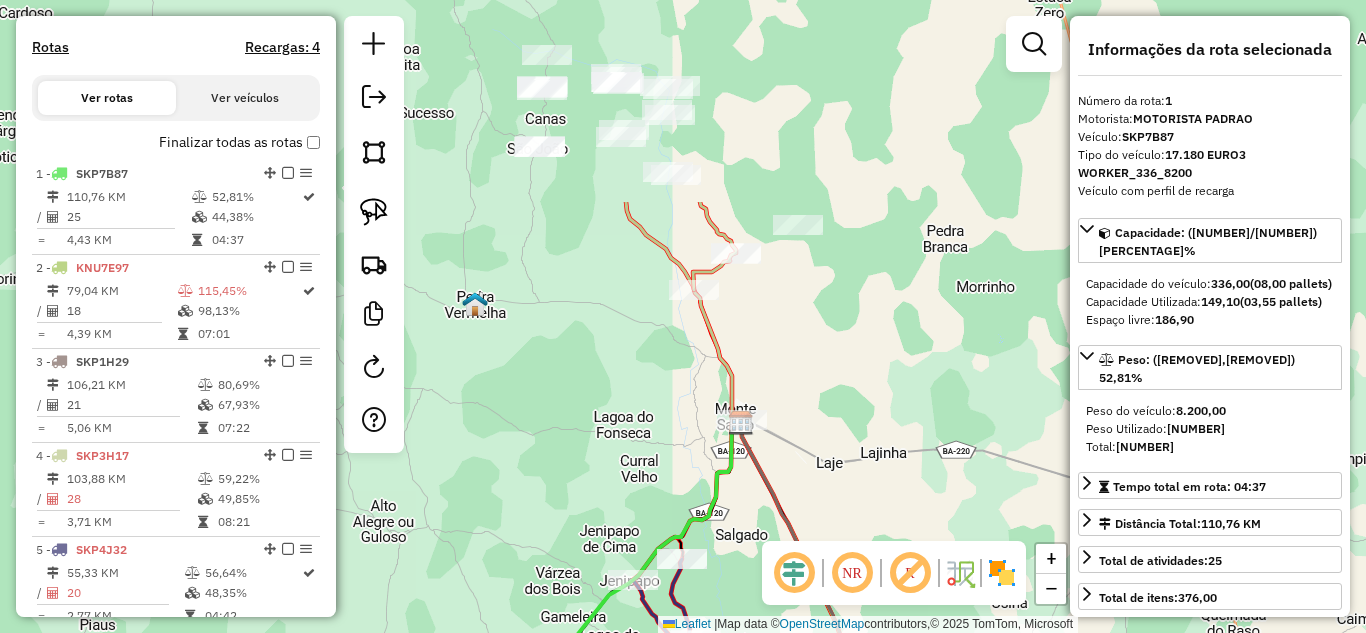 drag, startPoint x: 678, startPoint y: 237, endPoint x: 740, endPoint y: 502, distance: 272.15622 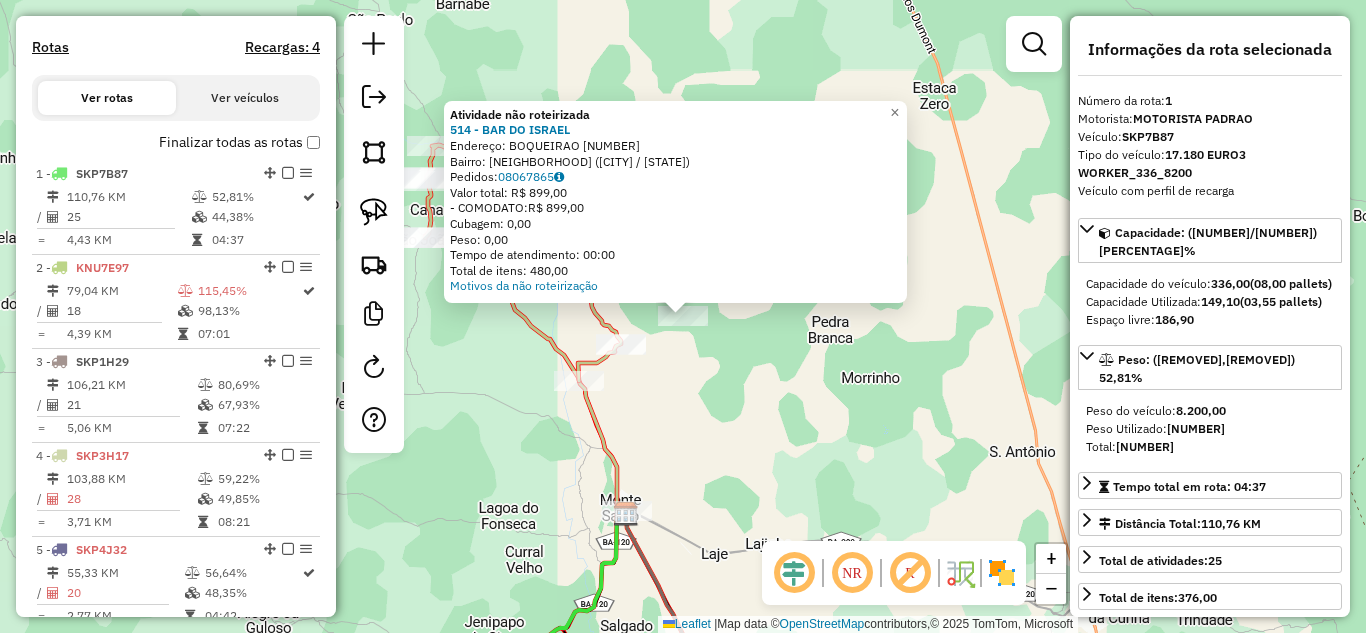 click on "Atividade não roteirizada [NUMBER] - [BUSINESS_NAME]  Endereço:  [STREET_NAME] [NUMBER]   Bairro: [NEIGHBORHOOD] ([CITY] / [STATE])   Pedidos:  [ORDER_ID]   Valor total: [CURRENCY] [AMOUNT]   - [PAYMENT_METHOD]:  [CURRENCY] [AMOUNT]   Cubagem: [AMOUNT]   Peso: [AMOUNT]   Tempo de atendimento: [TIME]   Total de itens: [AMOUNT]  Motivos da não roteirização × Janela de atendimento Grade de atendimento Capacidade Transportadoras Veículos Cliente Pedidos  Rotas Selecione os dias de semana para filtrar as janelas de atendimento  Seg   Ter   Qua   Qui   Sex   Sáb   Dom  Informe o período da janela de atendimento: De: Até:  Filtrar exatamente a janela do cliente  Considerar janela de atendimento padrão  Selecione os dias de semana para filtrar as grades de atendimento  Seg   Ter   Qua   Qui   Sex   Sáb   Dom   Considerar clientes sem dia de atendimento cadastrado  Clientes fora do dia de atendimento selecionado Filtrar as atividades entre os valores definidos abaixo:  Peso mínimo:   Peso máximo:   Cubagem mínima:   Cubagem máxima:   De:   Até:  De:   Até:  Nome:" 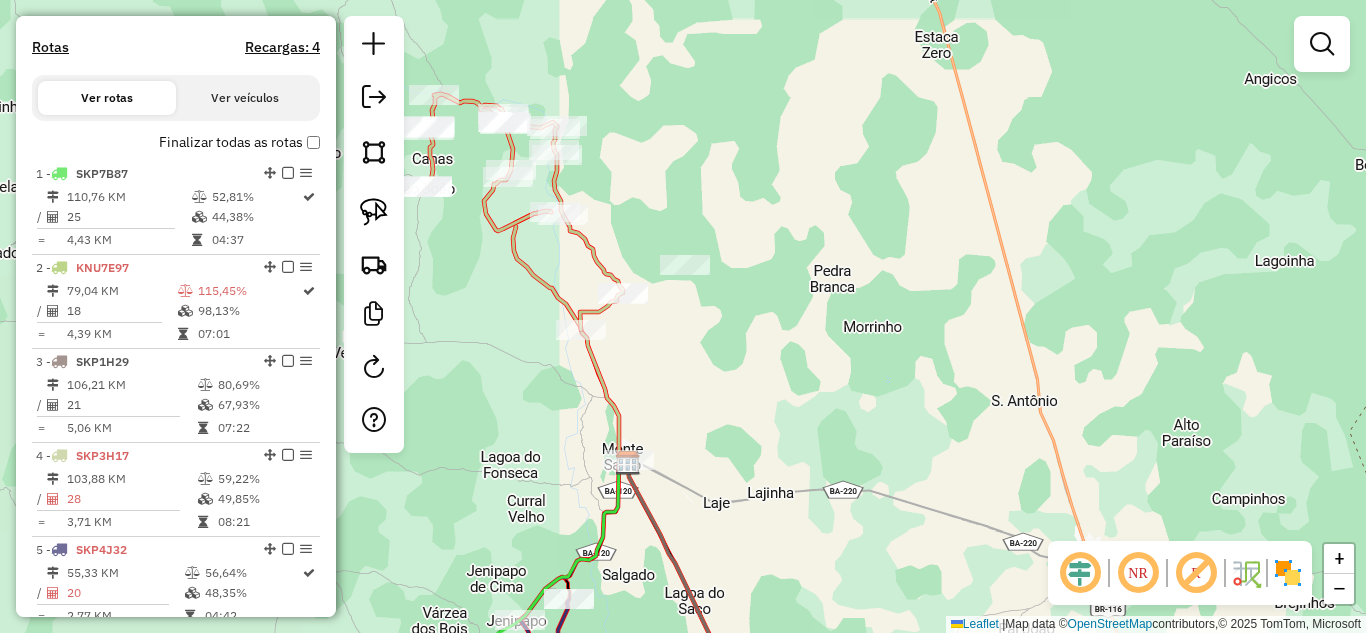 drag, startPoint x: 745, startPoint y: 442, endPoint x: 799, endPoint y: 202, distance: 246 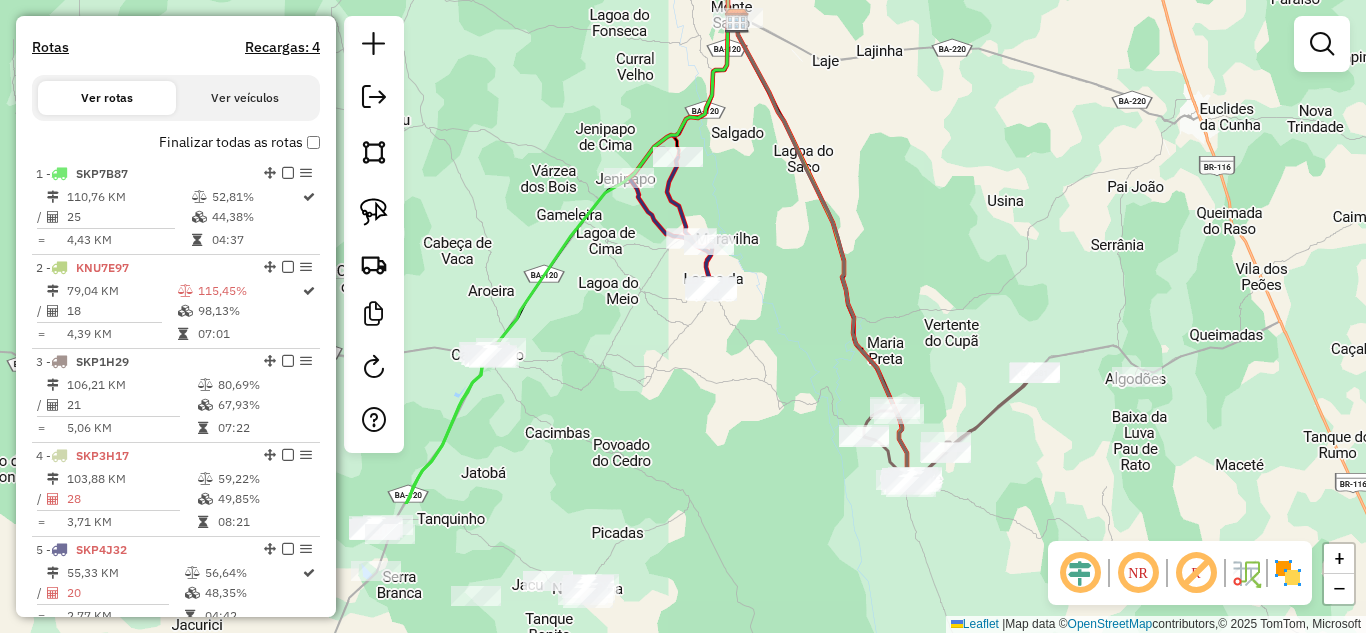drag, startPoint x: 753, startPoint y: 476, endPoint x: 812, endPoint y: 253, distance: 230.67293 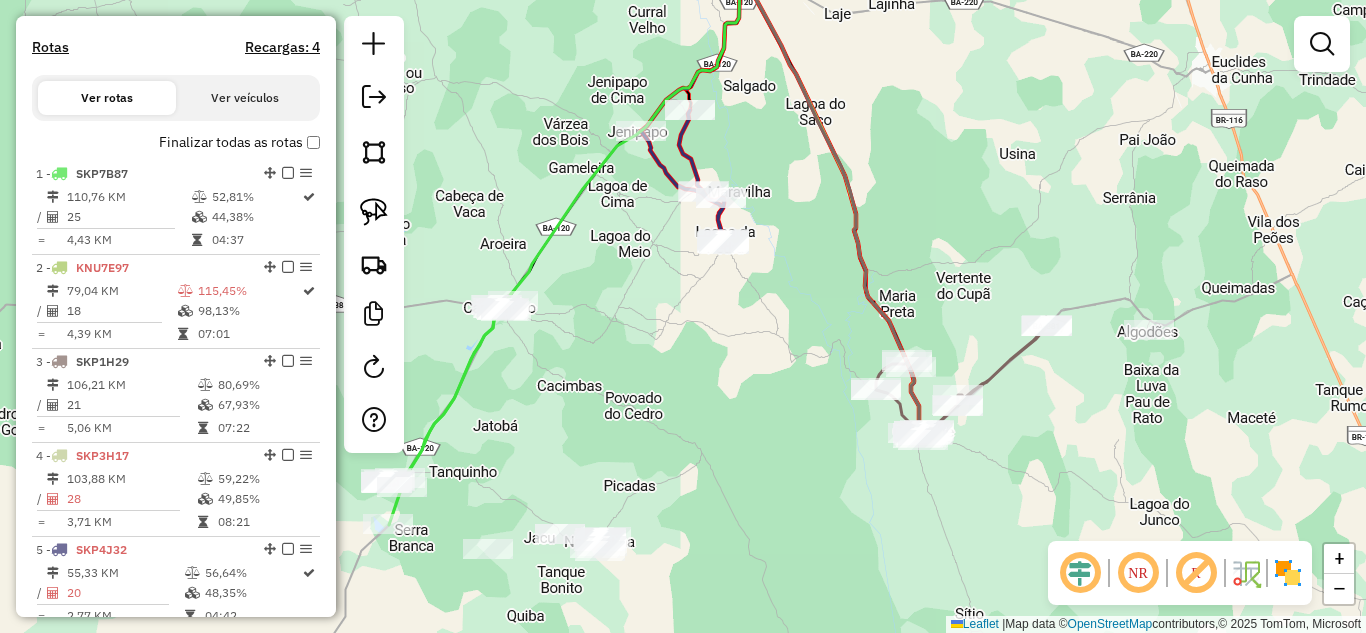 click 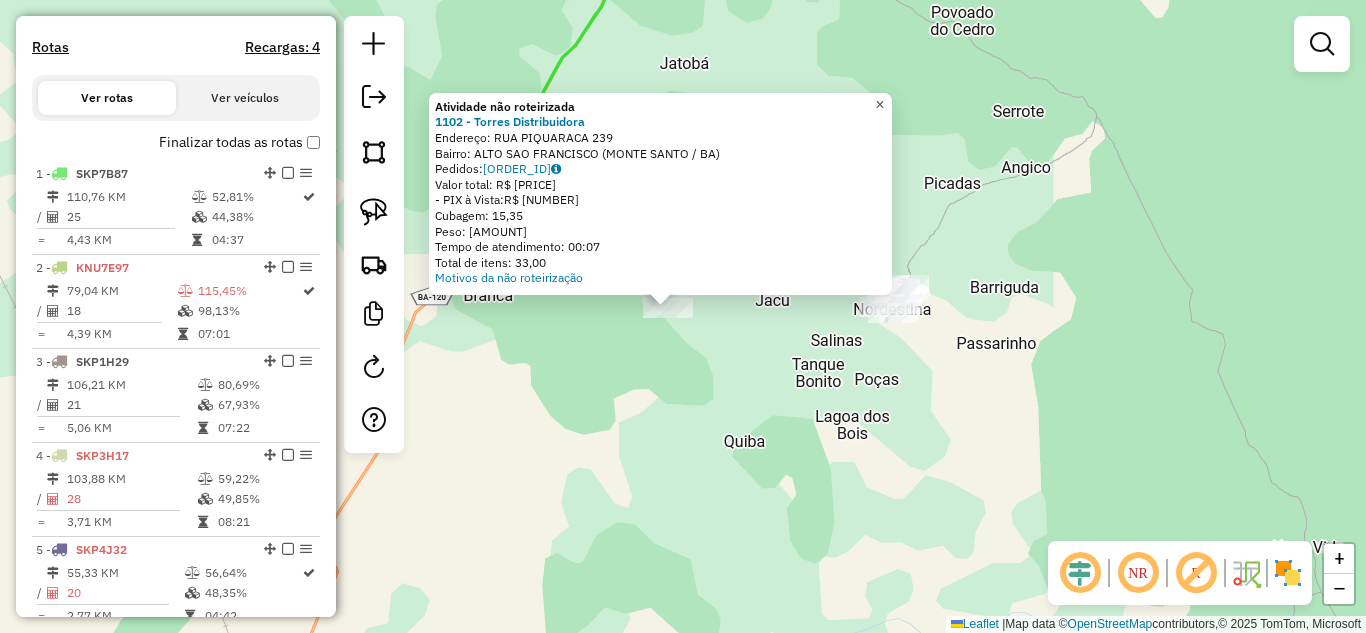 drag, startPoint x: 894, startPoint y: 101, endPoint x: 883, endPoint y: 111, distance: 14.866069 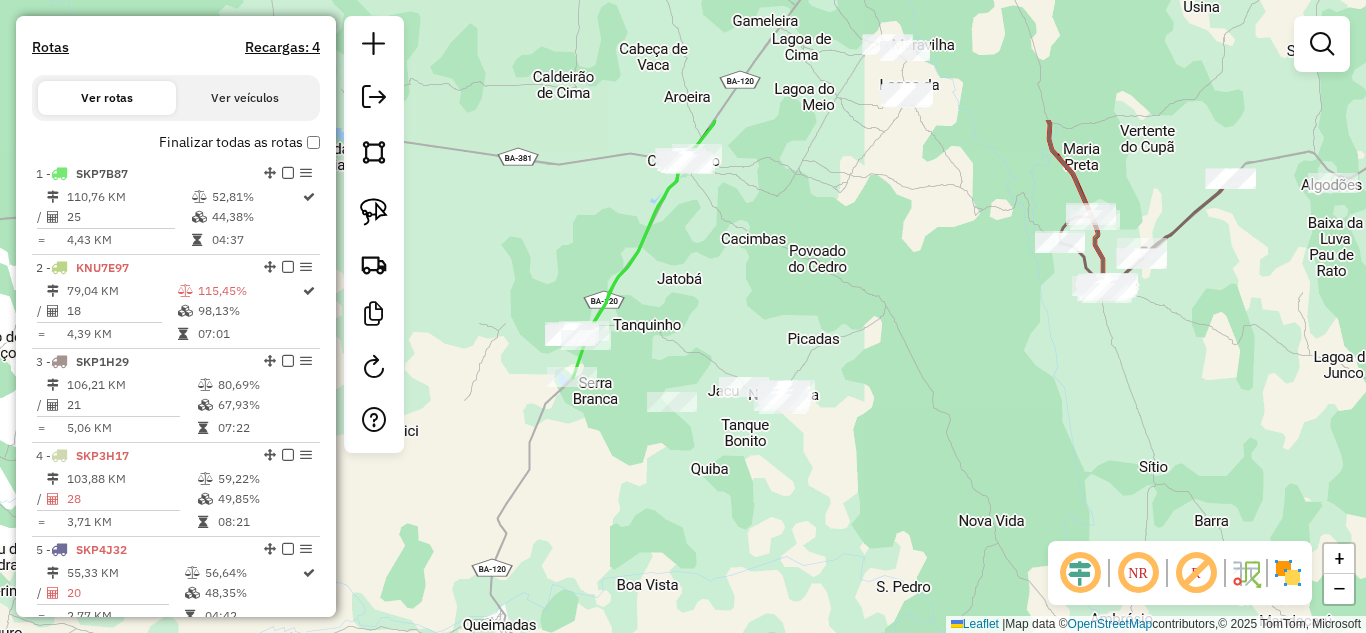 drag, startPoint x: 842, startPoint y: 127, endPoint x: 743, endPoint y: 322, distance: 218.69156 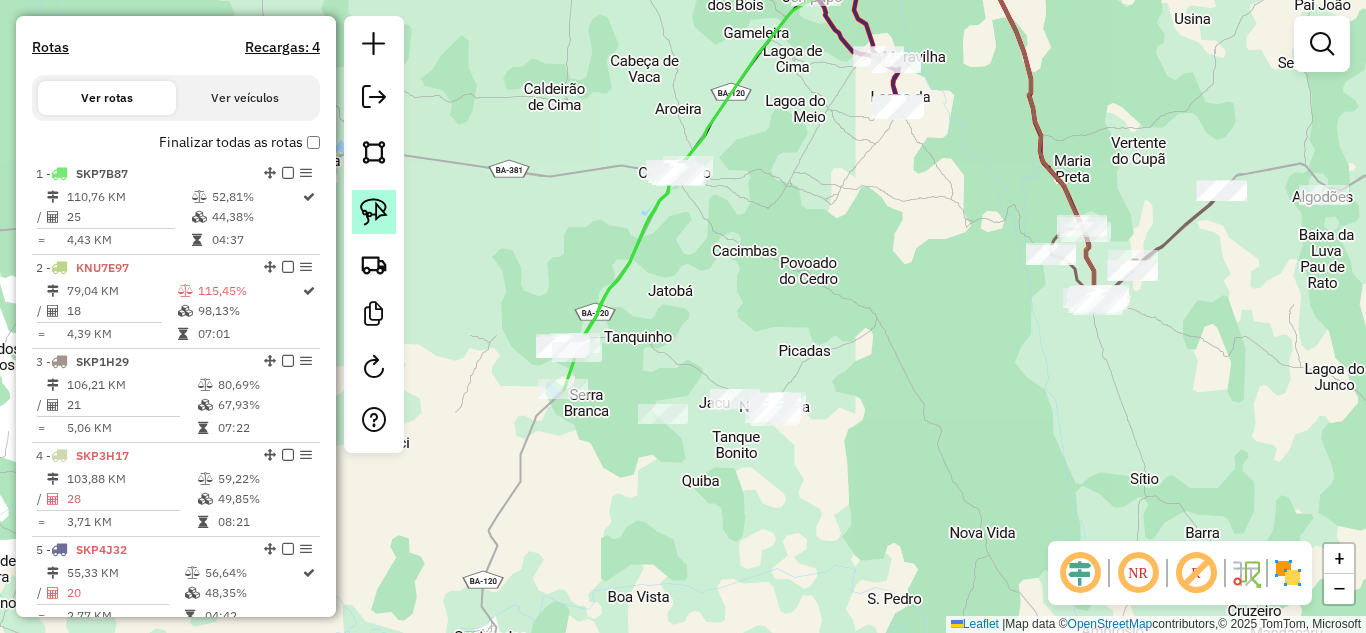 click 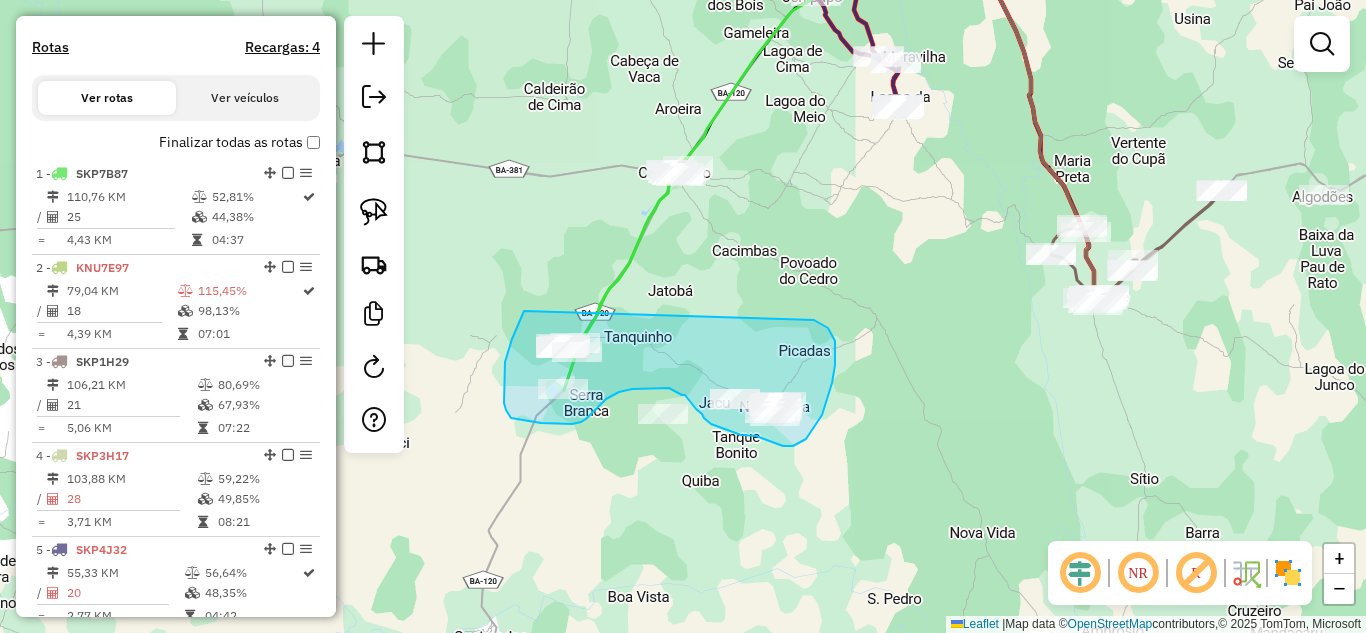 drag, startPoint x: 524, startPoint y: 311, endPoint x: 813, endPoint y: 320, distance: 289.1401 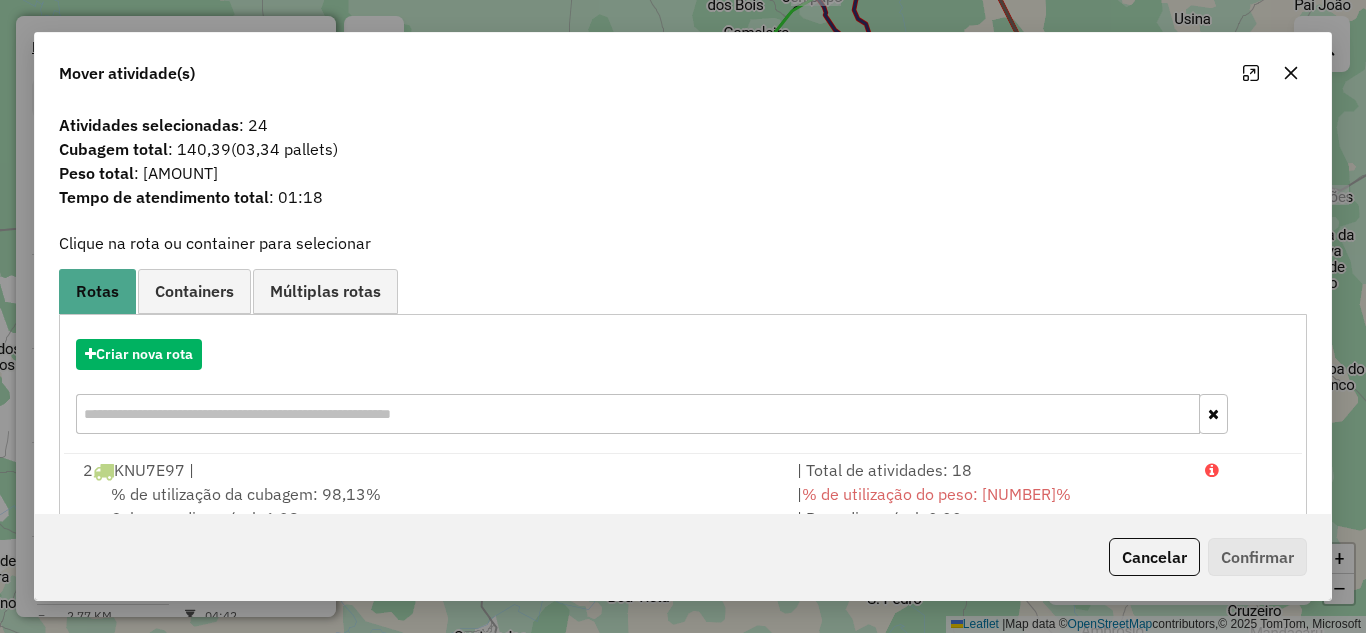 click 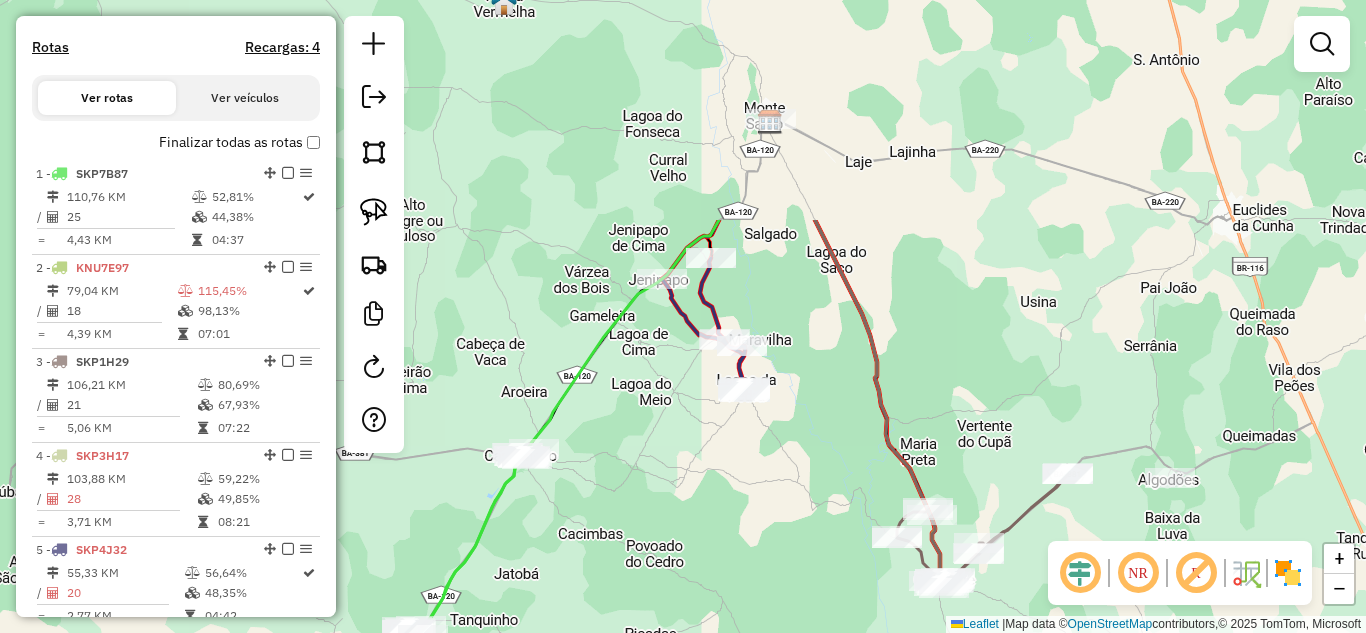 drag, startPoint x: 732, startPoint y: 303, endPoint x: 578, endPoint y: 586, distance: 322.18784 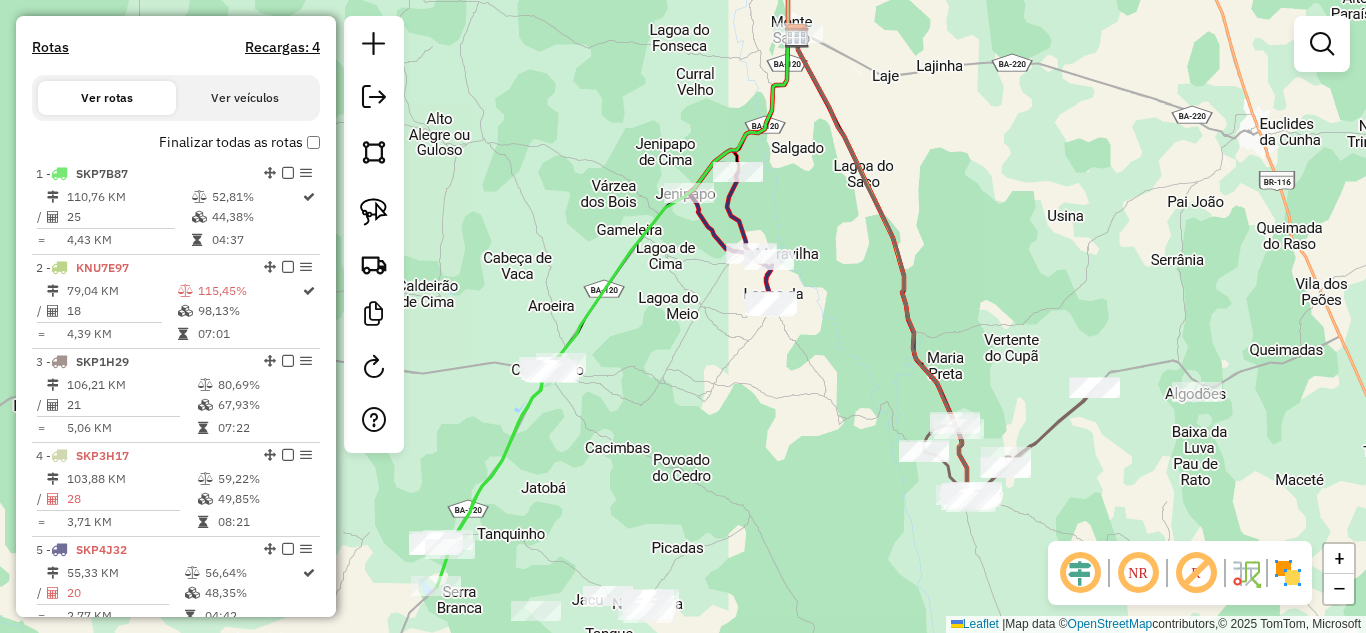 drag, startPoint x: 766, startPoint y: 471, endPoint x: 852, endPoint y: 299, distance: 192.30185 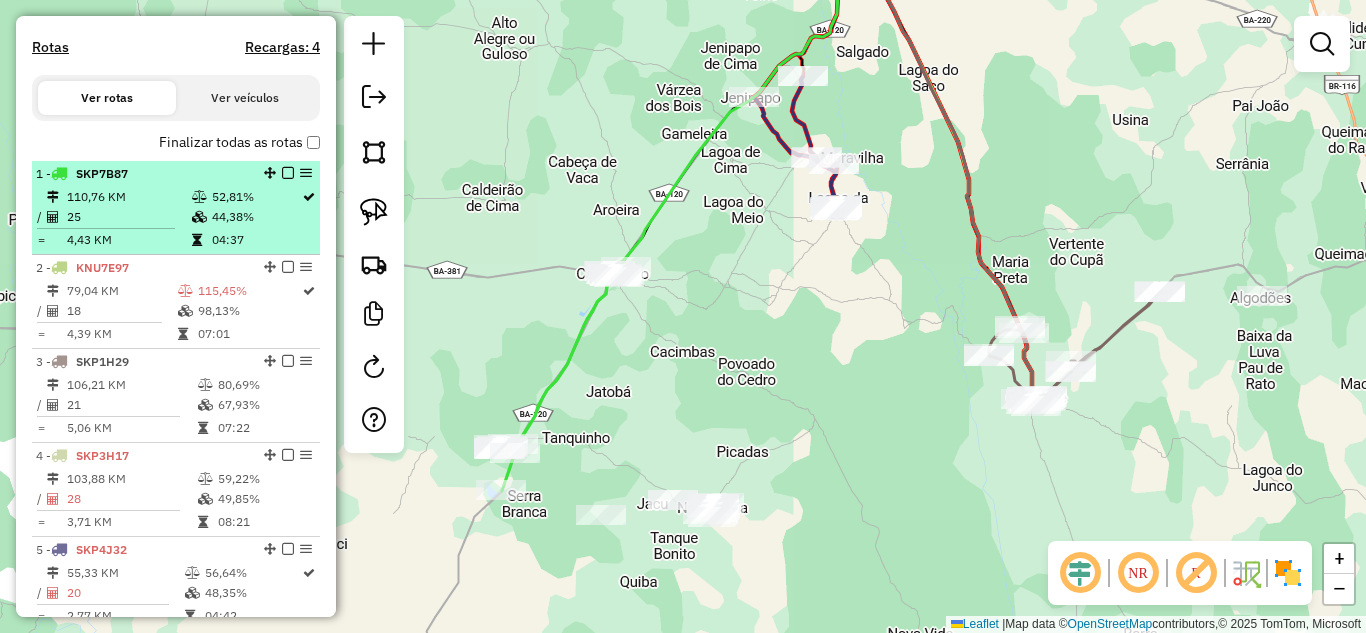 click on "110,76 KM" at bounding box center (128, 197) 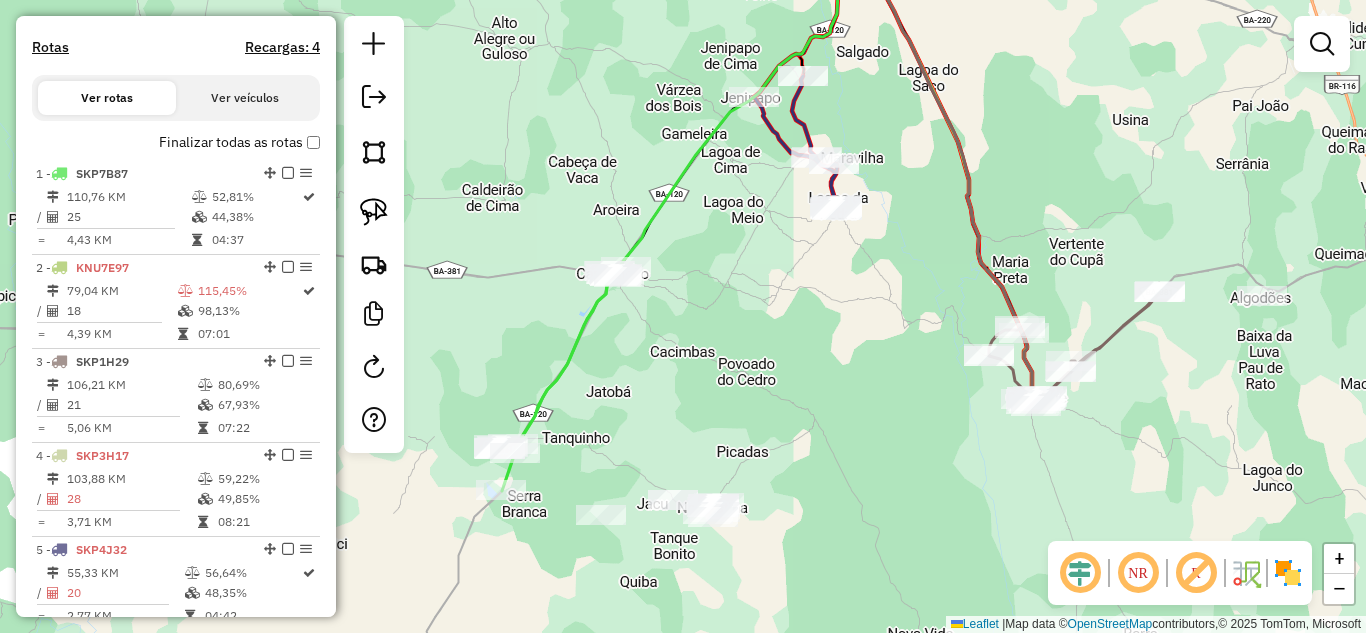 select on "*********" 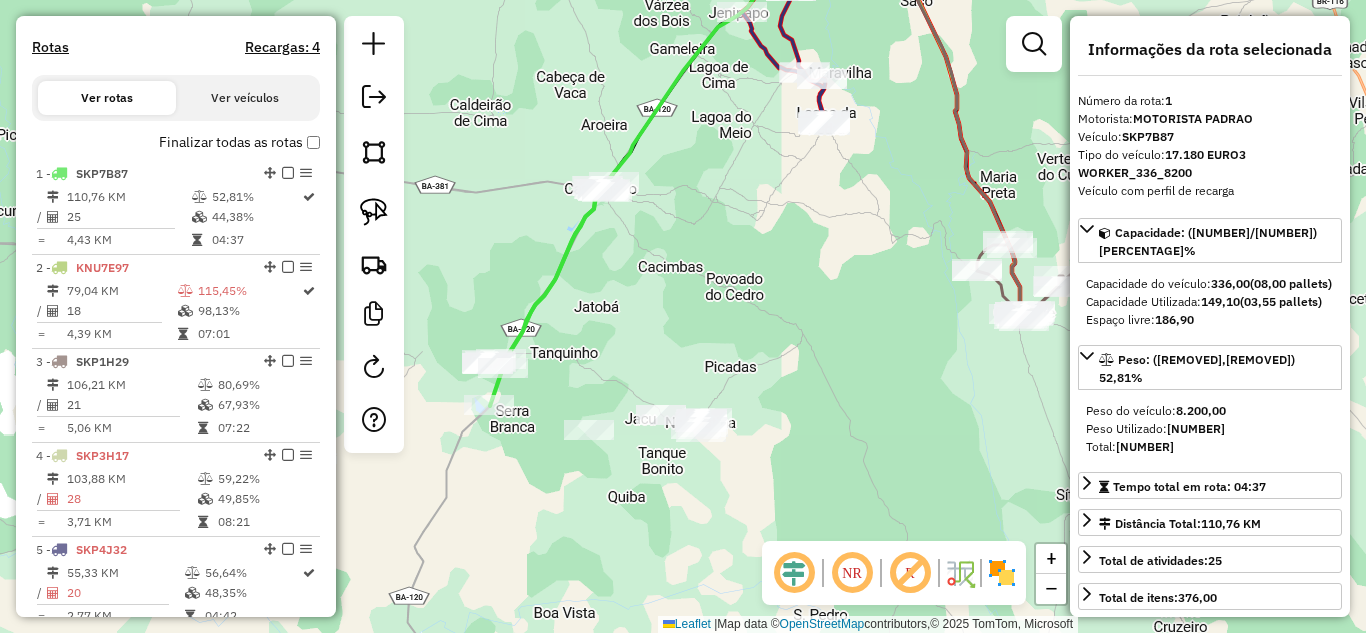drag, startPoint x: 730, startPoint y: 466, endPoint x: 715, endPoint y: 280, distance: 186.60385 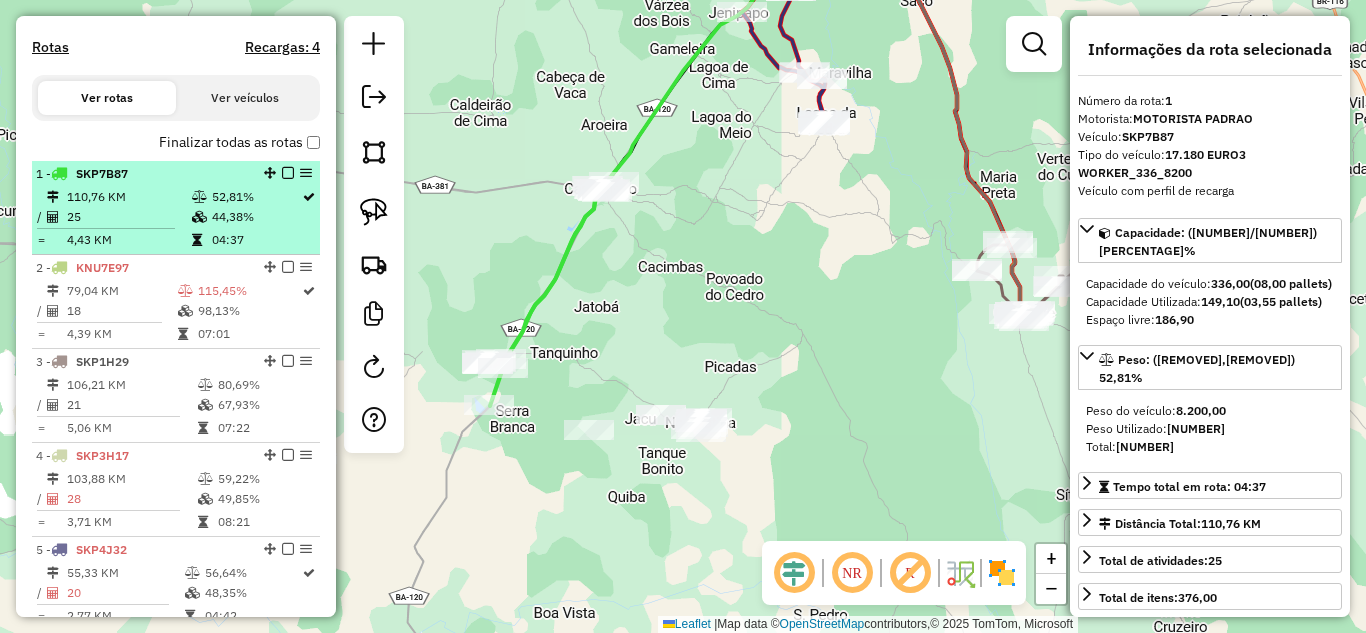 click on "110,76 KM" at bounding box center (128, 197) 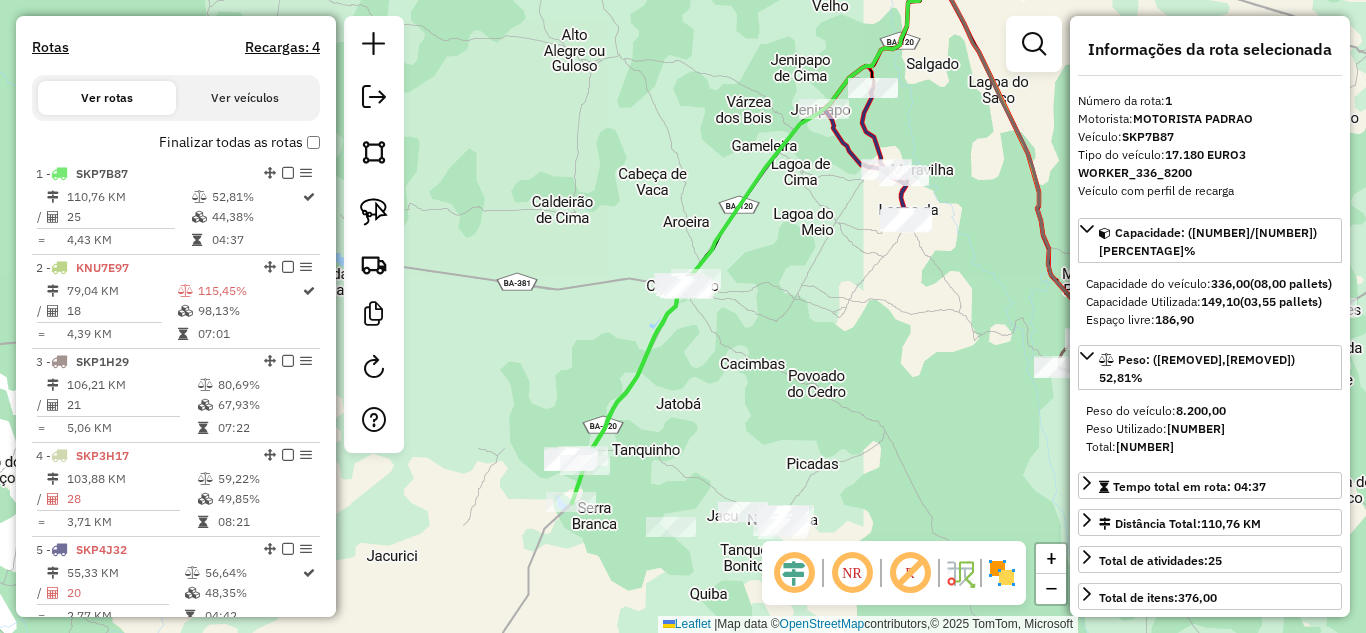 drag, startPoint x: 673, startPoint y: 481, endPoint x: 761, endPoint y: 357, distance: 152.05263 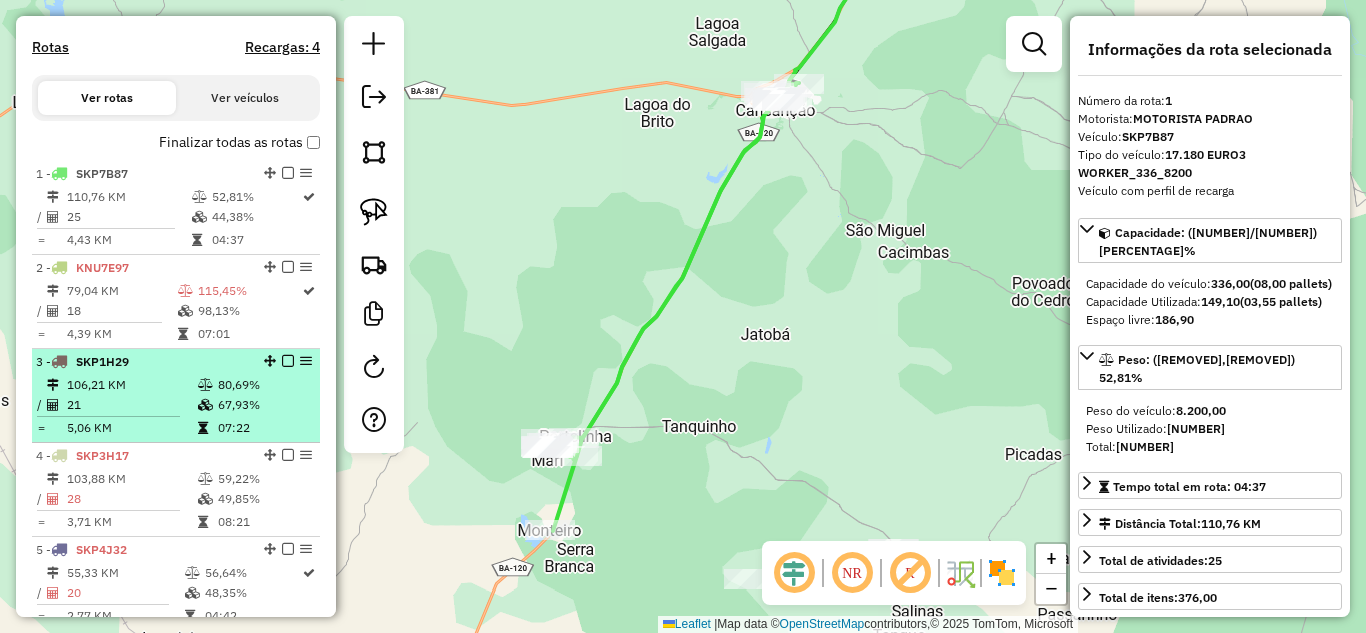 drag, startPoint x: 852, startPoint y: 285, endPoint x: 293, endPoint y: 422, distance: 575.5432 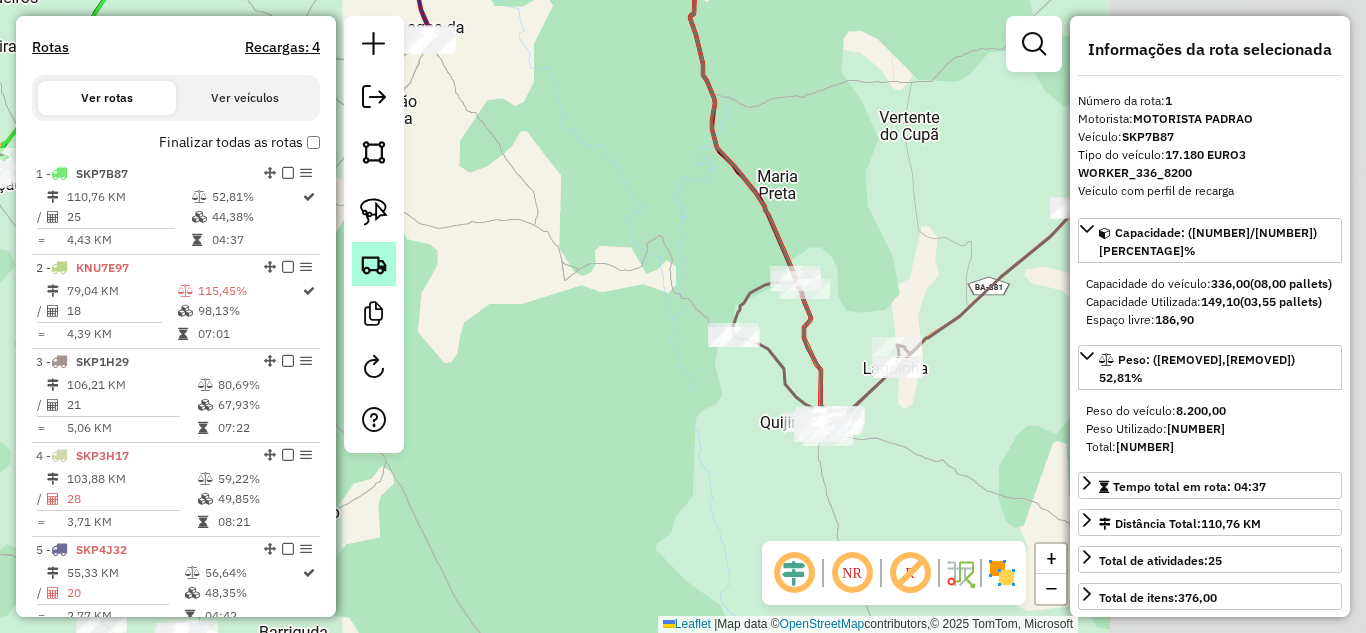 drag, startPoint x: 731, startPoint y: 349, endPoint x: 394, endPoint y: 247, distance: 352.098 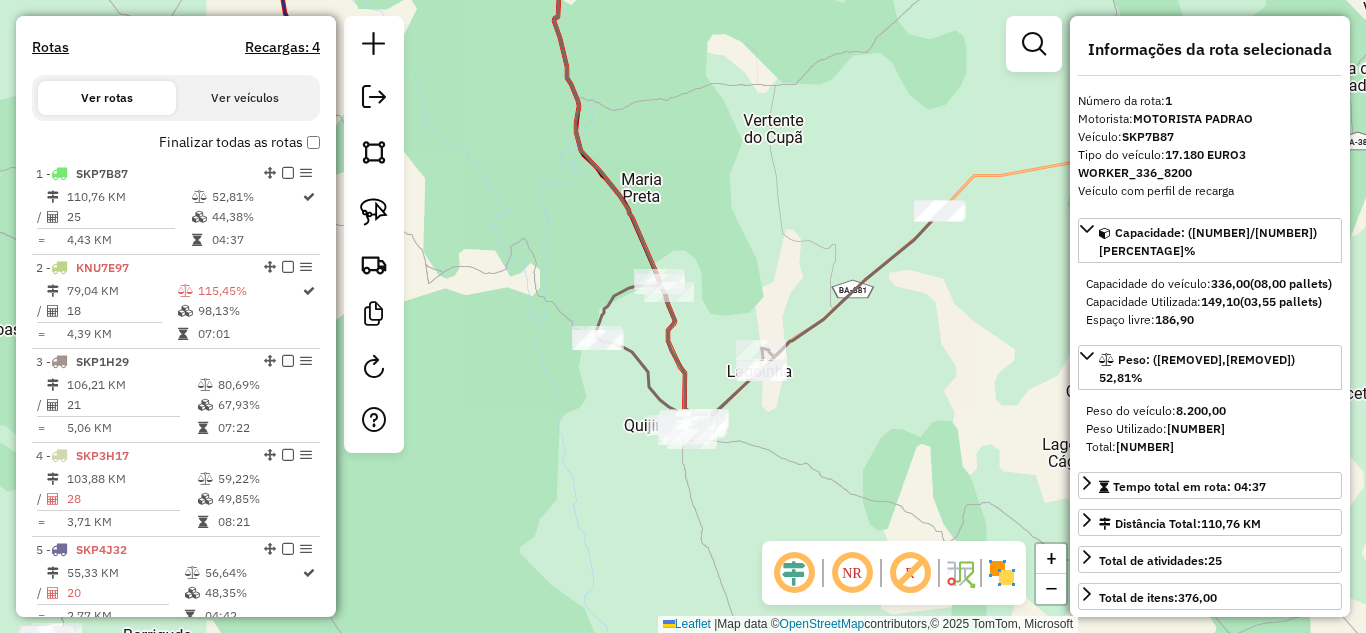 drag, startPoint x: 926, startPoint y: 241, endPoint x: 782, endPoint y: 399, distance: 213.77559 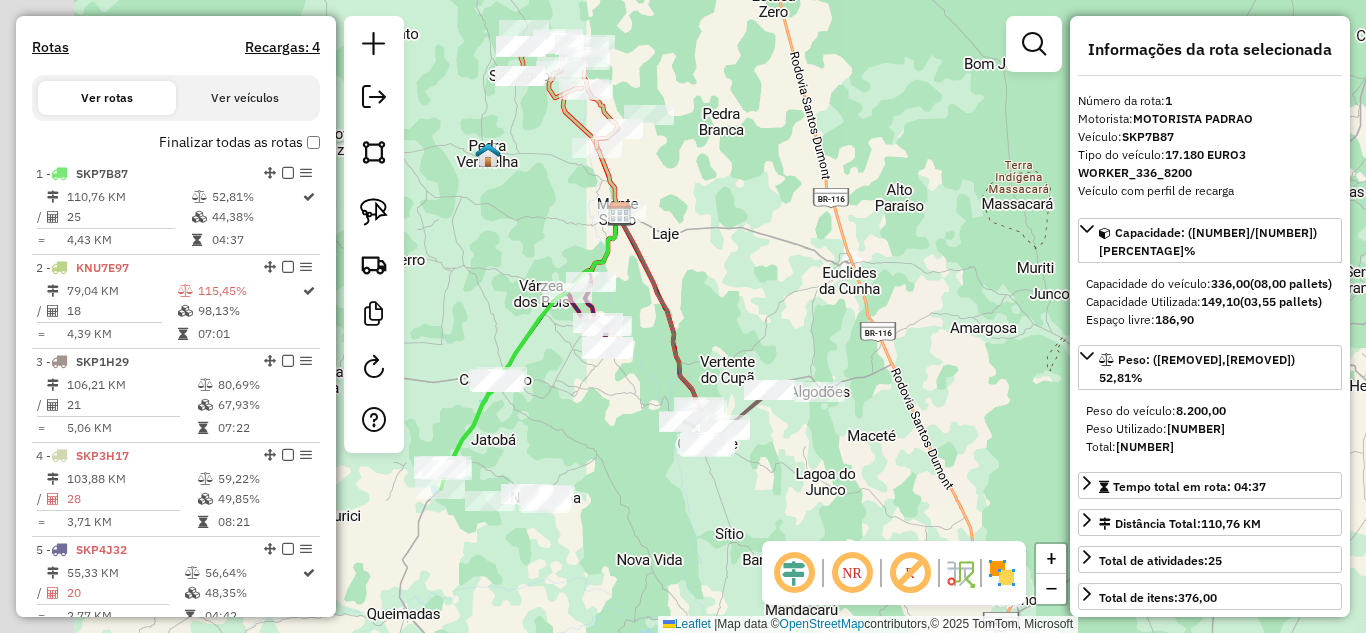 drag, startPoint x: 565, startPoint y: 204, endPoint x: 716, endPoint y: 317, distance: 188.60011 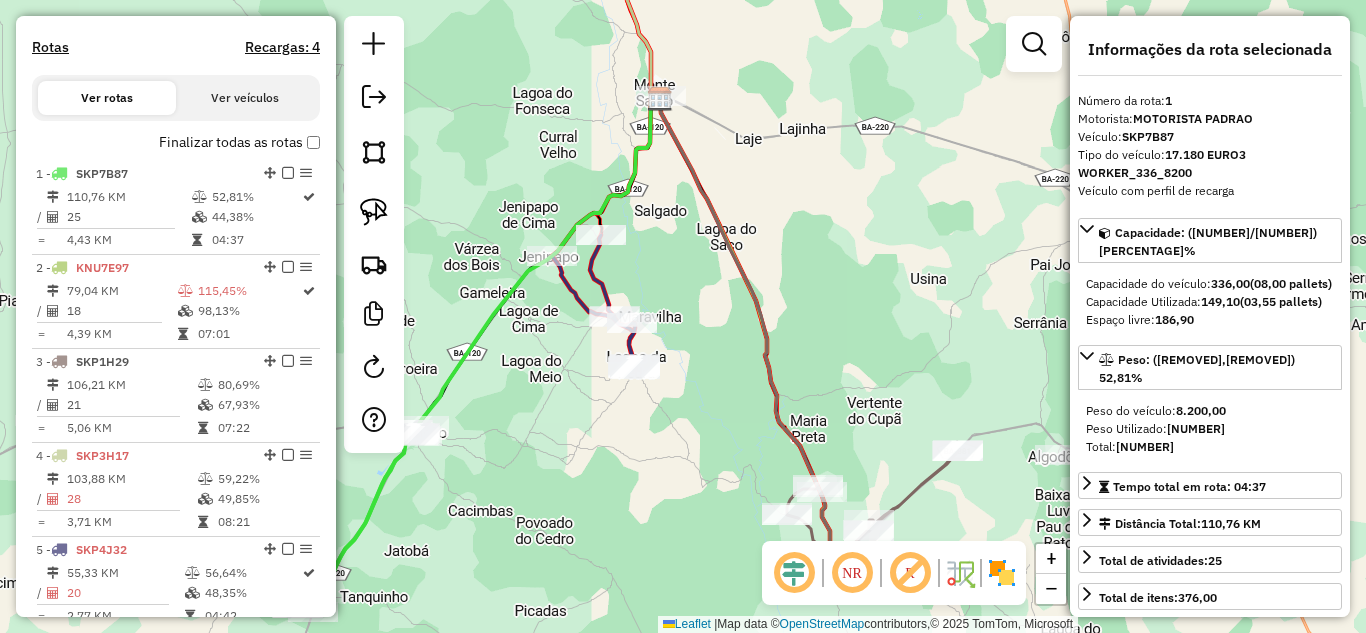 drag, startPoint x: 626, startPoint y: 399, endPoint x: 691, endPoint y: 216, distance: 194.20093 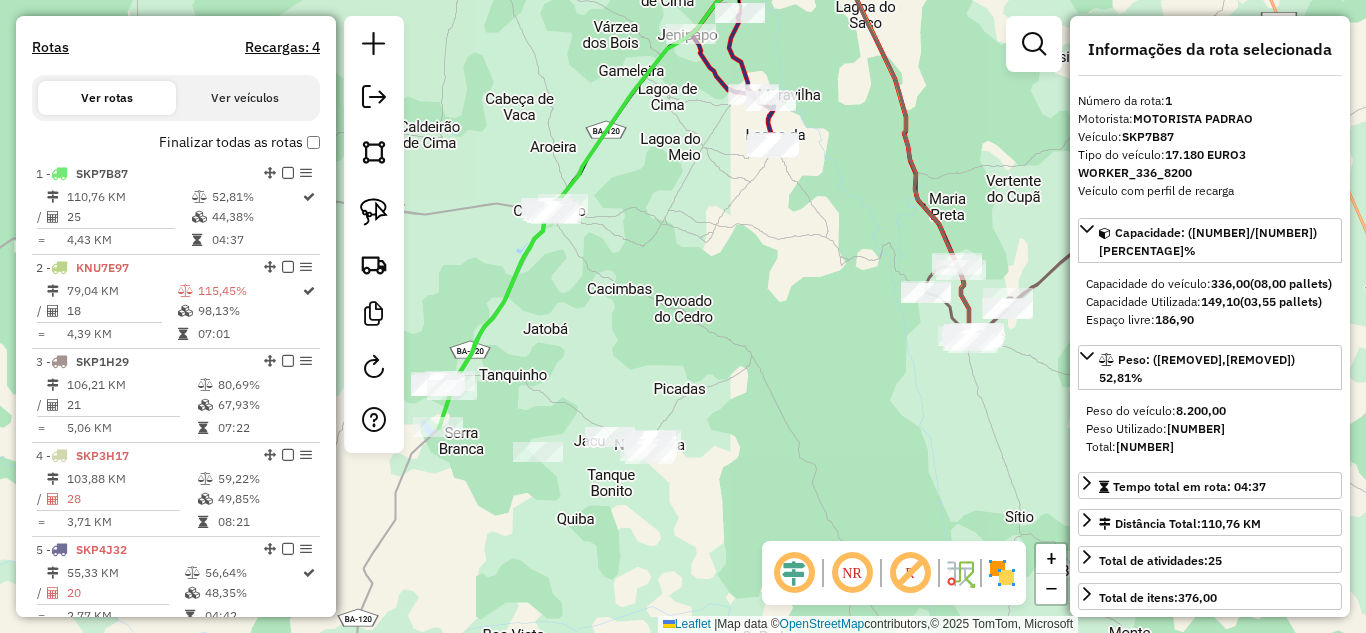 drag, startPoint x: 604, startPoint y: 493, endPoint x: 716, endPoint y: 337, distance: 192.04166 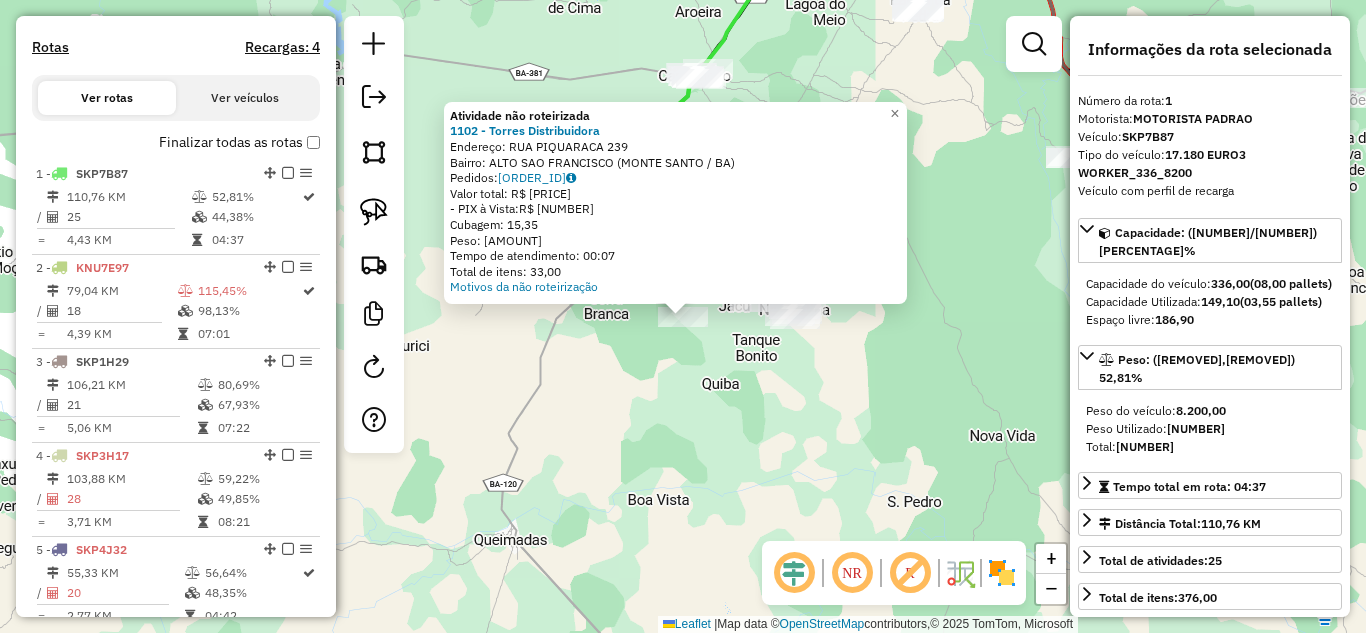click on "Atividade não roteirizada [NUMBER] - Torres Distribuidora  Endereço:  RUA PIQUARACA [NUMBER]   Bairro: ALTO SAO FRANCISCO ([CITY] / [STATE])   Pedidos:  [ORDER_ID]   Valor total: R$ [PRICE]   - PIX à Vista:  R$ [PRICE]   Cubagem: [NUMBER]   Peso: [NUMBER]   Tempo de atendimento: [TIME]   Total de itens: [NUMBER]  Motivos da não roteirização × Janela de atendimento Grade de atendimento Capacidade Transportadoras Veículos Cliente Pedidos  Rotas Selecione os dias de semana para filtrar as janelas de atendimento  Seg   Ter   Qua   Qui   Sex   Sáb   Dom  Informe o período da janela de atendimento: De: Até:  Filtrar exatamente a janela do cliente  Considerar janela de atendimento padrão  Selecione os dias de semana para filtrar as grades de atendimento  Seg   Ter   Qua   Qui   Sex   Sáb   Dom   Considerar clientes sem dia de atendimento cadastrado  Clientes fora do dia de atendimento selecionado Filtrar as atividades entre os valores definidos abaixo:  Peso mínimo:   Peso máximo:   Cubagem mínima:   Cubagem máxima:" 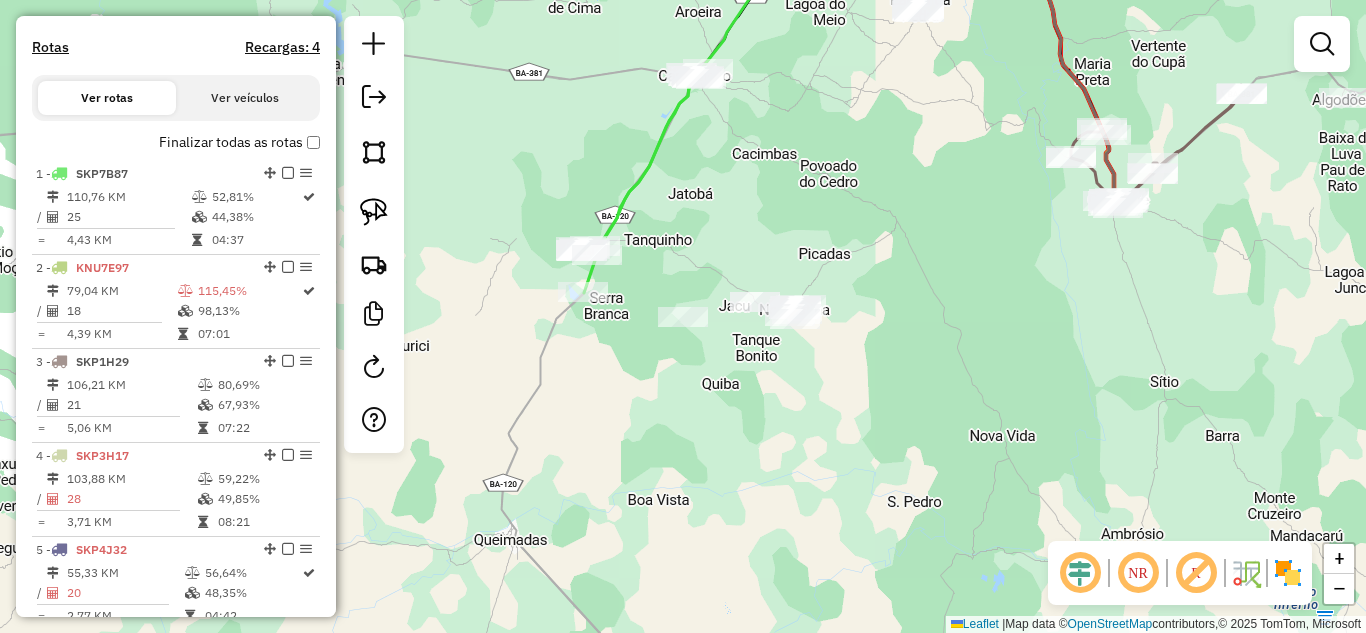 drag, startPoint x: 857, startPoint y: 211, endPoint x: 742, endPoint y: 410, distance: 229.83908 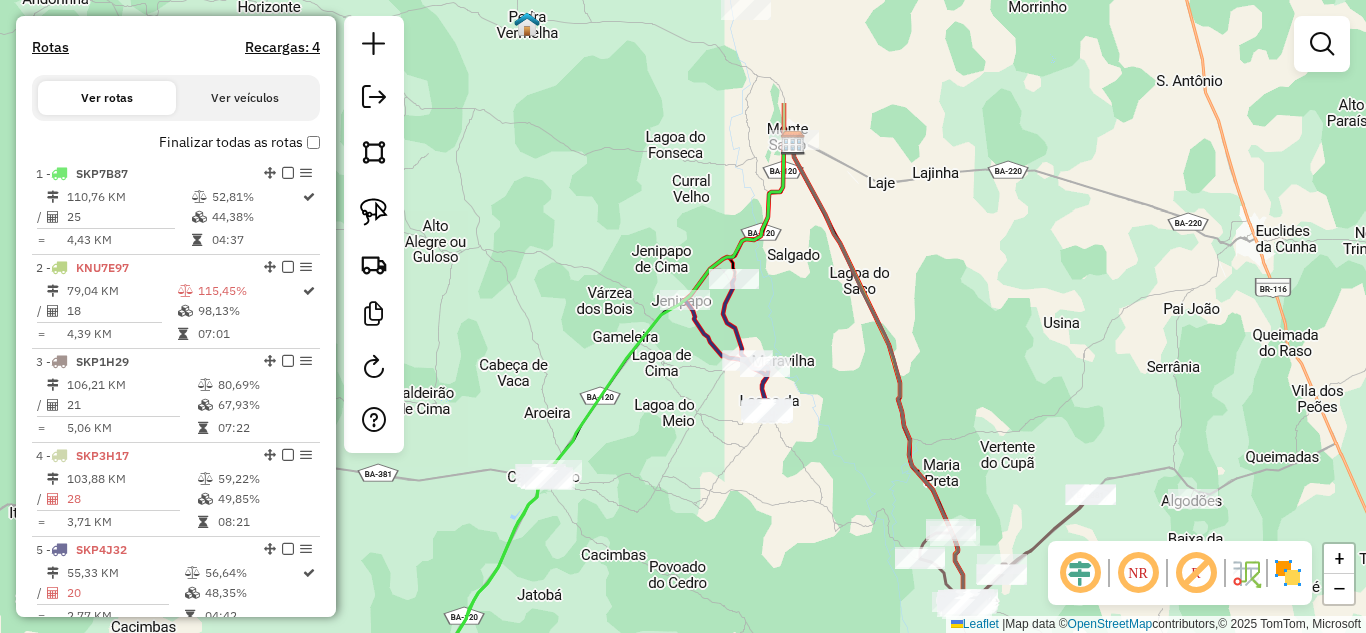 drag, startPoint x: 832, startPoint y: 142, endPoint x: 801, endPoint y: 397, distance: 256.8774 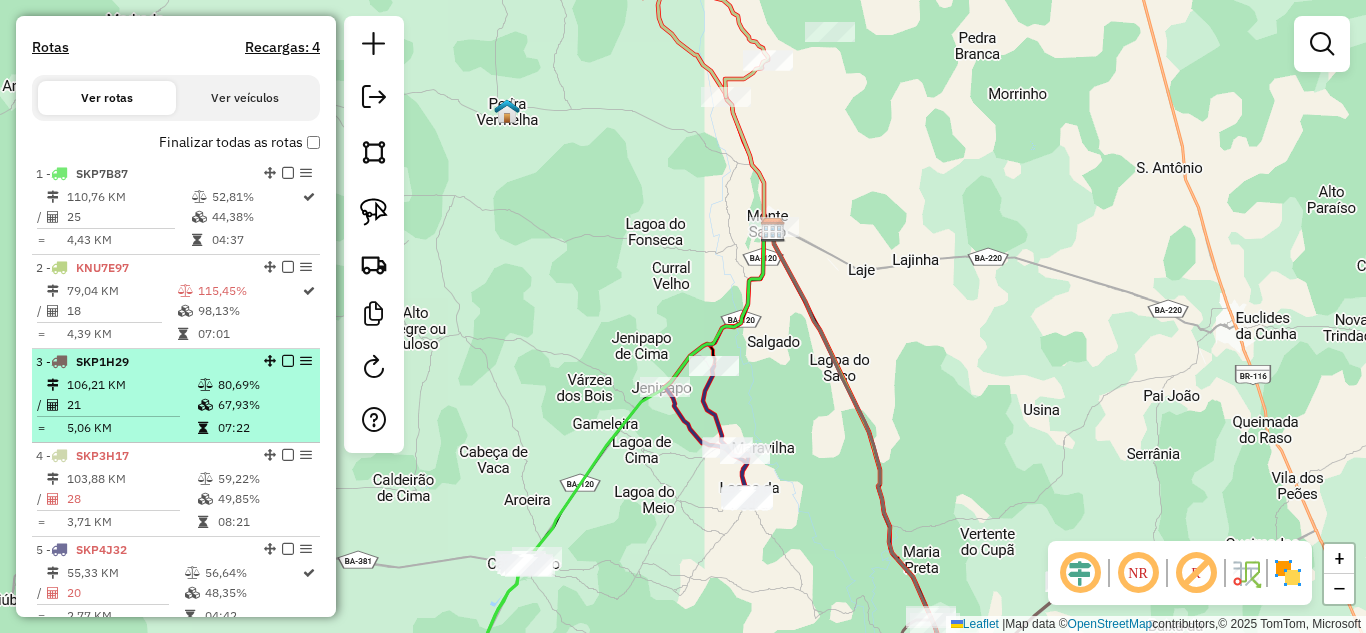 scroll, scrollTop: 738, scrollLeft: 0, axis: vertical 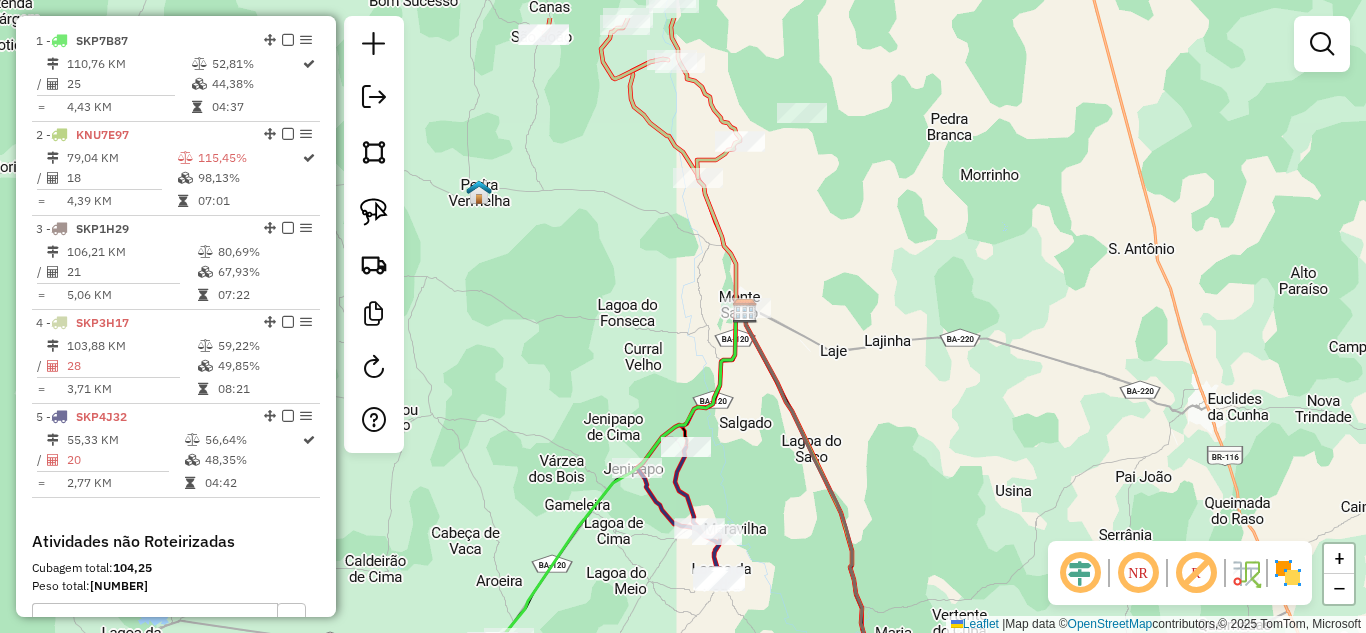 drag, startPoint x: 623, startPoint y: 511, endPoint x: 597, endPoint y: 595, distance: 87.93179 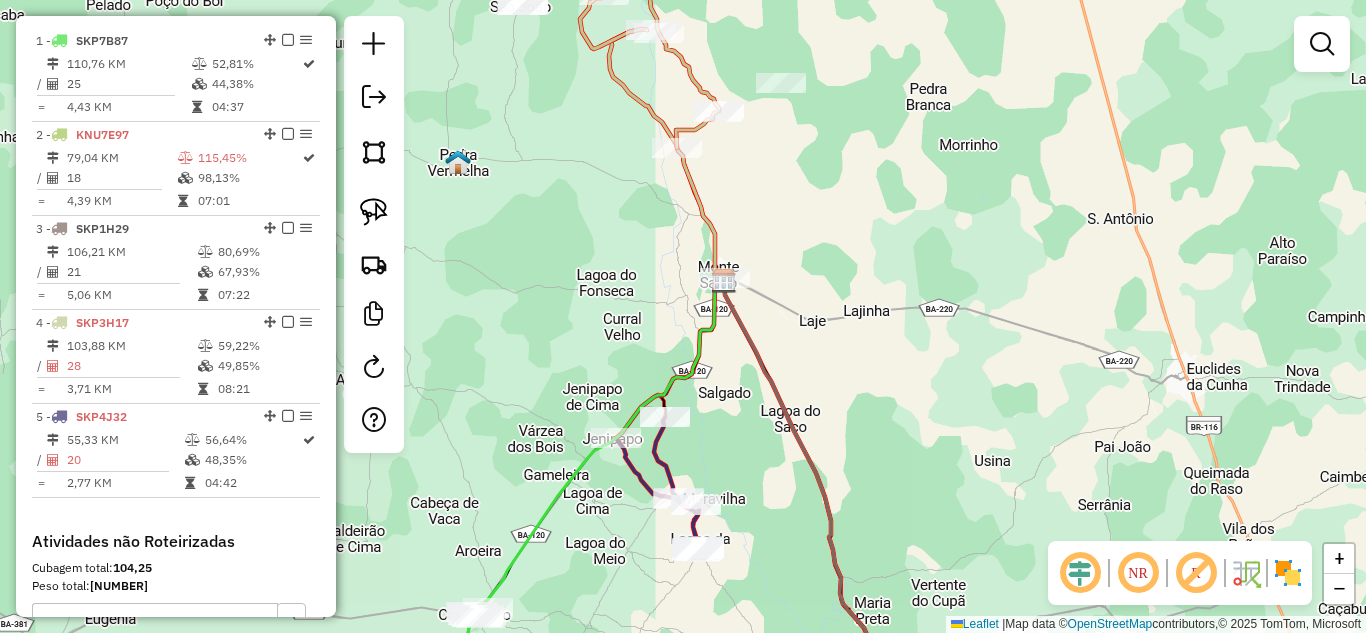 drag, startPoint x: 647, startPoint y: 265, endPoint x: 629, endPoint y: 196, distance: 71.30919 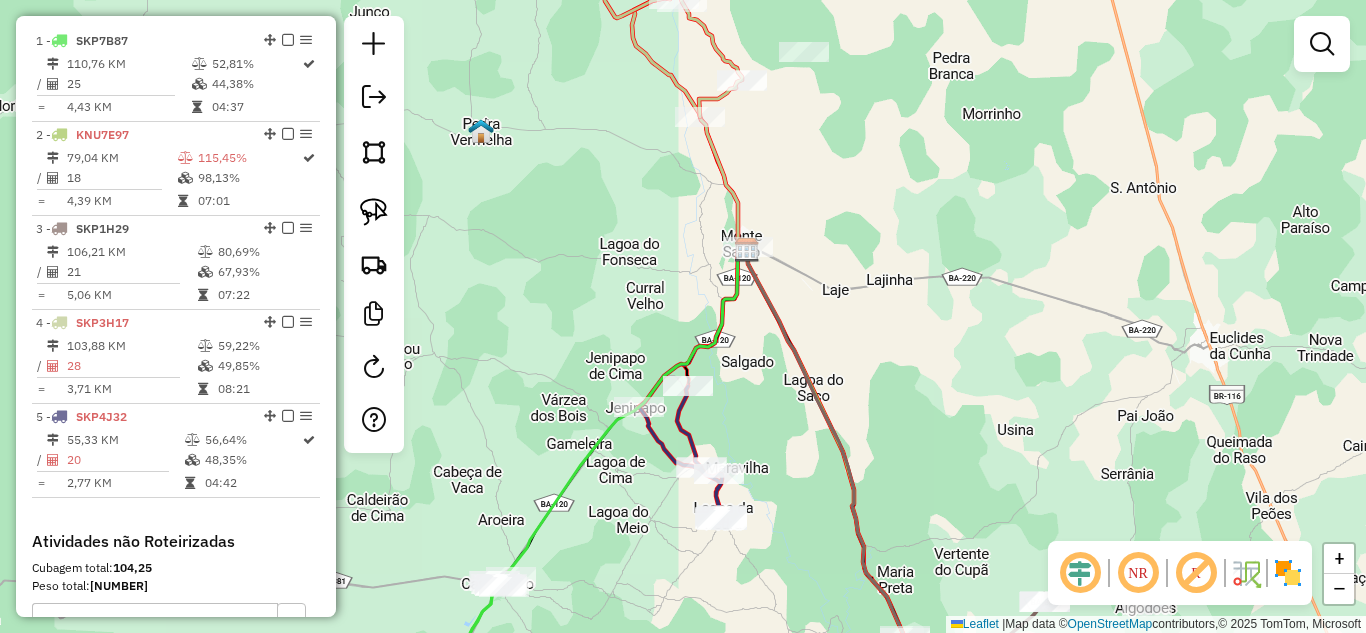 drag, startPoint x: 831, startPoint y: 263, endPoint x: 854, endPoint y: 275, distance: 25.942244 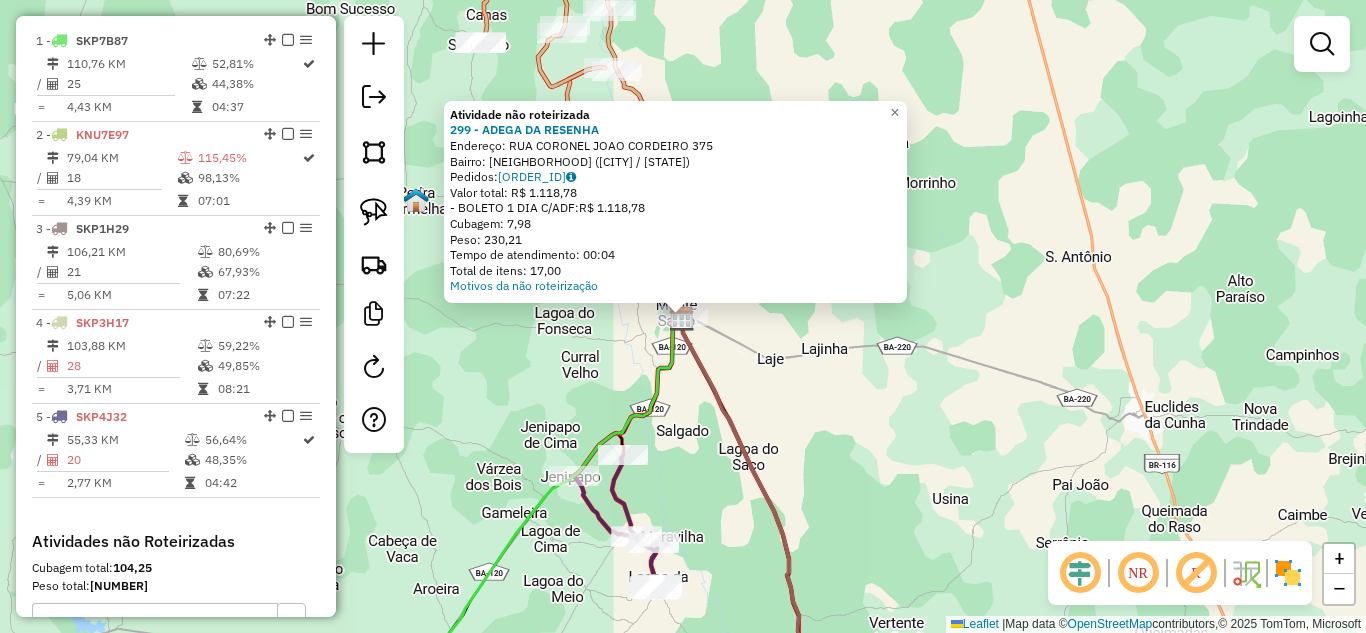 click on "Atividade não roteirizada [NUMBER] - [BUSINESS_NAME]  Endereço:  [STREET_NAME] [NUMBER]   Bairro: [NEIGHBORHOOD] ([CITY] / [STATE])   Pedidos:  [ORDER_ID]   Valor total: [CURRENCY] [AMOUNT]   - [PAYMENT_METHOD]:  [CURRENCY] [AMOUNT]   Cubagem: [AMOUNT]   Peso: [AMOUNT]   Tempo de atendimento: [TIME]   Total de itens: [AMOUNT]  Motivos da não roteirização × Janela de atendimento Grade de atendimento Capacidade Transportadoras Veículos Cliente Pedidos  Rotas Selecione os dias de semana para filtrar as janelas de atendimento  Seg   Ter   Qua   Qui   Sex   Sáb   Dom  Informe o período da janela de atendimento: De: Até:  Filtrar exatamente a janela do cliente  Considerar janela de atendimento padrão  Selecione os dias de semana para filtrar as grades de atendimento  Seg   Ter   Qua   Qui   Sex   Sáb   Dom   Considerar clientes sem dia de atendimento cadastrado  Clientes fora do dia de atendimento selecionado Filtrar as atividades entre os valores definidos abaixo:  Peso mínimo:   Peso máximo:   Cubagem mínima:   Cubagem máxima:" 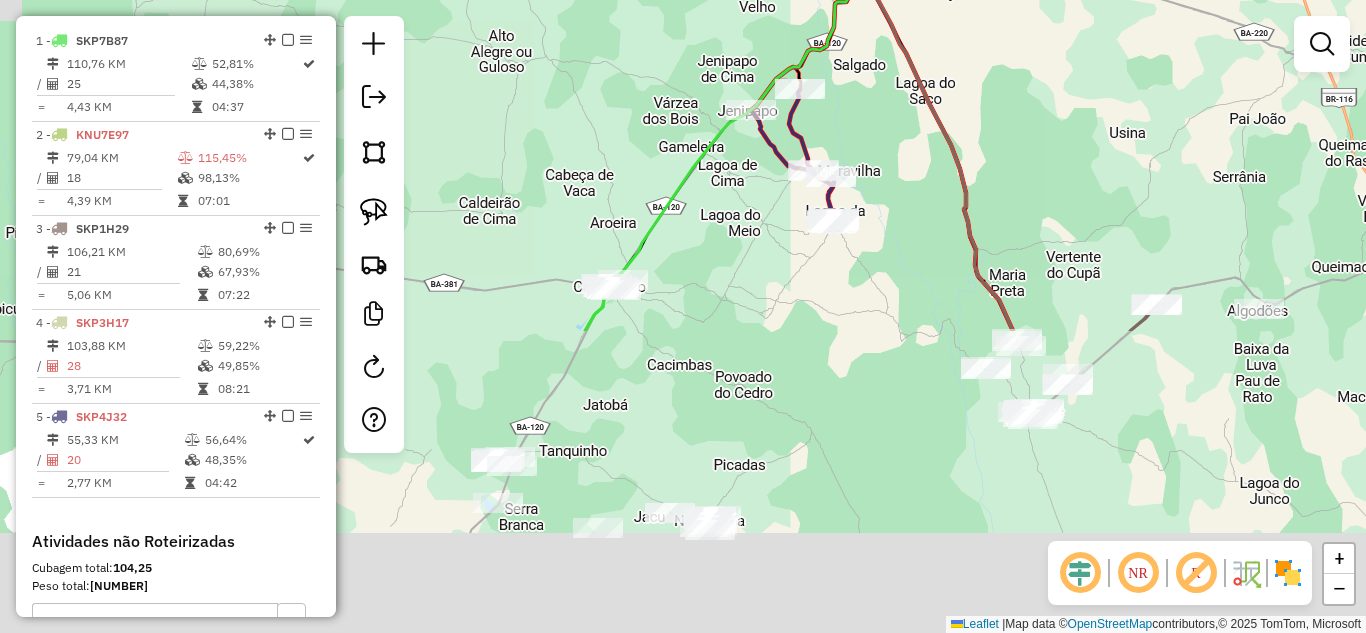 drag, startPoint x: 945, startPoint y: 349, endPoint x: 1071, endPoint y: 55, distance: 319.86246 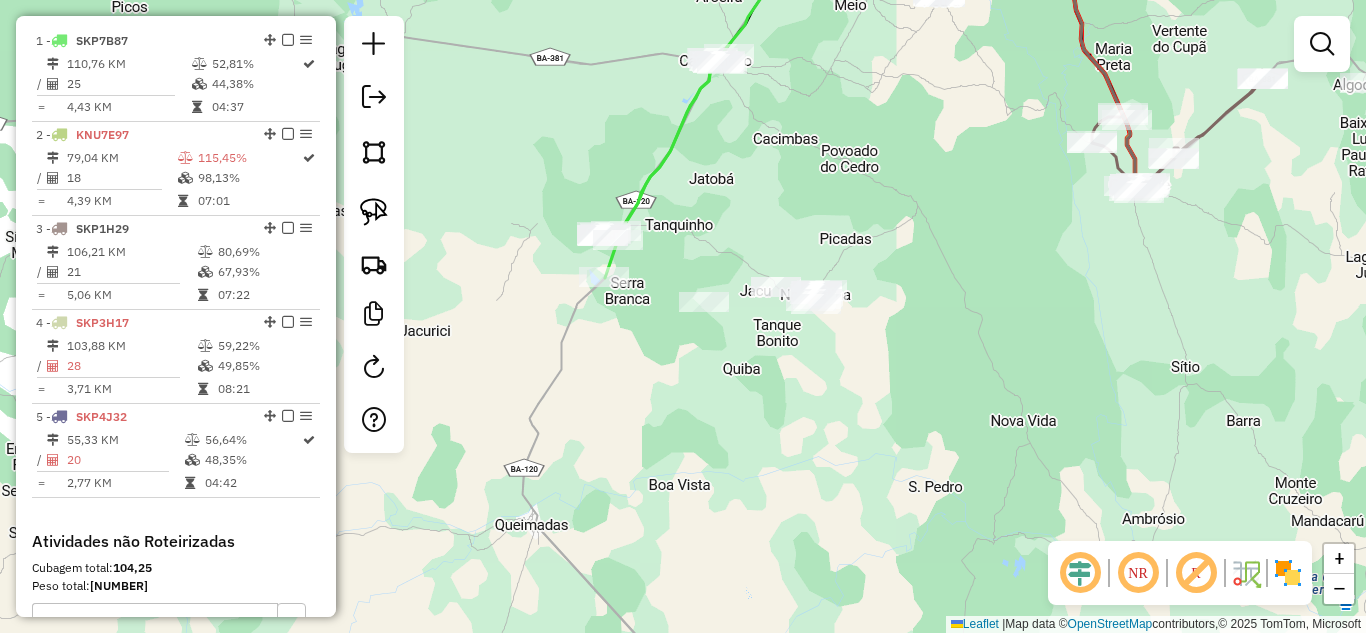 click on "Janela de atendimento Grade de atendimento Capacidade Transportadoras Veículos Cliente Pedidos  Rotas Selecione os dias de semana para filtrar as janelas de atendimento  Seg   Ter   Qua   Qui   Sex   Sáb   Dom  Informe o período da janela de atendimento: De: Até:  Filtrar exatamente a janela do cliente  Considerar janela de atendimento padrão  Selecione os dias de semana para filtrar as grades de atendimento  Seg   Ter   Qua   Qui   Sex   Sáb   Dom   Considerar clientes sem dia de atendimento cadastrado  Clientes fora do dia de atendimento selecionado Filtrar as atividades entre os valores definidos abaixo:  Peso mínimo:   Peso máximo:   Cubagem mínima:   Cubagem máxima:   De:   Até:  Filtrar as atividades entre o tempo de atendimento definido abaixo:  De:   Até:   Considerar capacidade total dos clientes não roteirizados Transportadora: Selecione um ou mais itens Tipo de veículo: Selecione um ou mais itens Veículo: Selecione um ou mais itens Motorista: Selecione um ou mais itens Nome: Rótulo:" 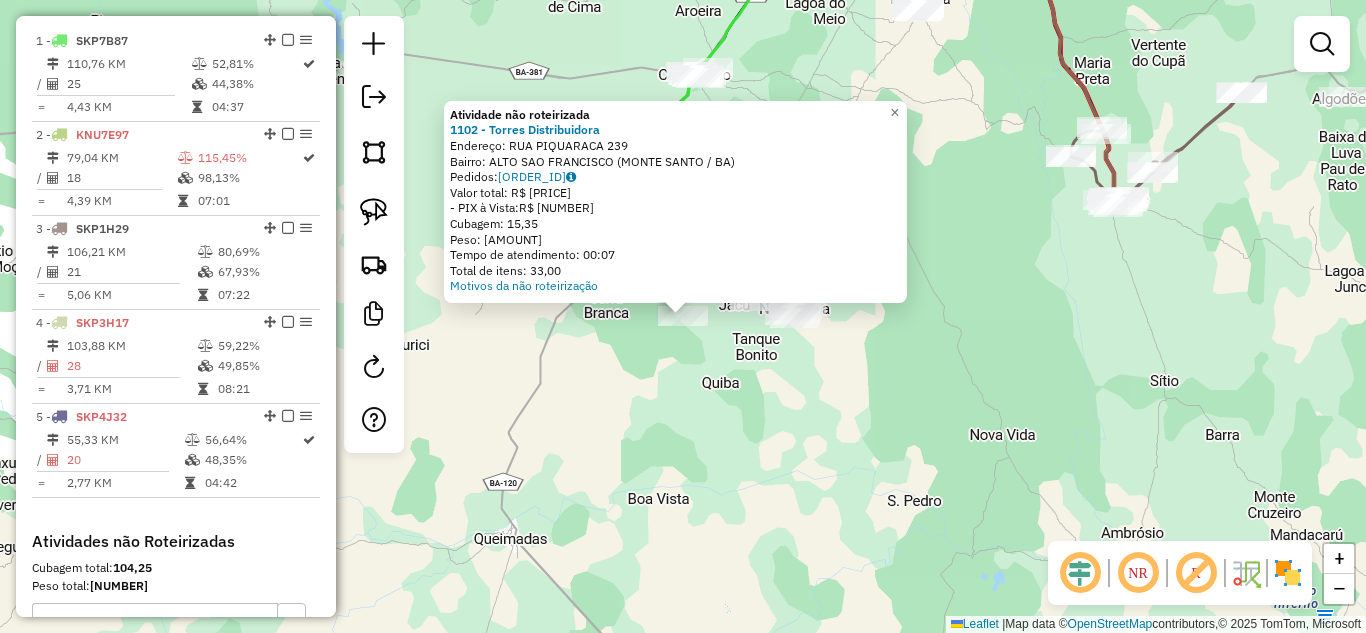 drag, startPoint x: 510, startPoint y: 139, endPoint x: 604, endPoint y: 176, distance: 101.0198 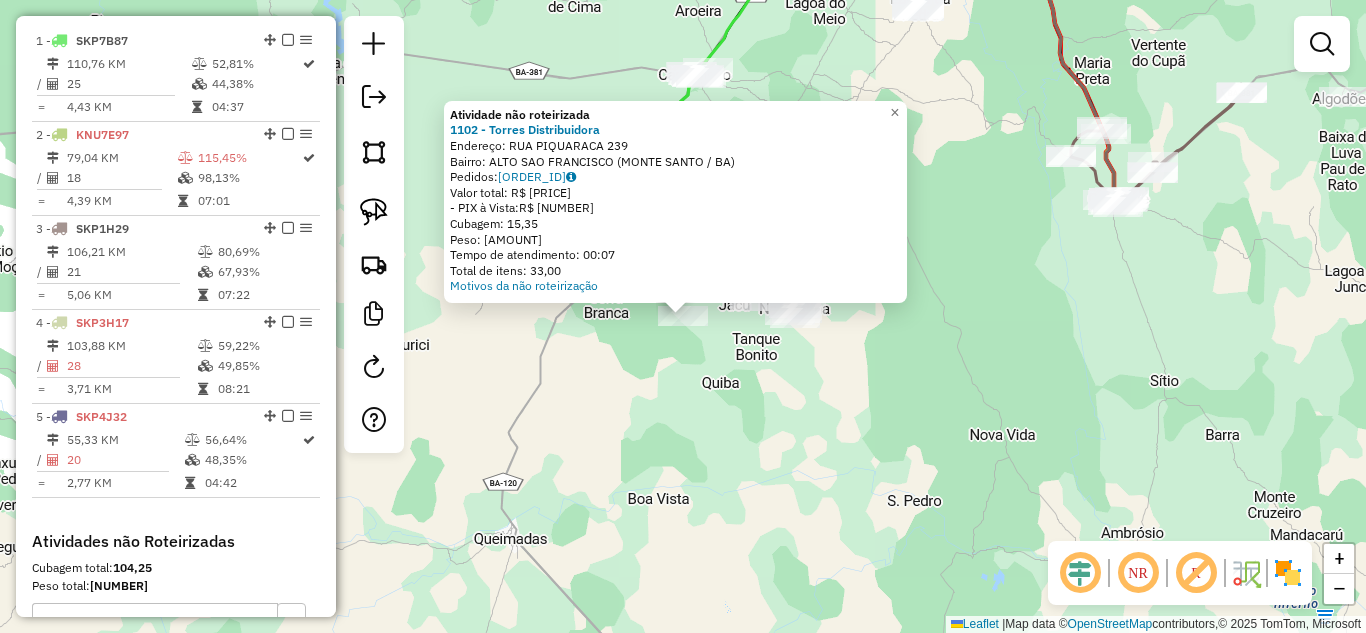 drag, startPoint x: 495, startPoint y: 165, endPoint x: 744, endPoint y: 169, distance: 249.03212 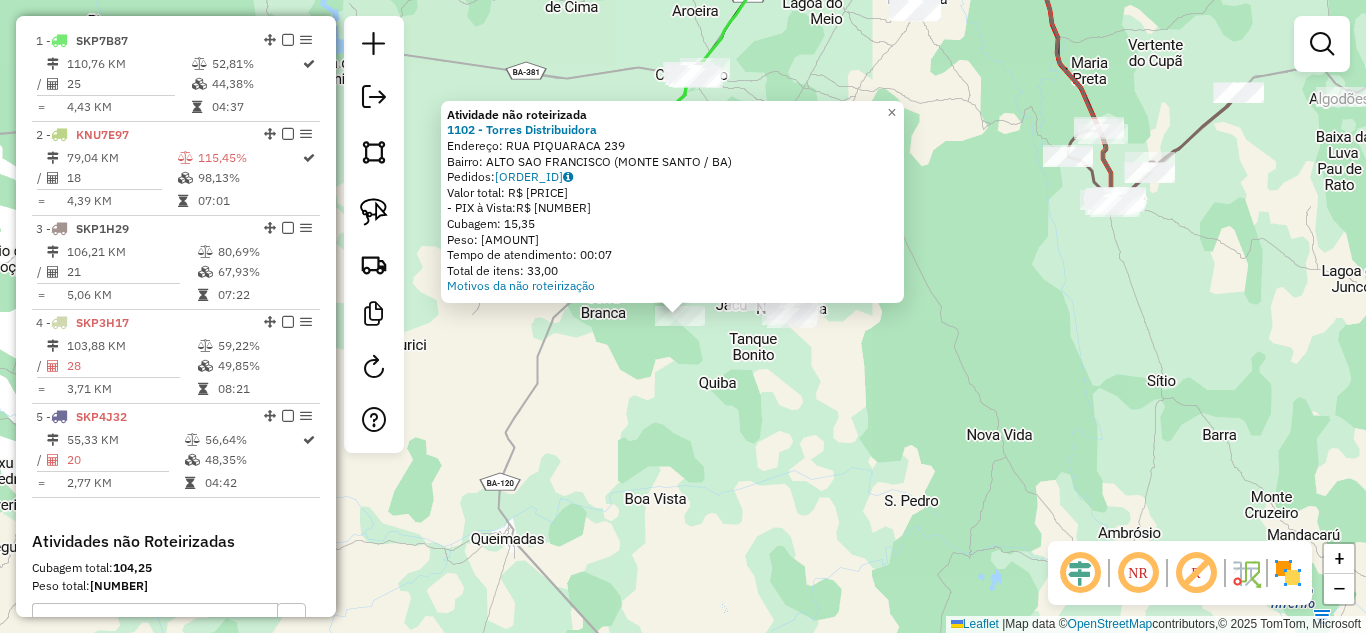 click on "Atividade não roteirizada [NUMBER] - Torres Distribuidora  Endereço:  RUA PIQUARACA [NUMBER]   Bairro: ALTO SAO FRANCISCO ([CITY] / [STATE])   Pedidos:  [ORDER_ID]   Valor total: R$ [PRICE]   - PIX à Vista:  R$ [PRICE]   Cubagem: [NUMBER]   Peso: [NUMBER]   Tempo de atendimento: [TIME]   Total de itens: [NUMBER]  Motivos da não roteirização × Janela de atendimento Grade de atendimento Capacidade Transportadoras Veículos Cliente Pedidos  Rotas Selecione os dias de semana para filtrar as janelas de atendimento  Seg   Ter   Qua   Qui   Sex   Sáb   Dom  Informe o período da janela de atendimento: De: Até:  Filtrar exatamente a janela do cliente  Considerar janela de atendimento padrão  Selecione os dias de semana para filtrar as grades de atendimento  Seg   Ter   Qua   Qui   Sex   Sáb   Dom   Considerar clientes sem dia de atendimento cadastrado  Clientes fora do dia de atendimento selecionado Filtrar as atividades entre os valores definidos abaixo:  Peso mínimo:   Peso máximo:   Cubagem mínima:   Cubagem máxima:" 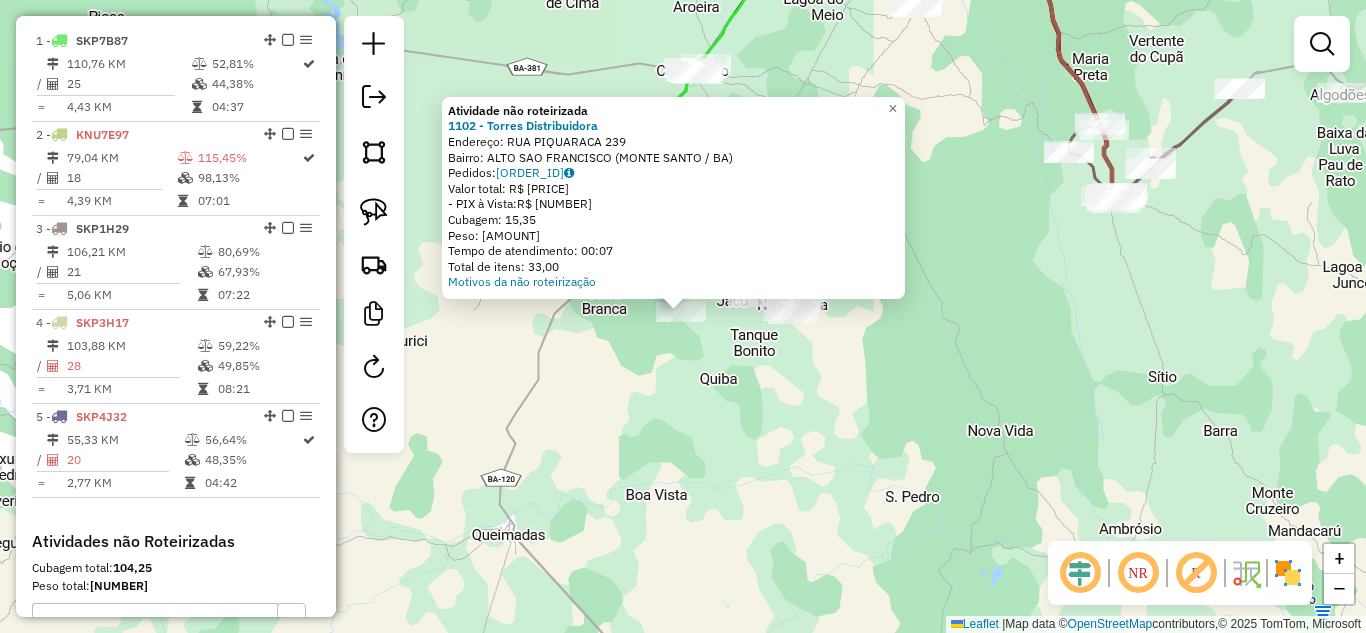click on "Atividade não roteirizada [NUMBER] - Torres Distribuidora  Endereço:  RUA PIQUARACA [NUMBER]   Bairro: ALTO SAO FRANCISCO ([CITY] / [STATE])   Pedidos:  [ORDER_ID]   Valor total: R$ [PRICE]   - PIX à Vista:  R$ [PRICE]   Cubagem: [NUMBER]   Peso: [NUMBER]   Tempo de atendimento: [TIME]   Total de itens: [NUMBER]  Motivos da não roteirização × Janela de atendimento Grade de atendimento Capacidade Transportadoras Veículos Cliente Pedidos  Rotas Selecione os dias de semana para filtrar as janelas de atendimento  Seg   Ter   Qua   Qui   Sex   Sáb   Dom  Informe o período da janela de atendimento: De: Até:  Filtrar exatamente a janela do cliente  Considerar janela de atendimento padrão  Selecione os dias de semana para filtrar as grades de atendimento  Seg   Ter   Qua   Qui   Sex   Sáb   Dom   Considerar clientes sem dia de atendimento cadastrado  Clientes fora do dia de atendimento selecionado Filtrar as atividades entre os valores definidos abaixo:  Peso mínimo:   Peso máximo:   Cubagem mínima:   Cubagem máxima:" 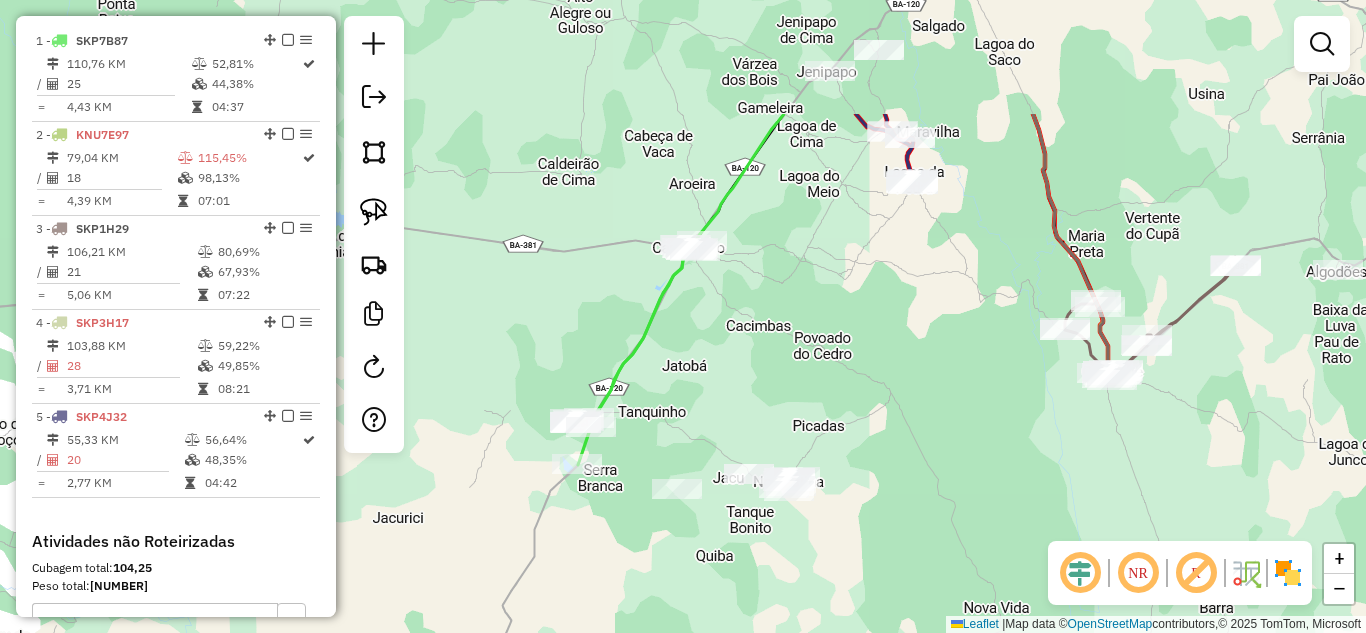 drag, startPoint x: 706, startPoint y: 396, endPoint x: 702, endPoint y: 573, distance: 177.0452 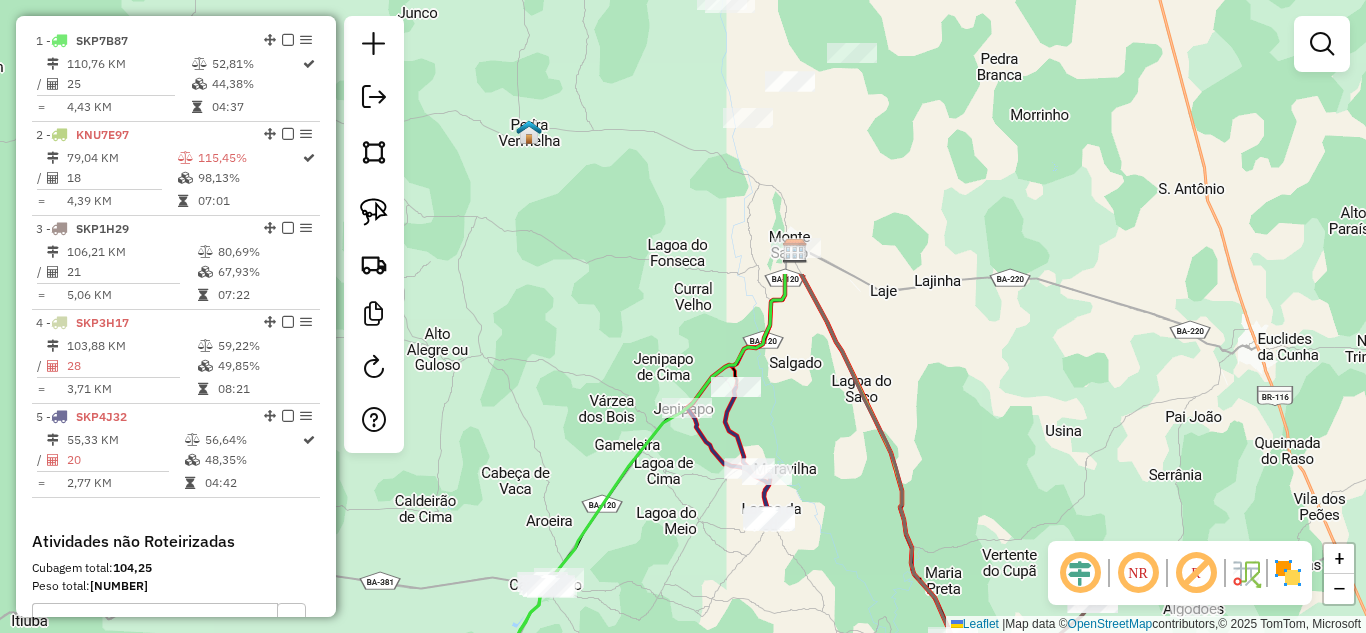 drag, startPoint x: 877, startPoint y: 287, endPoint x: 736, endPoint y: 595, distance: 338.74033 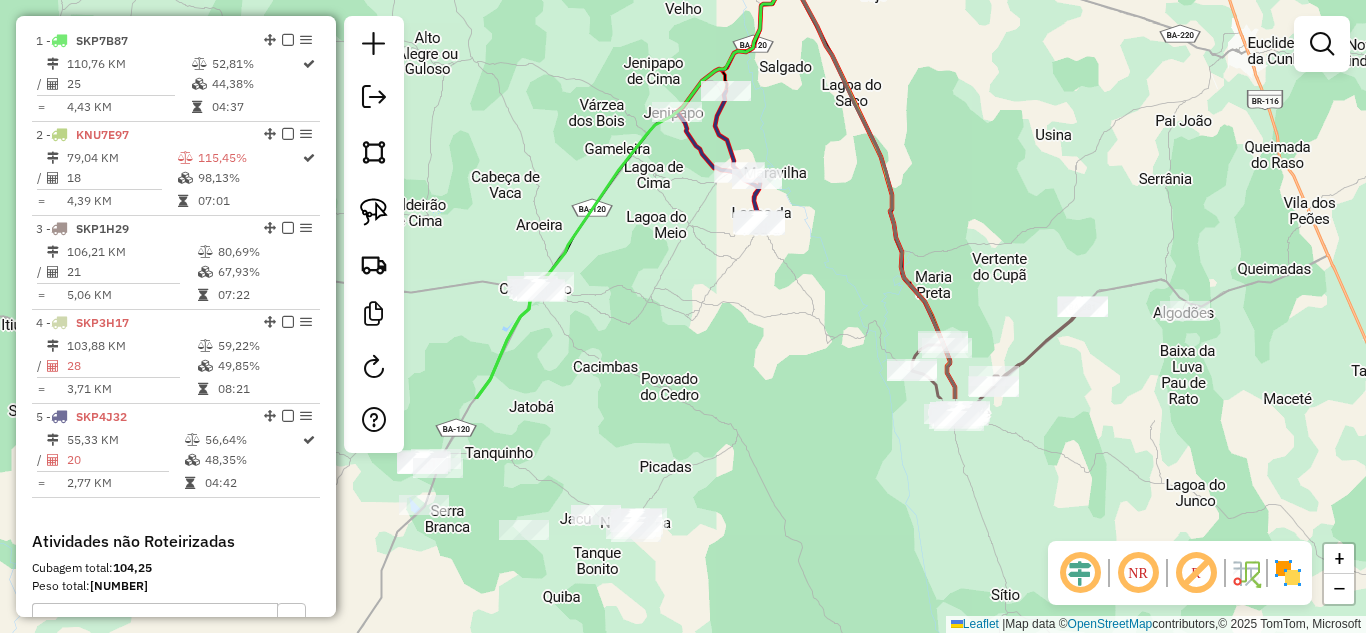 drag, startPoint x: 850, startPoint y: 395, endPoint x: 823, endPoint y: 104, distance: 292.24988 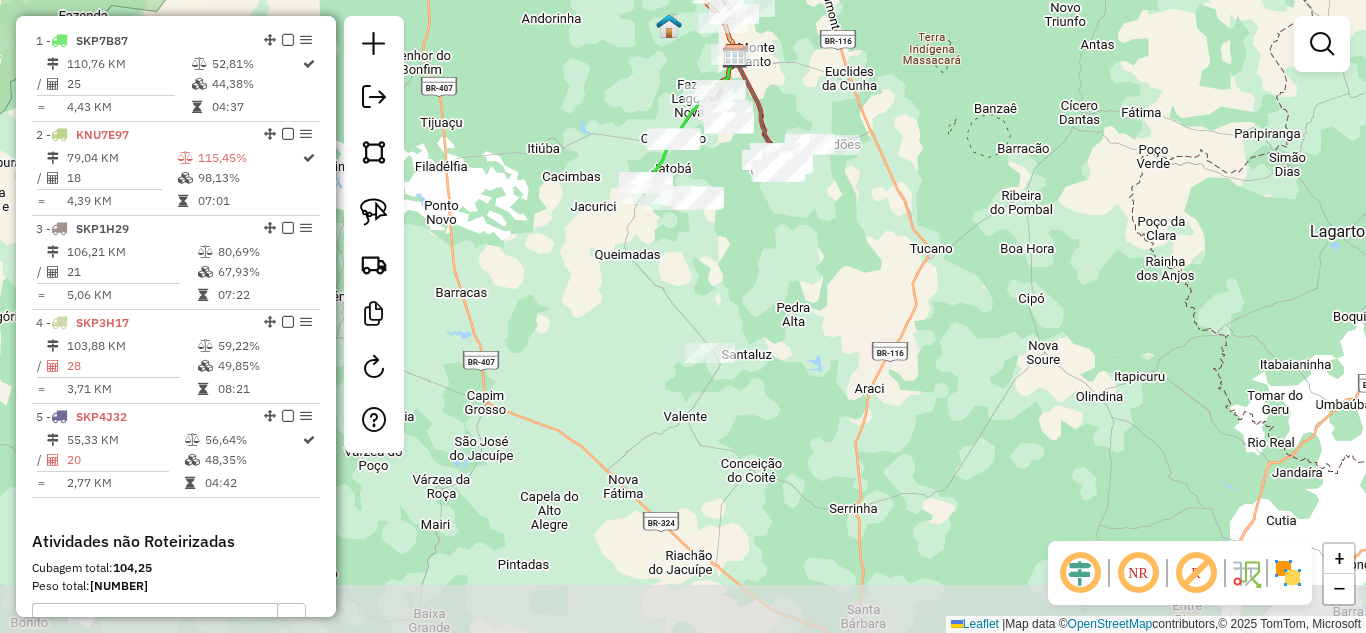 drag, startPoint x: 737, startPoint y: 458, endPoint x: 737, endPoint y: 274, distance: 184 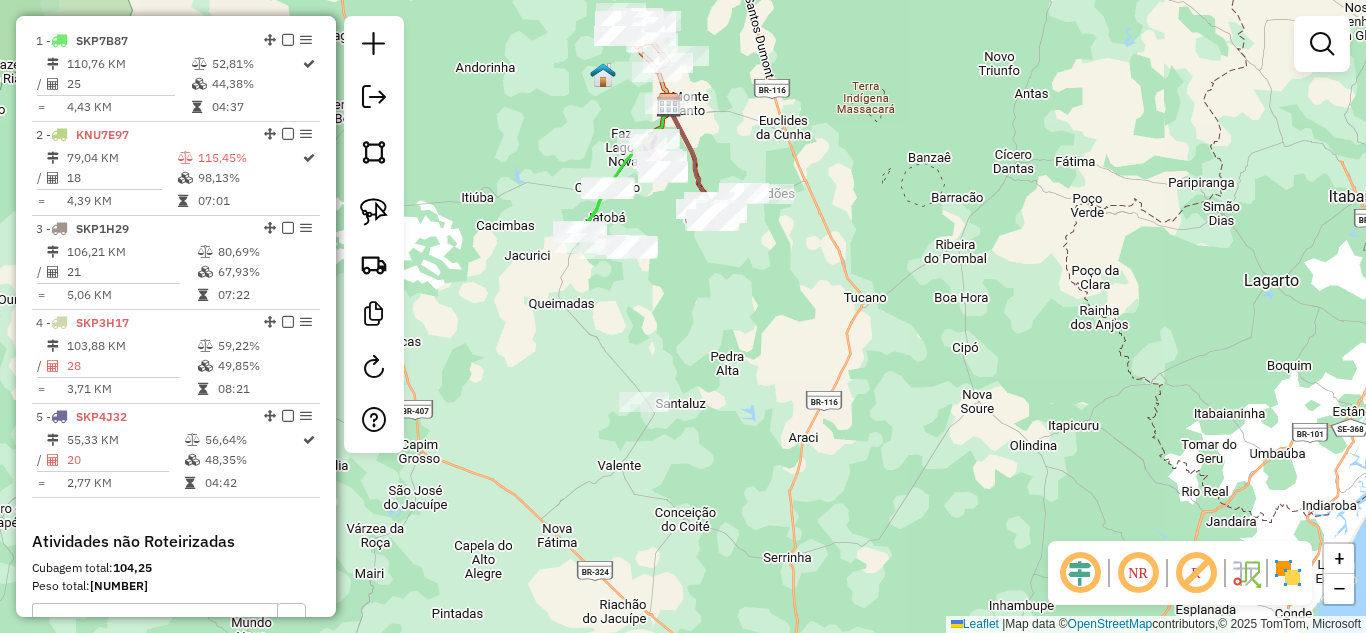 drag, startPoint x: 787, startPoint y: 238, endPoint x: 677, endPoint y: 343, distance: 152.06906 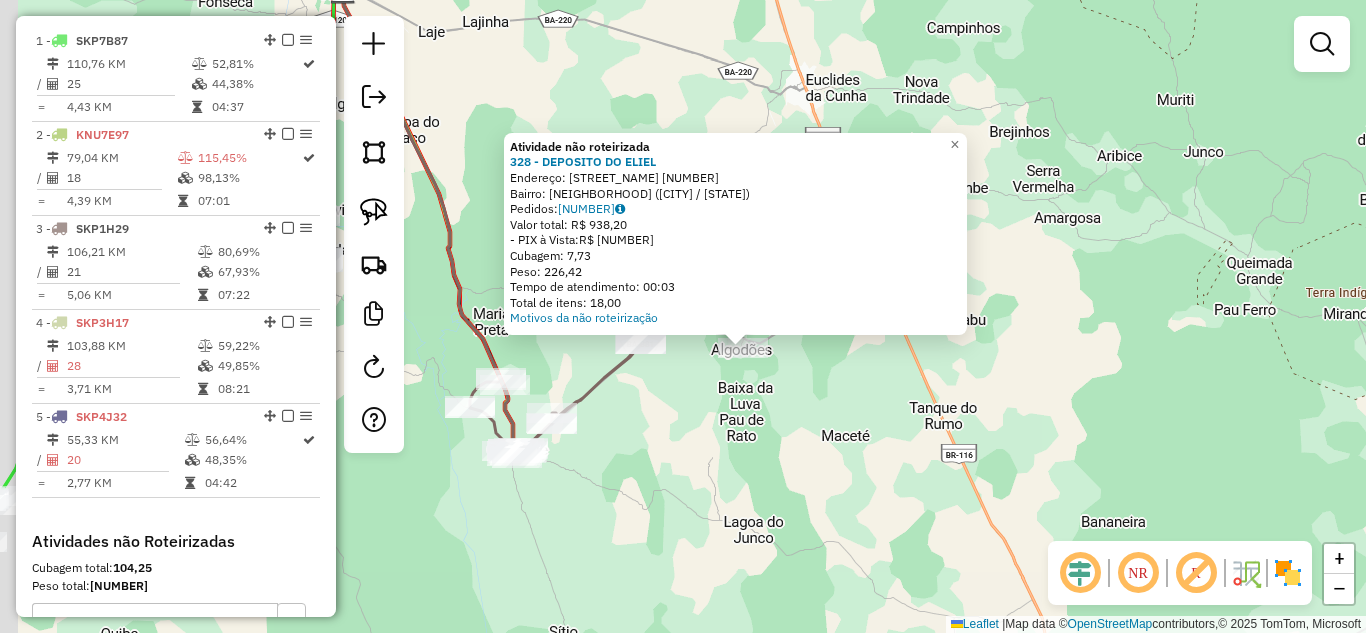 drag, startPoint x: 677, startPoint y: 481, endPoint x: 796, endPoint y: 335, distance: 188.3534 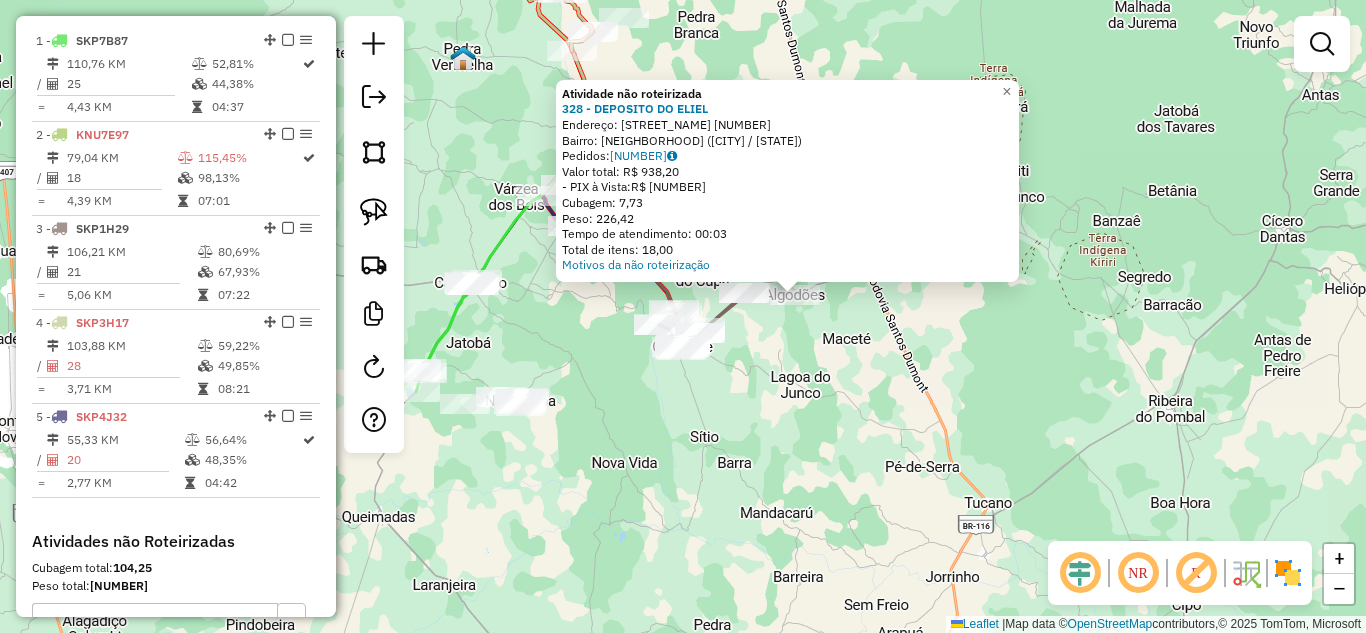 drag, startPoint x: 634, startPoint y: 473, endPoint x: 703, endPoint y: 403, distance: 98.29038 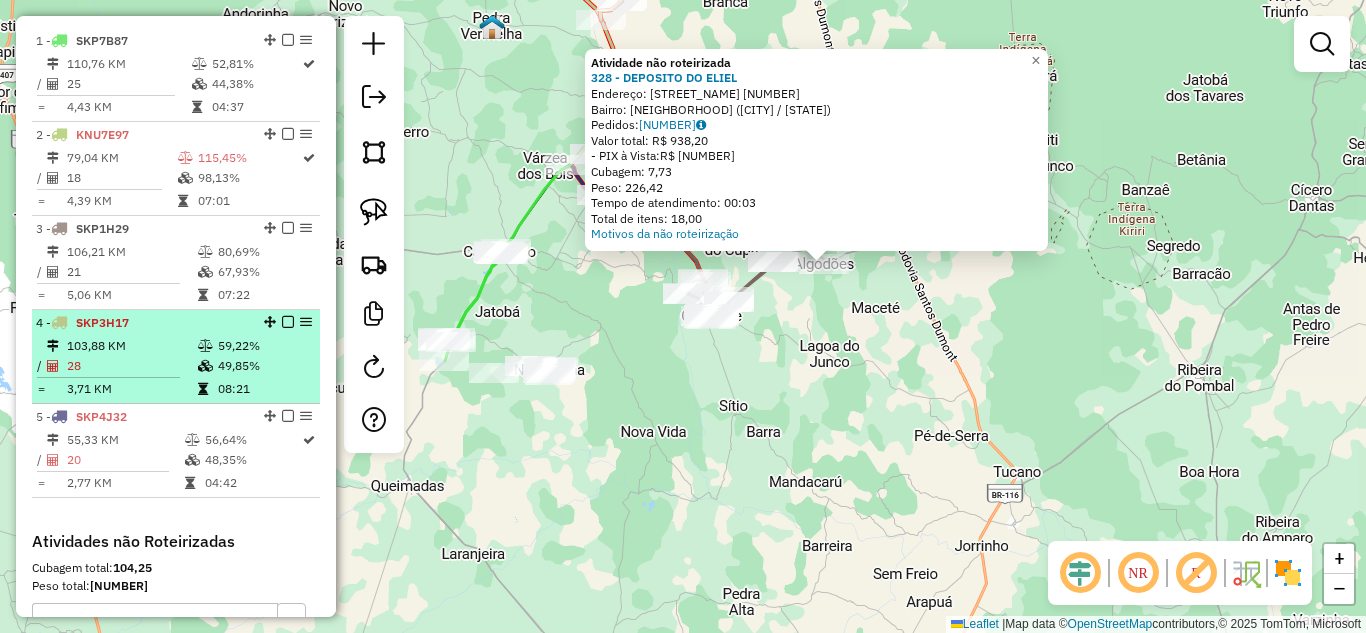 drag, startPoint x: 121, startPoint y: 359, endPoint x: 145, endPoint y: 359, distance: 24 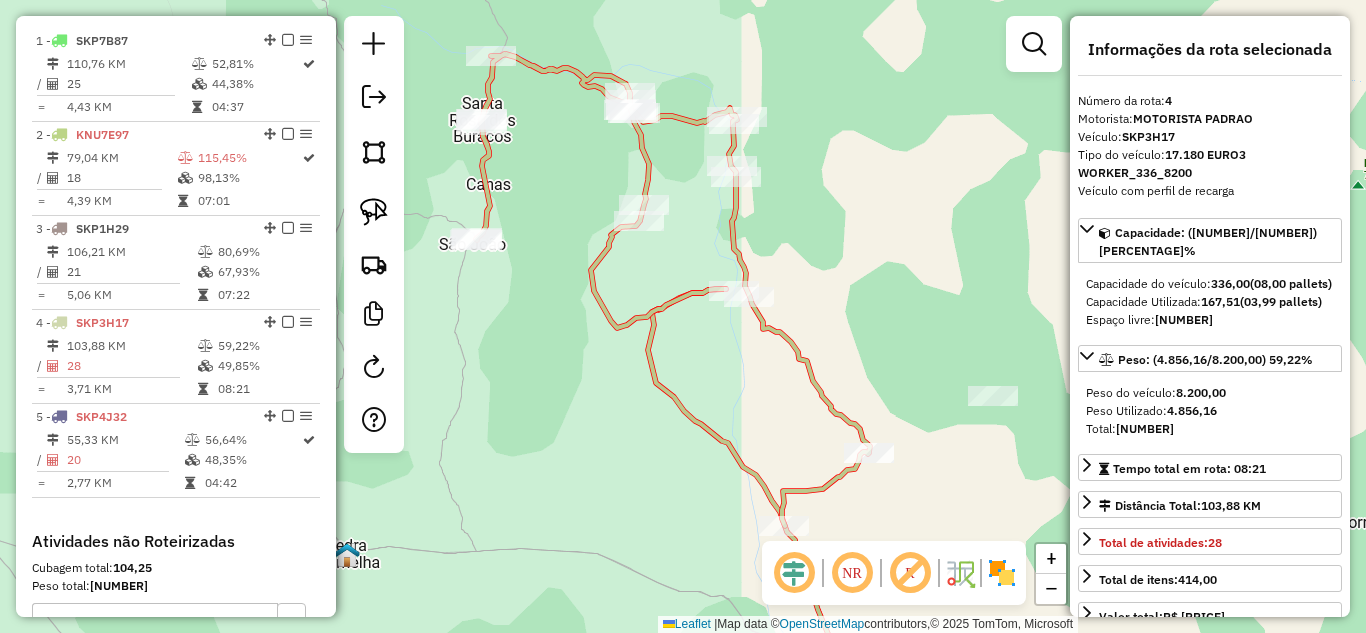 drag, startPoint x: 1169, startPoint y: 427, endPoint x: 1237, endPoint y: 428, distance: 68.007355 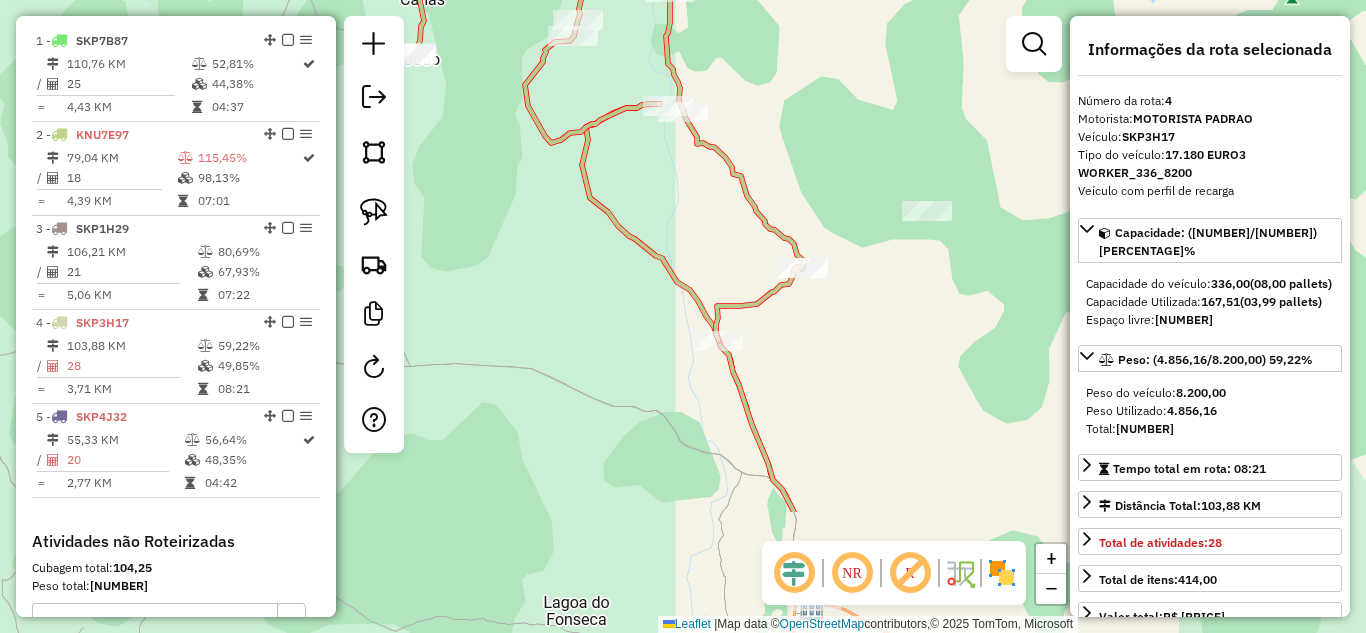 drag, startPoint x: 842, startPoint y: 331, endPoint x: 776, endPoint y: 146, distance: 196.42047 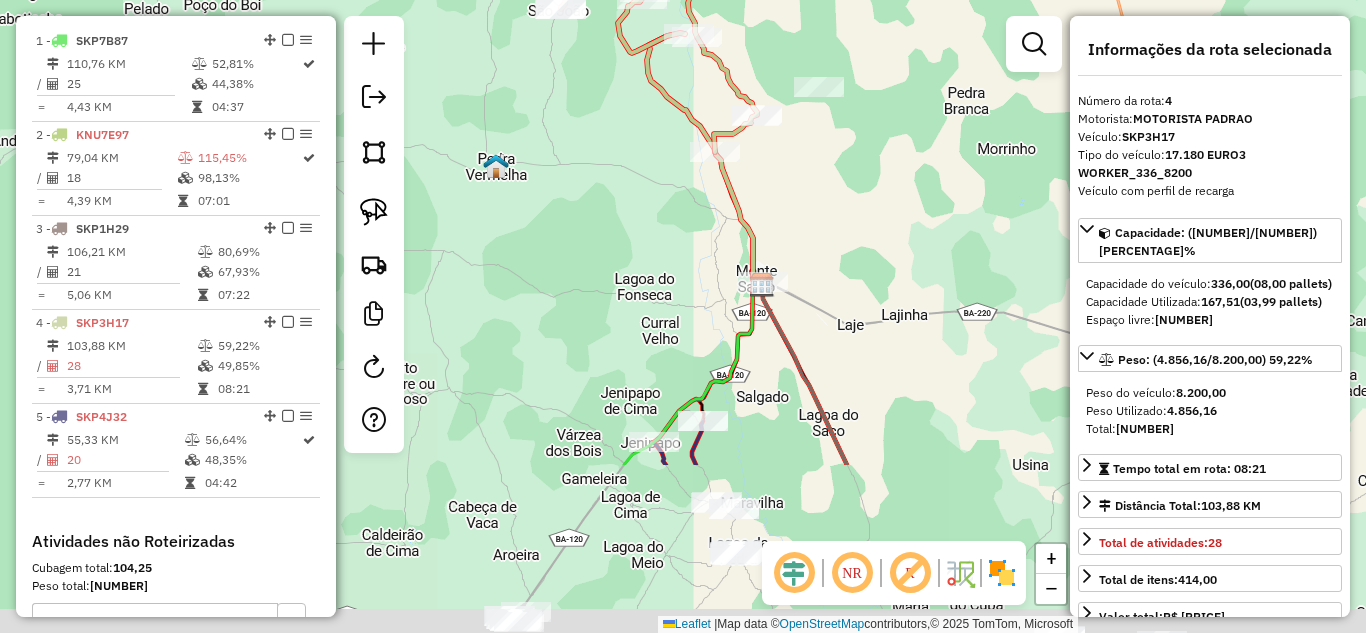 drag, startPoint x: 843, startPoint y: 438, endPoint x: 774, endPoint y: 185, distance: 262.24036 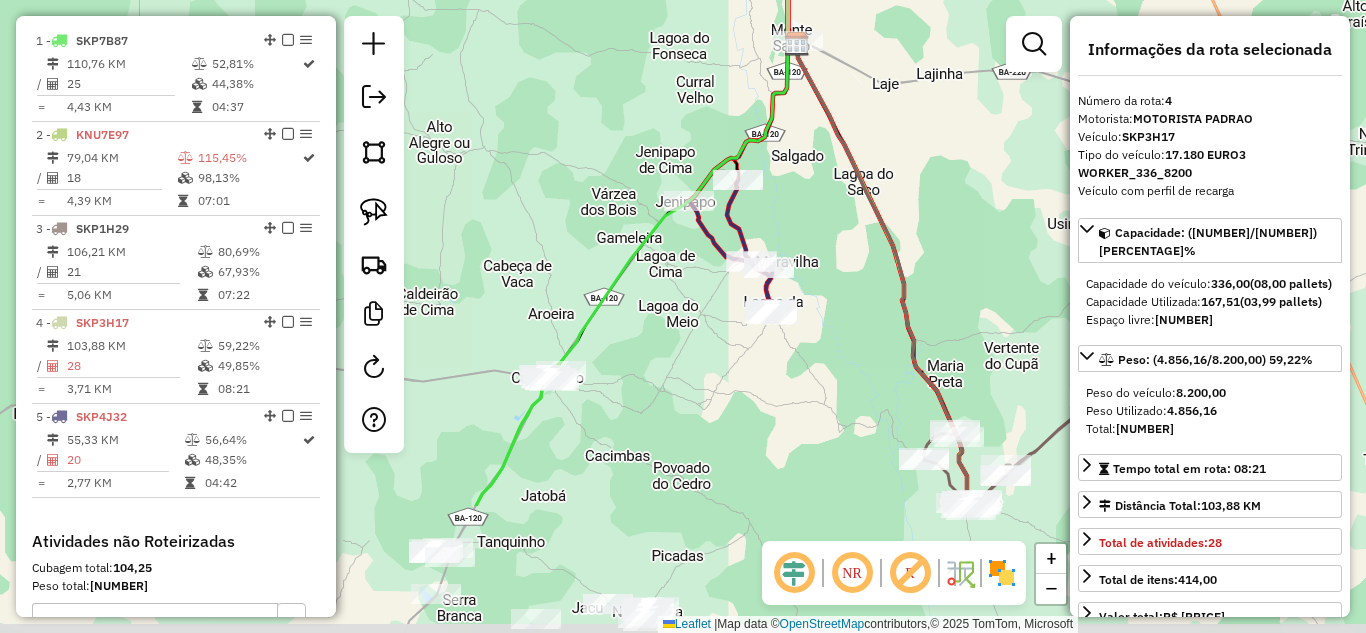 drag, startPoint x: 760, startPoint y: 390, endPoint x: 814, endPoint y: 183, distance: 213.92755 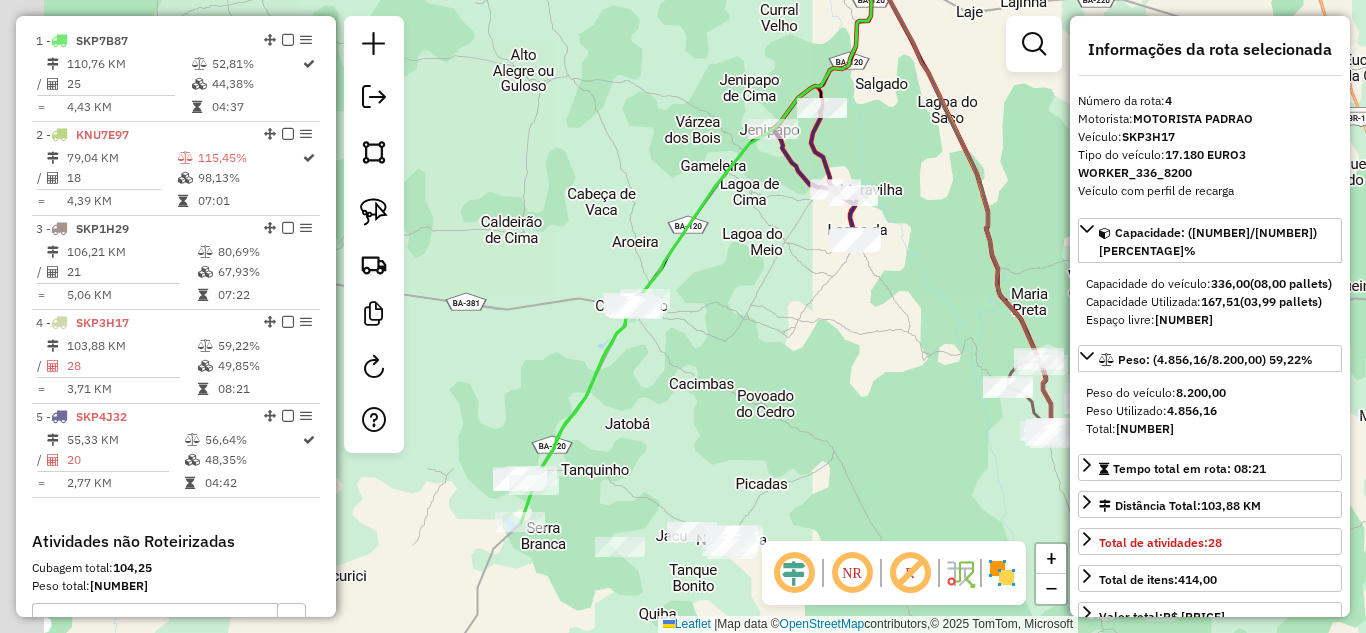 drag, startPoint x: 579, startPoint y: 465, endPoint x: 657, endPoint y: 378, distance: 116.846054 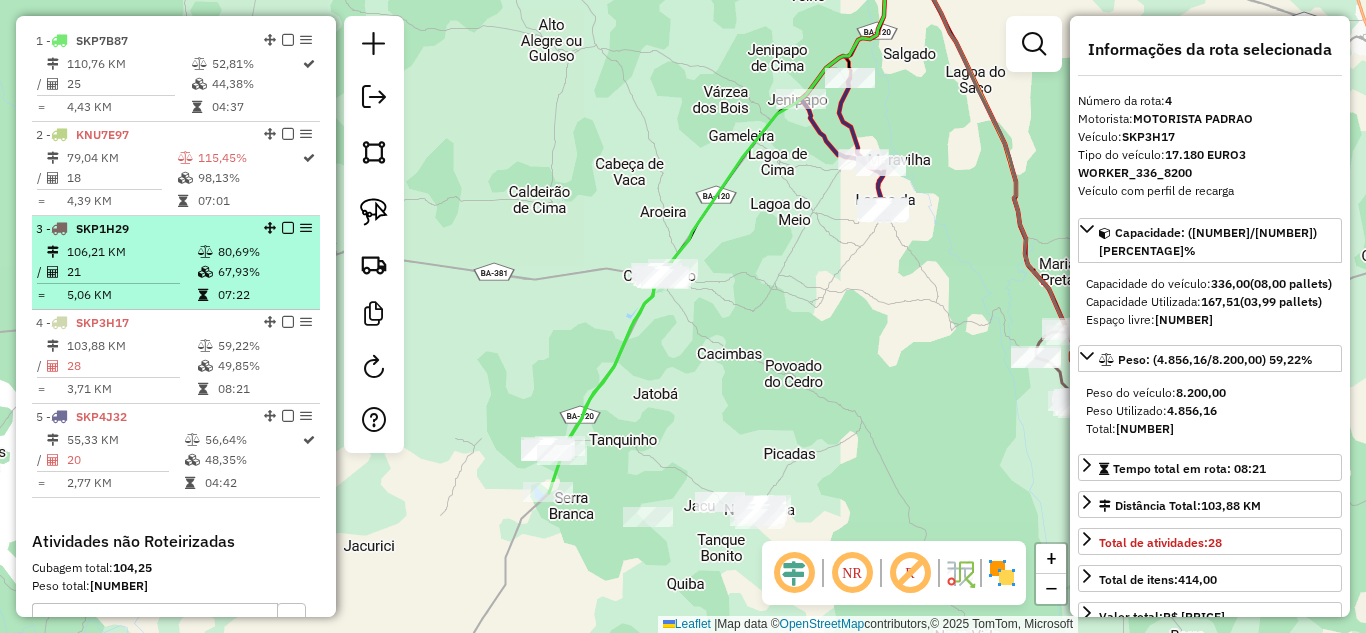 scroll, scrollTop: 605, scrollLeft: 0, axis: vertical 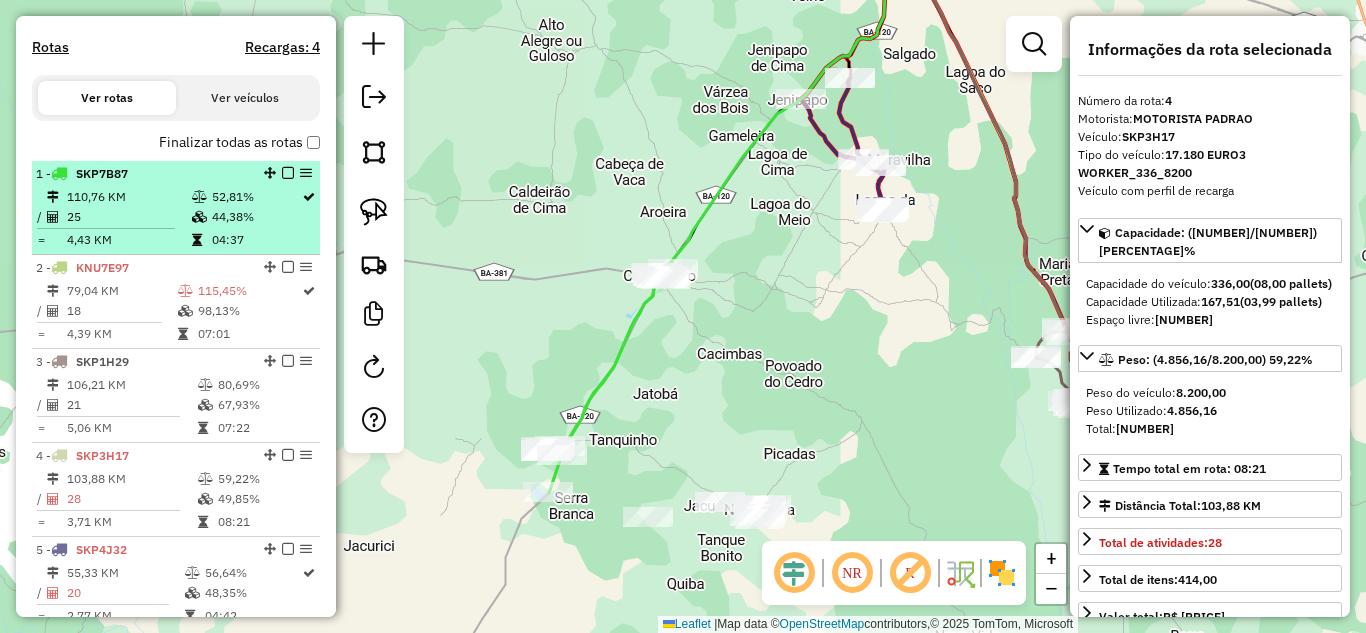 drag, startPoint x: 119, startPoint y: 195, endPoint x: 249, endPoint y: 209, distance: 130.75168 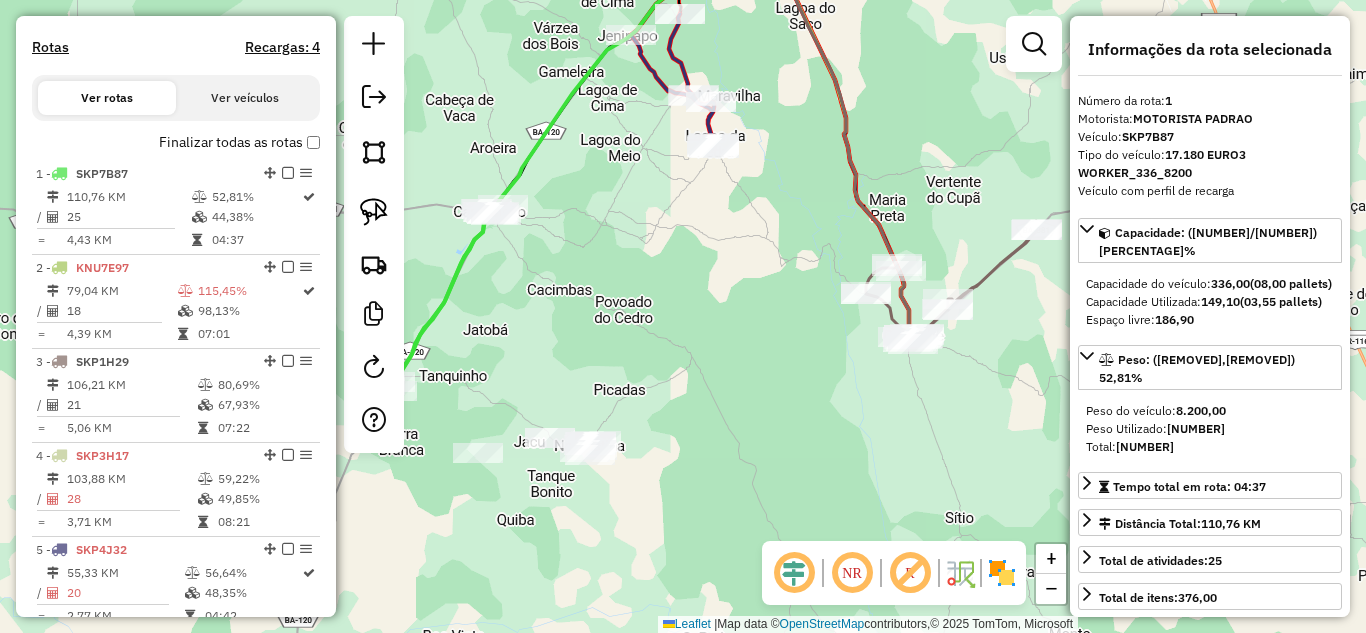 drag, startPoint x: 765, startPoint y: 474, endPoint x: 639, endPoint y: 311, distance: 206.02185 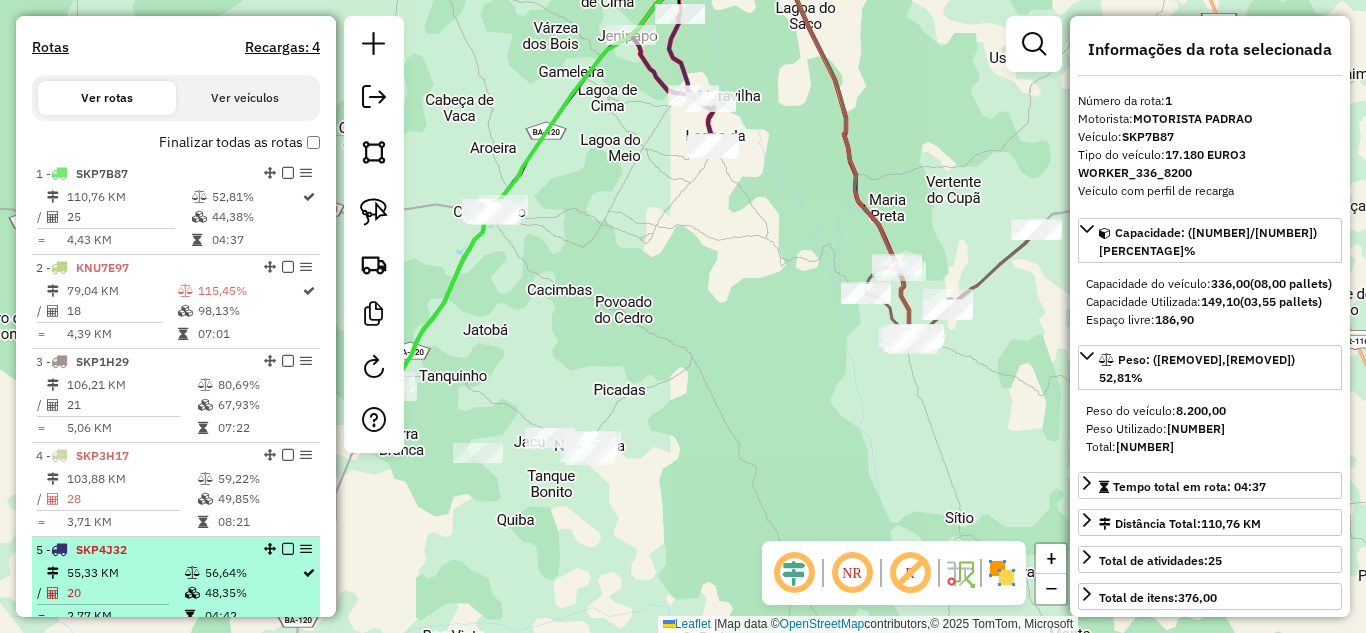 scroll, scrollTop: 738, scrollLeft: 0, axis: vertical 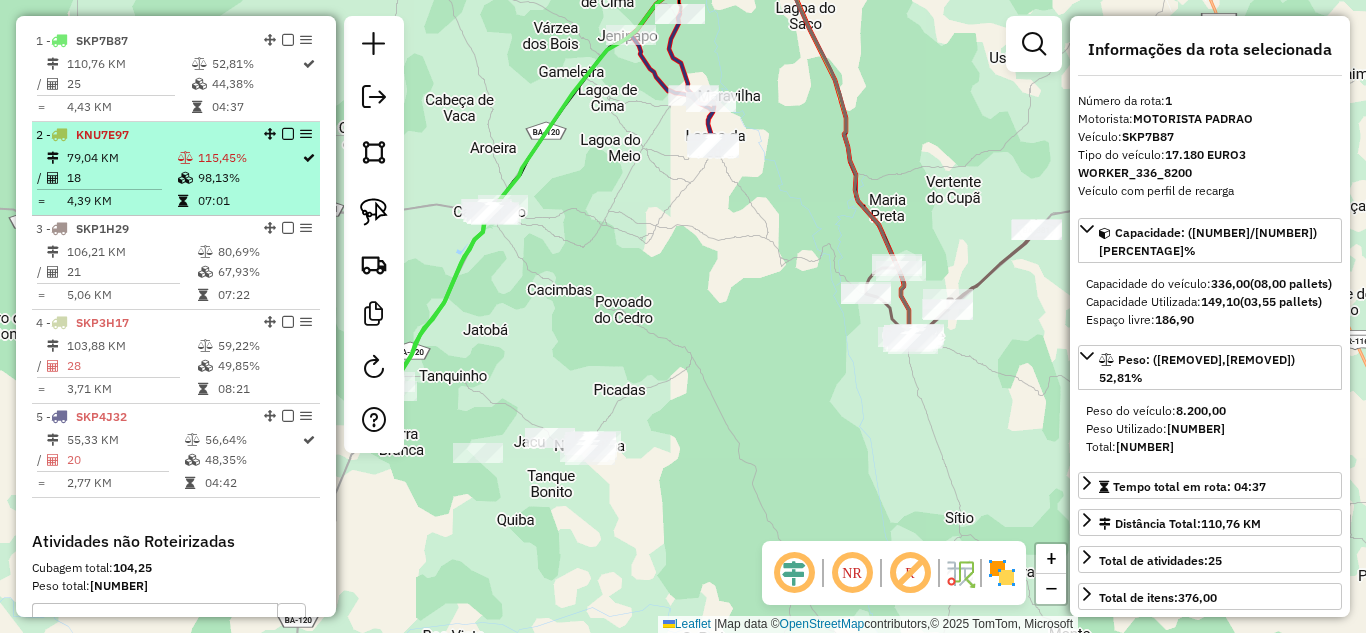 click on "18" at bounding box center (121, 178) 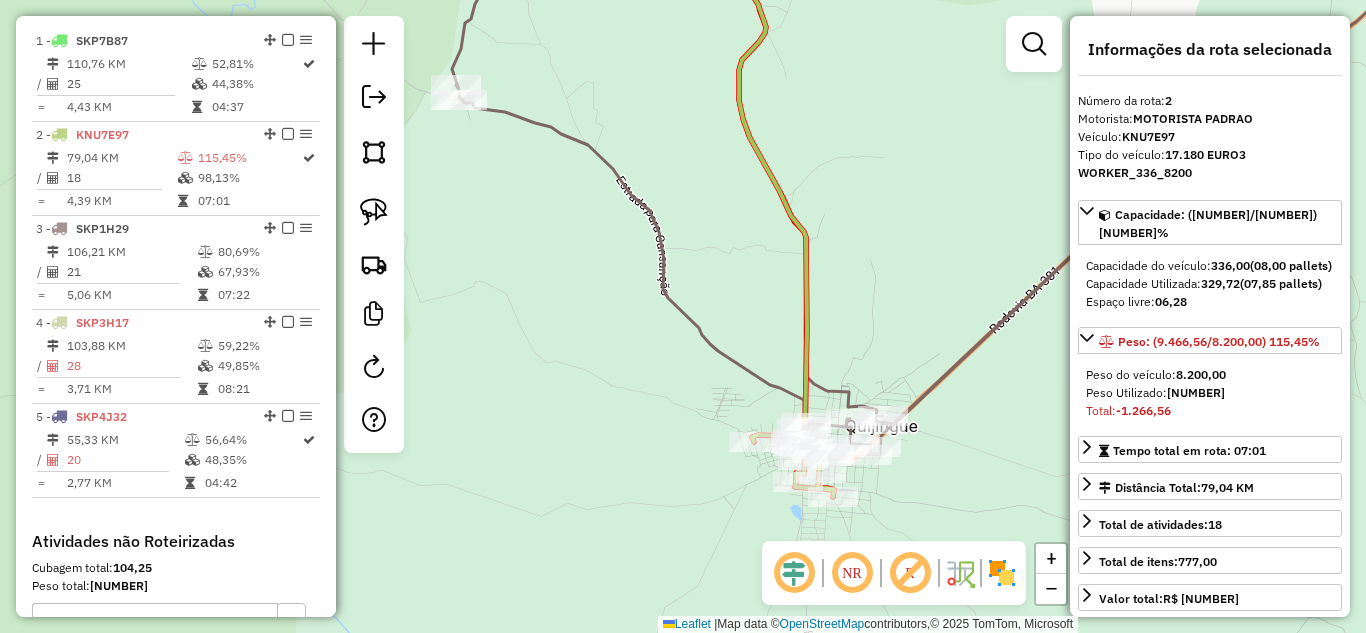 drag, startPoint x: 780, startPoint y: 490, endPoint x: 638, endPoint y: 263, distance: 267.7555 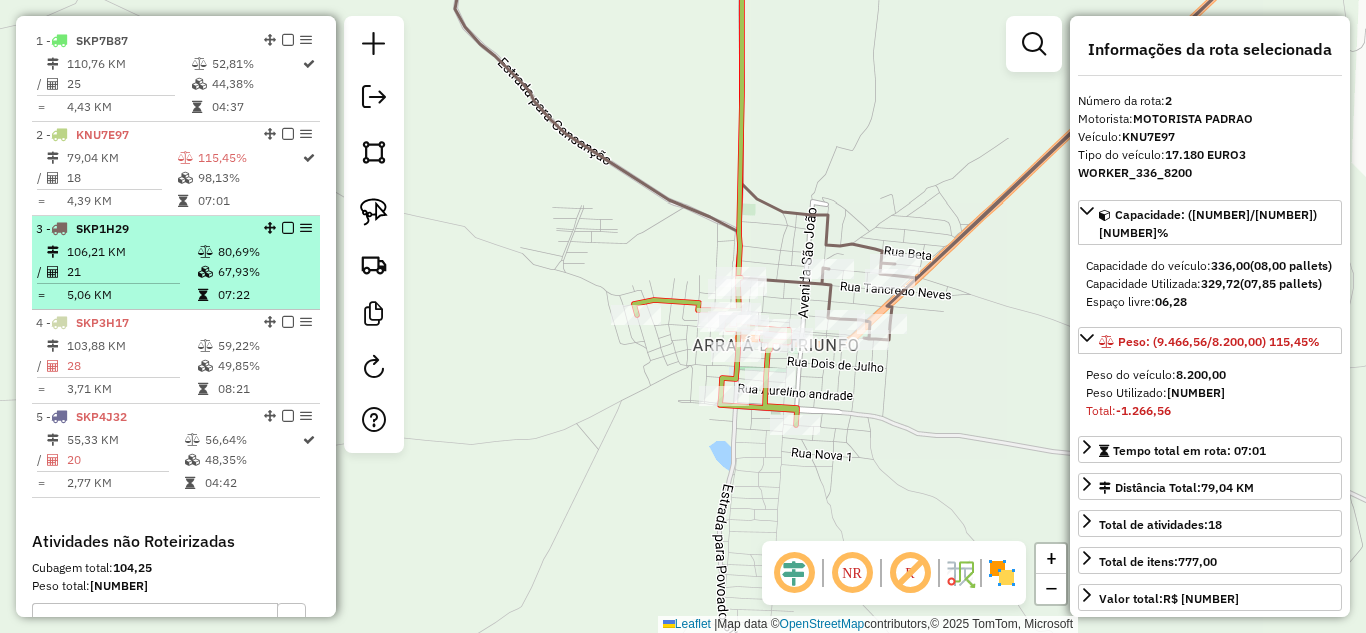 click on "106,21 KM" at bounding box center (131, 252) 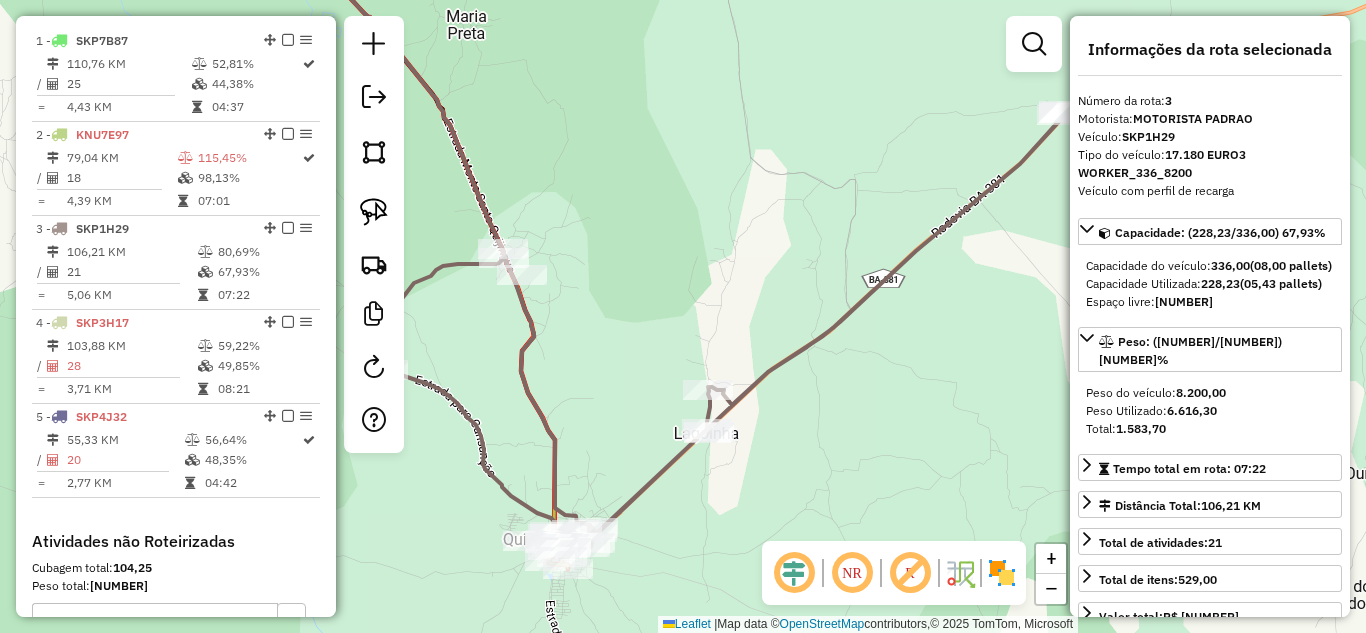 drag, startPoint x: 628, startPoint y: 495, endPoint x: 603, endPoint y: 416, distance: 82.86133 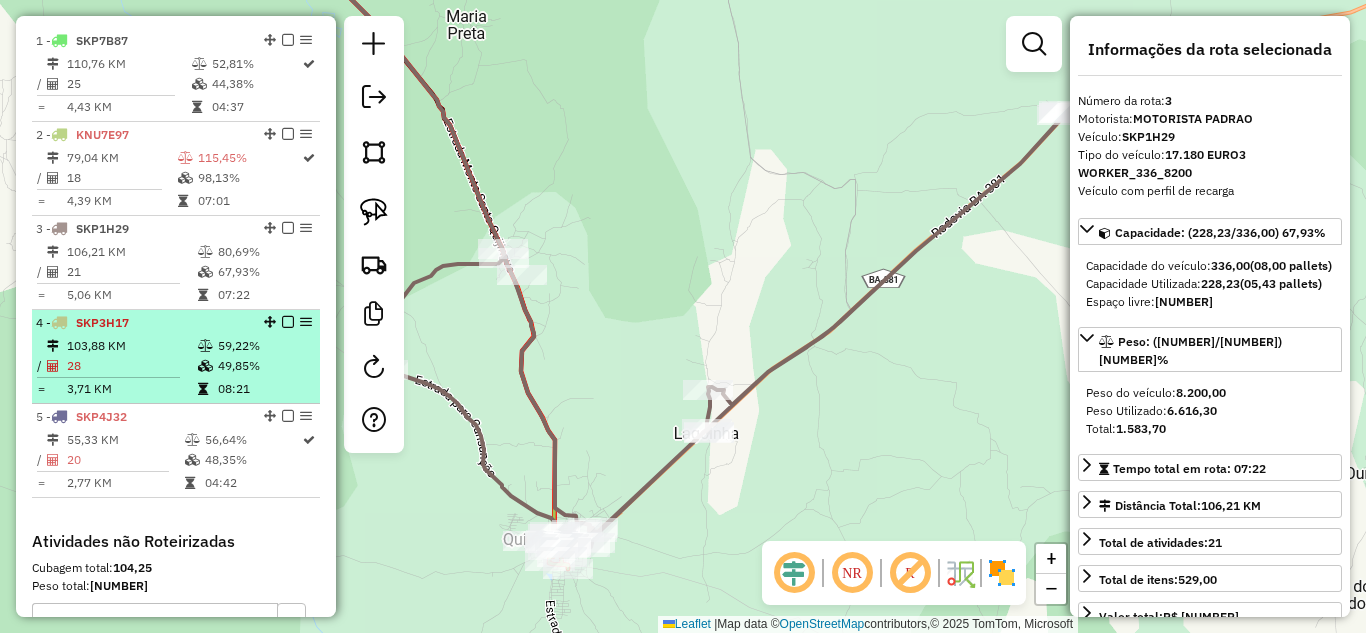 scroll, scrollTop: 938, scrollLeft: 0, axis: vertical 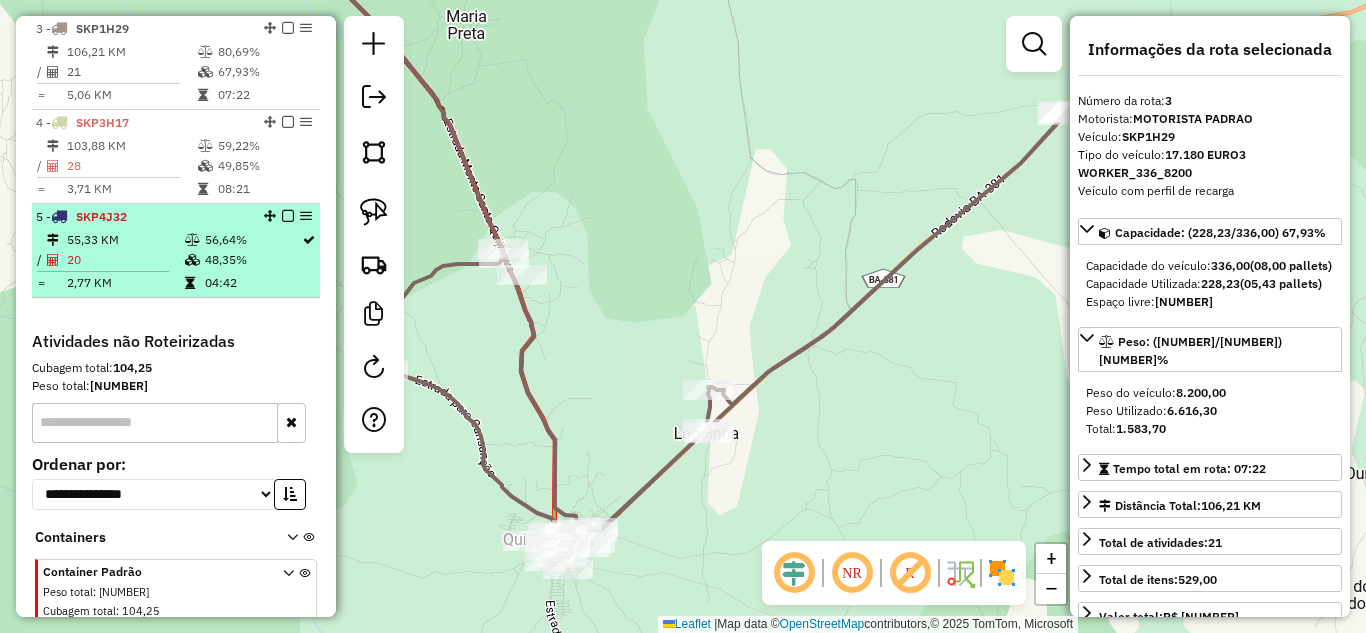 click on "55,33 KM" at bounding box center [125, 240] 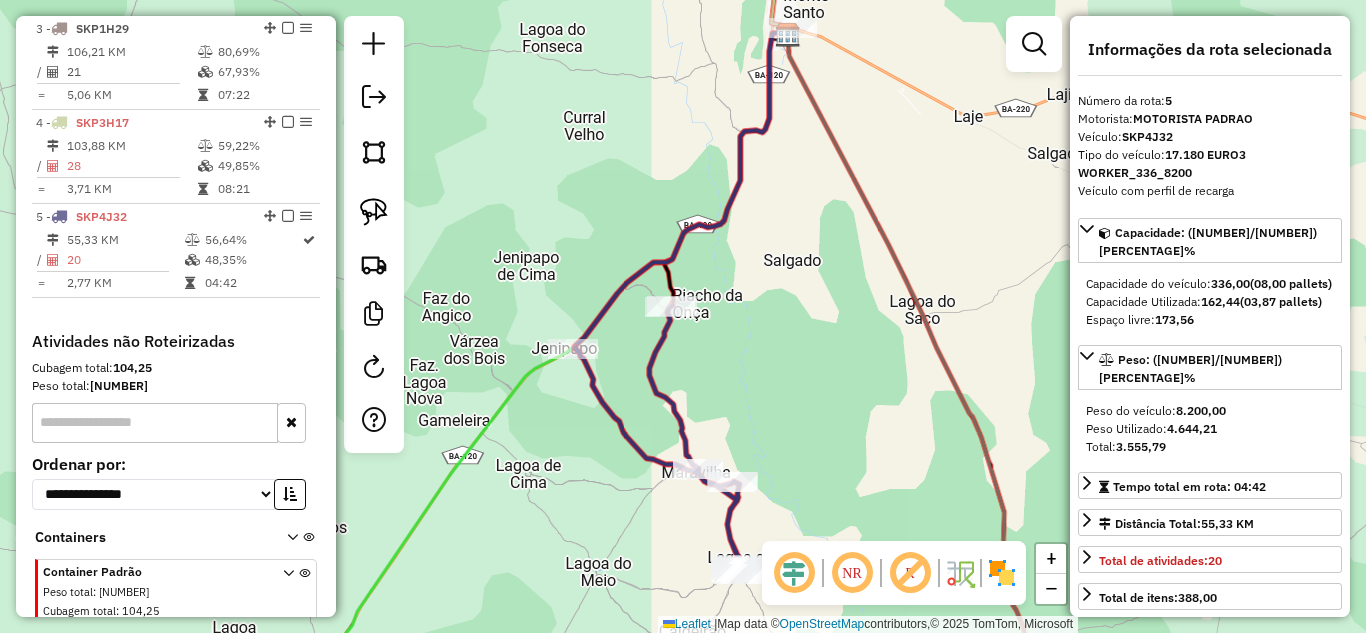 drag, startPoint x: 769, startPoint y: 419, endPoint x: 721, endPoint y: 246, distance: 179.5355 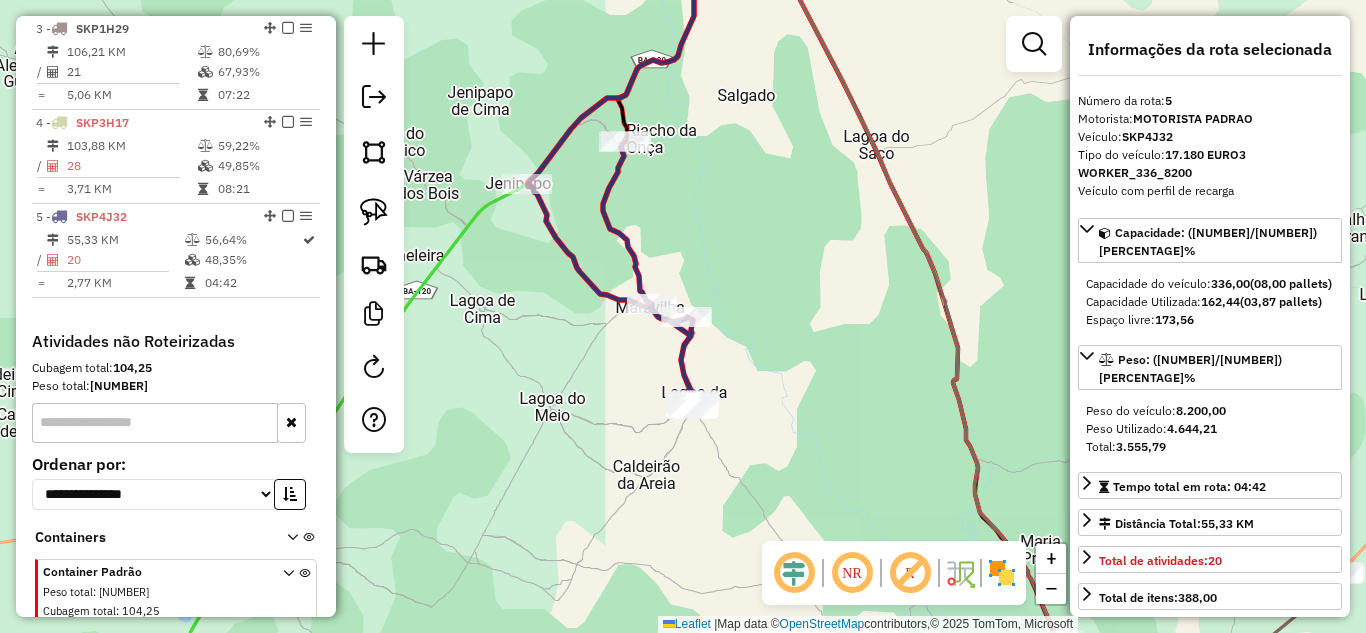 drag, startPoint x: 787, startPoint y: 458, endPoint x: 558, endPoint y: 154, distance: 380.60083 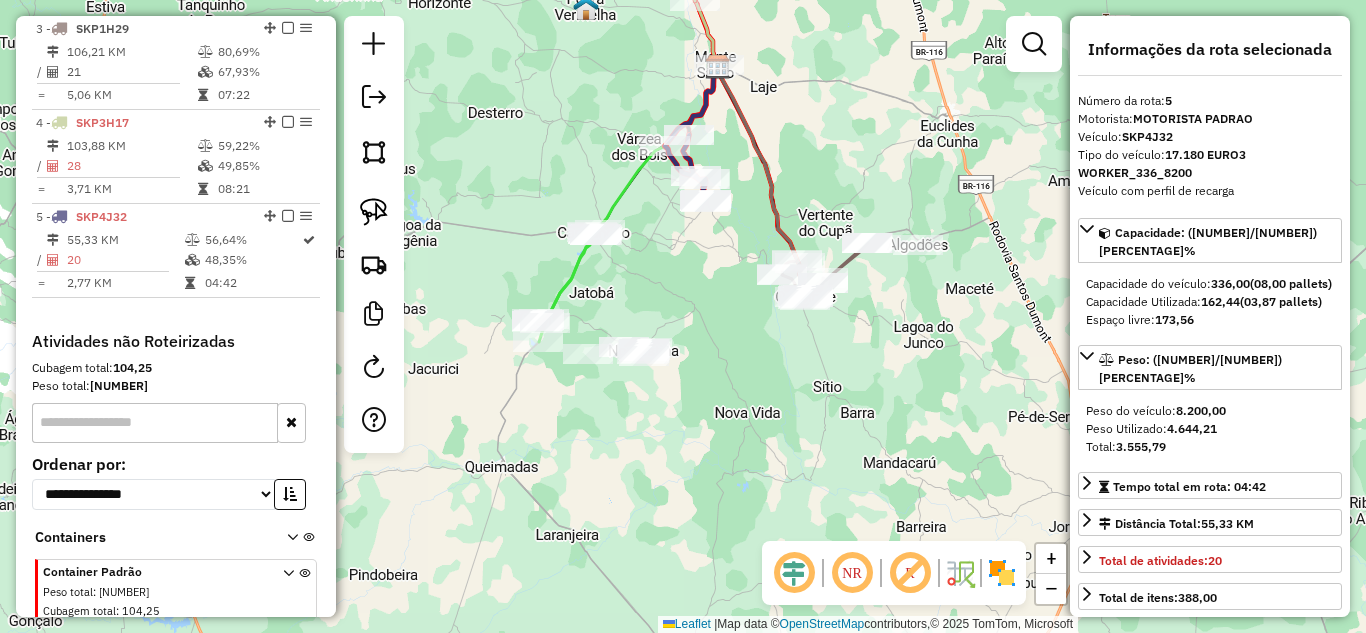 drag, startPoint x: 738, startPoint y: 238, endPoint x: 730, endPoint y: 385, distance: 147.21753 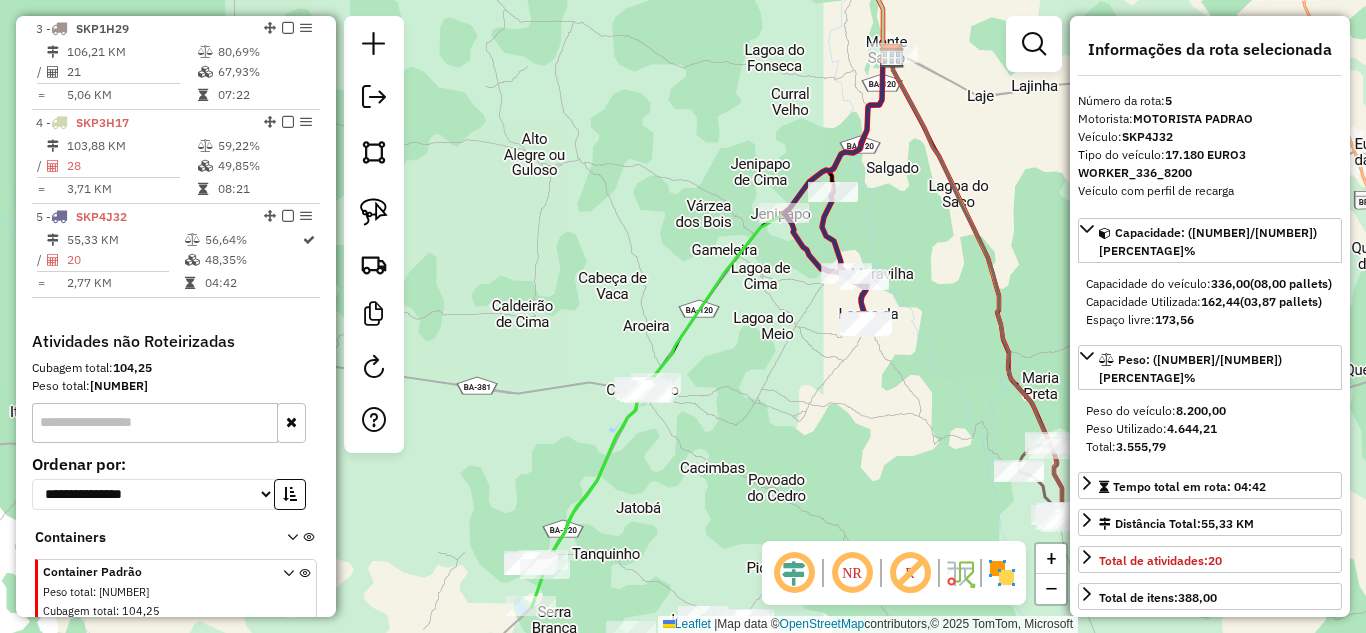 drag, startPoint x: 467, startPoint y: 265, endPoint x: 619, endPoint y: 244, distance: 153.4438 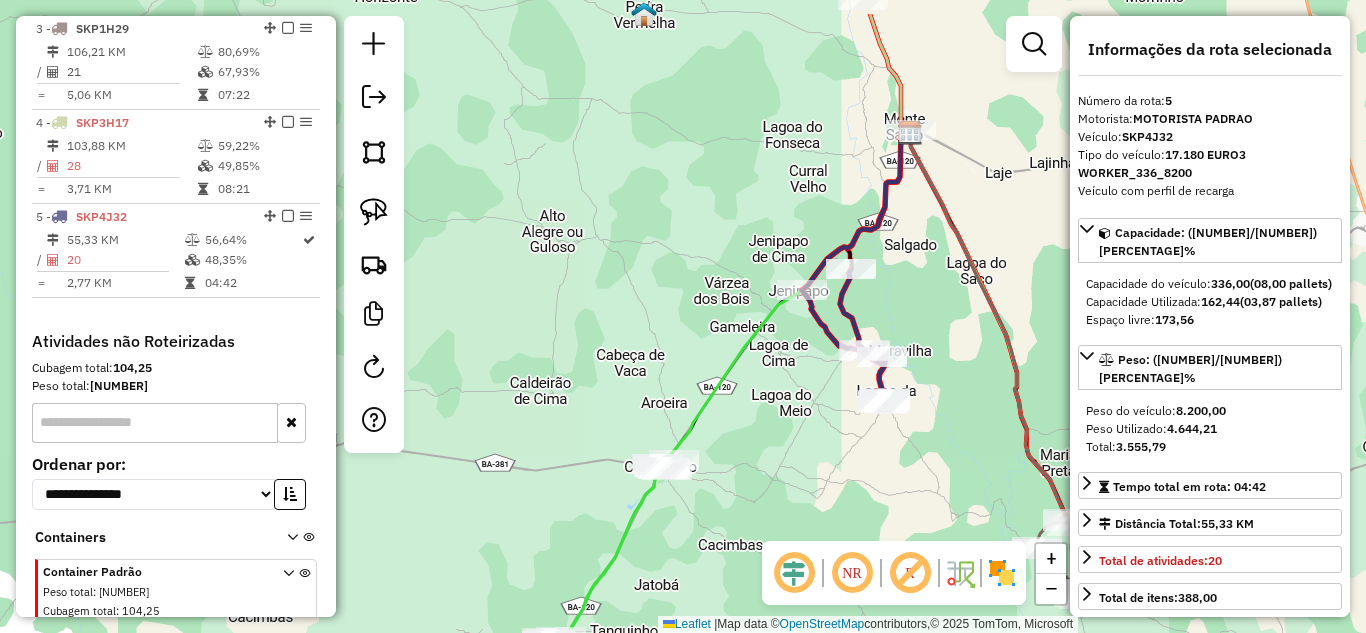 drag, startPoint x: 566, startPoint y: 268, endPoint x: 584, endPoint y: 345, distance: 79.07591 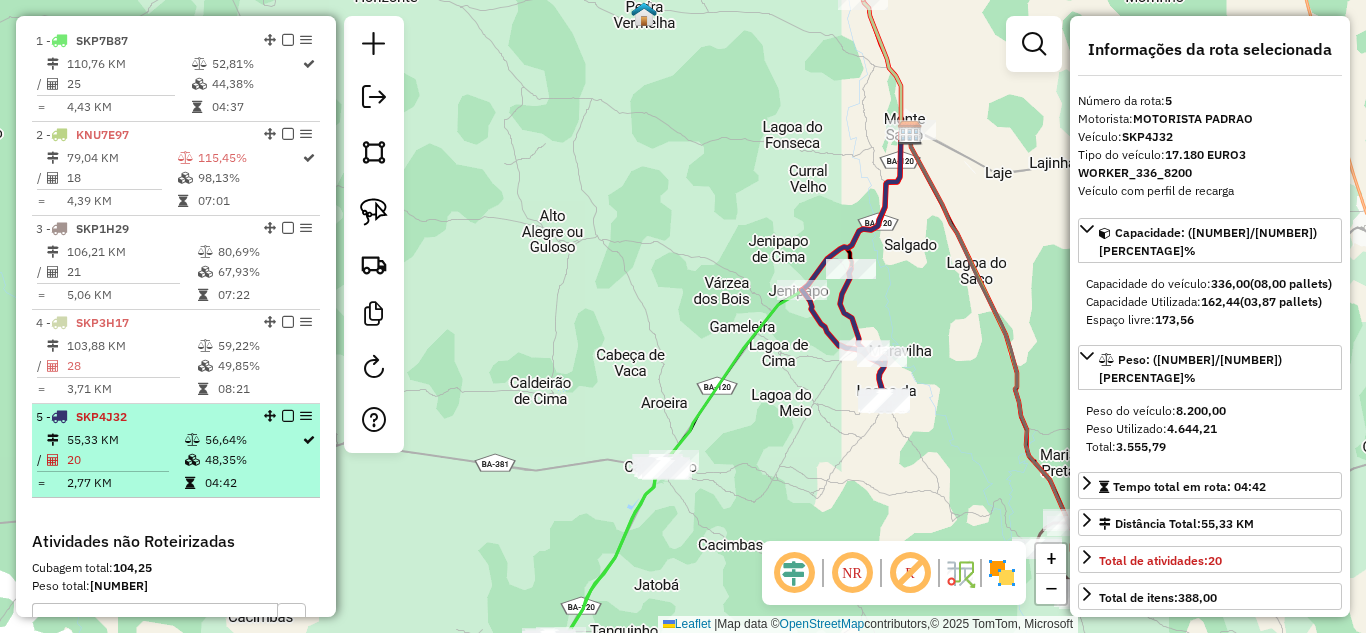 scroll, scrollTop: 672, scrollLeft: 0, axis: vertical 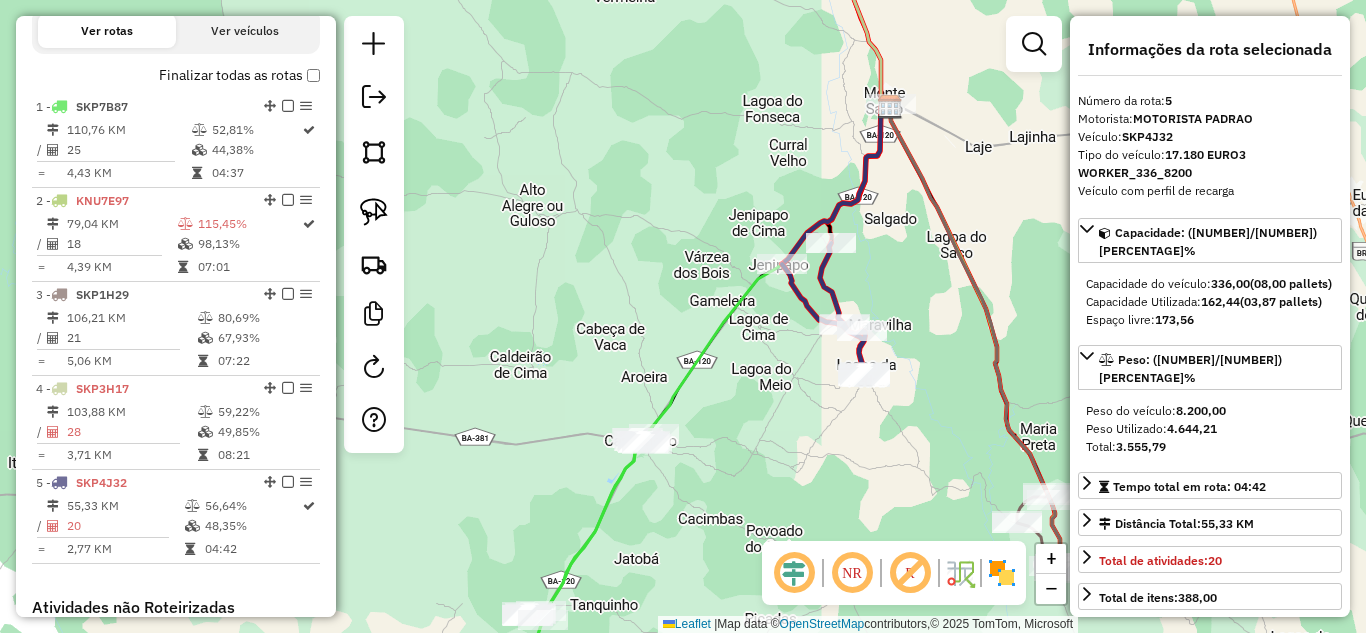 drag, startPoint x: 662, startPoint y: 311, endPoint x: 520, endPoint y: 81, distance: 270.30353 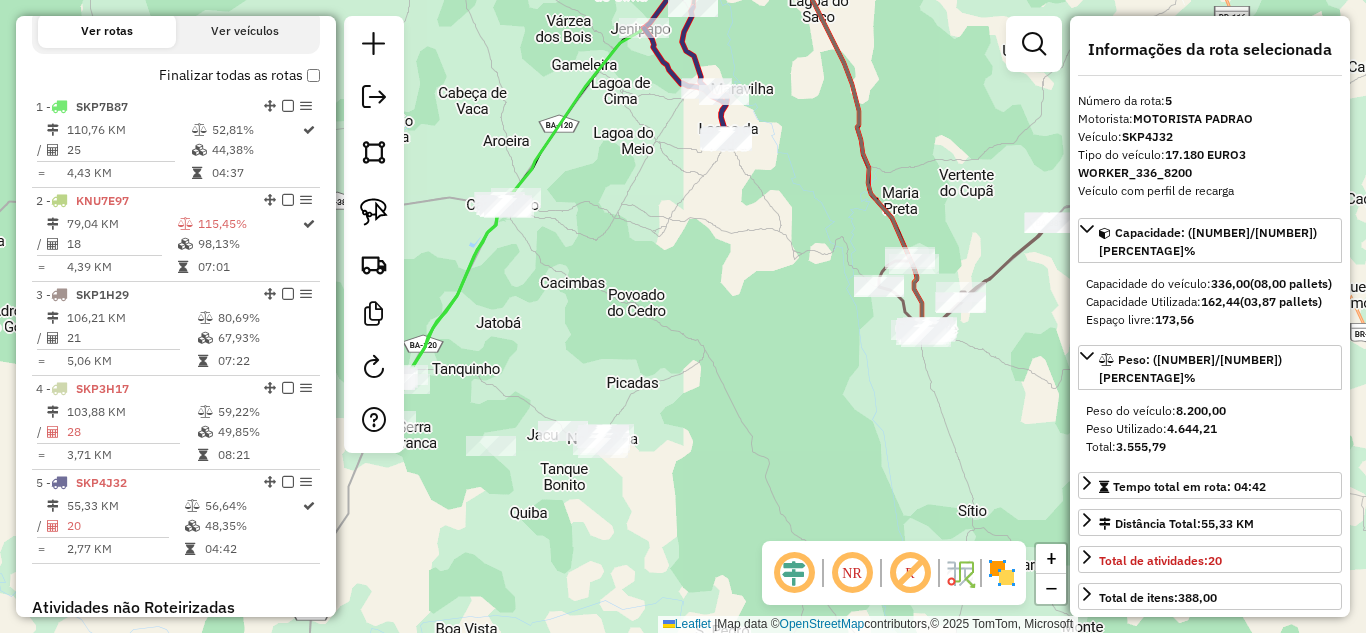 drag, startPoint x: 727, startPoint y: 320, endPoint x: 747, endPoint y: 364, distance: 48.332184 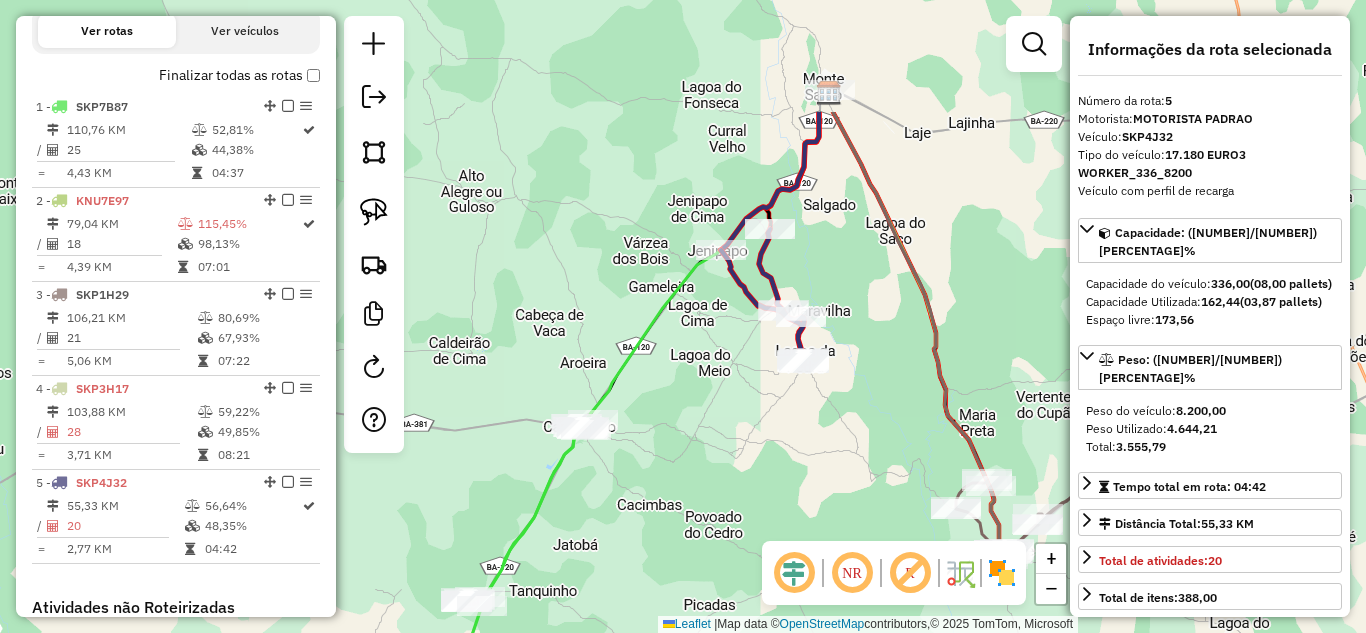 drag, startPoint x: 762, startPoint y: 339, endPoint x: 810, endPoint y: 519, distance: 186.2901 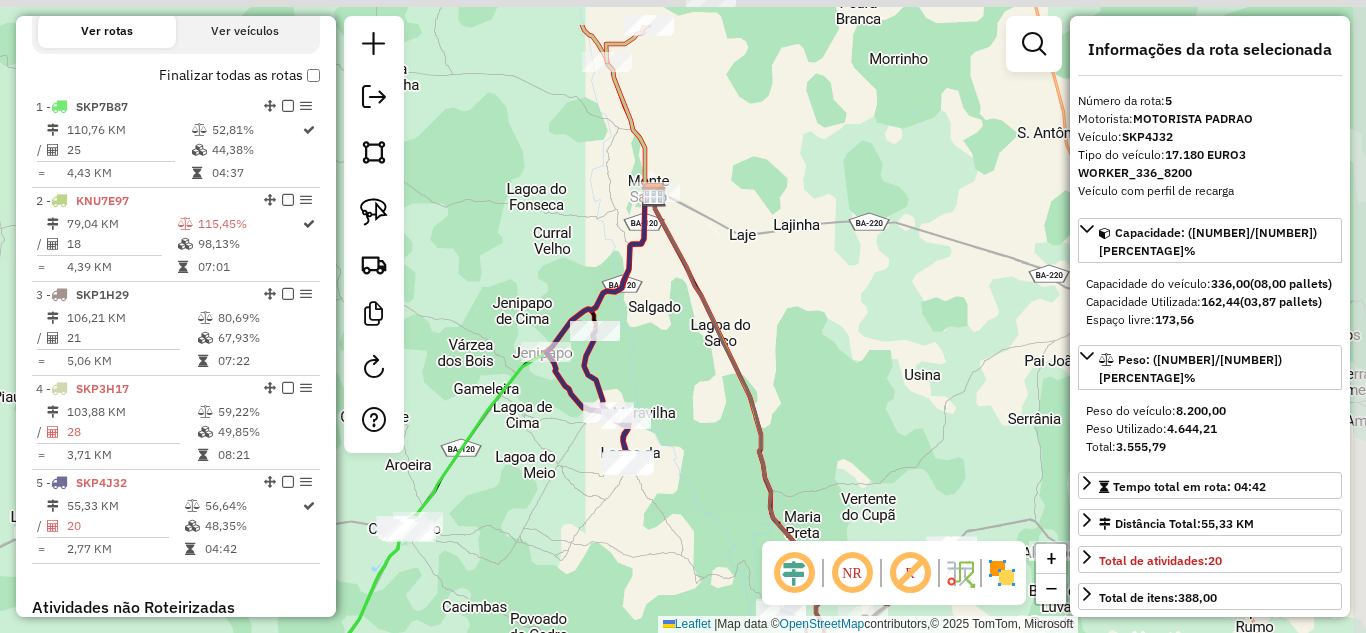 drag, startPoint x: 715, startPoint y: 412, endPoint x: 546, endPoint y: 640, distance: 283.8045 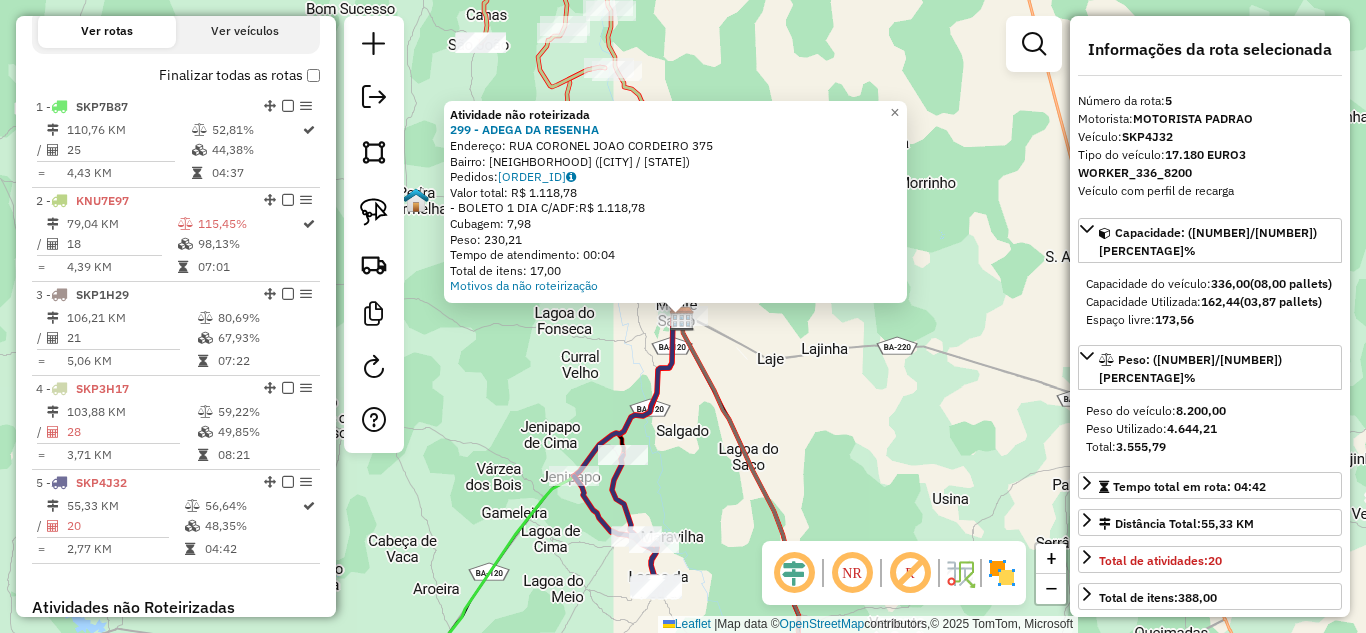 click on "Atividade não roteirizada [NUMBER] - [BUSINESS_NAME]  Endereço:  [STREET_NAME] [NUMBER]   Bairro: [NEIGHBORHOOD] ([CITY] / [STATE])   Pedidos:  [ORDER_ID]   Valor total: [CURRENCY] [AMOUNT]   - [PAYMENT_METHOD]:  [CURRENCY] [AMOUNT]   Cubagem: [AMOUNT]   Peso: [AMOUNT]   Tempo de atendimento: [TIME]   Total de itens: [AMOUNT]  Motivos da não roteirização × Janela de atendimento Grade de atendimento Capacidade Transportadoras Veículos Cliente Pedidos  Rotas Selecione os dias de semana para filtrar as janelas de atendimento  Seg   Ter   Qua   Qui   Sex   Sáb   Dom  Informe o período da janela de atendimento: De: Até:  Filtrar exatamente a janela do cliente  Considerar janela de atendimento padrão  Selecione os dias de semana para filtrar as grades de atendimento  Seg   Ter   Qua   Qui   Sex   Sáb   Dom   Considerar clientes sem dia de atendimento cadastrado  Clientes fora do dia de atendimento selecionado Filtrar as atividades entre os valores definidos abaixo:  Peso mínimo:   Peso máximo:   Cubagem mínima:   Cubagem máxima:" 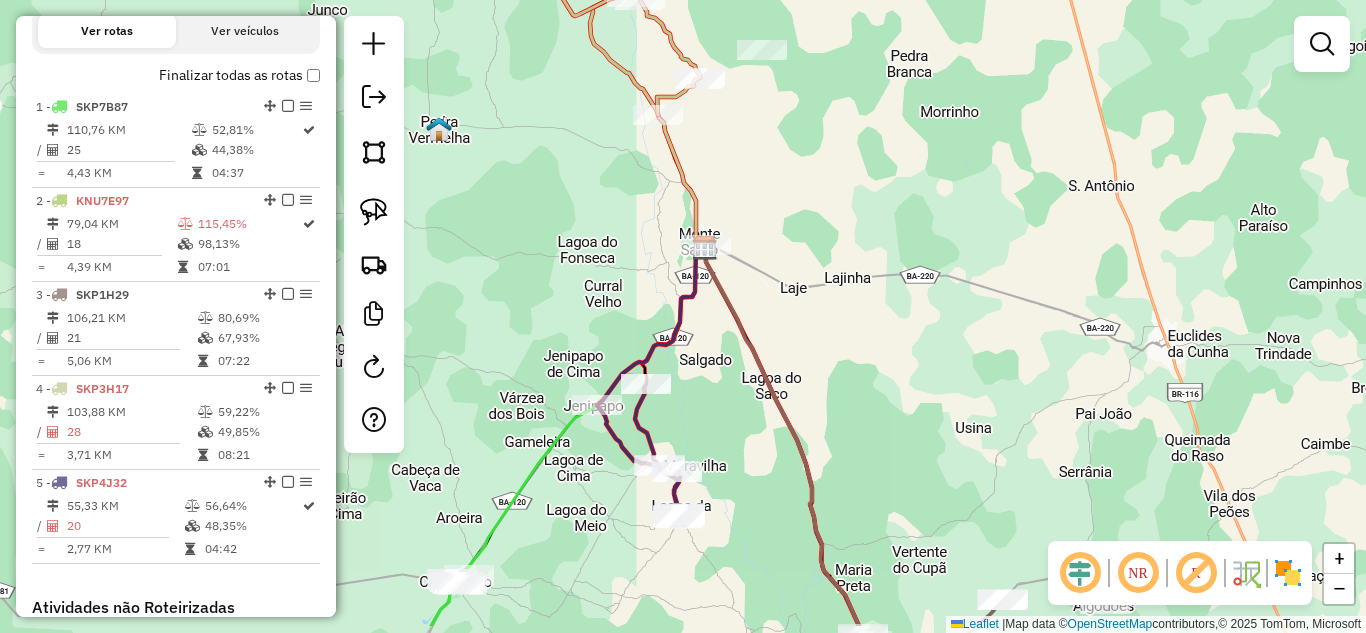 drag, startPoint x: 758, startPoint y: 276, endPoint x: 781, endPoint y: 205, distance: 74.63243 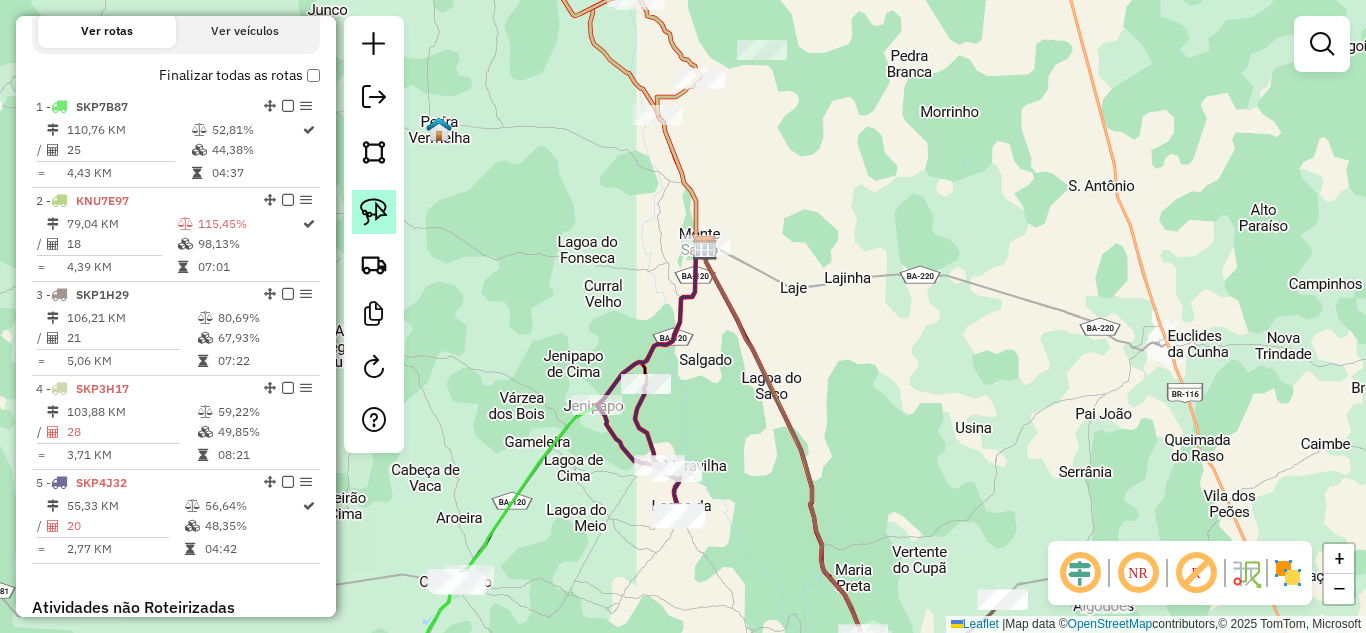 click 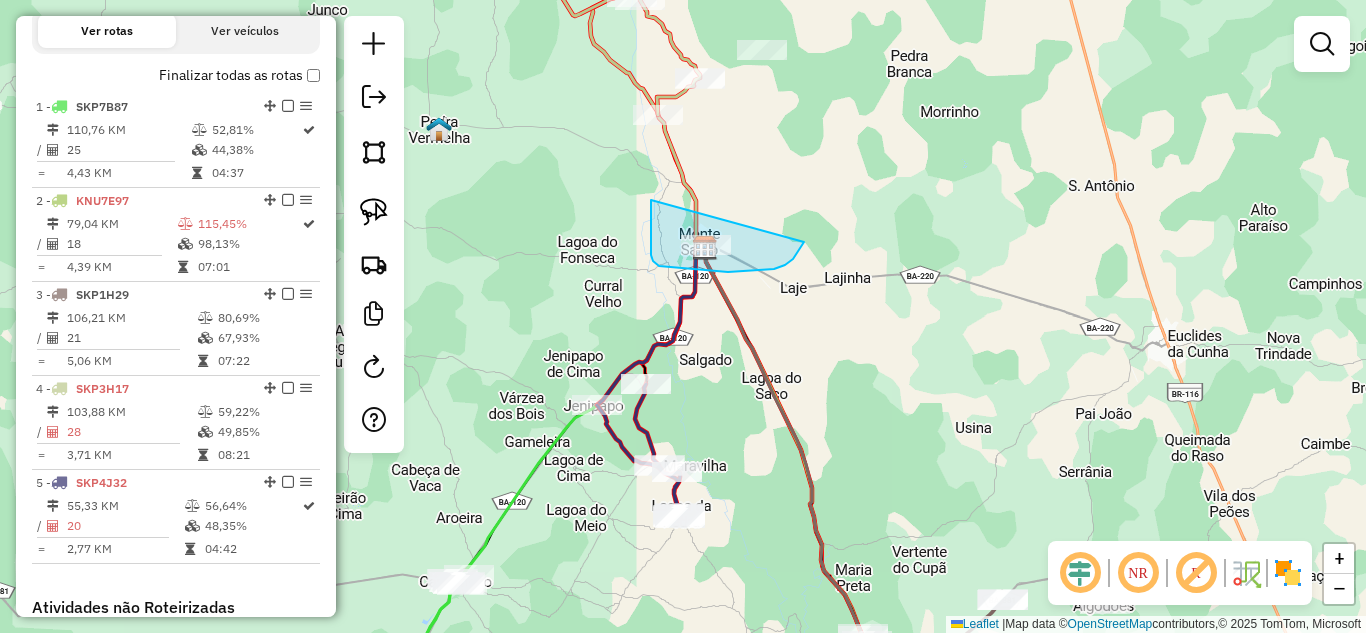 drag, startPoint x: 651, startPoint y: 200, endPoint x: 806, endPoint y: 234, distance: 158.68523 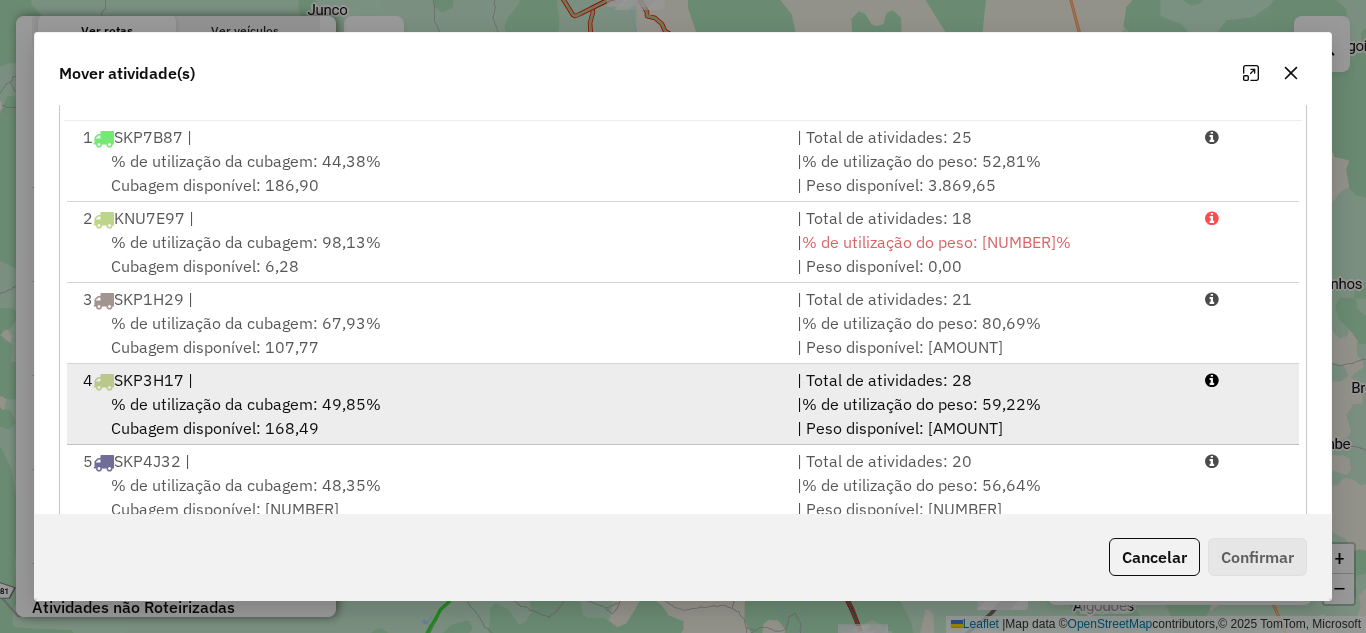 scroll, scrollTop: 67, scrollLeft: 0, axis: vertical 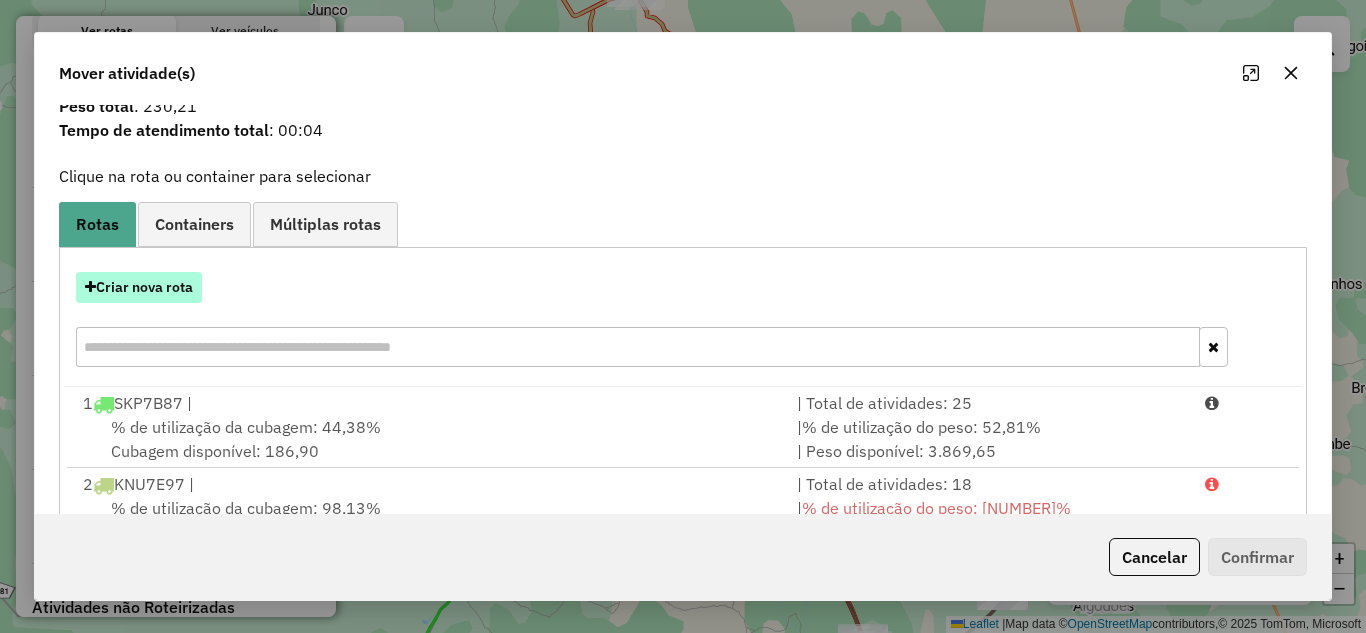 click on "Criar nova rota" at bounding box center (139, 287) 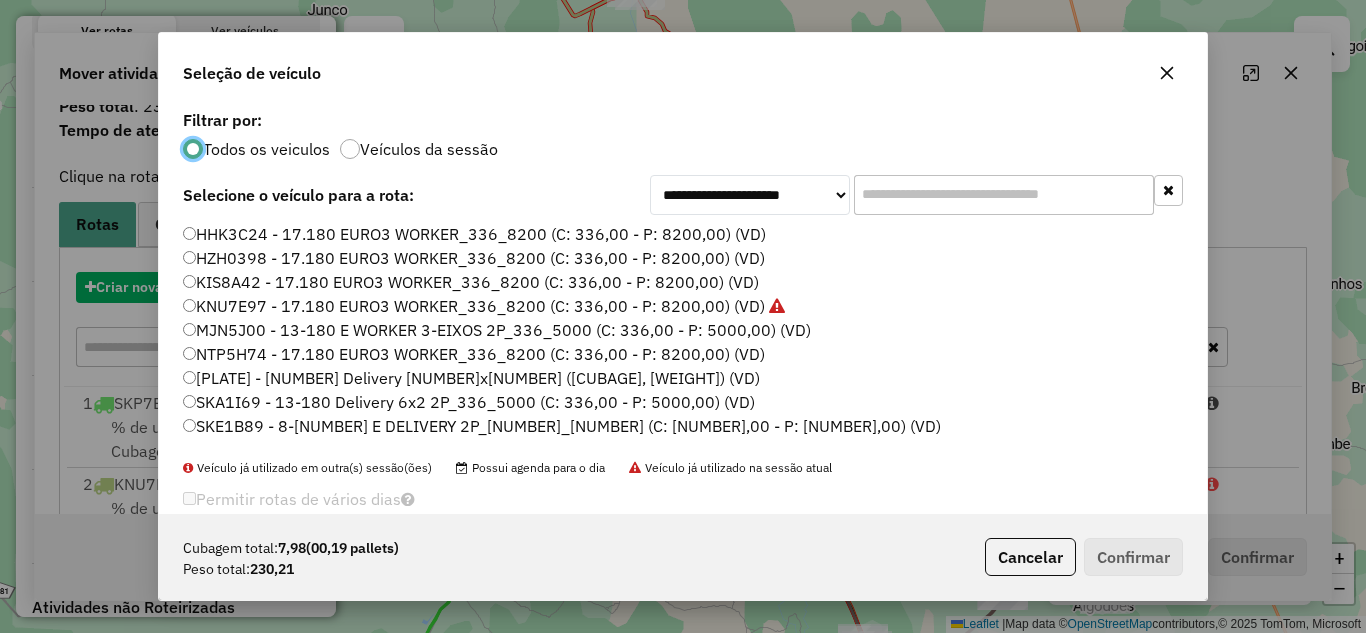 scroll, scrollTop: 11, scrollLeft: 6, axis: both 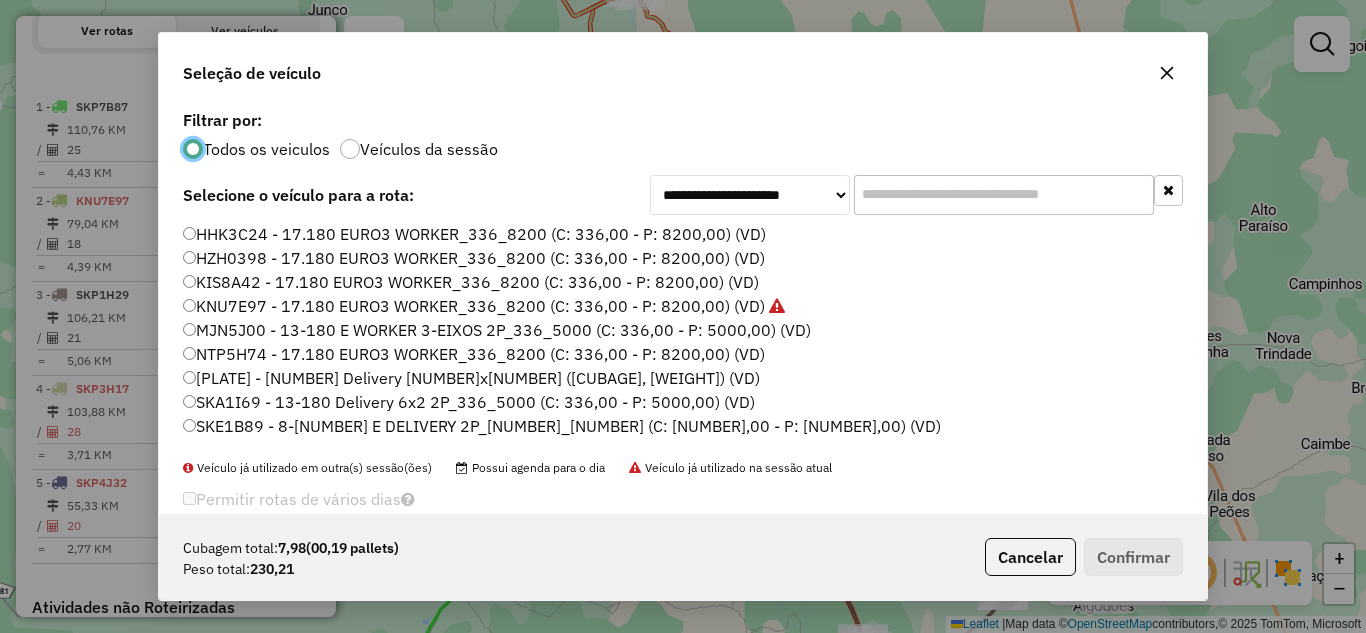 click on "MJN5J00 - 13-180 E WORKER 3-EIXOS 2P_336_5000 (C: 336,00 - P: 5000,00) (VD)" 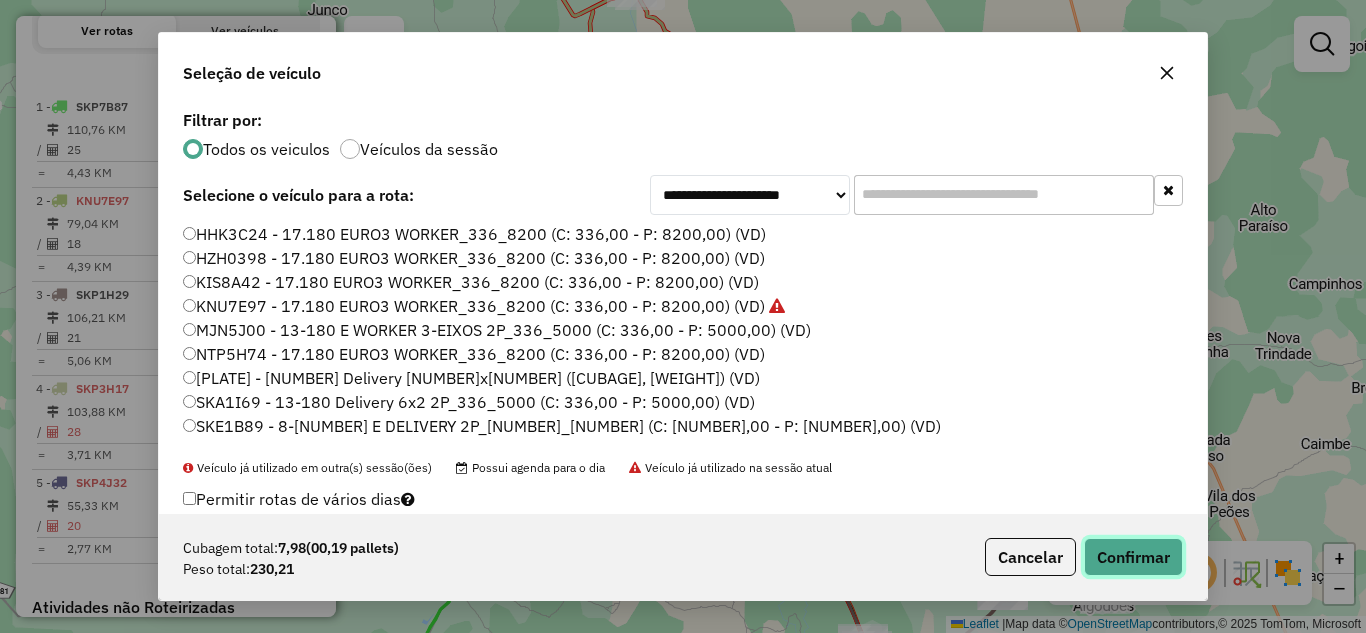 click on "Confirmar" 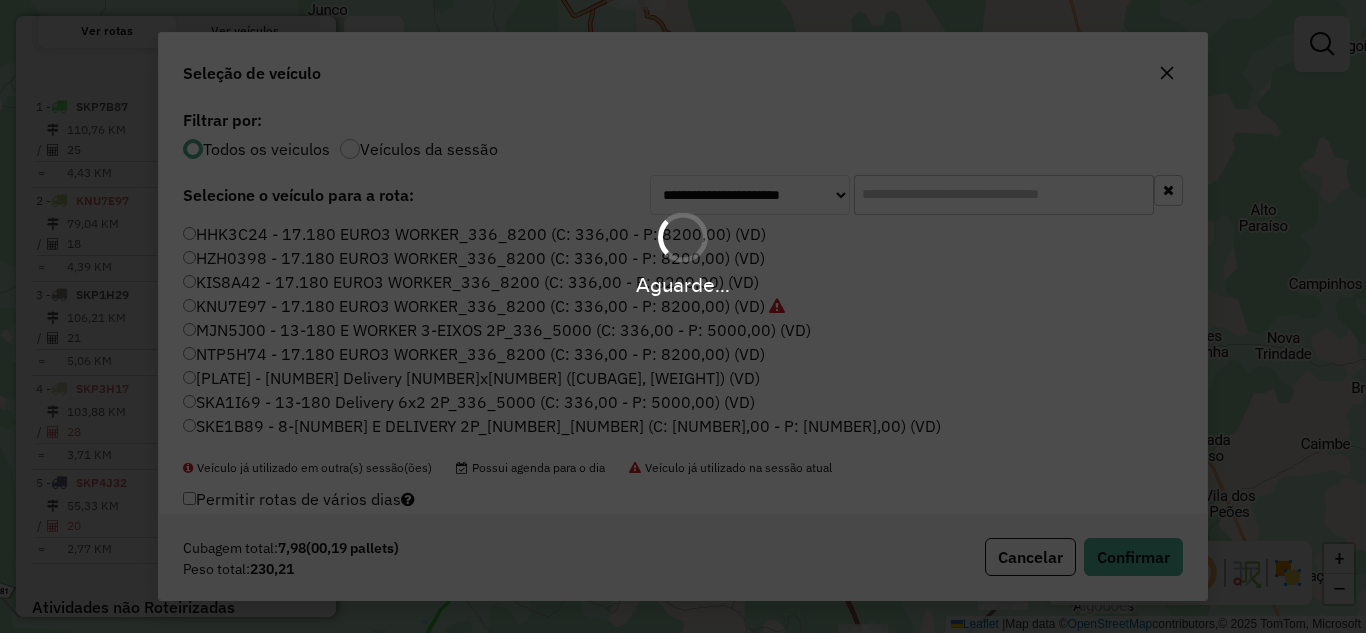 scroll, scrollTop: 696, scrollLeft: 0, axis: vertical 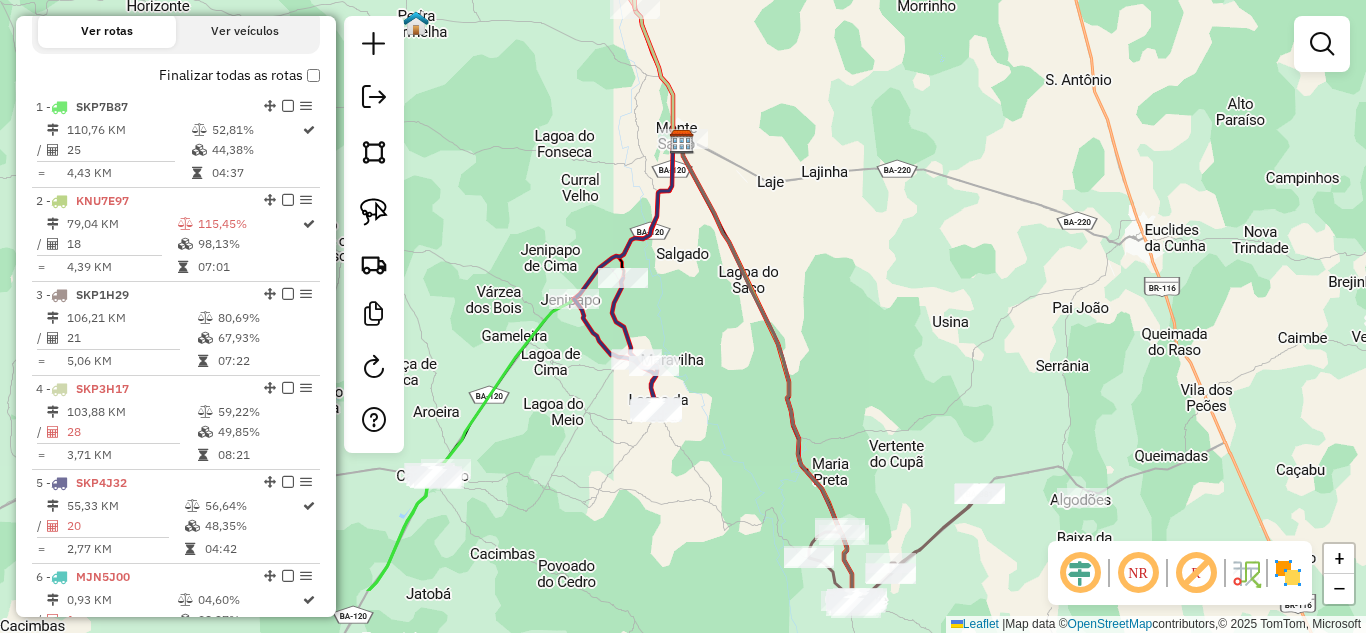 drag, startPoint x: 734, startPoint y: 438, endPoint x: 697, endPoint y: 218, distance: 223.08966 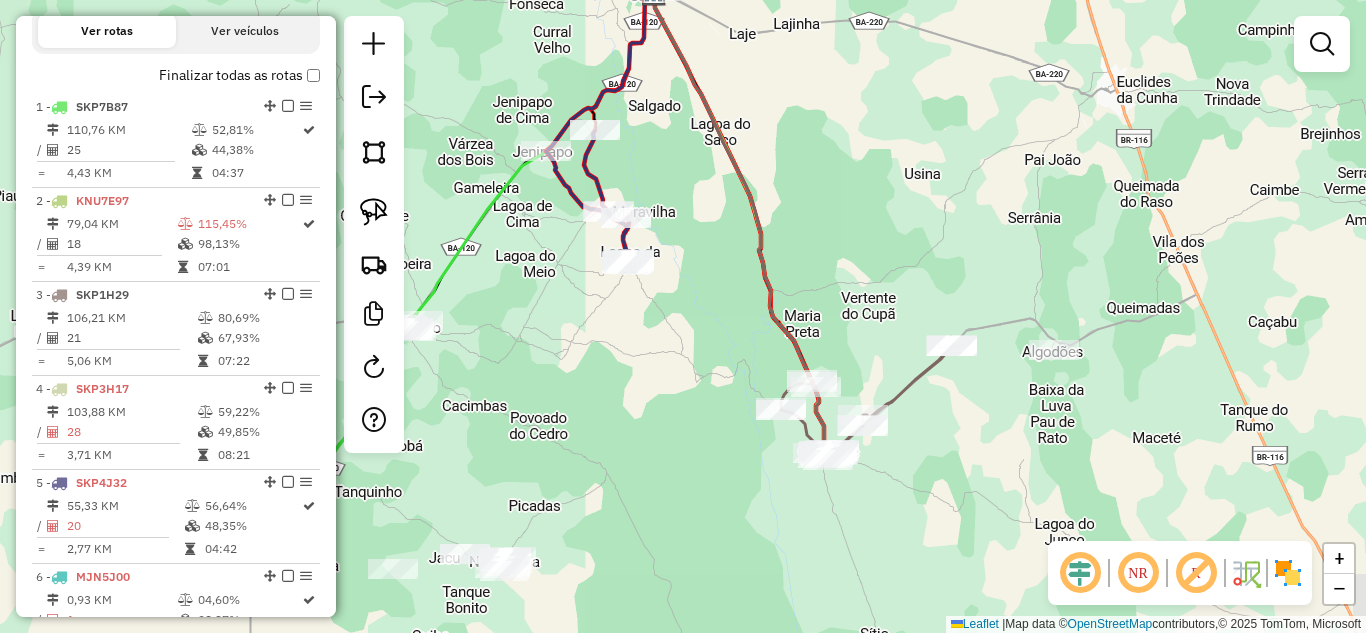 drag, startPoint x: 697, startPoint y: 481, endPoint x: 633, endPoint y: 321, distance: 172.32527 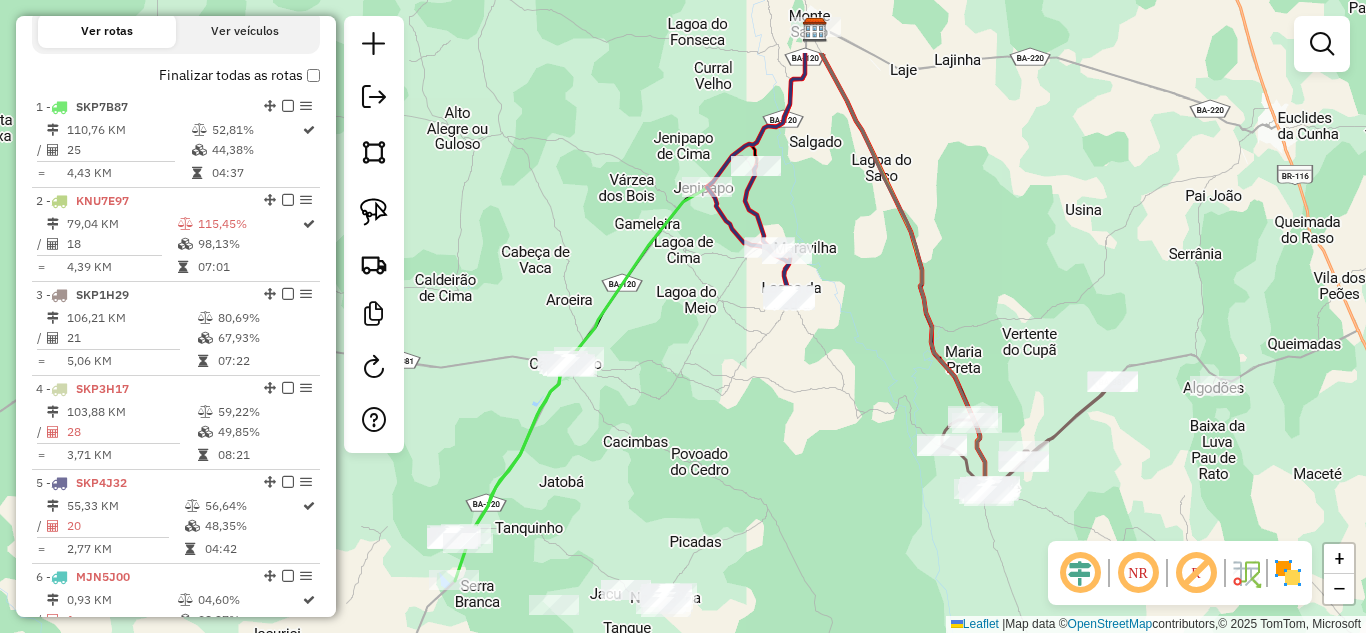 drag, startPoint x: 633, startPoint y: 379, endPoint x: 826, endPoint y: 500, distance: 227.79376 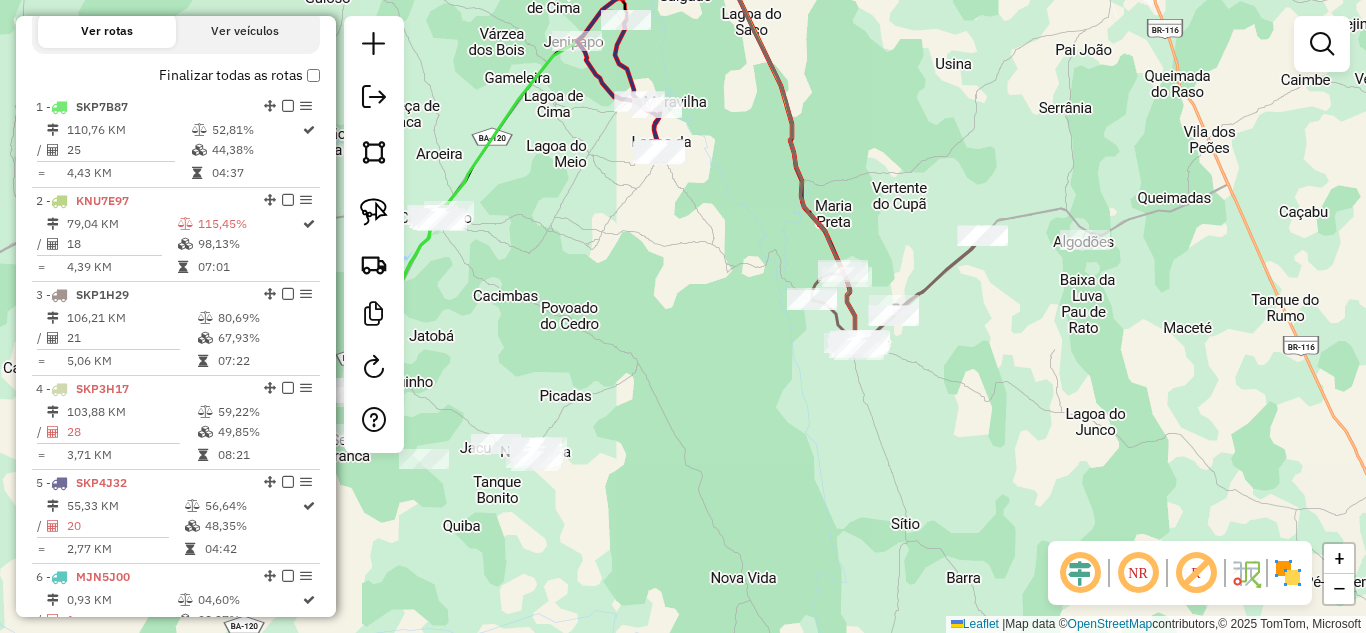 drag, startPoint x: 785, startPoint y: 481, endPoint x: 638, endPoint y: 307, distance: 227.78279 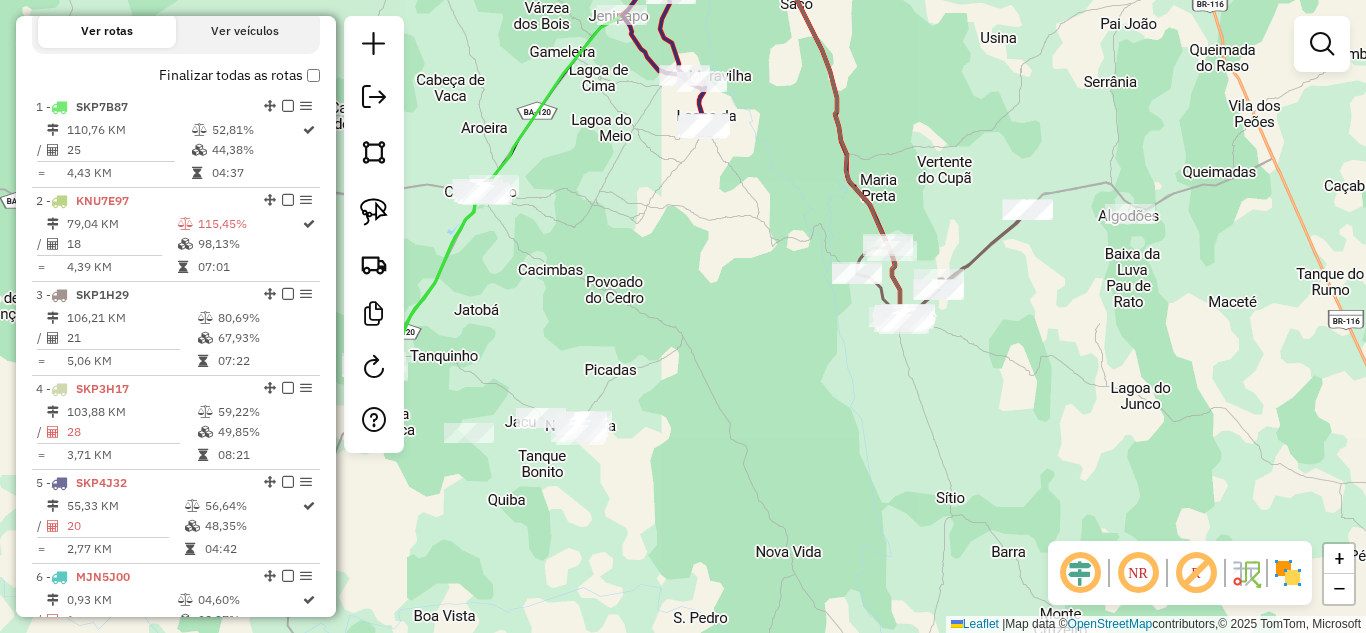 drag, startPoint x: 645, startPoint y: 309, endPoint x: 744, endPoint y: 294, distance: 100.12991 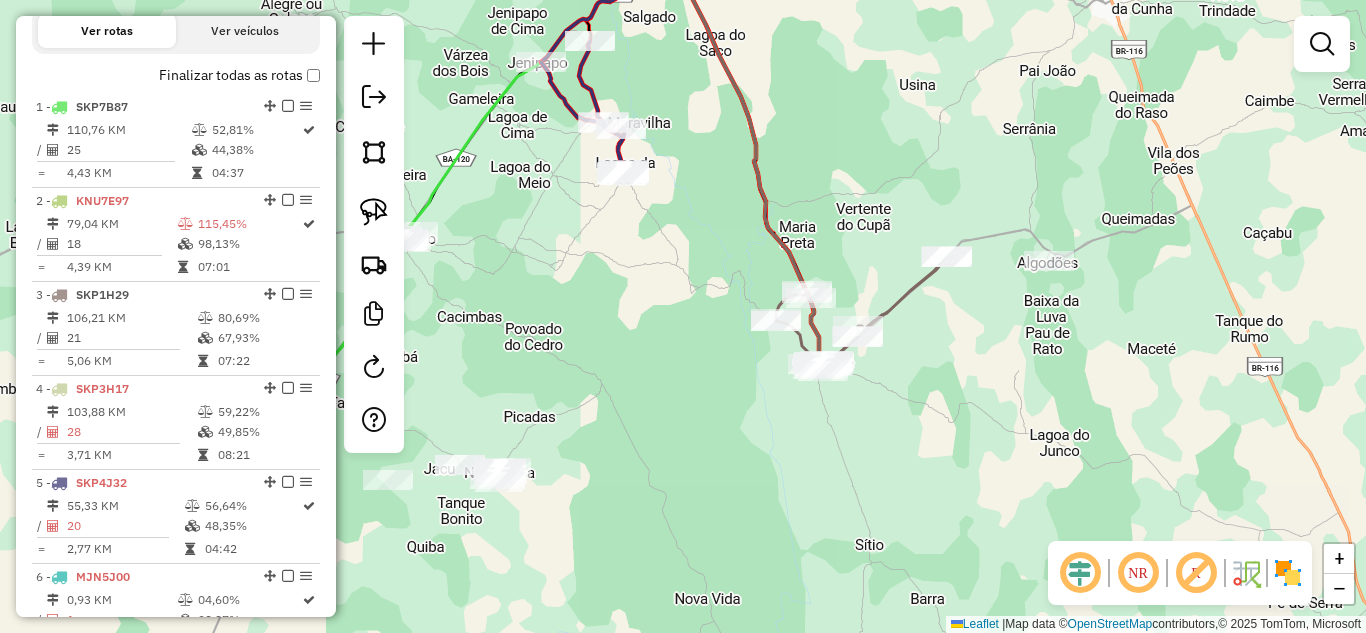 drag, startPoint x: 750, startPoint y: 288, endPoint x: 591, endPoint y: 360, distance: 174.54225 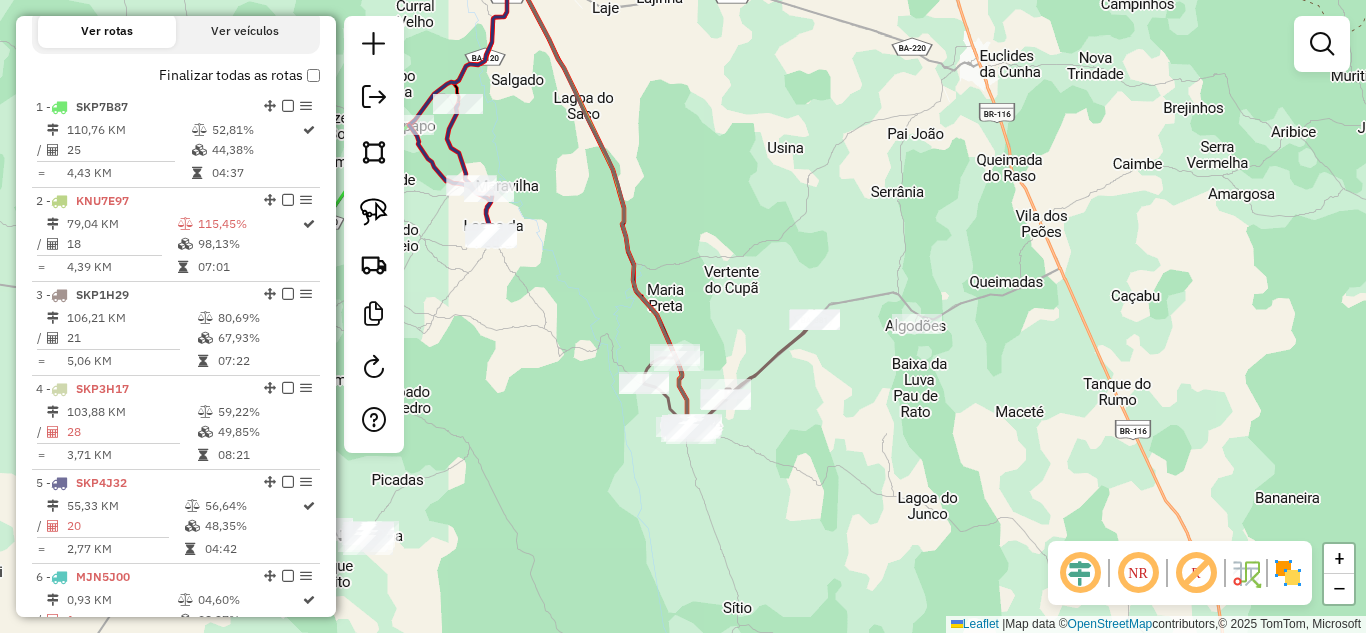 drag, startPoint x: 619, startPoint y: 337, endPoint x: 530, endPoint y: 387, distance: 102.0833 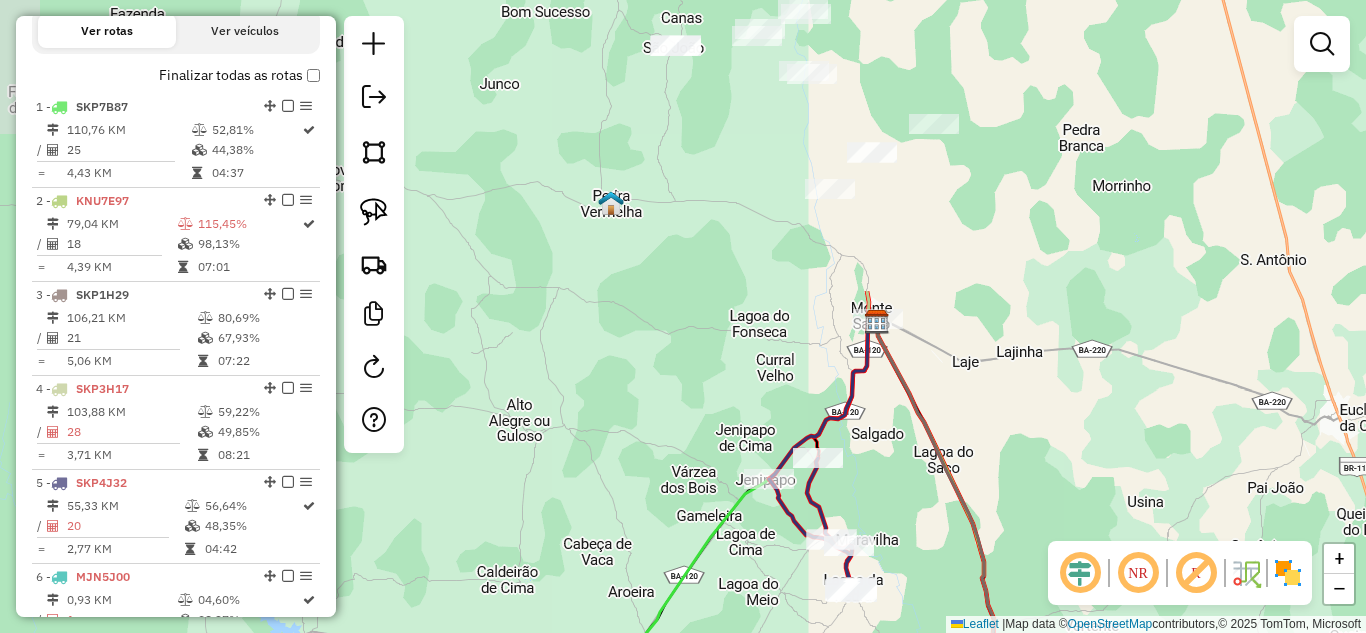 drag, startPoint x: 777, startPoint y: 260, endPoint x: 1137, endPoint y: 614, distance: 504.89206 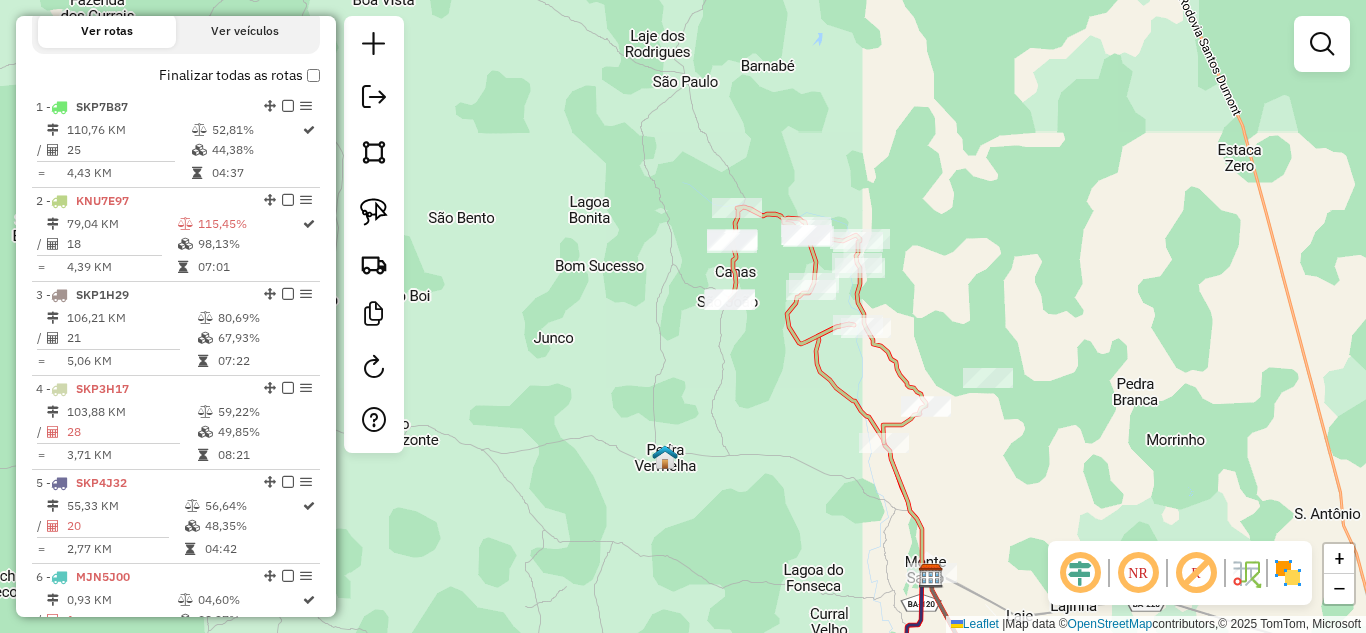 drag, startPoint x: 965, startPoint y: 241, endPoint x: 919, endPoint y: 301, distance: 75.60423 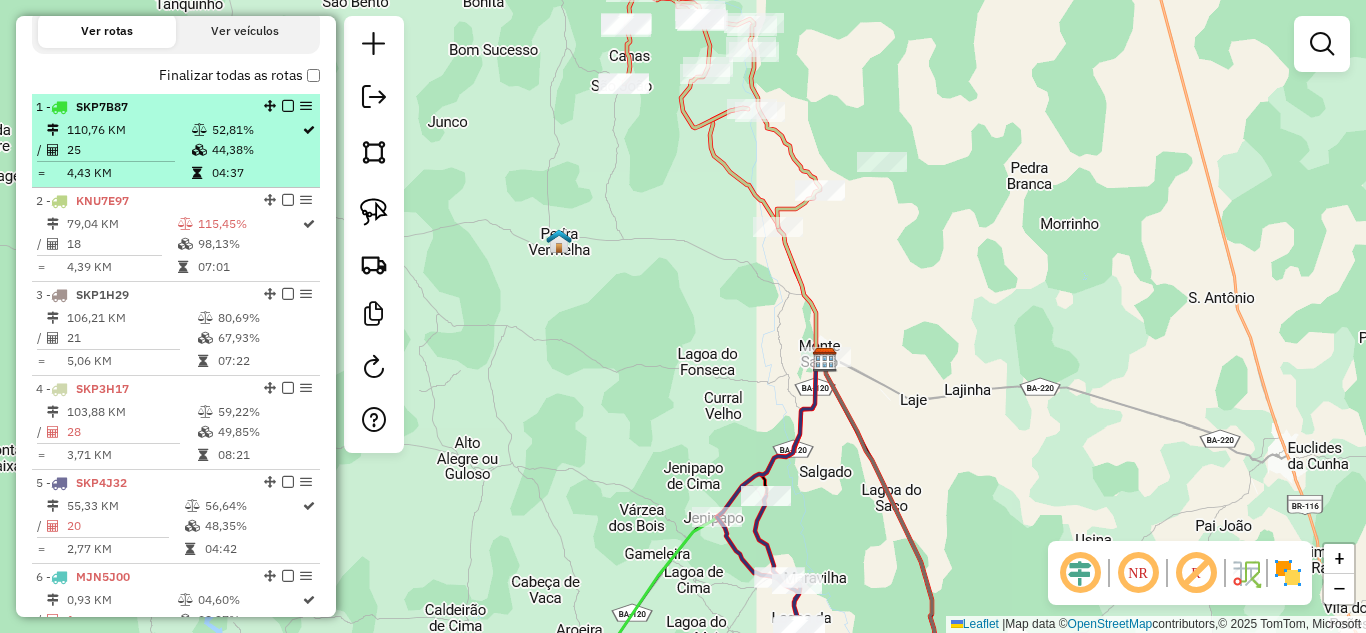 click on "25" at bounding box center (128, 150) 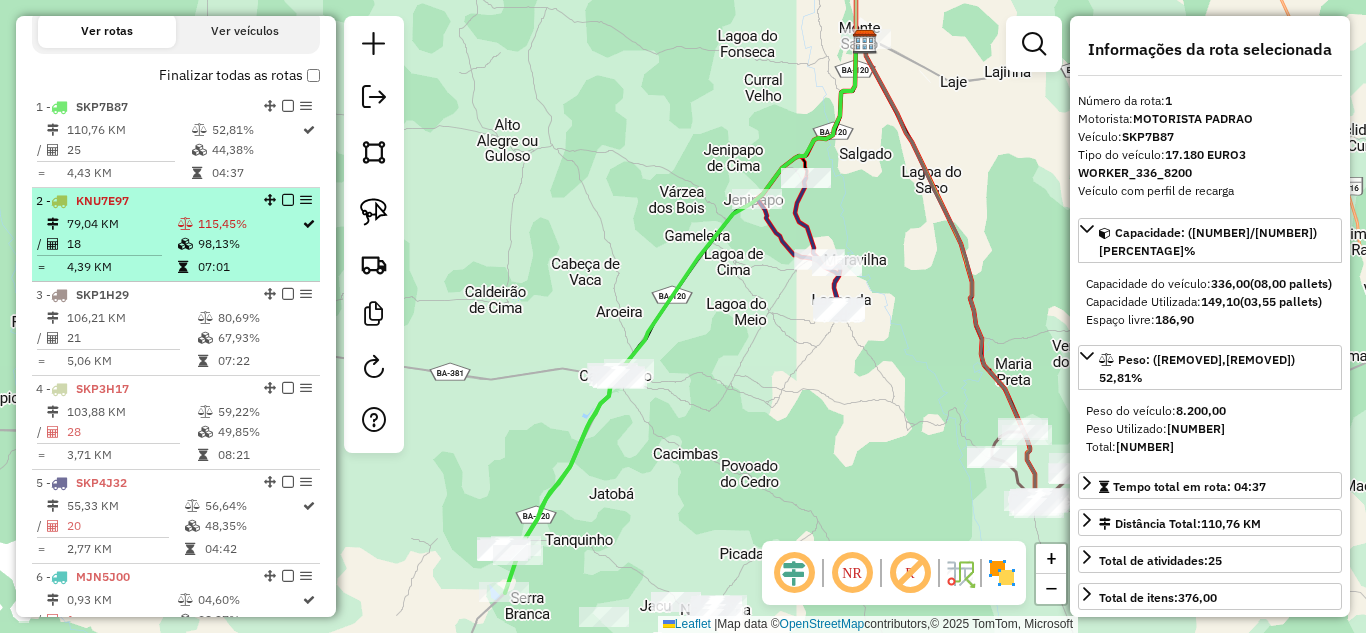 click on "79,04 KM" at bounding box center (121, 224) 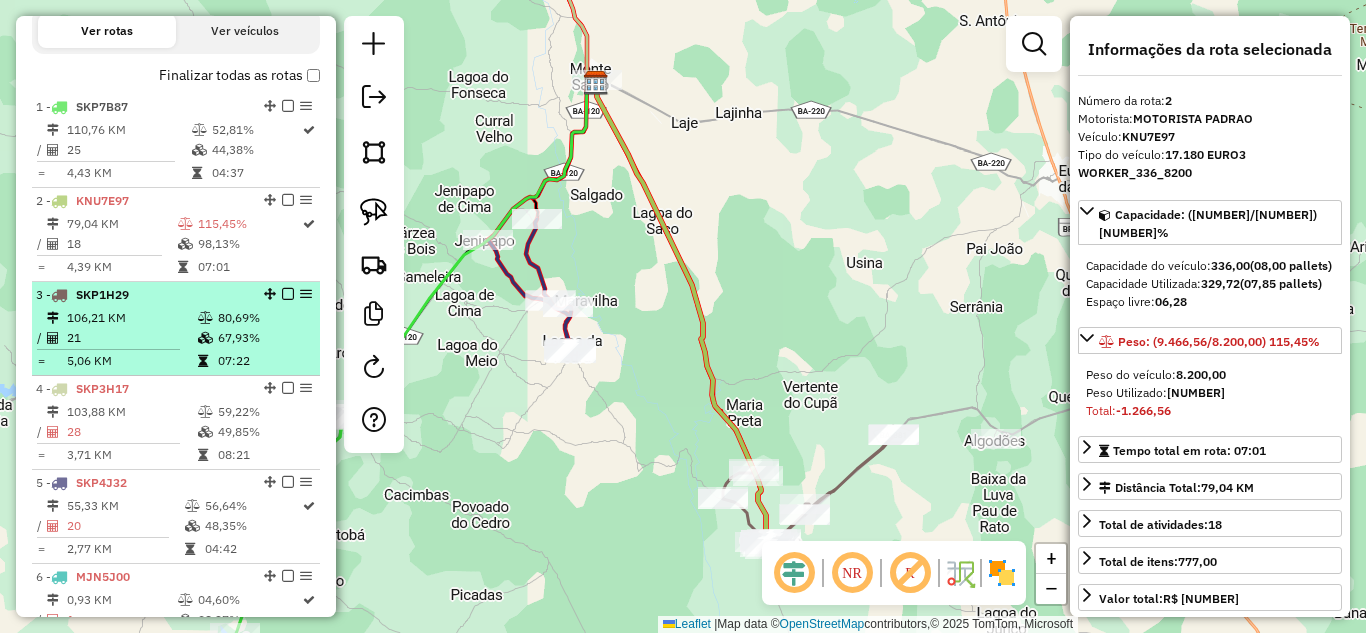 click on "106,21 KM" at bounding box center (131, 318) 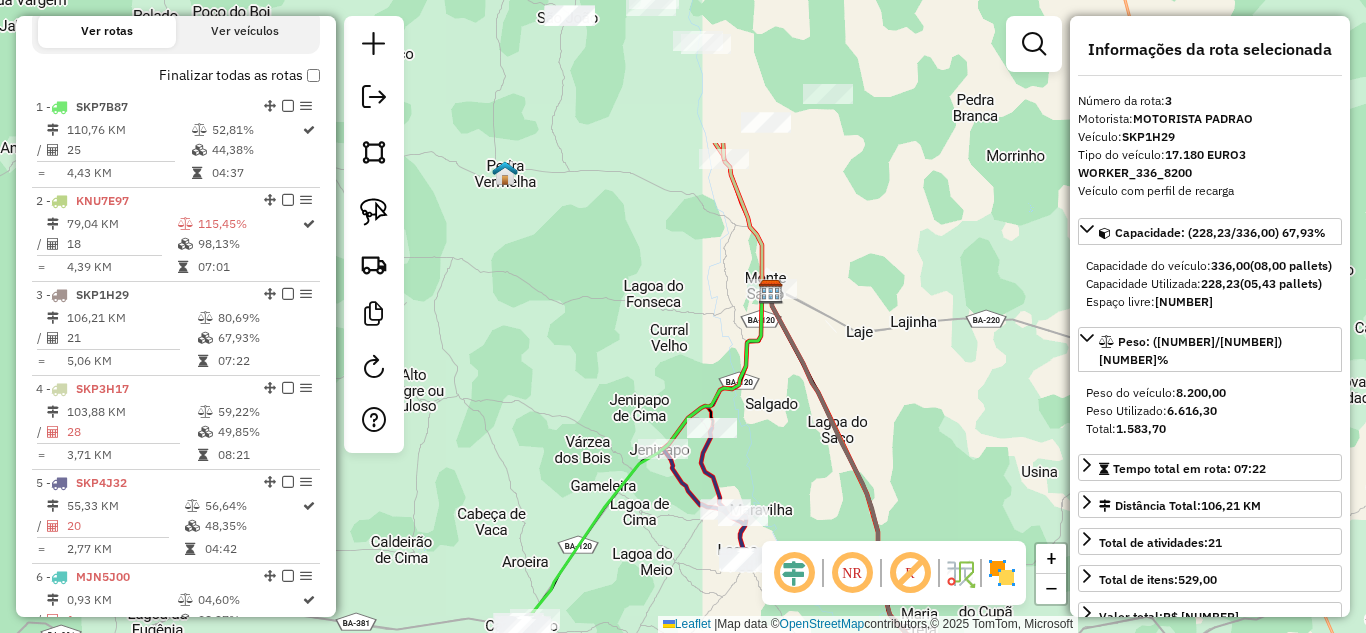 drag, startPoint x: 578, startPoint y: 467, endPoint x: 814, endPoint y: 673, distance: 313.26028 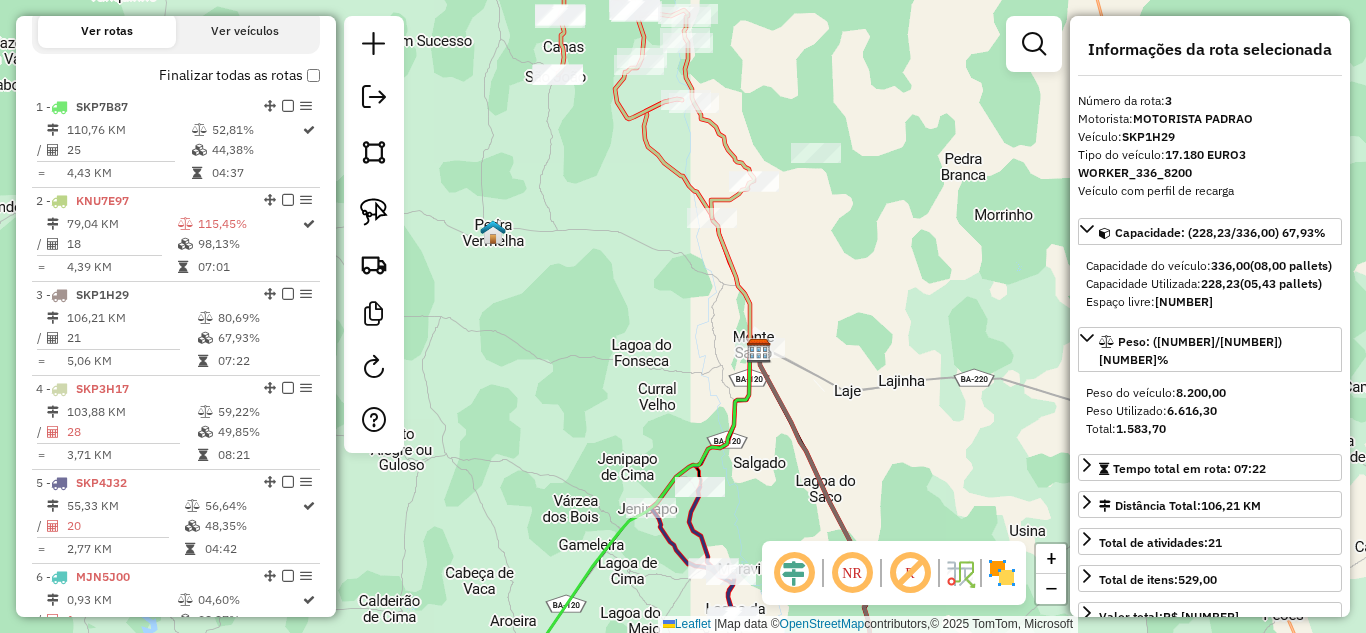 click on "Janela de atendimento Grade de atendimento Capacidade Transportadoras Veículos Cliente Pedidos  Rotas Selecione os dias de semana para filtrar as janelas de atendimento  Seg   Ter   Qua   Qui   Sex   Sáb   Dom  Informe o período da janela de atendimento: De: Até:  Filtrar exatamente a janela do cliente  Considerar janela de atendimento padrão  Selecione os dias de semana para filtrar as grades de atendimento  Seg   Ter   Qua   Qui   Sex   Sáb   Dom   Considerar clientes sem dia de atendimento cadastrado  Clientes fora do dia de atendimento selecionado Filtrar as atividades entre os valores definidos abaixo:  Peso mínimo:   Peso máximo:   Cubagem mínima:   Cubagem máxima:   De:   Até:  Filtrar as atividades entre o tempo de atendimento definido abaixo:  De:   Até:   Considerar capacidade total dos clientes não roteirizados Transportadora: Selecione um ou mais itens Tipo de veículo: Selecione um ou mais itens Veículo: Selecione um ou mais itens Motorista: Selecione um ou mais itens Nome: Rótulo:" 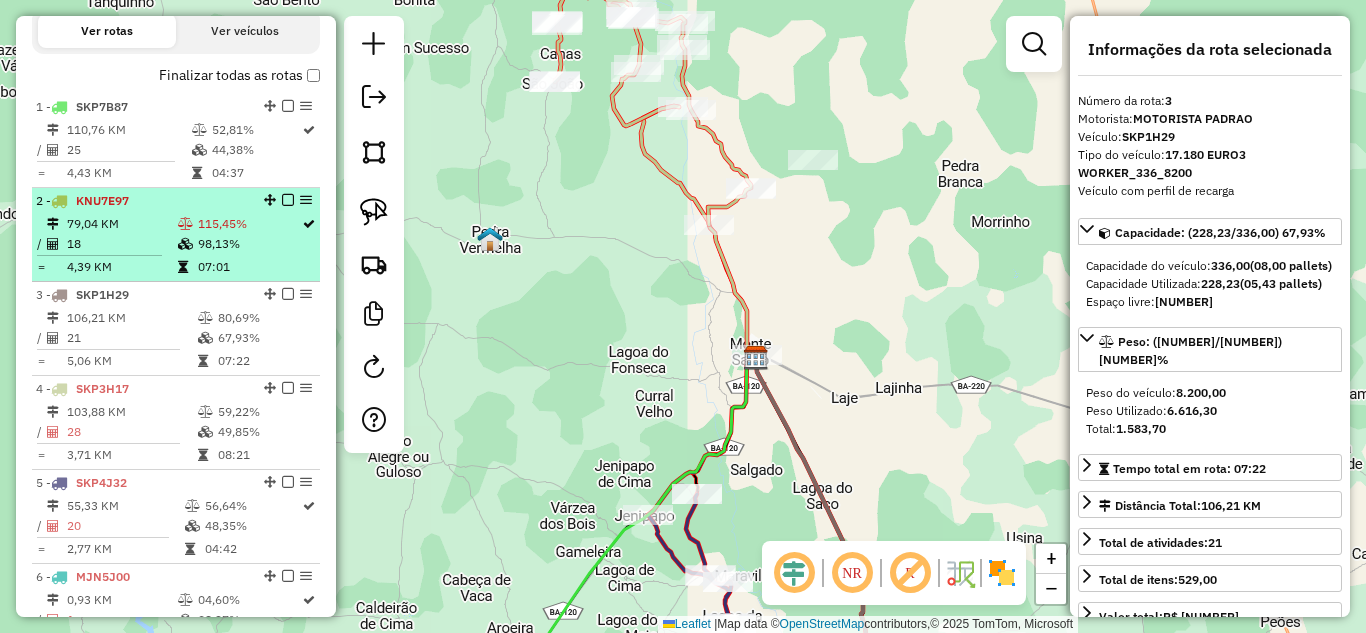scroll, scrollTop: 562, scrollLeft: 0, axis: vertical 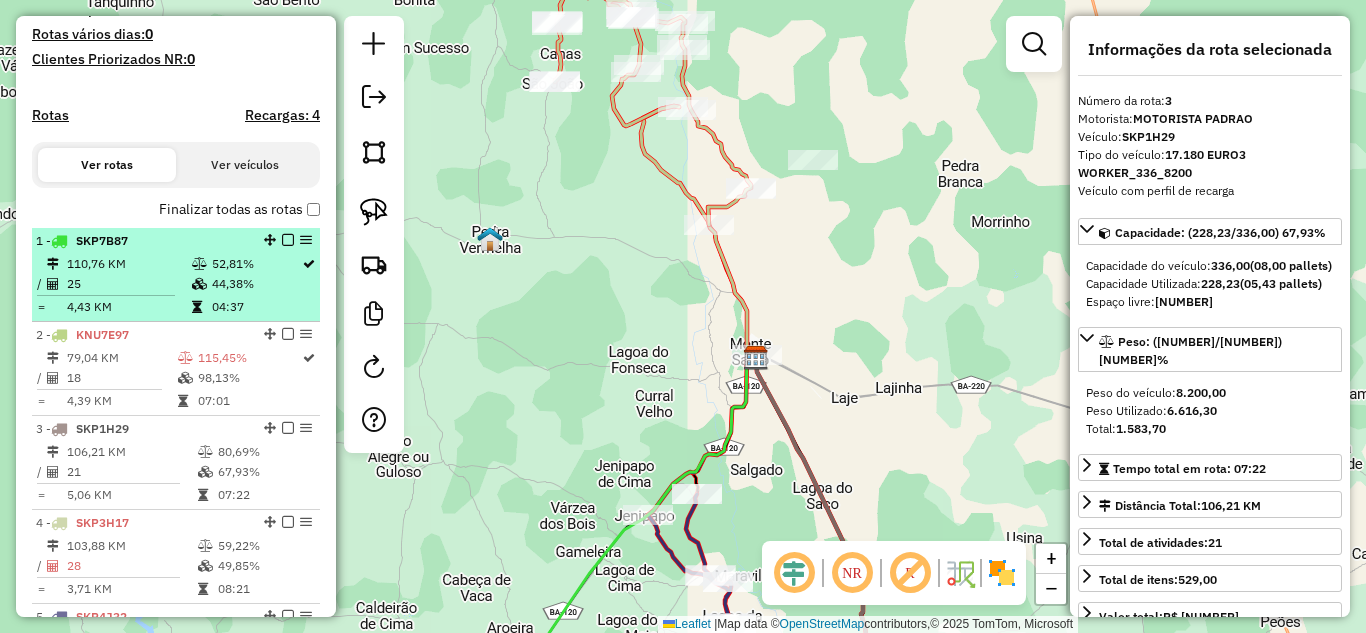 click on "25" at bounding box center [128, 284] 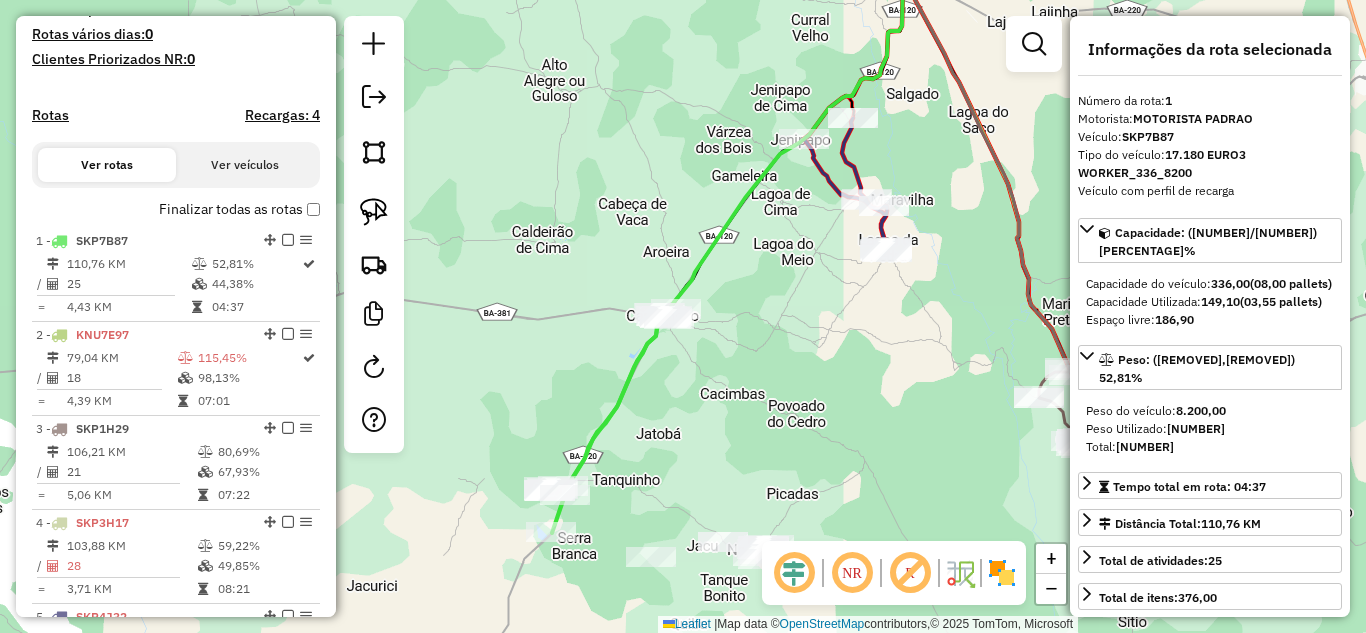 drag, startPoint x: 545, startPoint y: 440, endPoint x: 584, endPoint y: 376, distance: 74.94665 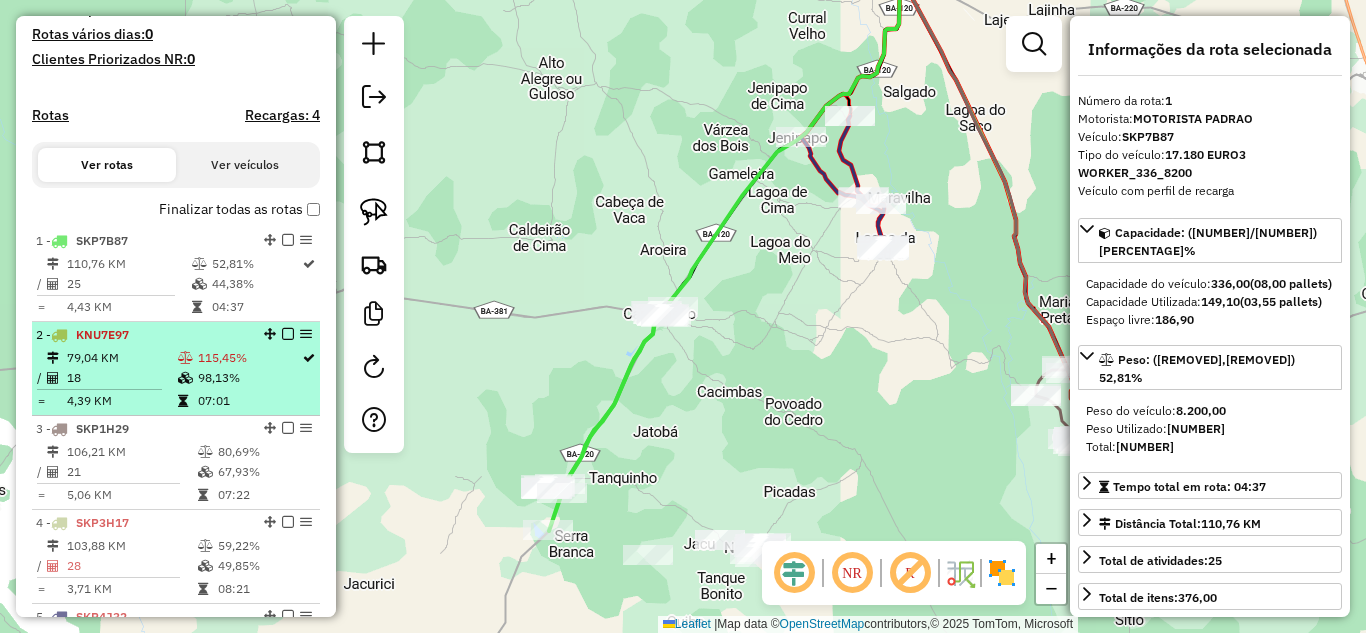 click on "79,04 KM" at bounding box center [121, 358] 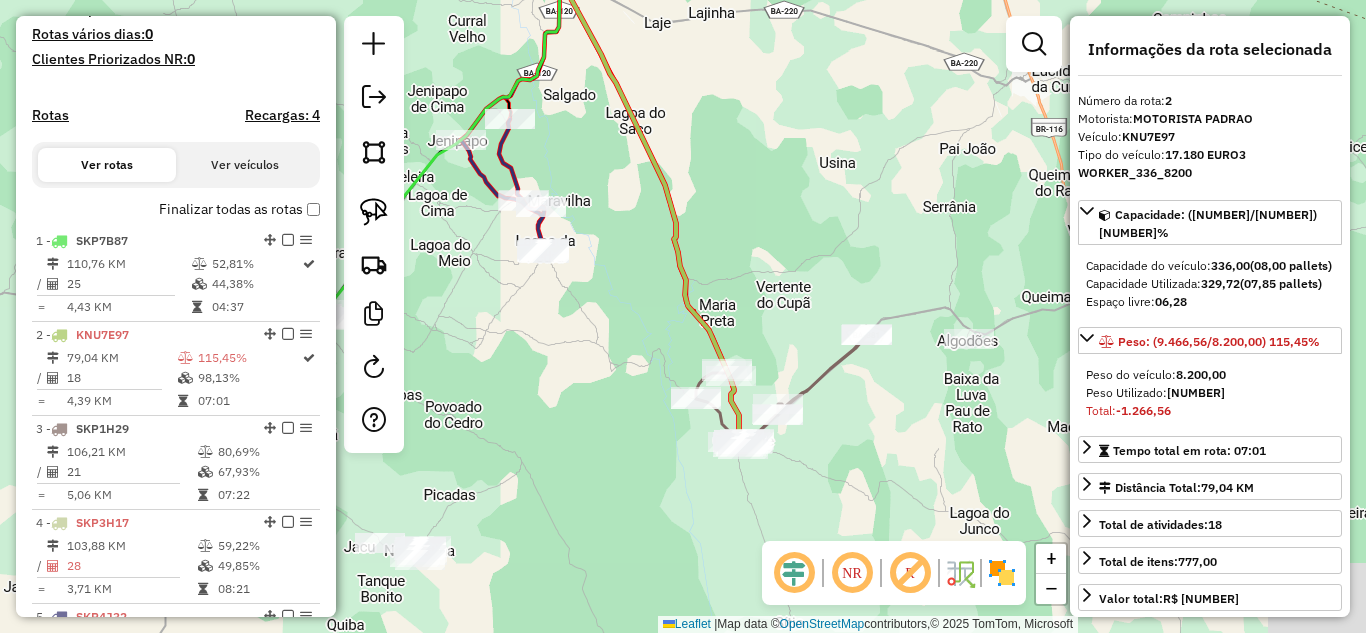 drag, startPoint x: 633, startPoint y: 554, endPoint x: 571, endPoint y: 323, distance: 239.17567 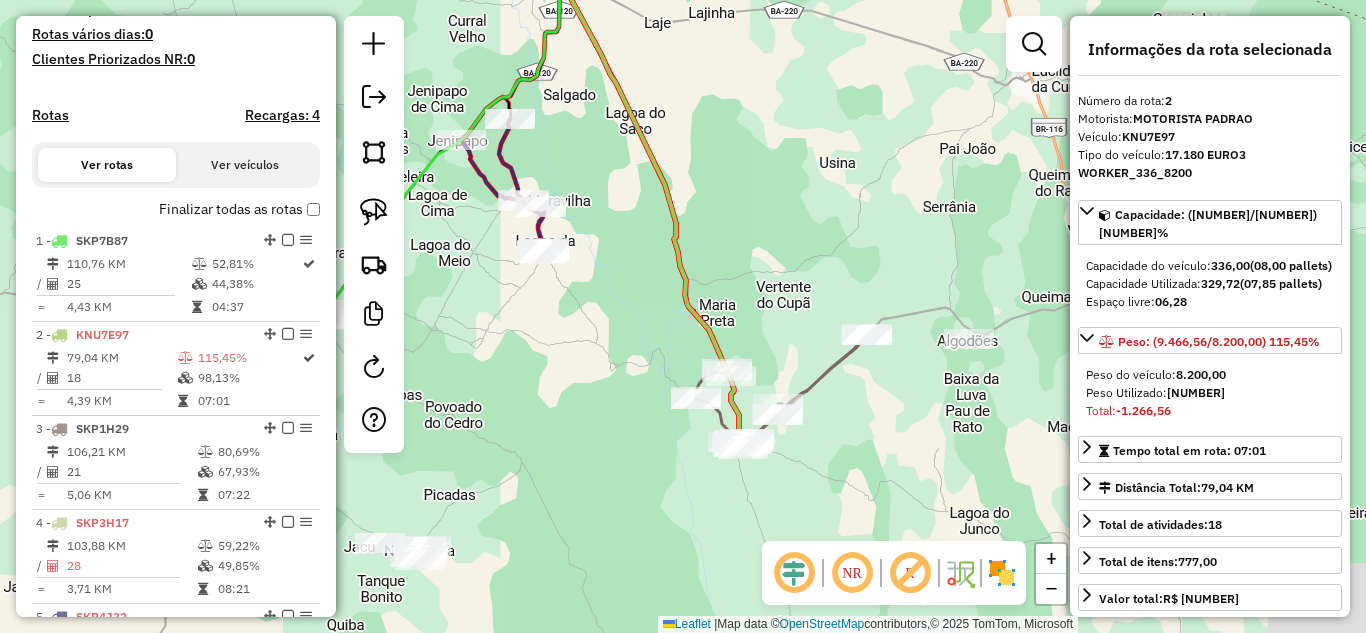 click on "Janela de atendimento Grade de atendimento Capacidade Transportadoras Veículos Cliente Pedidos  Rotas Selecione os dias de semana para filtrar as janelas de atendimento  Seg   Ter   Qua   Qui   Sex   Sáb   Dom  Informe o período da janela de atendimento: De: Até:  Filtrar exatamente a janela do cliente  Considerar janela de atendimento padrão  Selecione os dias de semana para filtrar as grades de atendimento  Seg   Ter   Qua   Qui   Sex   Sáb   Dom   Considerar clientes sem dia de atendimento cadastrado  Clientes fora do dia de atendimento selecionado Filtrar as atividades entre os valores definidos abaixo:  Peso mínimo:   Peso máximo:   Cubagem mínima:   Cubagem máxima:   De:   Até:  Filtrar as atividades entre o tempo de atendimento definido abaixo:  De:   Até:   Considerar capacidade total dos clientes não roteirizados Transportadora: Selecione um ou mais itens Tipo de veículo: Selecione um ou mais itens Veículo: Selecione um ou mais itens Motorista: Selecione um ou mais itens Nome: Rótulo:" 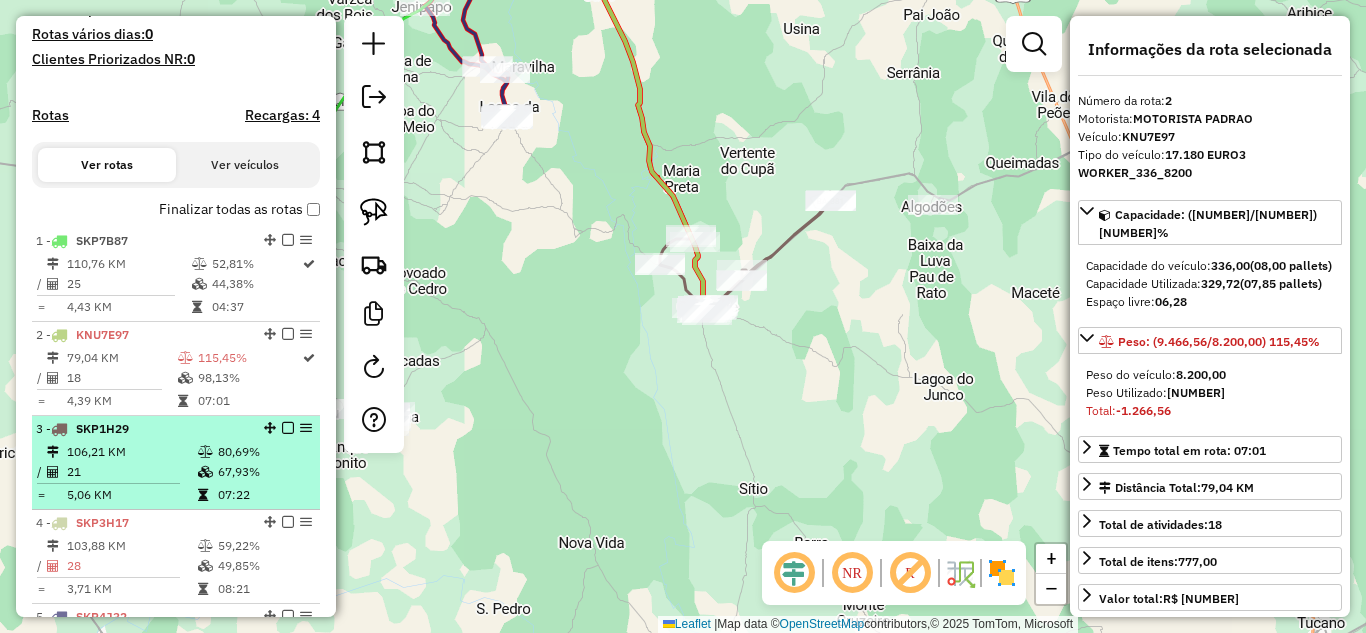 scroll, scrollTop: 696, scrollLeft: 0, axis: vertical 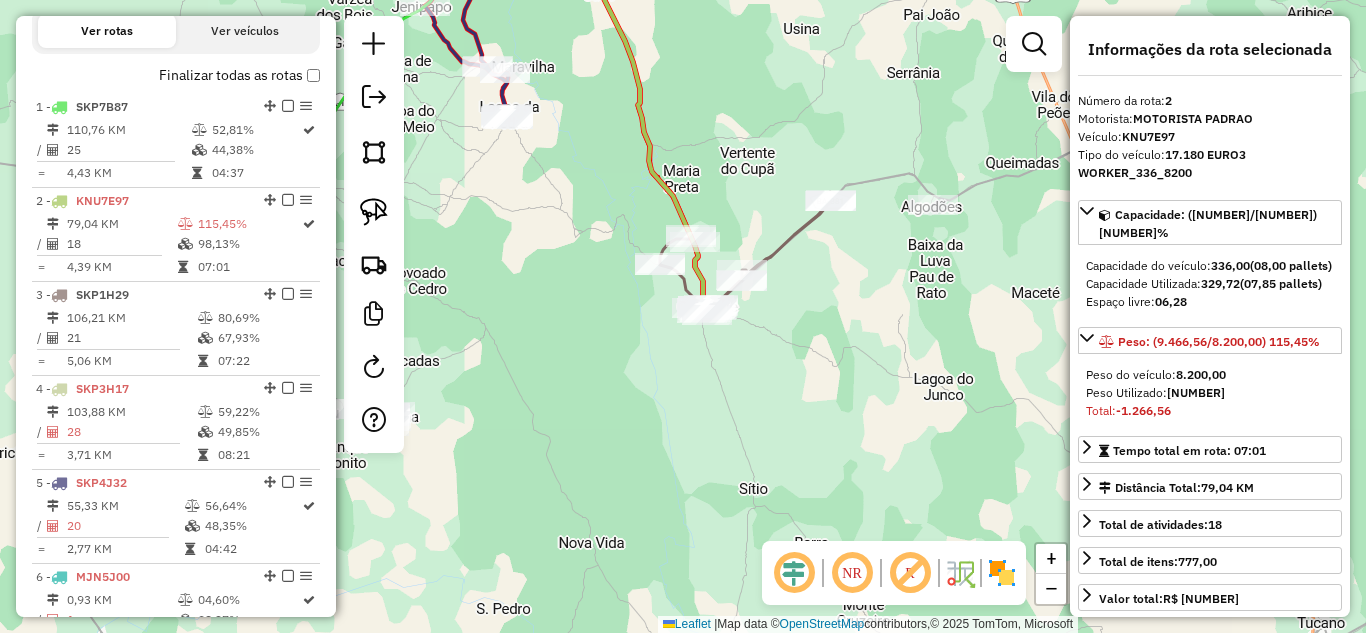 drag, startPoint x: 114, startPoint y: 330, endPoint x: 331, endPoint y: 345, distance: 217.51782 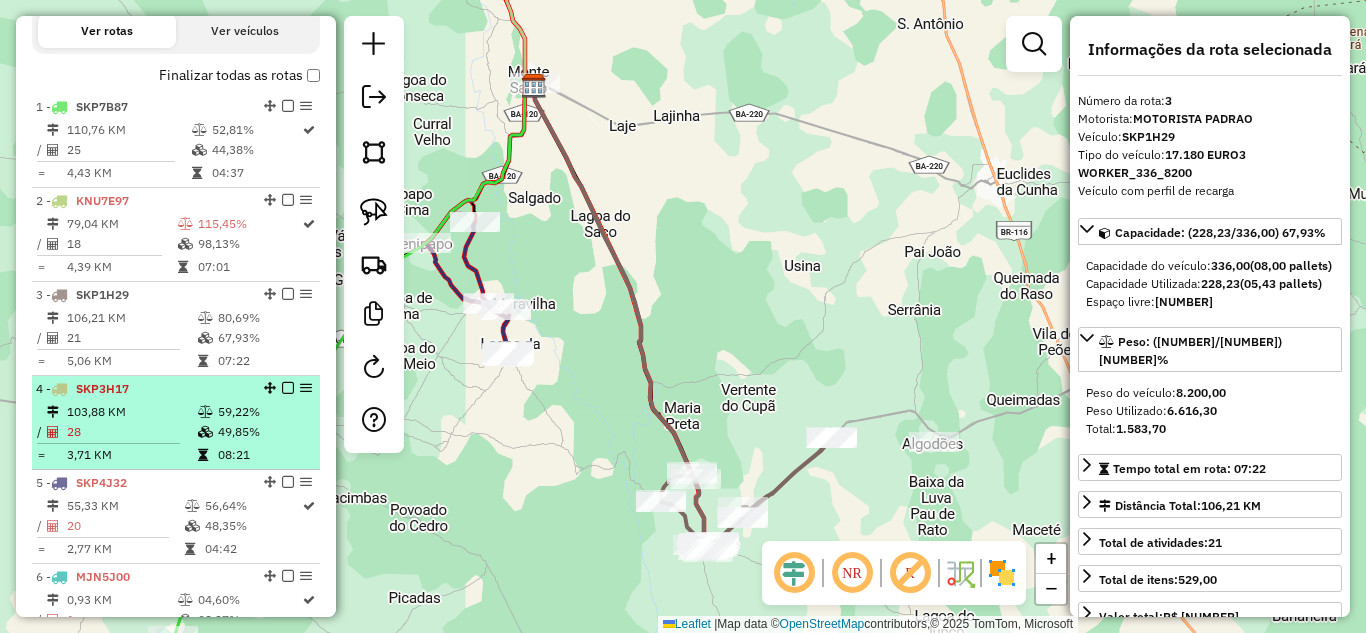 scroll, scrollTop: 829, scrollLeft: 0, axis: vertical 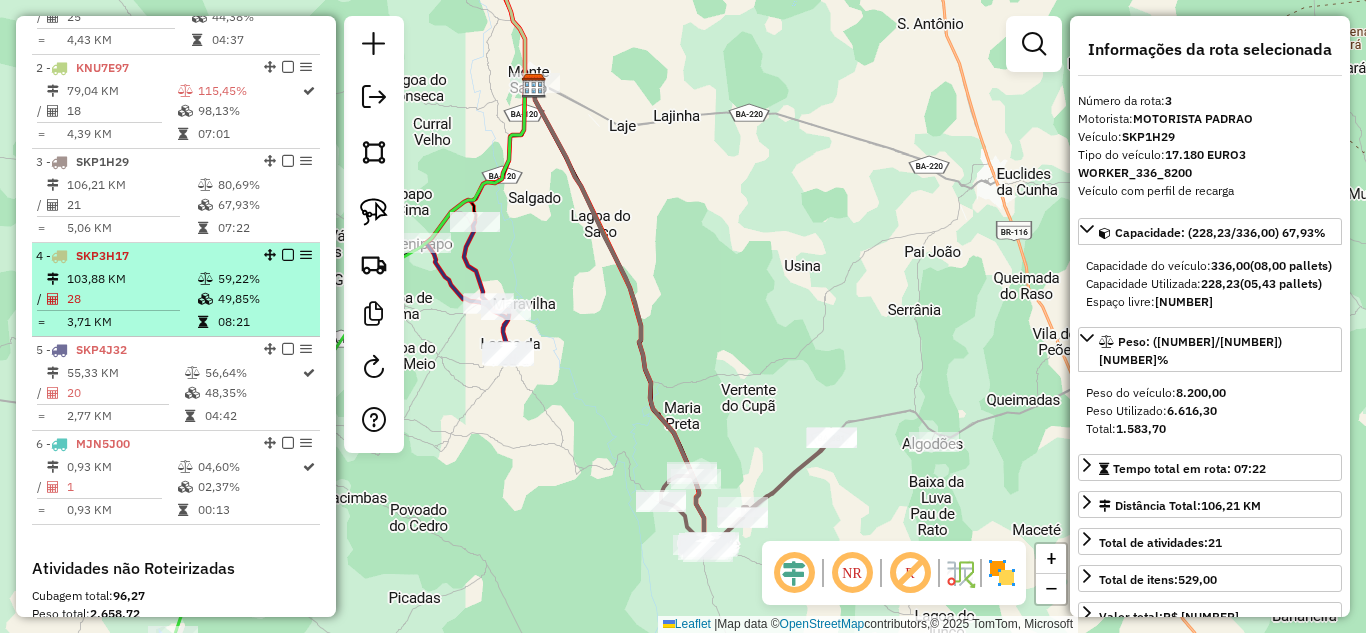 click on "28" at bounding box center (131, 299) 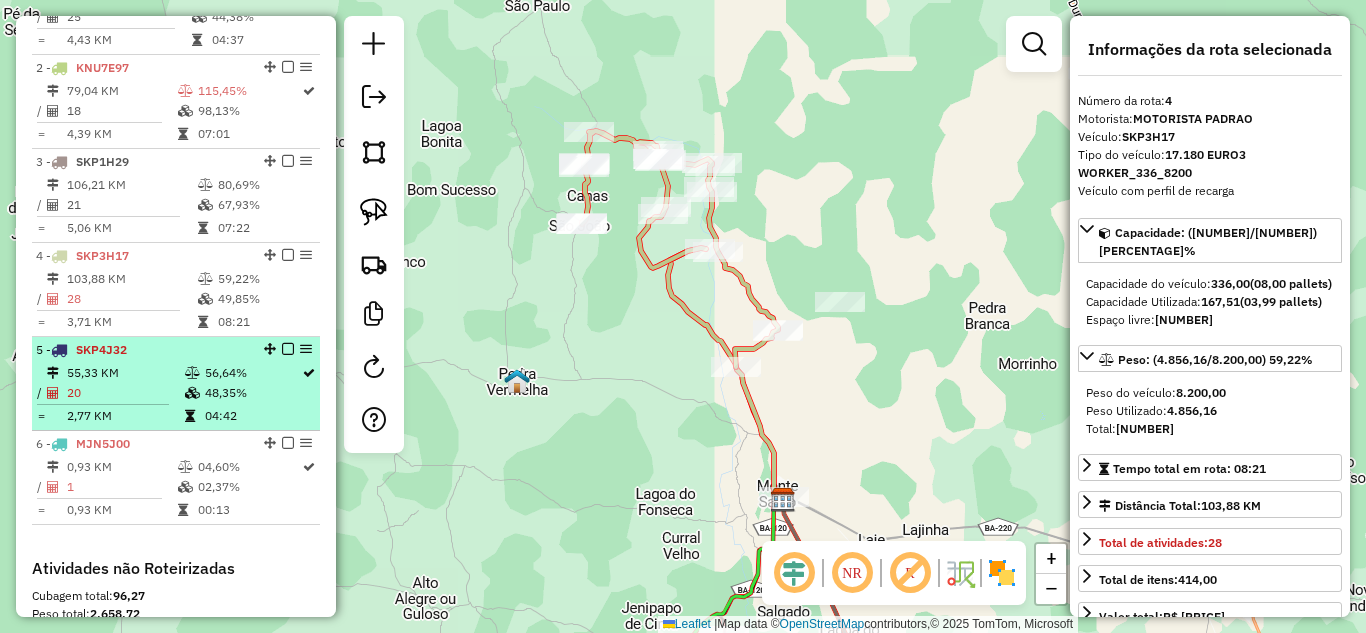 click on "20" at bounding box center (125, 393) 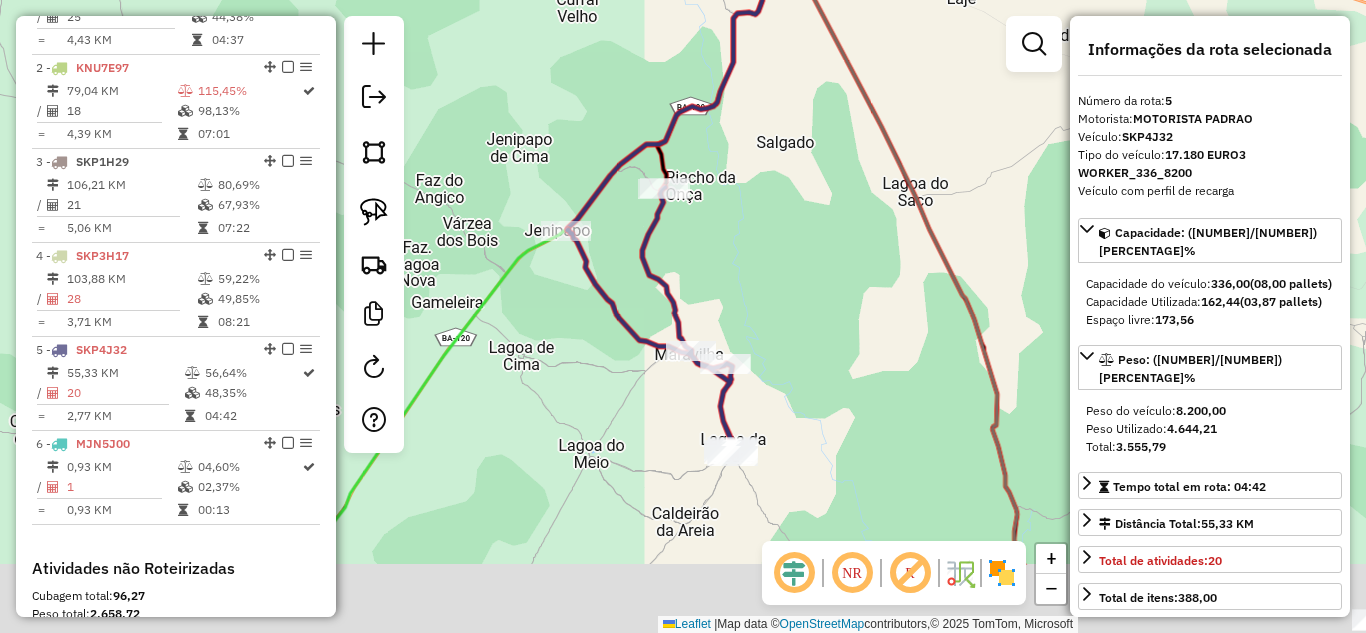 drag, startPoint x: 818, startPoint y: 297, endPoint x: 808, endPoint y: 120, distance: 177.28226 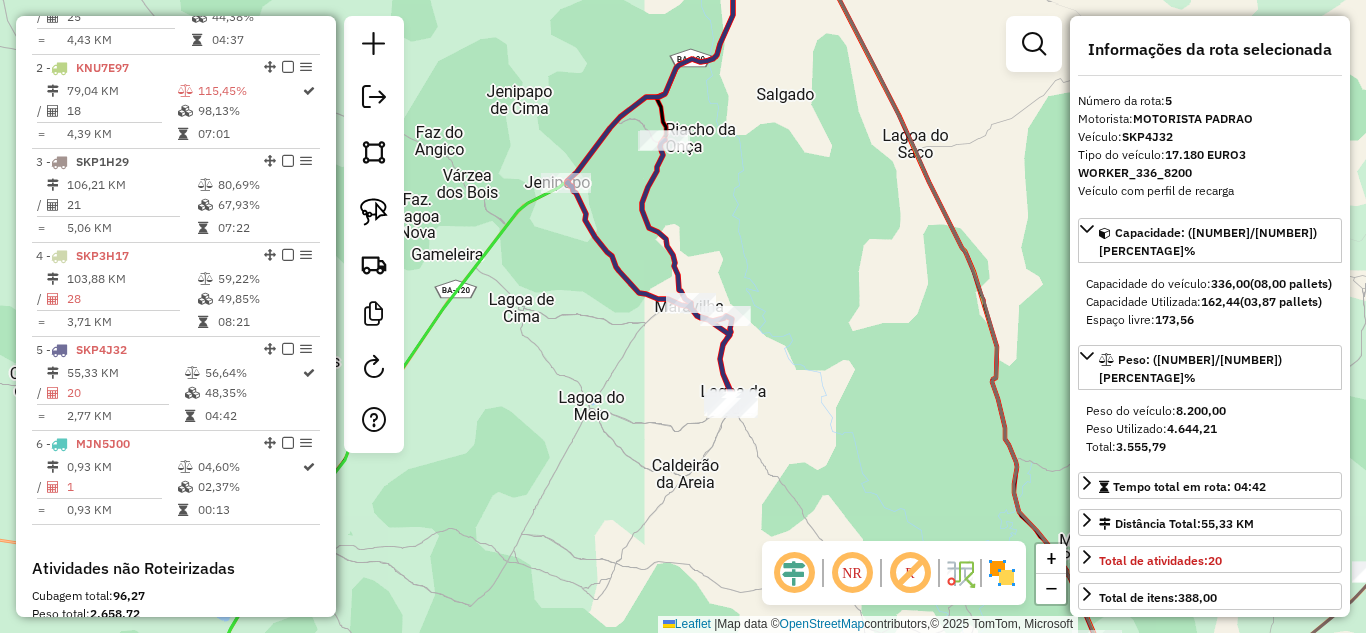 drag, startPoint x: 865, startPoint y: 278, endPoint x: 813, endPoint y: 167, distance: 122.57651 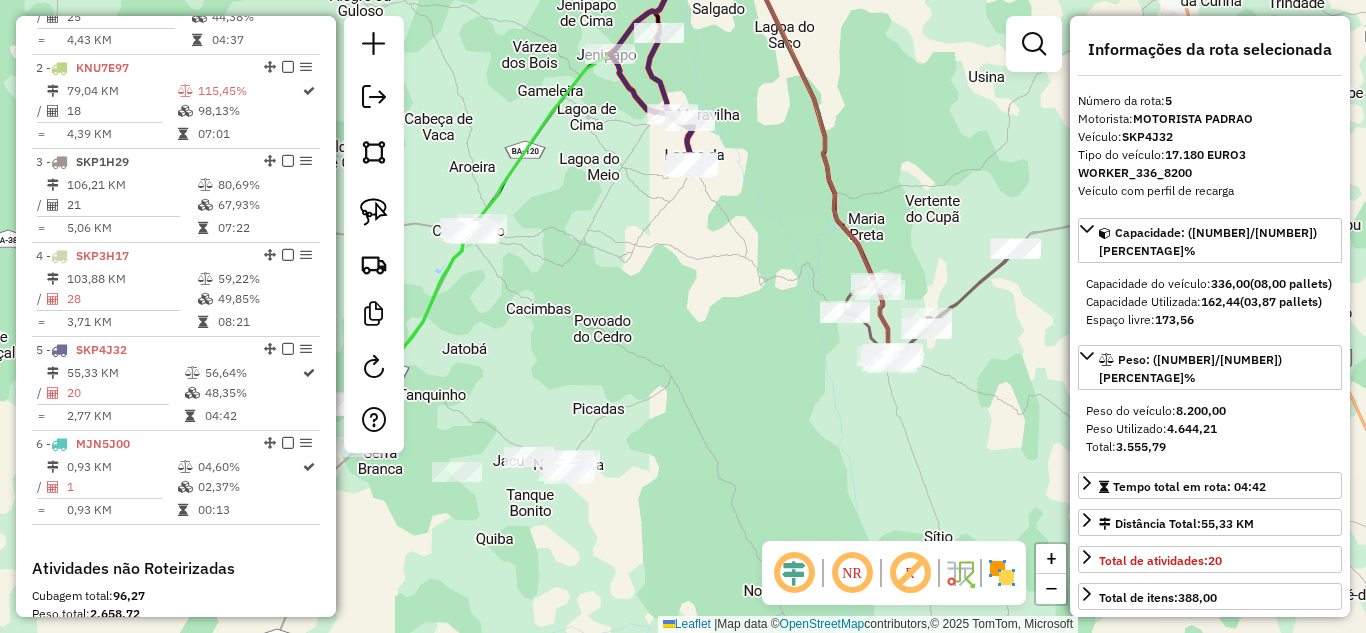 drag, startPoint x: 800, startPoint y: 330, endPoint x: 734, endPoint y: 175, distance: 168.46661 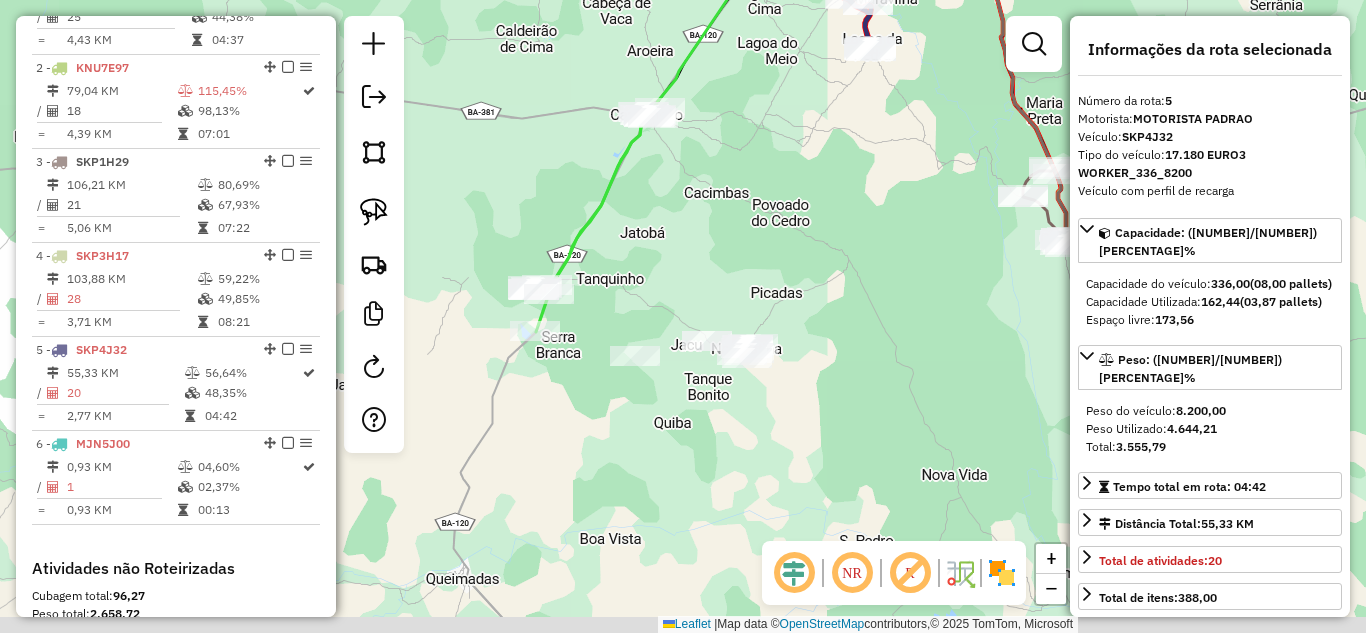 drag, startPoint x: 734, startPoint y: 185, endPoint x: 929, endPoint y: 104, distance: 211.15398 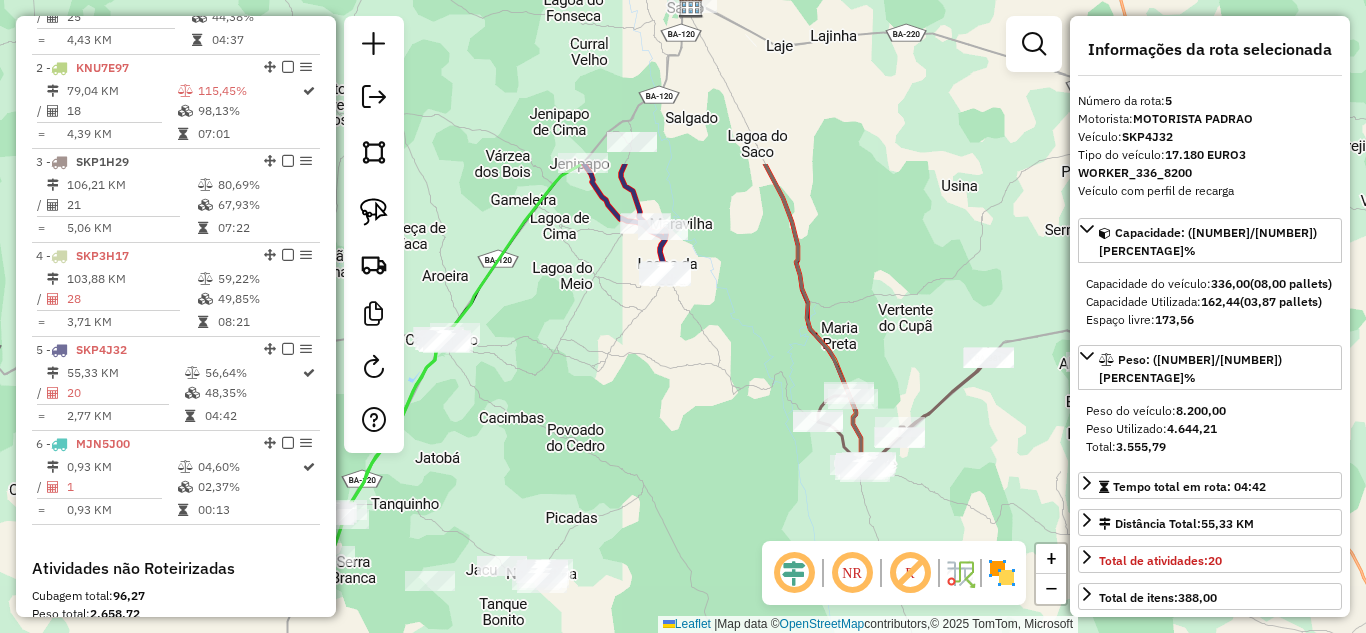 drag, startPoint x: 773, startPoint y: 221, endPoint x: 568, endPoint y: 448, distance: 305.866 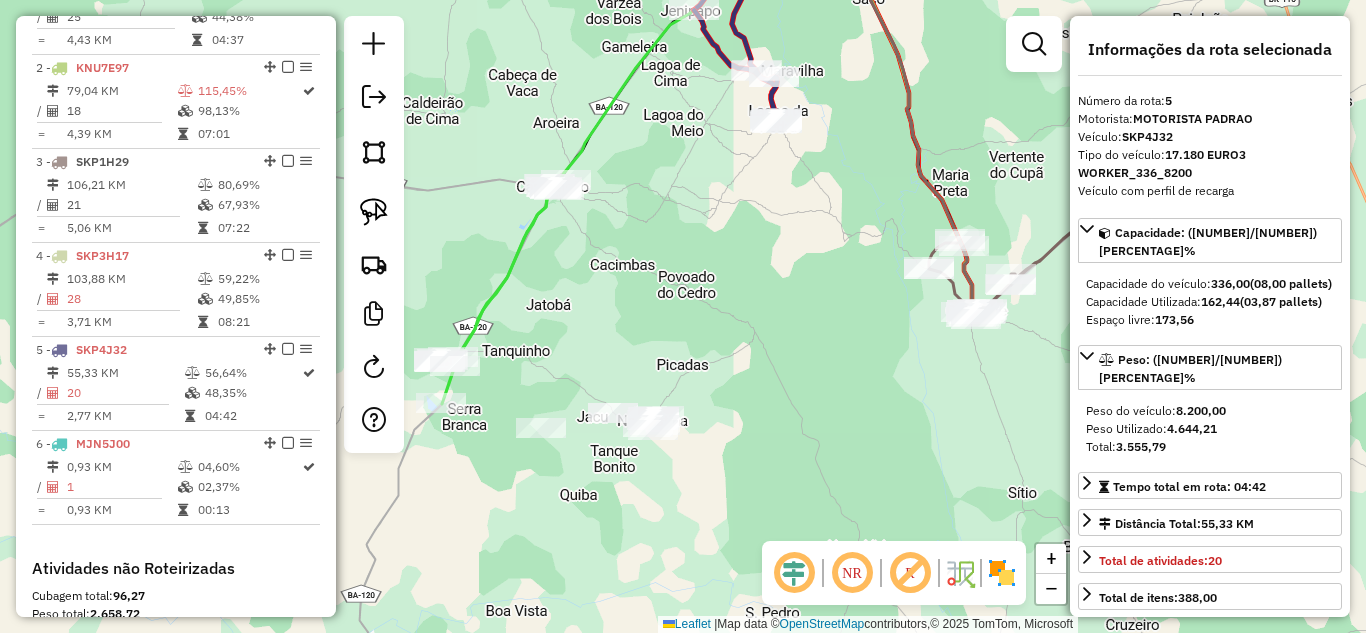 drag, startPoint x: 636, startPoint y: 425, endPoint x: 738, endPoint y: 274, distance: 182.2224 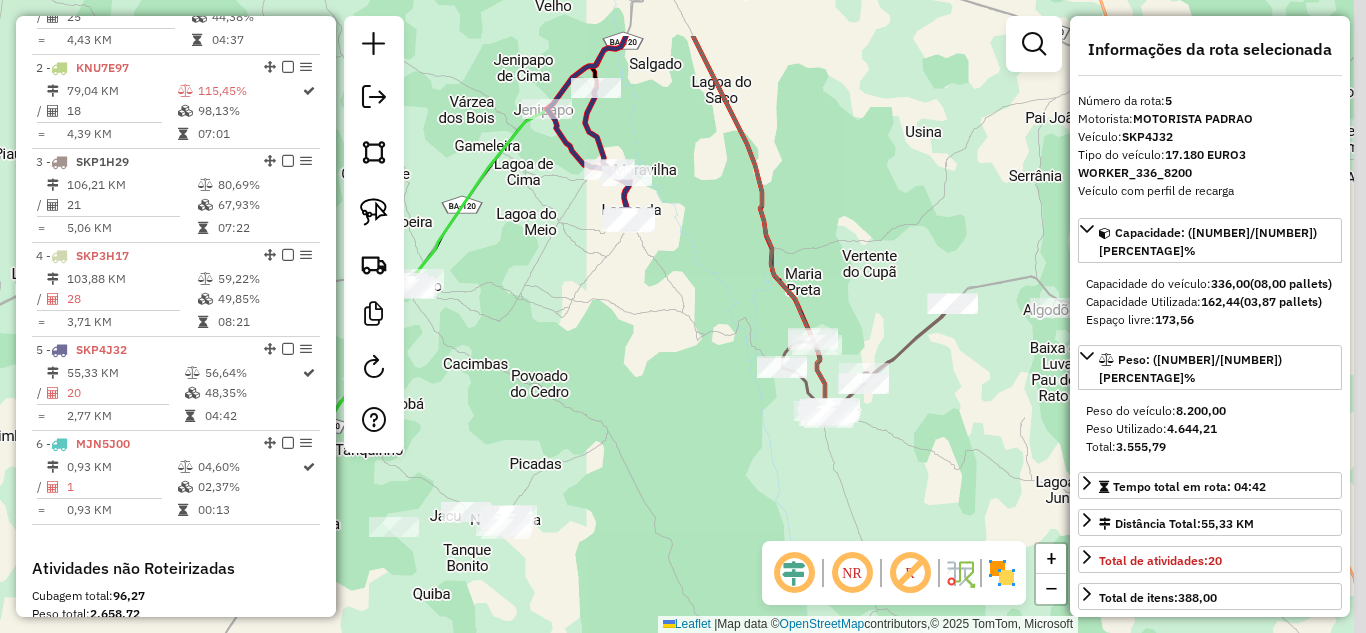 drag, startPoint x: 725, startPoint y: 268, endPoint x: 511, endPoint y: 369, distance: 236.63686 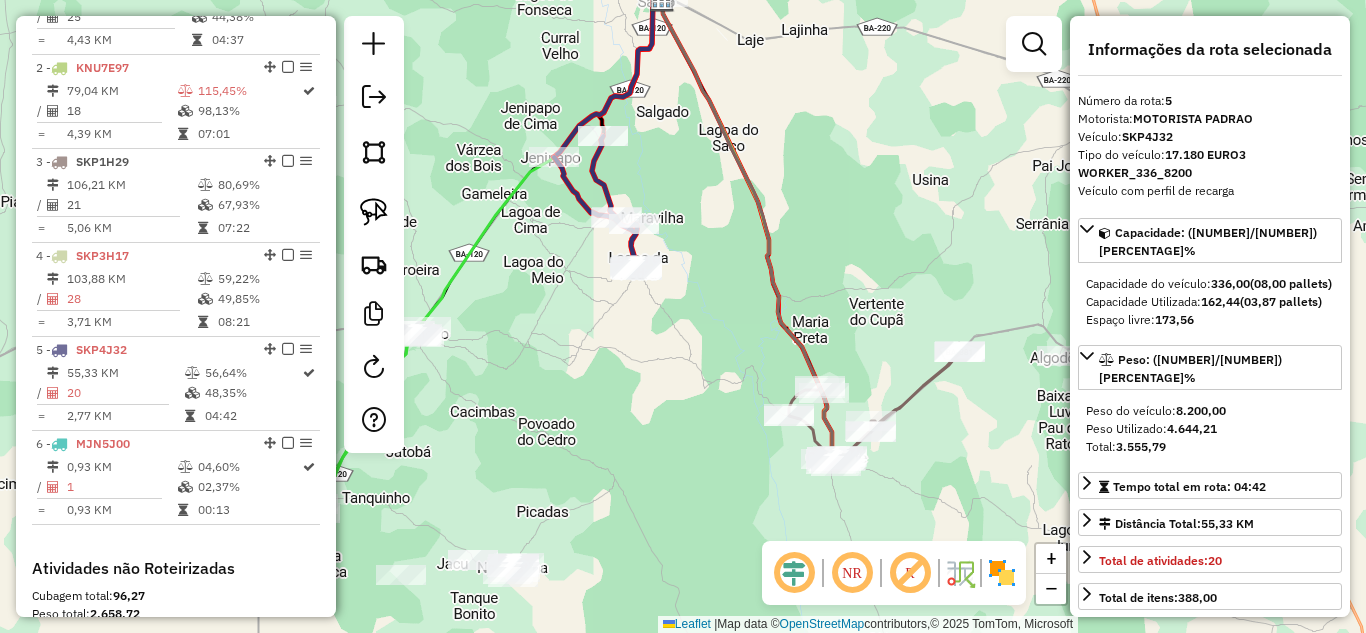 drag, startPoint x: 592, startPoint y: 311, endPoint x: 870, endPoint y: 385, distance: 287.6804 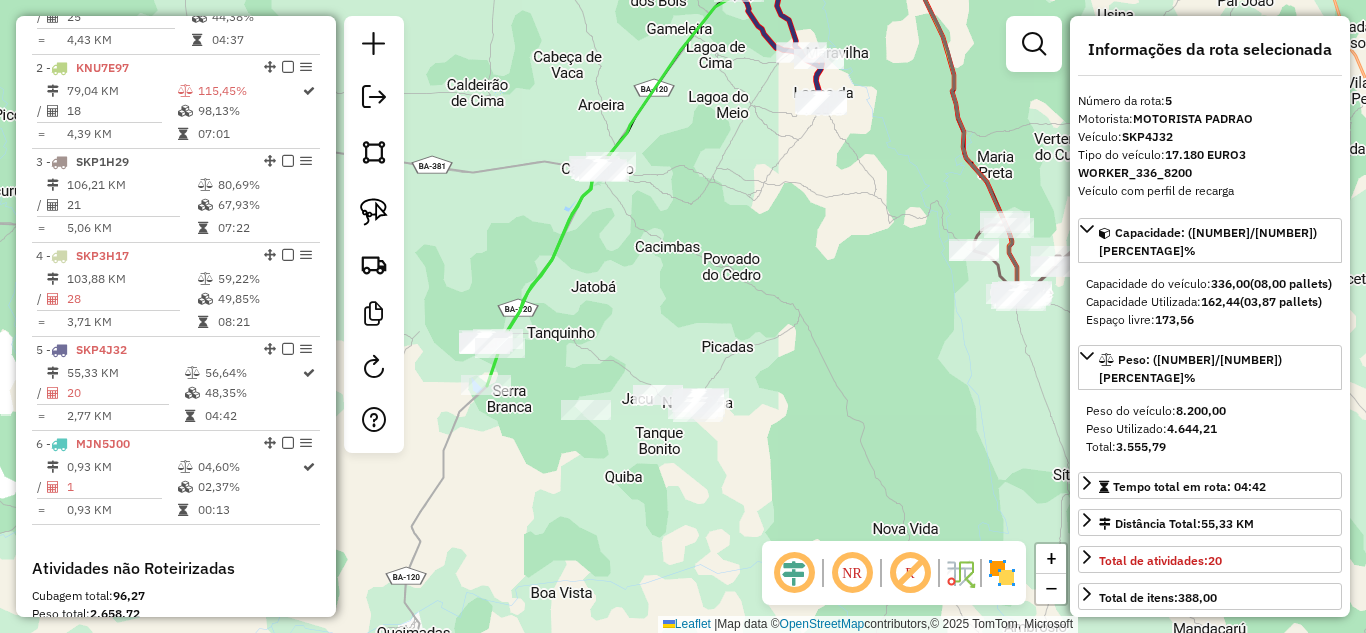 drag, startPoint x: 664, startPoint y: 447, endPoint x: 636, endPoint y: 231, distance: 217.80725 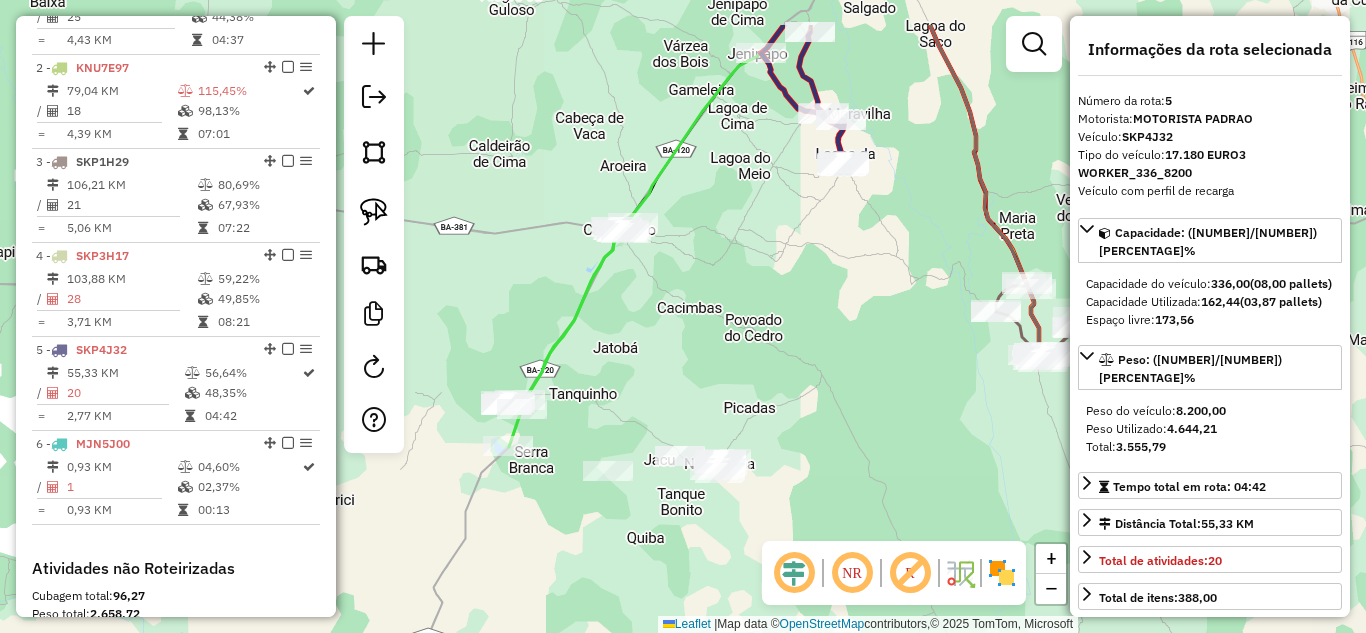 drag, startPoint x: 723, startPoint y: 266, endPoint x: 760, endPoint y: 377, distance: 117.00427 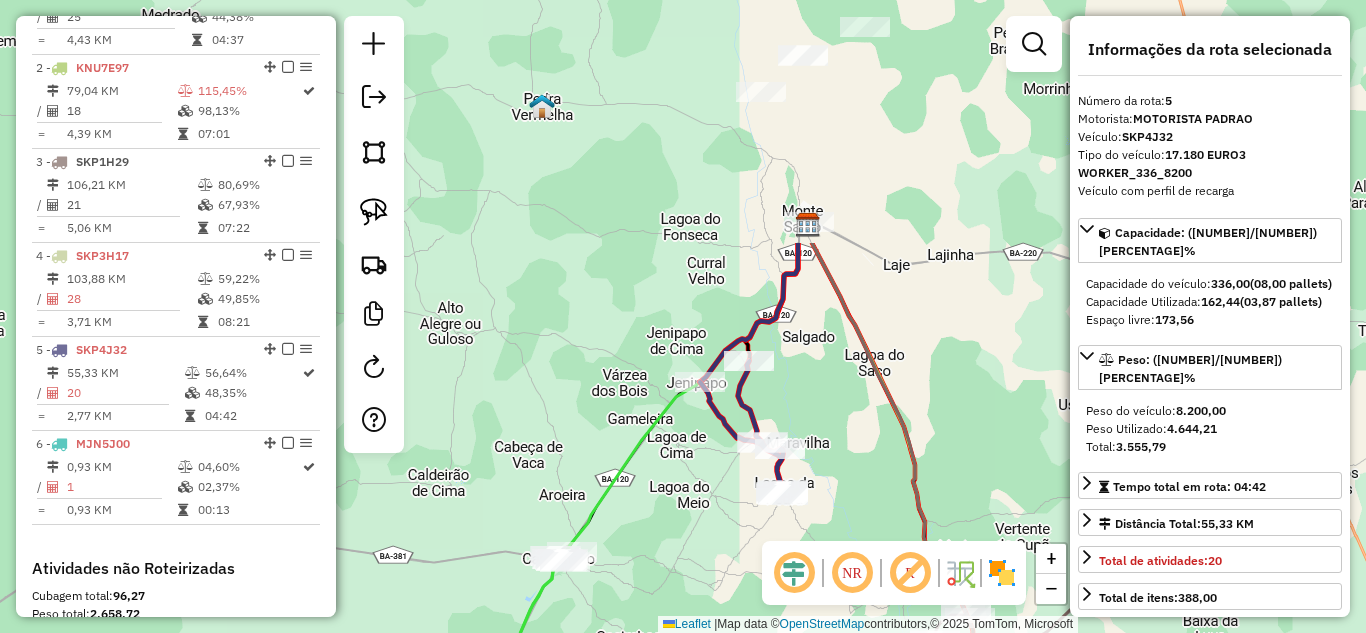 drag, startPoint x: 774, startPoint y: 284, endPoint x: 677, endPoint y: 632, distance: 361.26584 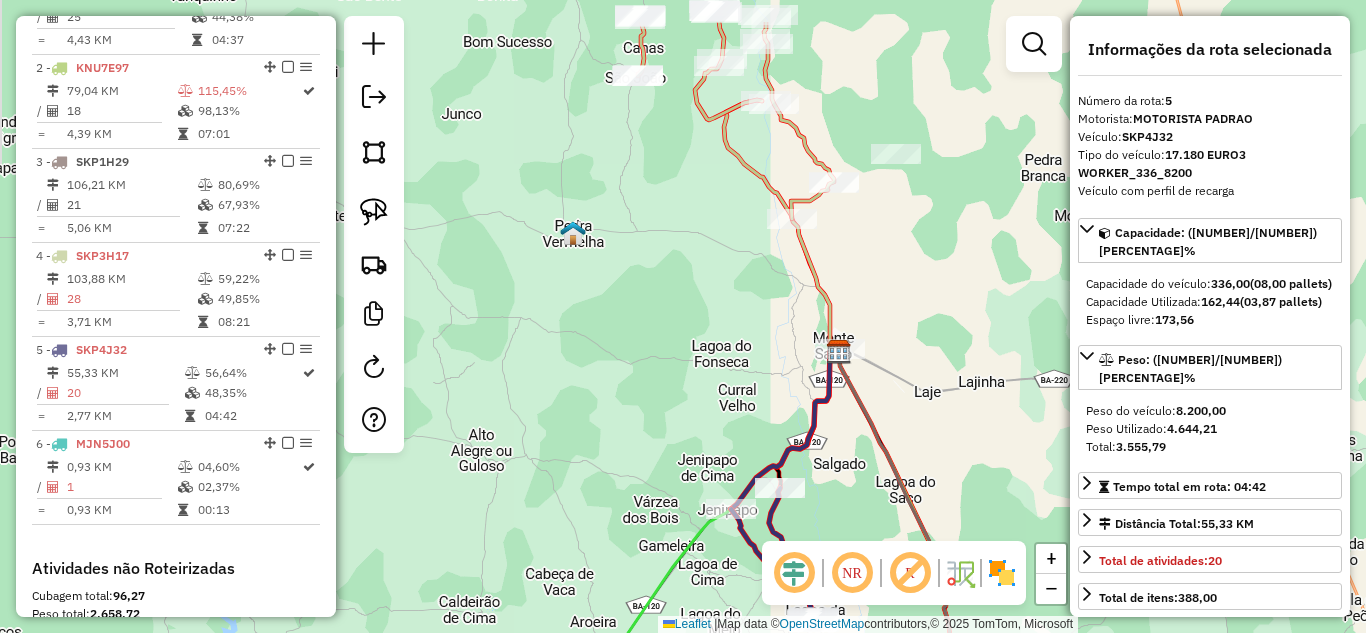 drag, startPoint x: 664, startPoint y: 249, endPoint x: 722, endPoint y: 336, distance: 104.56099 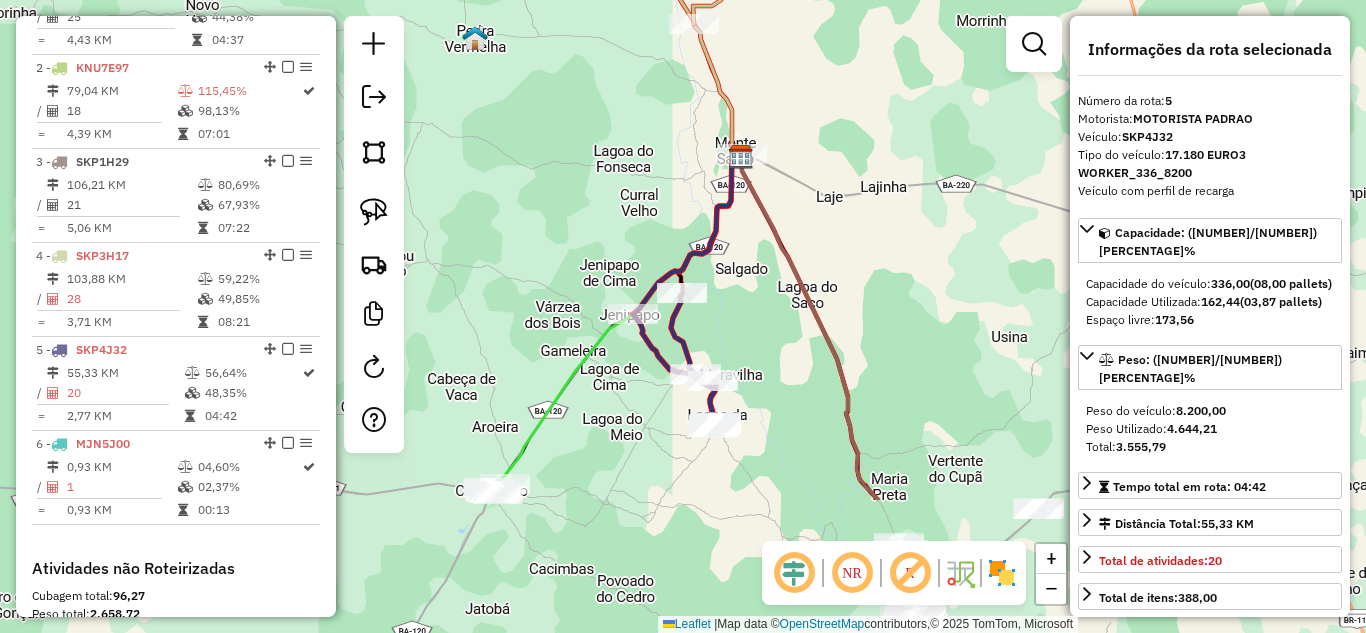 drag, startPoint x: 718, startPoint y: 336, endPoint x: 619, endPoint y: 139, distance: 220.47676 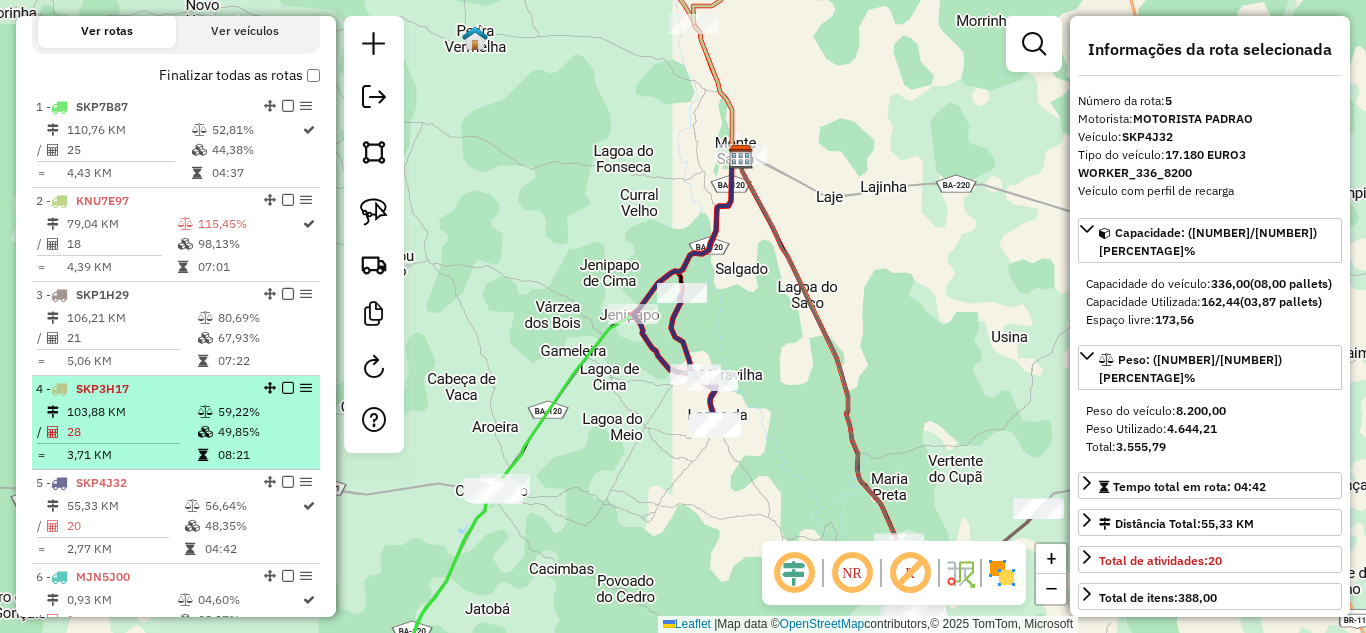 scroll, scrollTop: 829, scrollLeft: 0, axis: vertical 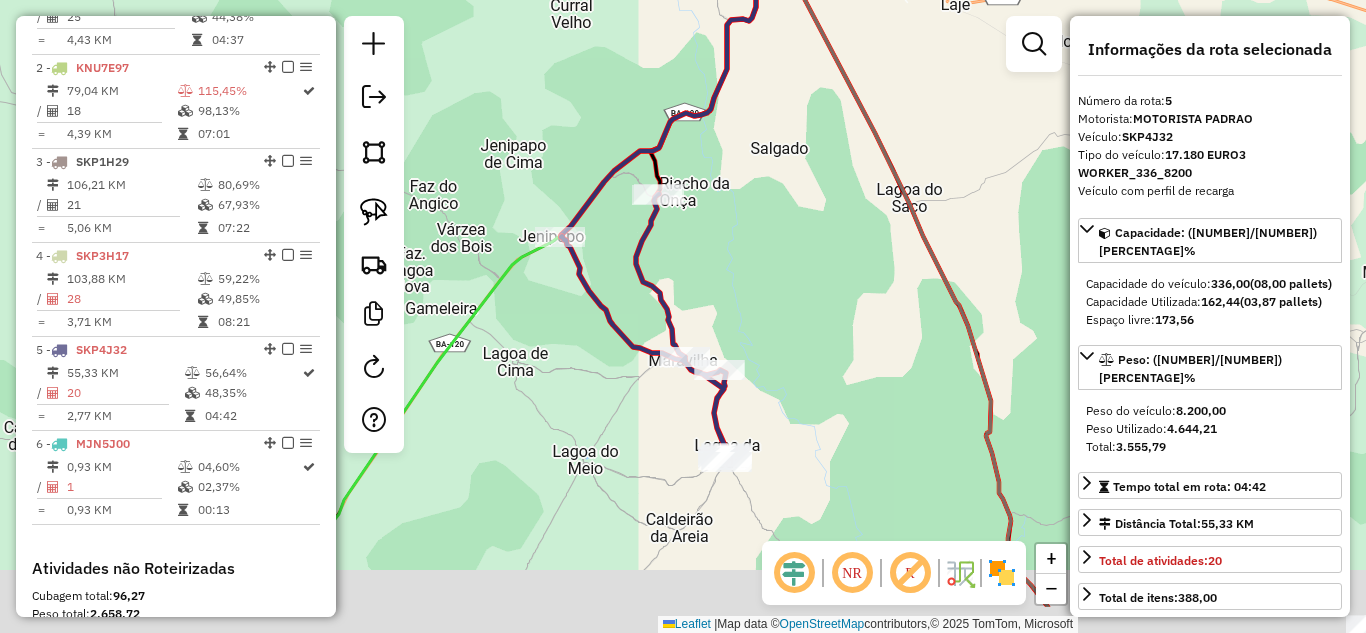 drag, startPoint x: 763, startPoint y: 368, endPoint x: 735, endPoint y: 271, distance: 100.96039 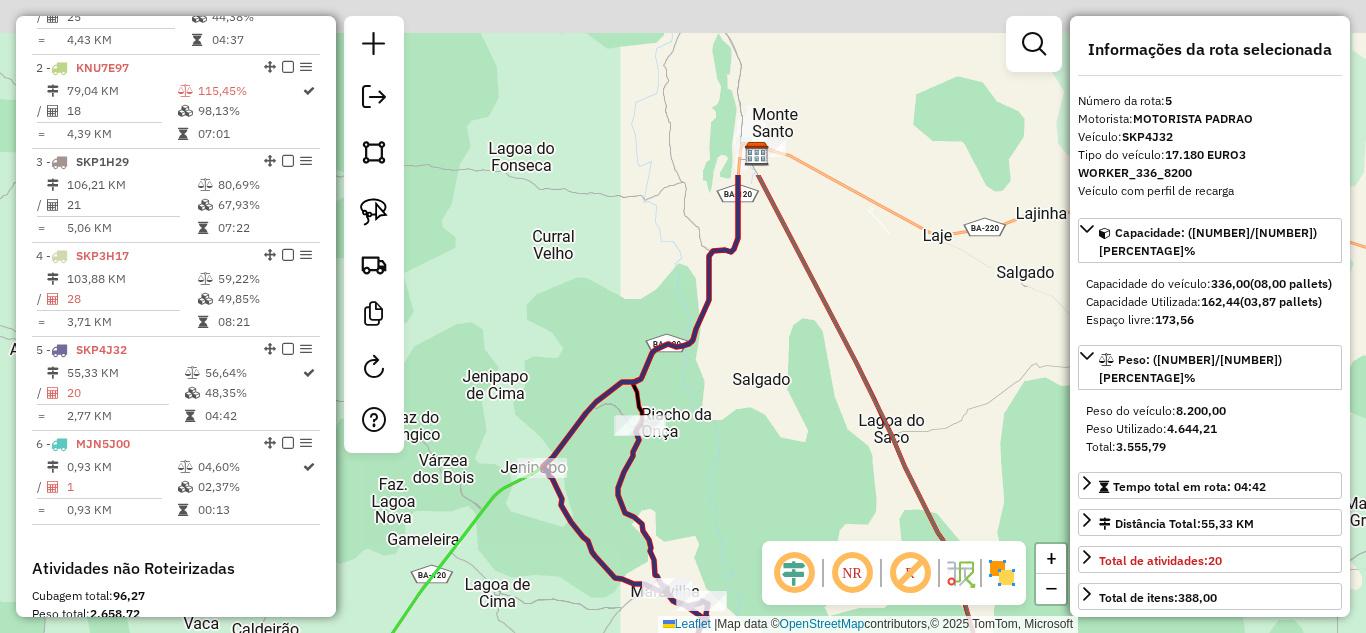 drag, startPoint x: 783, startPoint y: 250, endPoint x: 755, endPoint y: 593, distance: 344.14096 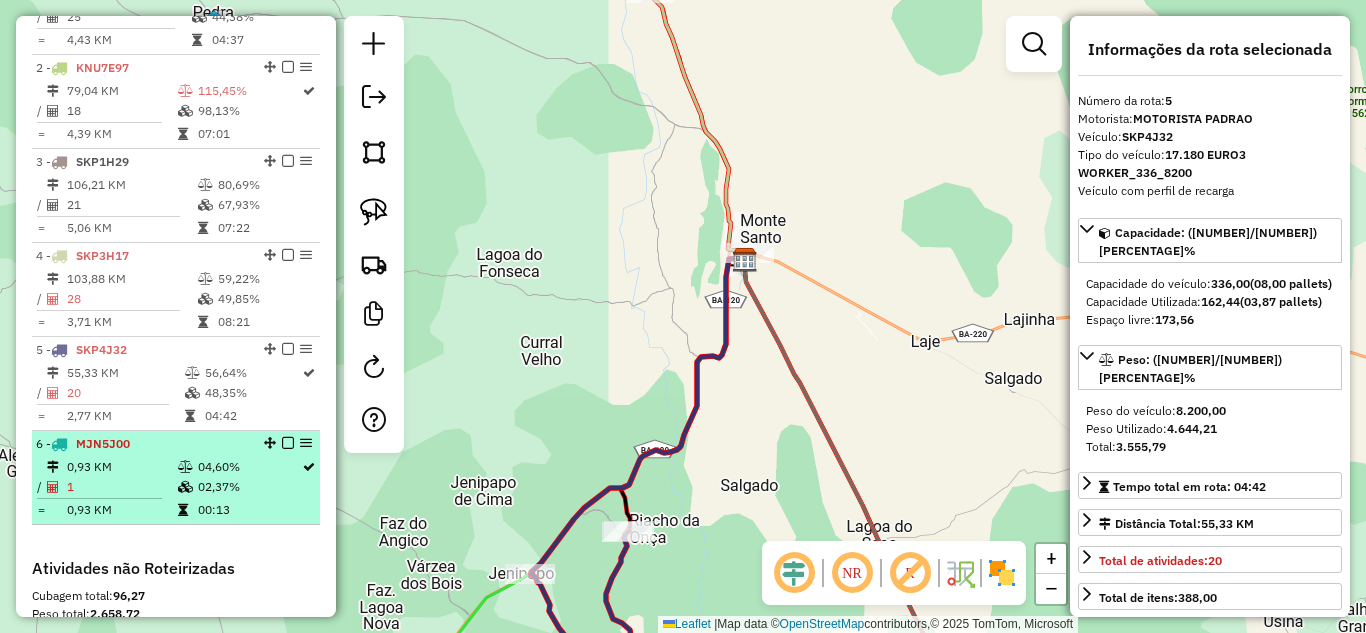 click on "1" at bounding box center (121, 487) 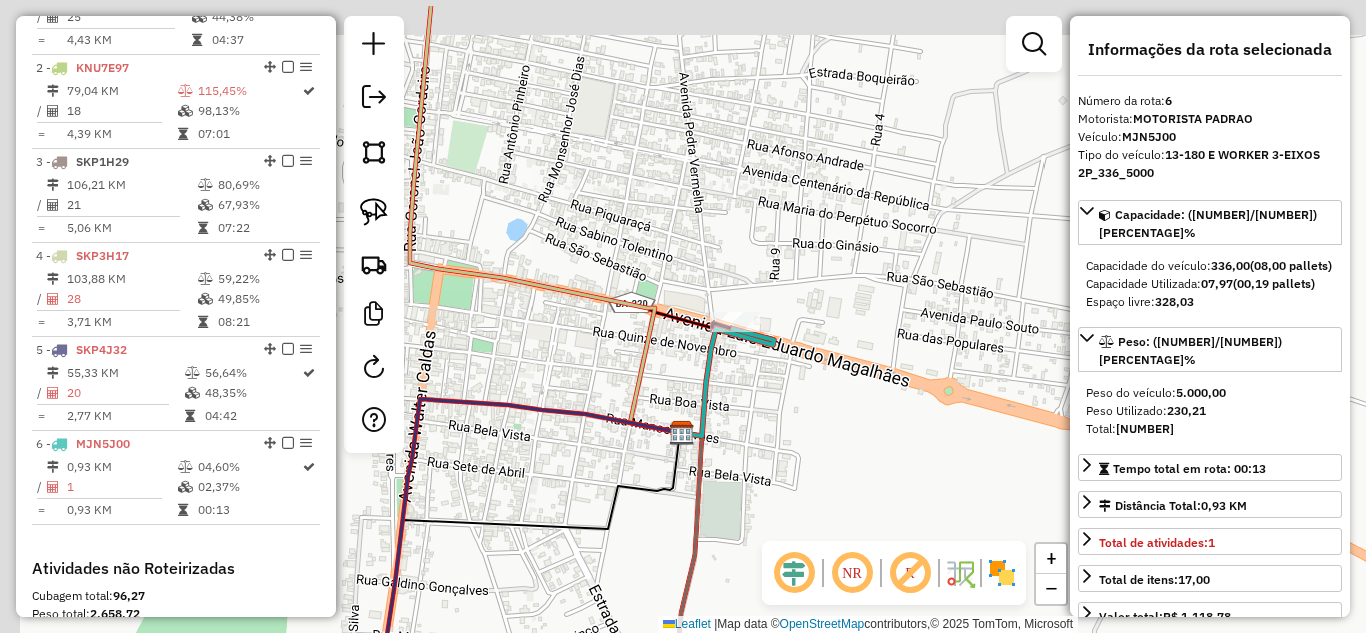 drag, startPoint x: 711, startPoint y: 406, endPoint x: 762, endPoint y: 403, distance: 51.088158 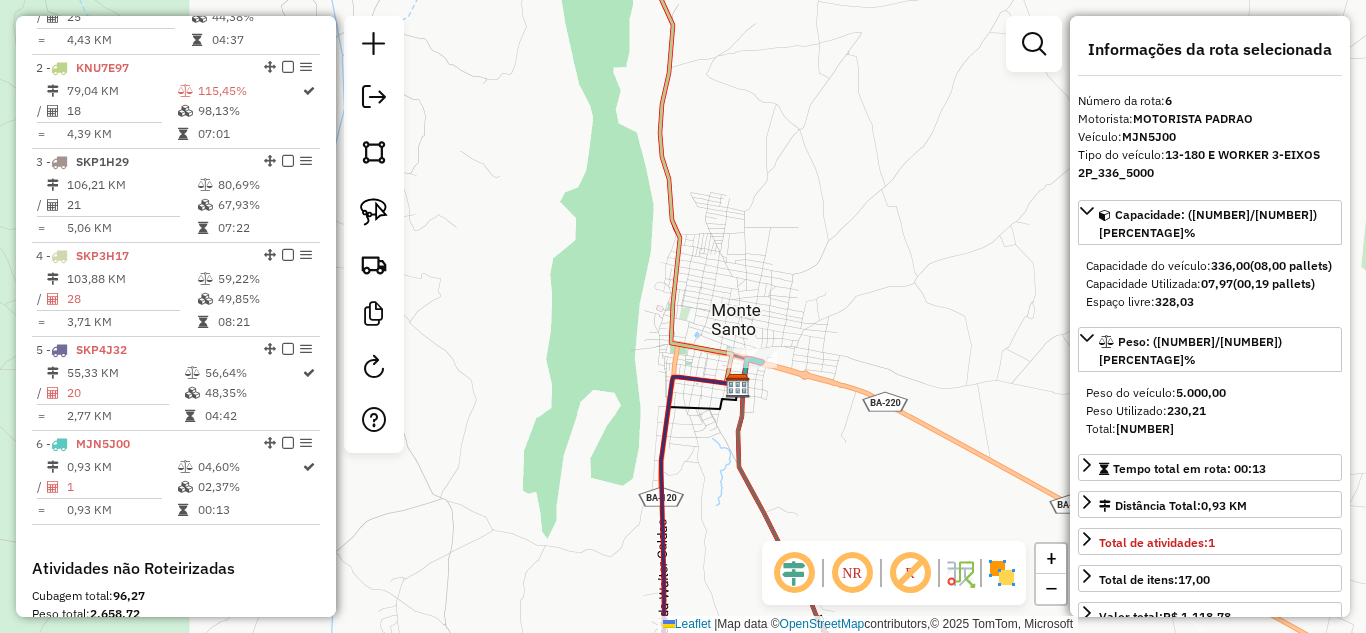drag, startPoint x: 803, startPoint y: 462, endPoint x: 778, endPoint y: 299, distance: 164.90604 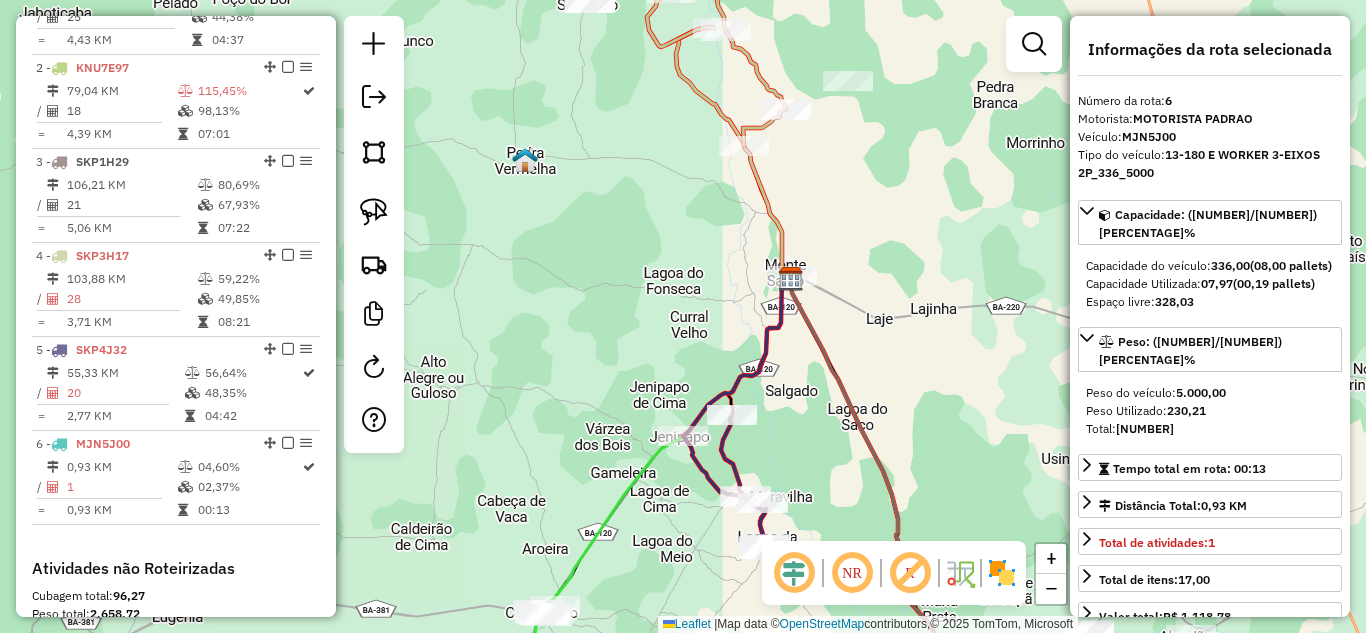 drag, startPoint x: 870, startPoint y: 333, endPoint x: 832, endPoint y: 227, distance: 112.60551 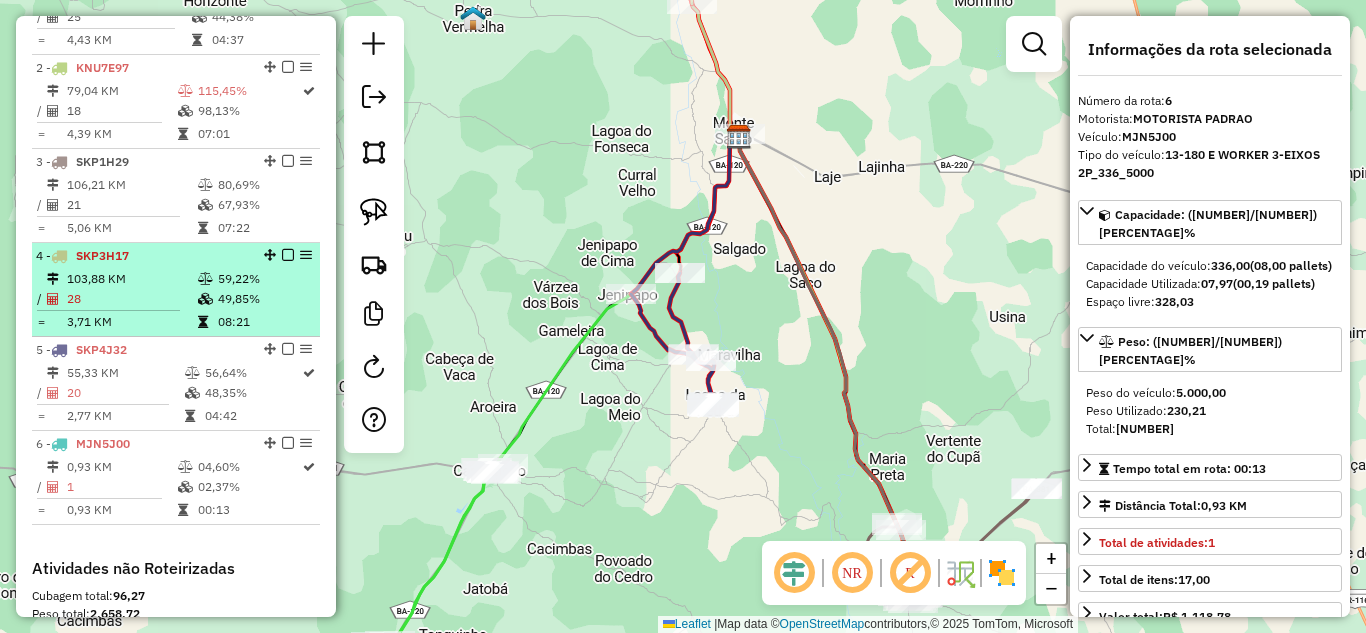scroll, scrollTop: 562, scrollLeft: 0, axis: vertical 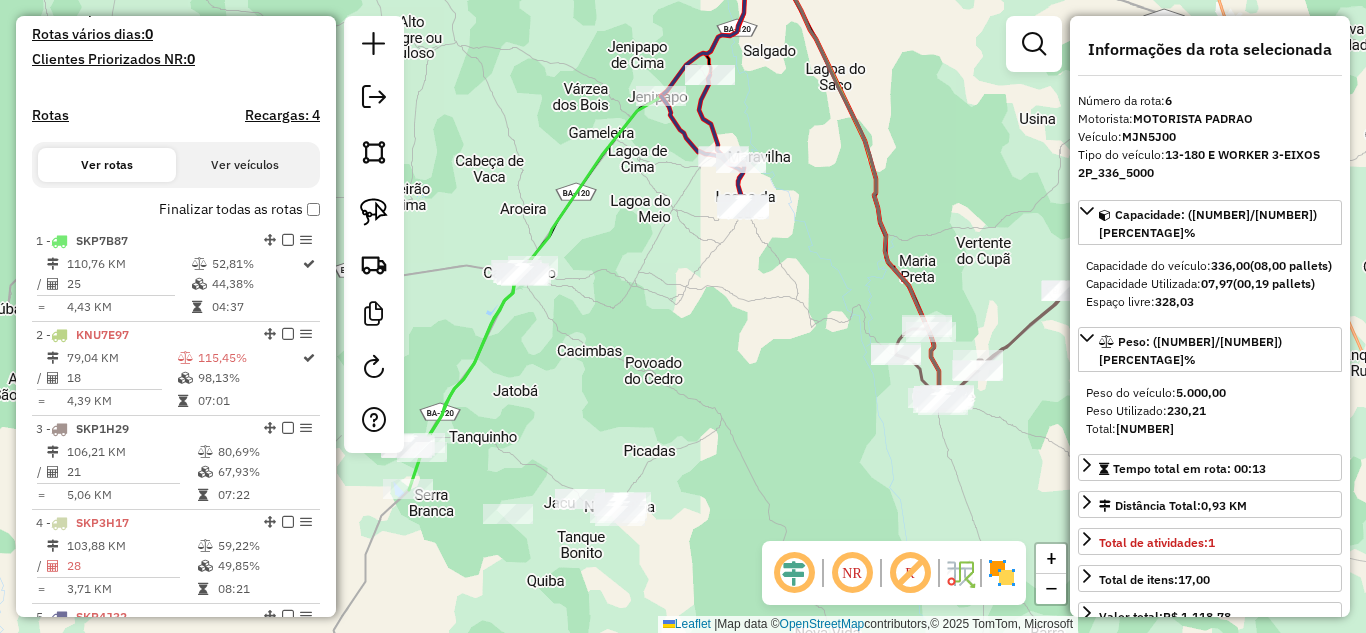 drag, startPoint x: 593, startPoint y: 474, endPoint x: 623, endPoint y: 276, distance: 200.25983 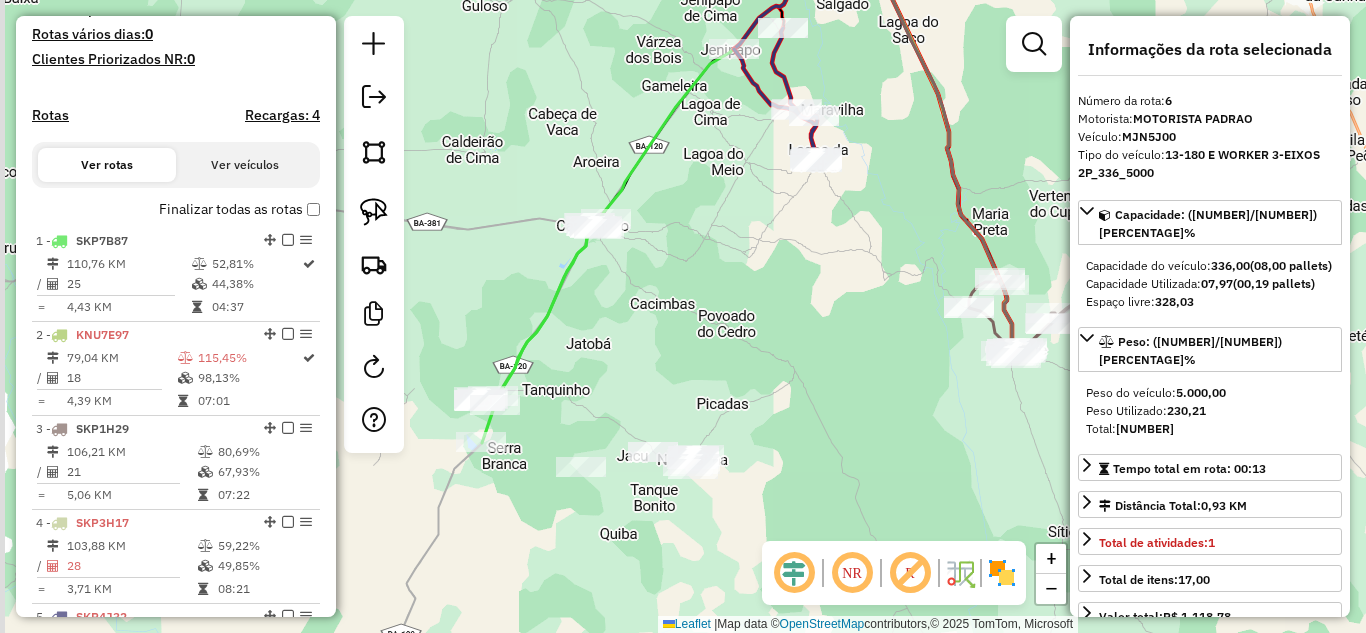 drag, startPoint x: 541, startPoint y: 352, endPoint x: 615, endPoint y: 305, distance: 87.66413 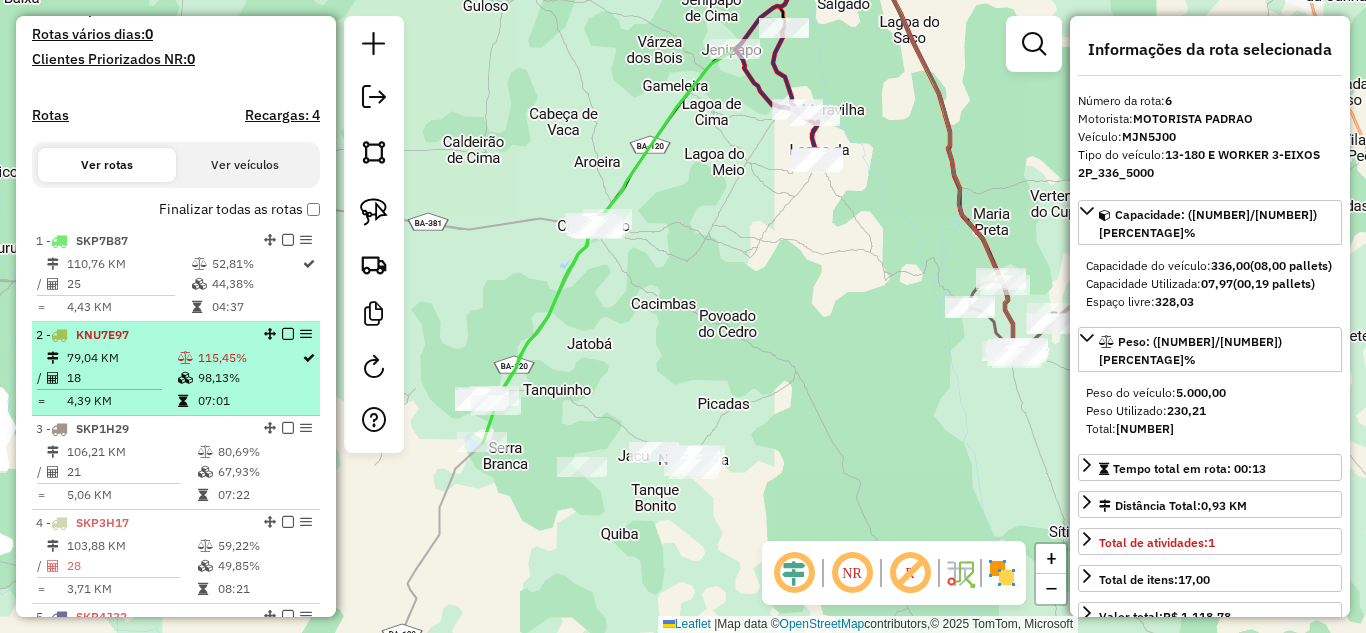 click on "79,04 KM" at bounding box center (121, 358) 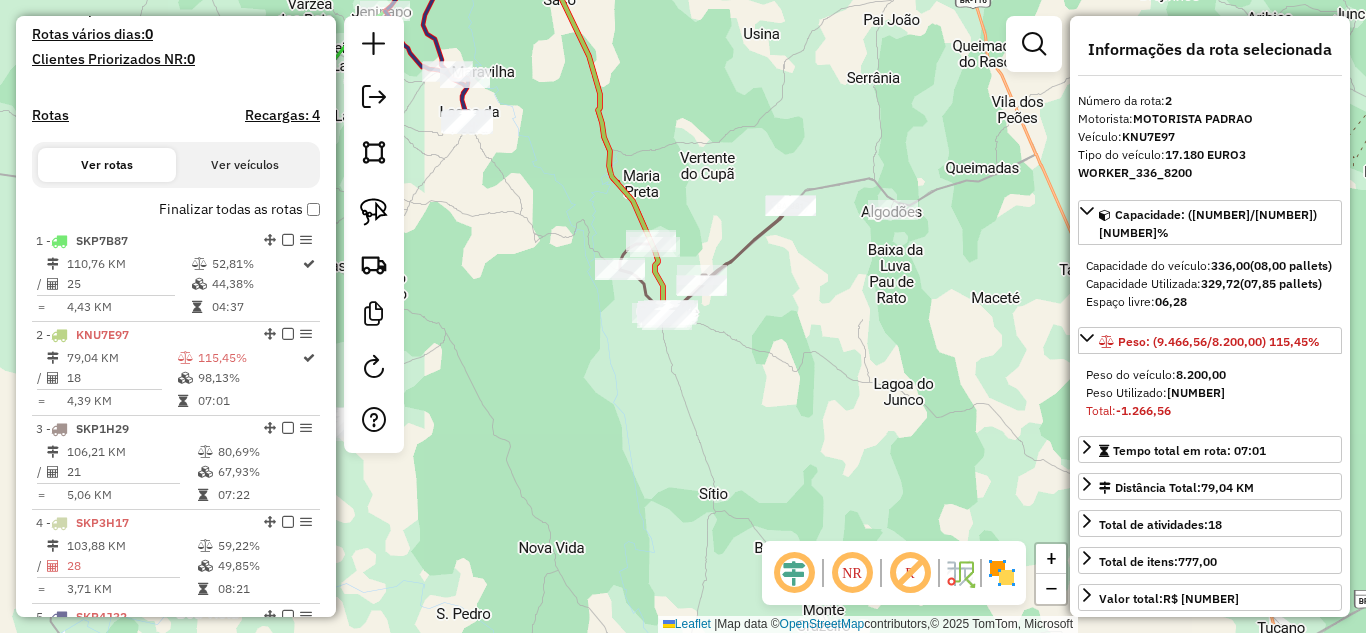 drag, startPoint x: 592, startPoint y: 526, endPoint x: 481, endPoint y: 271, distance: 278.11148 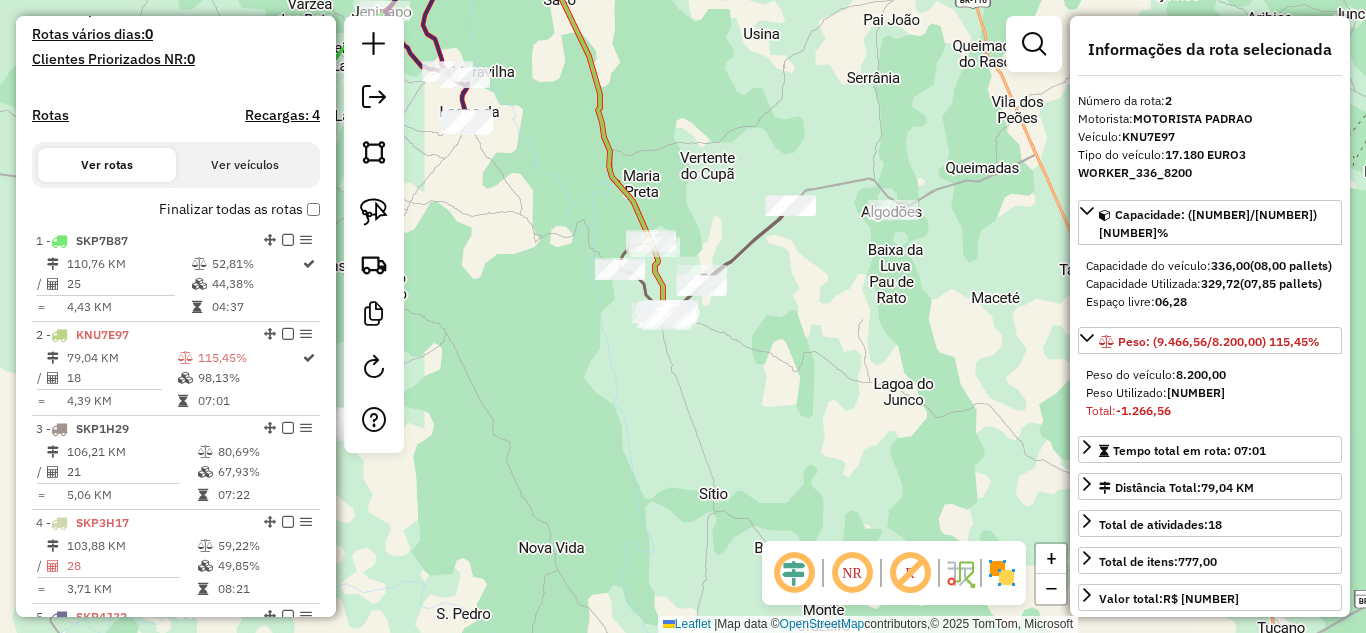 click on "Janela de atendimento Grade de atendimento Capacidade Transportadoras Veículos Cliente Pedidos  Rotas Selecione os dias de semana para filtrar as janelas de atendimento  Seg   Ter   Qua   Qui   Sex   Sáb   Dom  Informe o período da janela de atendimento: De: Até:  Filtrar exatamente a janela do cliente  Considerar janela de atendimento padrão  Selecione os dias de semana para filtrar as grades de atendimento  Seg   Ter   Qua   Qui   Sex   Sáb   Dom   Considerar clientes sem dia de atendimento cadastrado  Clientes fora do dia de atendimento selecionado Filtrar as atividades entre os valores definidos abaixo:  Peso mínimo:   Peso máximo:   Cubagem mínima:   Cubagem máxima:   De:   Até:  Filtrar as atividades entre o tempo de atendimento definido abaixo:  De:   Até:   Considerar capacidade total dos clientes não roteirizados Transportadora: Selecione um ou mais itens Tipo de veículo: Selecione um ou mais itens Veículo: Selecione um ou mais itens Motorista: Selecione um ou mais itens Nome: Rótulo:" 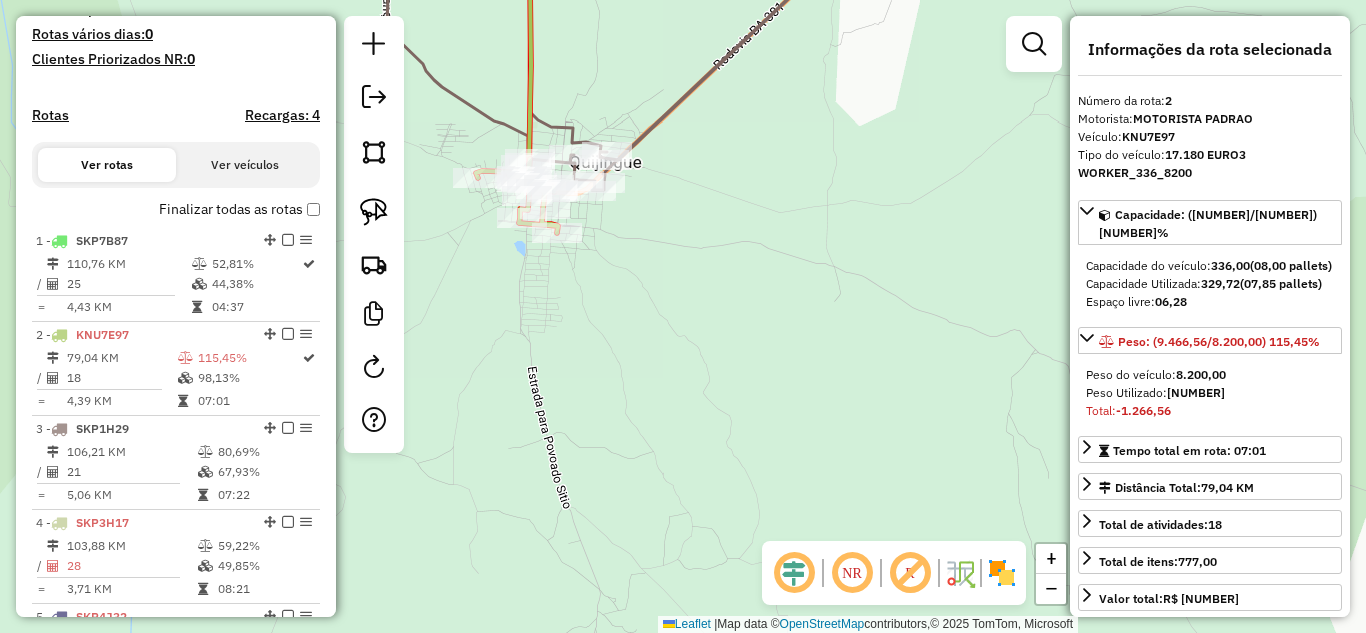 drag, startPoint x: 646, startPoint y: 443, endPoint x: 641, endPoint y: 390, distance: 53.235325 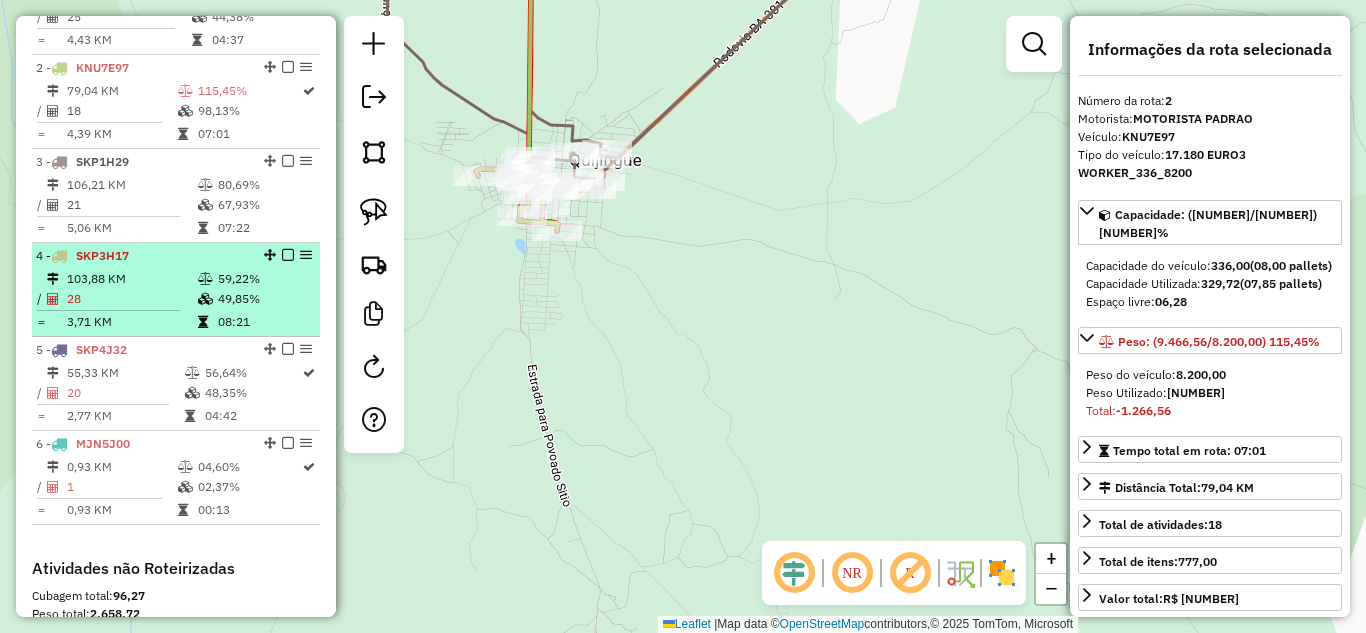 scroll, scrollTop: 696, scrollLeft: 0, axis: vertical 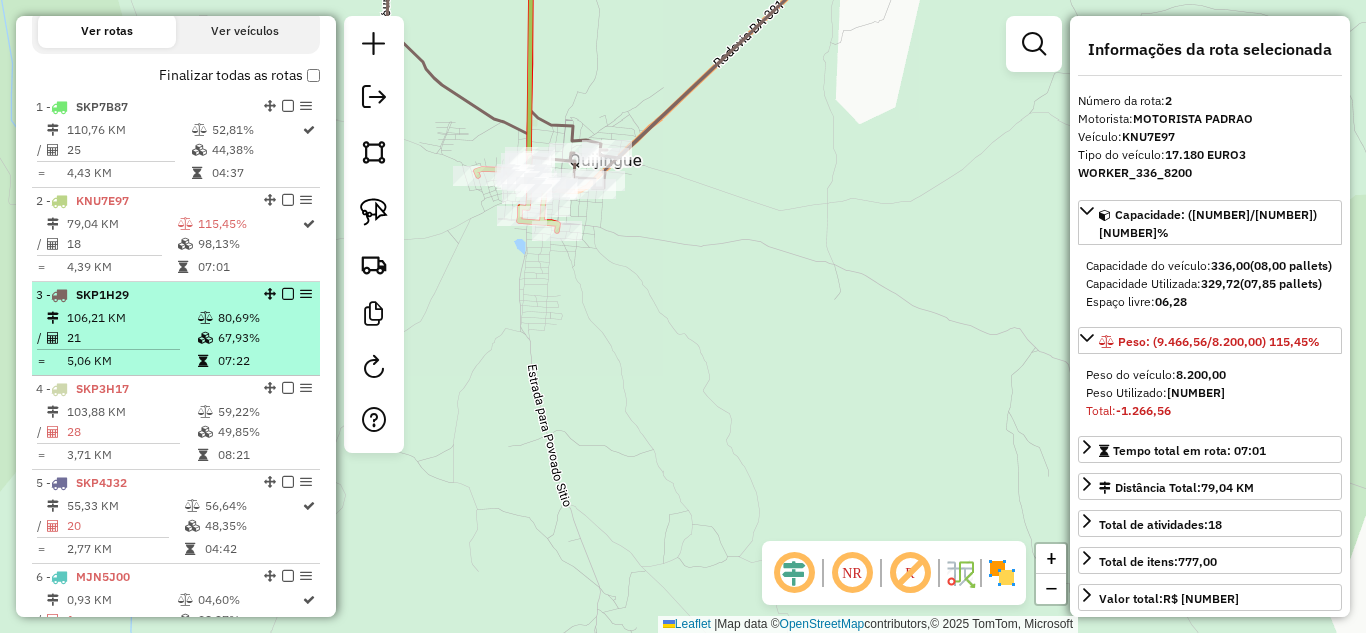 click on "106,21 KM" at bounding box center [131, 318] 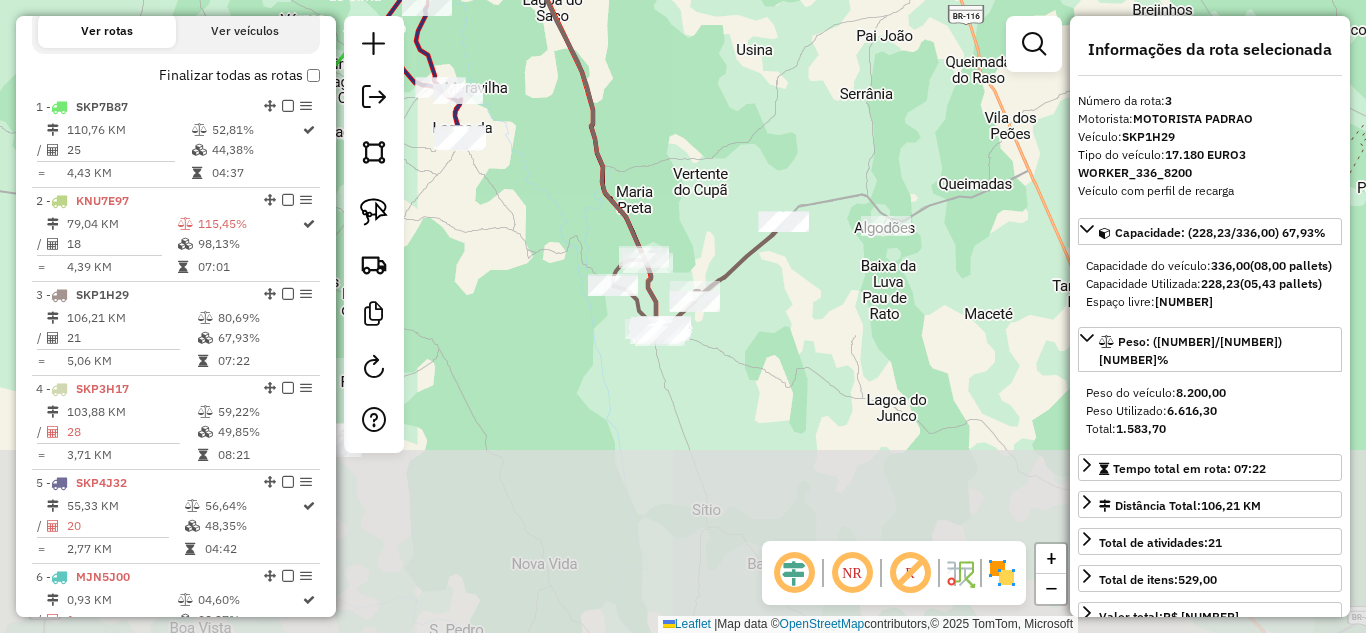 drag, startPoint x: 533, startPoint y: 573, endPoint x: 476, endPoint y: 322, distance: 257.39075 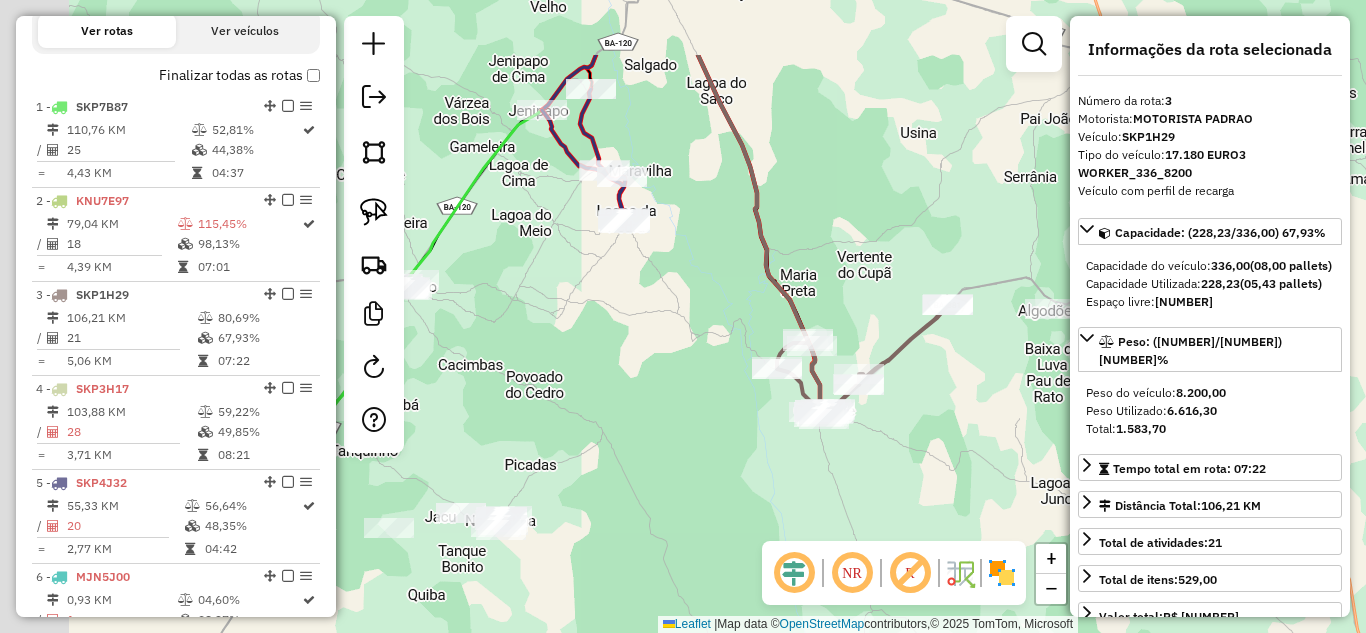 drag, startPoint x: 509, startPoint y: 311, endPoint x: 825, endPoint y: 552, distance: 397.41287 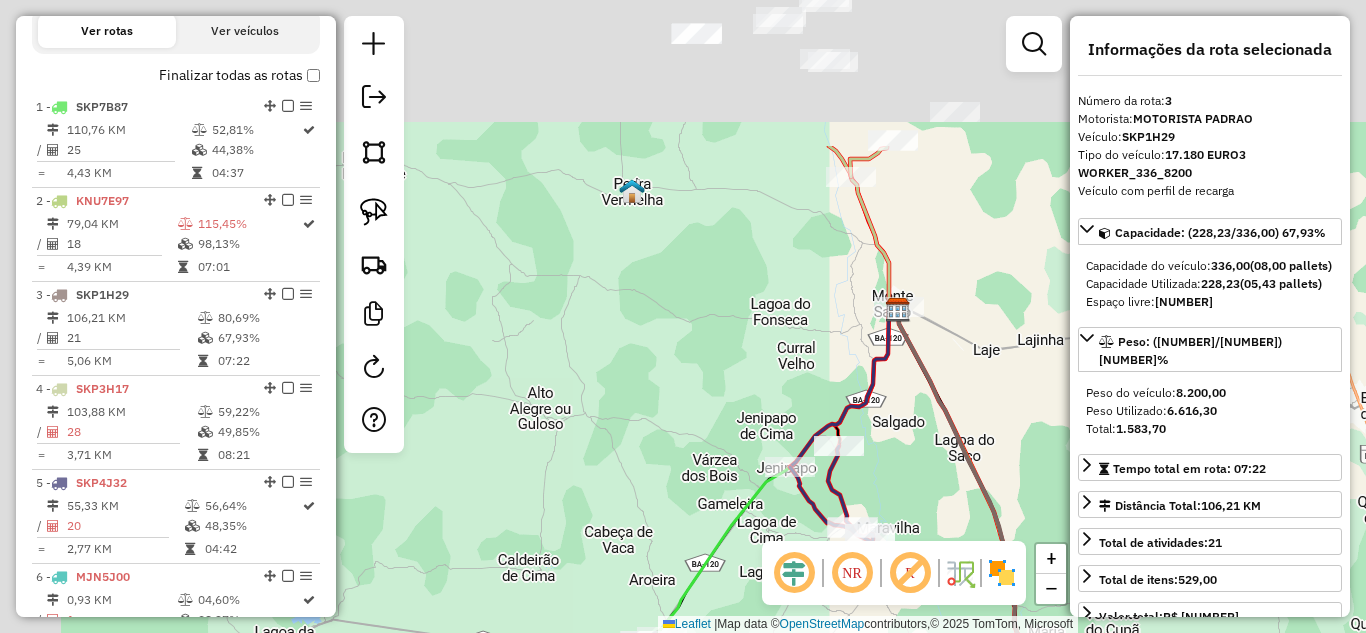 drag, startPoint x: 644, startPoint y: 239, endPoint x: 788, endPoint y: 674, distance: 458.21503 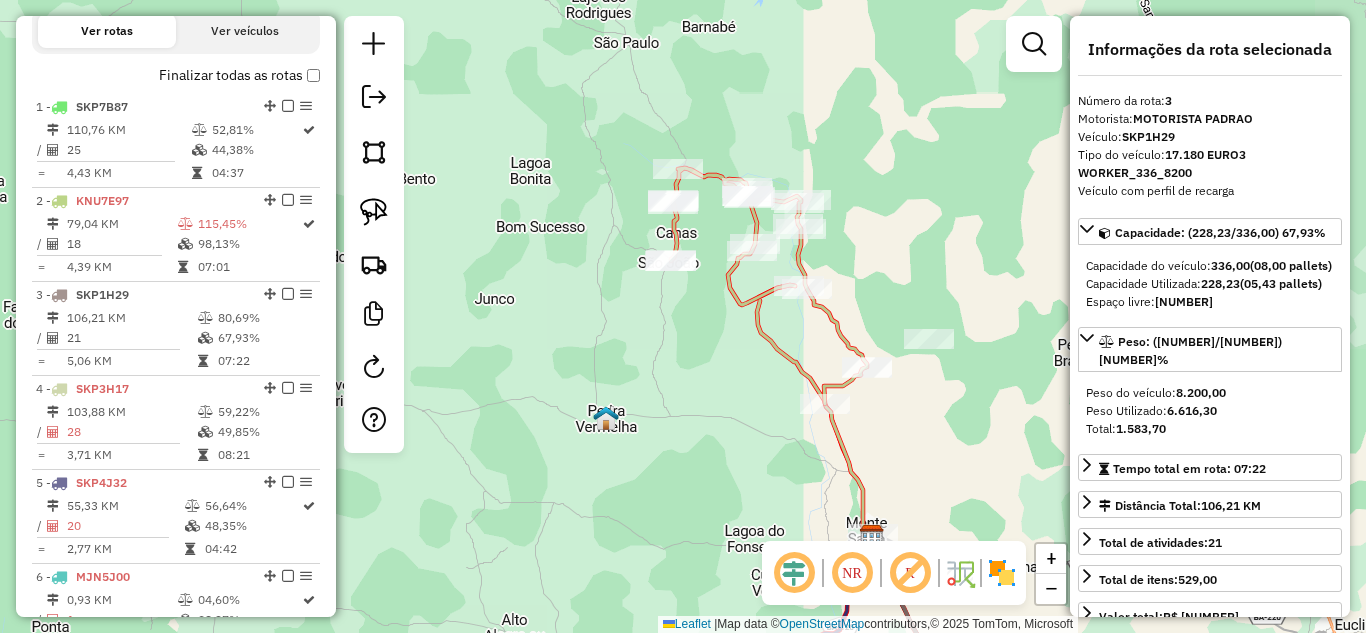 drag, startPoint x: 772, startPoint y: 431, endPoint x: 641, endPoint y: 438, distance: 131.18689 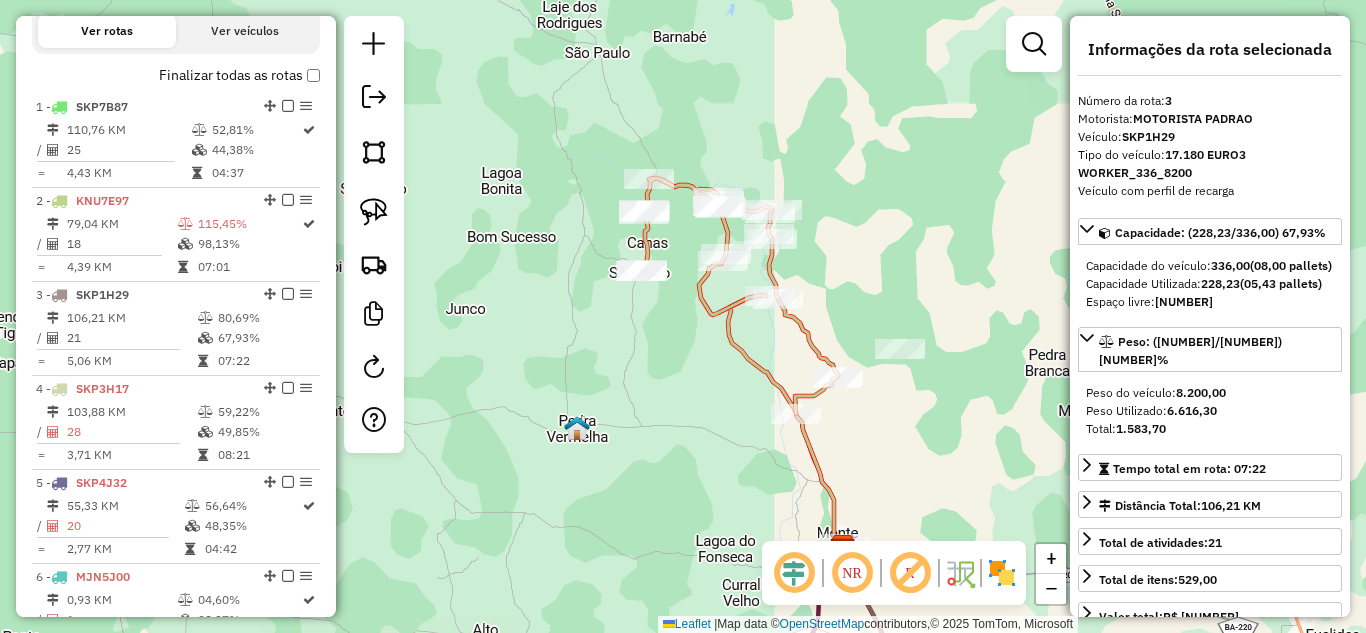 drag, startPoint x: 611, startPoint y: 463, endPoint x: 550, endPoint y: 386, distance: 98.23441 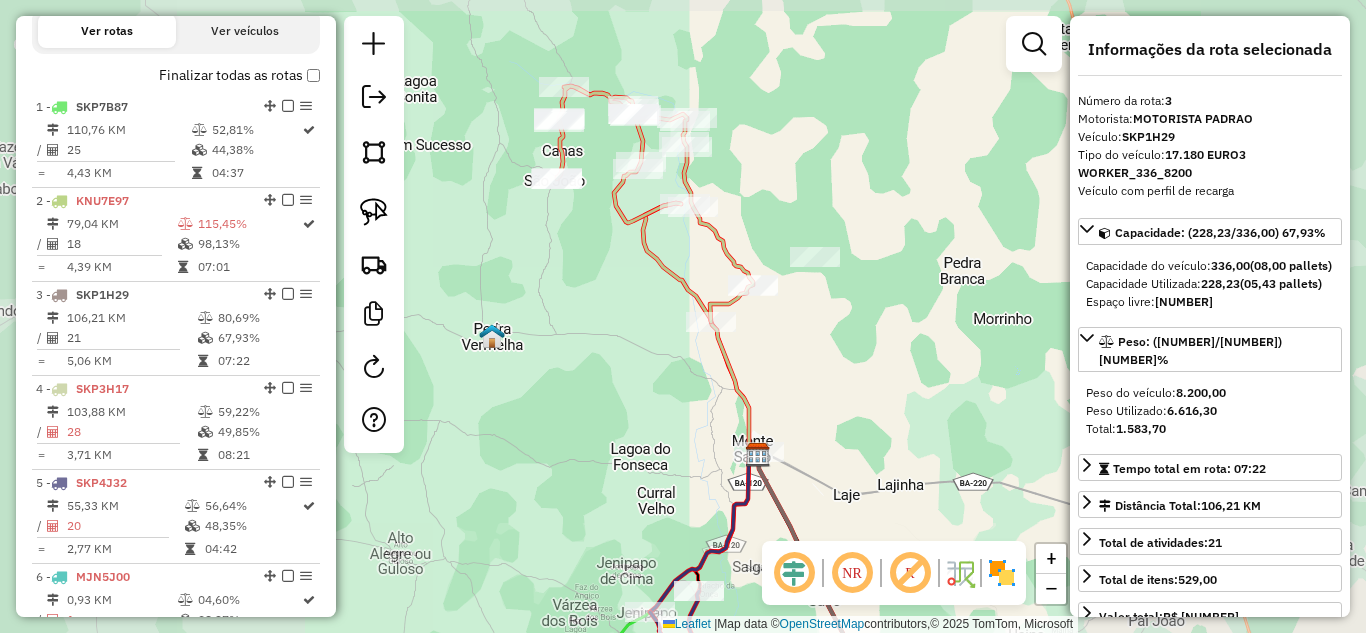 click on "Janela de atendimento Grade de atendimento Capacidade Transportadoras Veículos Cliente Pedidos  Rotas Selecione os dias de semana para filtrar as janelas de atendimento  Seg   Ter   Qua   Qui   Sex   Sáb   Dom  Informe o período da janela de atendimento: De: Até:  Filtrar exatamente a janela do cliente  Considerar janela de atendimento padrão  Selecione os dias de semana para filtrar as grades de atendimento  Seg   Ter   Qua   Qui   Sex   Sáb   Dom   Considerar clientes sem dia de atendimento cadastrado  Clientes fora do dia de atendimento selecionado Filtrar as atividades entre os valores definidos abaixo:  Peso mínimo:   Peso máximo:   Cubagem mínima:   Cubagem máxima:   De:   Até:  Filtrar as atividades entre o tempo de atendimento definido abaixo:  De:   Até:   Considerar capacidade total dos clientes não roteirizados Transportadora: Selecione um ou mais itens Tipo de veículo: Selecione um ou mais itens Veículo: Selecione um ou mais itens Motorista: Selecione um ou mais itens Nome: Rótulo:" 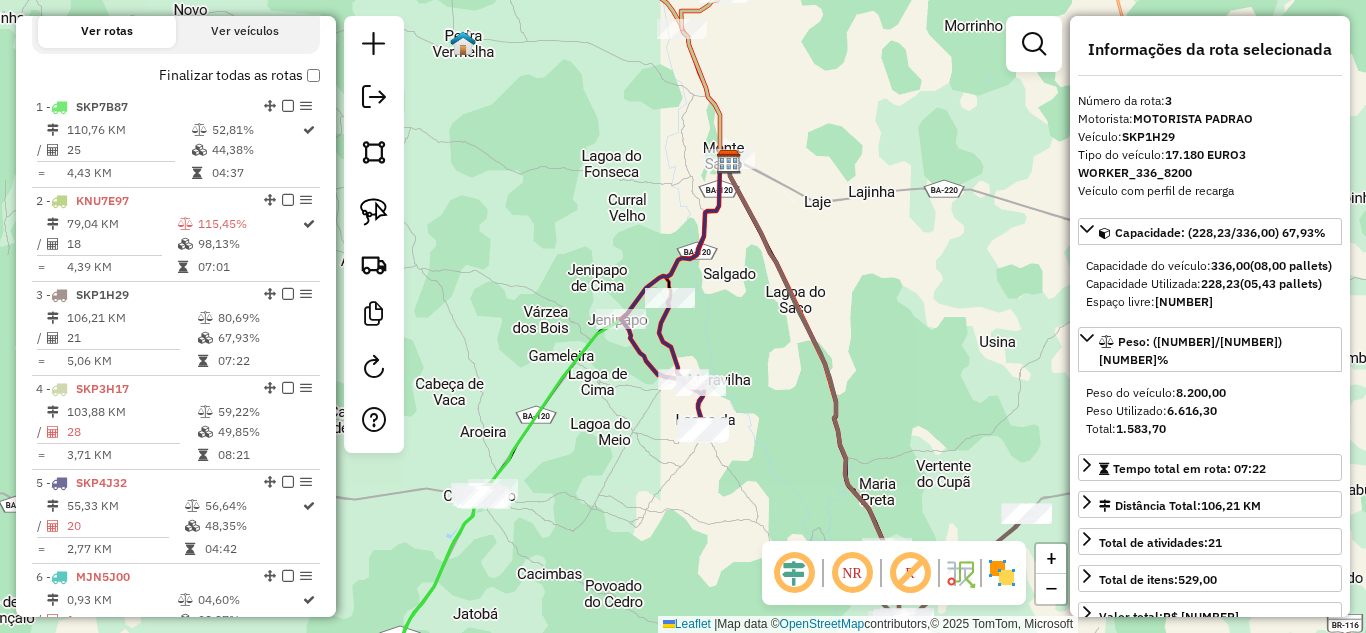 drag, startPoint x: 622, startPoint y: 524, endPoint x: 646, endPoint y: 331, distance: 194.4865 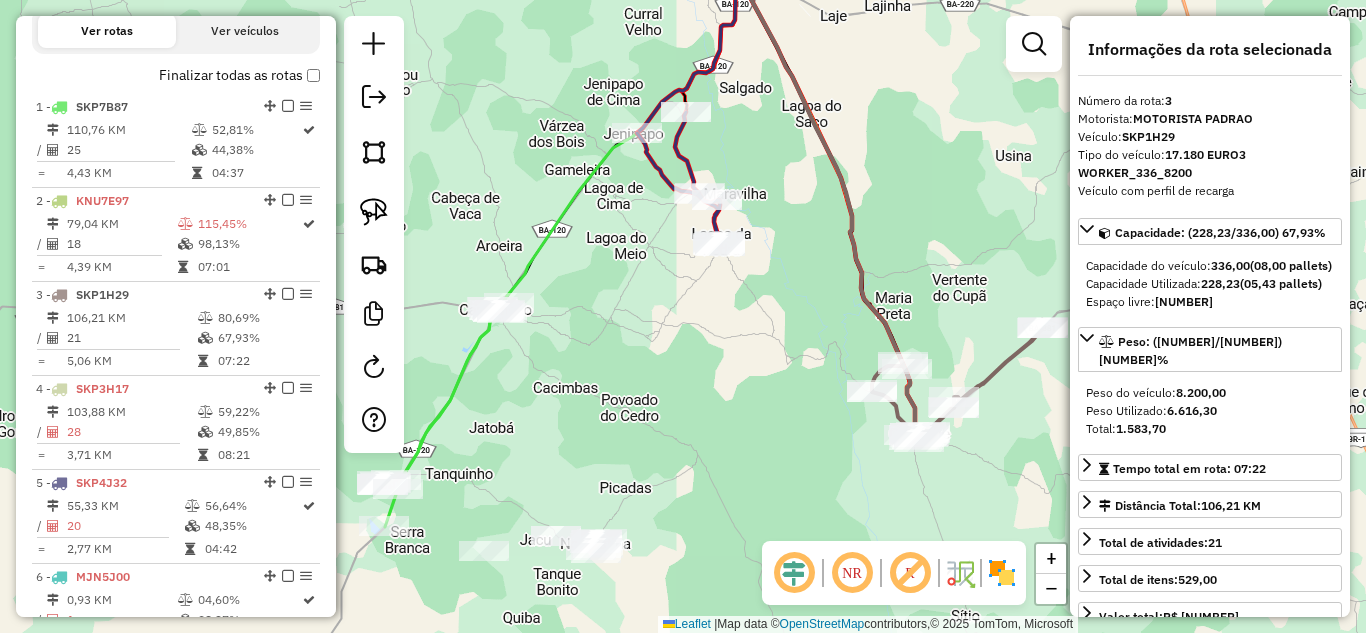 click on "Janela de atendimento Grade de atendimento Capacidade Transportadoras Veículos Cliente Pedidos  Rotas Selecione os dias de semana para filtrar as janelas de atendimento  Seg   Ter   Qua   Qui   Sex   Sáb   Dom  Informe o período da janela de atendimento: De: Até:  Filtrar exatamente a janela do cliente  Considerar janela de atendimento padrão  Selecione os dias de semana para filtrar as grades de atendimento  Seg   Ter   Qua   Qui   Sex   Sáb   Dom   Considerar clientes sem dia de atendimento cadastrado  Clientes fora do dia de atendimento selecionado Filtrar as atividades entre os valores definidos abaixo:  Peso mínimo:   Peso máximo:   Cubagem mínima:   Cubagem máxima:   De:   Até:  Filtrar as atividades entre o tempo de atendimento definido abaixo:  De:   Até:   Considerar capacidade total dos clientes não roteirizados Transportadora: Selecione um ou mais itens Tipo de veículo: Selecione um ou mais itens Veículo: Selecione um ou mais itens Motorista: Selecione um ou mais itens Nome: Rótulo:" 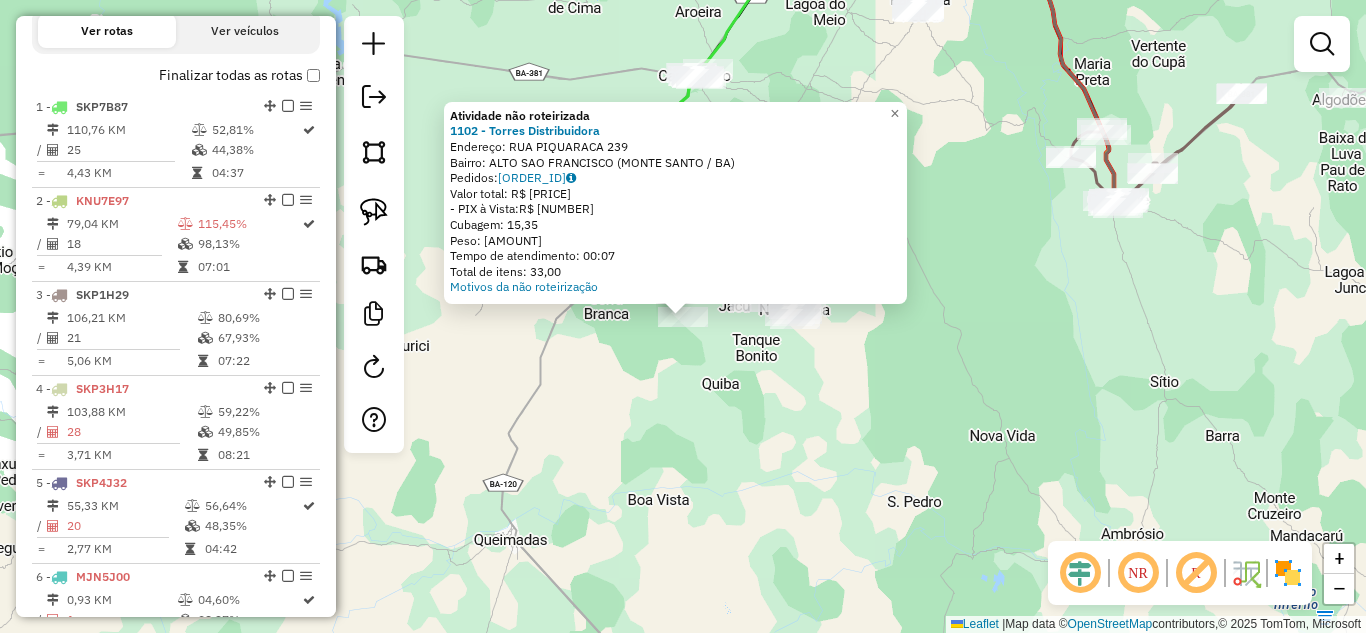 click on "Atividade não roteirizada [NUMBER] - Torres Distribuidora  Endereço:  RUA PIQUARACA [NUMBER]   Bairro: ALTO SAO FRANCISCO ([CITY] / [STATE])   Pedidos:  [ORDER_ID]   Valor total: R$ [PRICE]   - PIX à Vista:  R$ [PRICE]   Cubagem: [NUMBER]   Peso: [NUMBER]   Tempo de atendimento: [TIME]   Total de itens: [NUMBER]  Motivos da não roteirização × Janela de atendimento Grade de atendimento Capacidade Transportadoras Veículos Cliente Pedidos  Rotas Selecione os dias de semana para filtrar as janelas de atendimento  Seg   Ter   Qua   Qui   Sex   Sáb   Dom  Informe o período da janela de atendimento: De: Até:  Filtrar exatamente a janela do cliente  Considerar janela de atendimento padrão  Selecione os dias de semana para filtrar as grades de atendimento  Seg   Ter   Qua   Qui   Sex   Sáb   Dom   Considerar clientes sem dia de atendimento cadastrado  Clientes fora do dia de atendimento selecionado Filtrar as atividades entre os valores definidos abaixo:  Peso mínimo:   Peso máximo:   Cubagem mínima:   Cubagem máxima:" 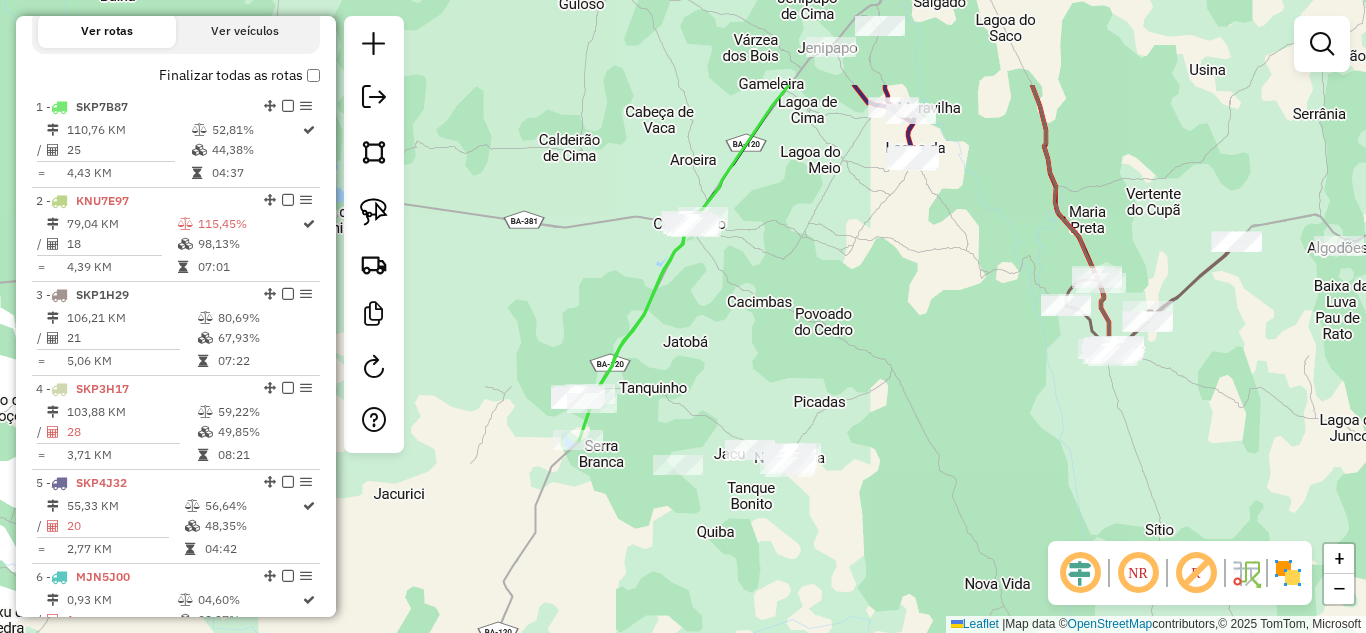 drag, startPoint x: 621, startPoint y: 427, endPoint x: 639, endPoint y: 658, distance: 231.70024 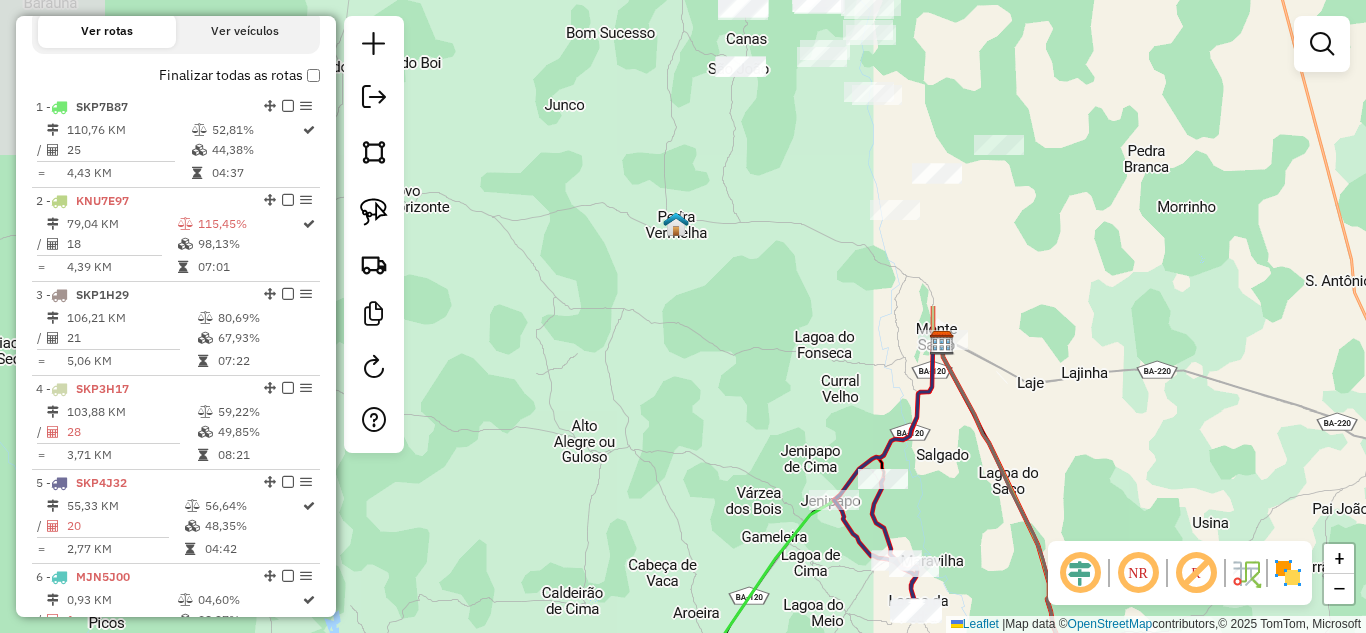 drag, startPoint x: 668, startPoint y: 199, endPoint x: 648, endPoint y: 571, distance: 372.53723 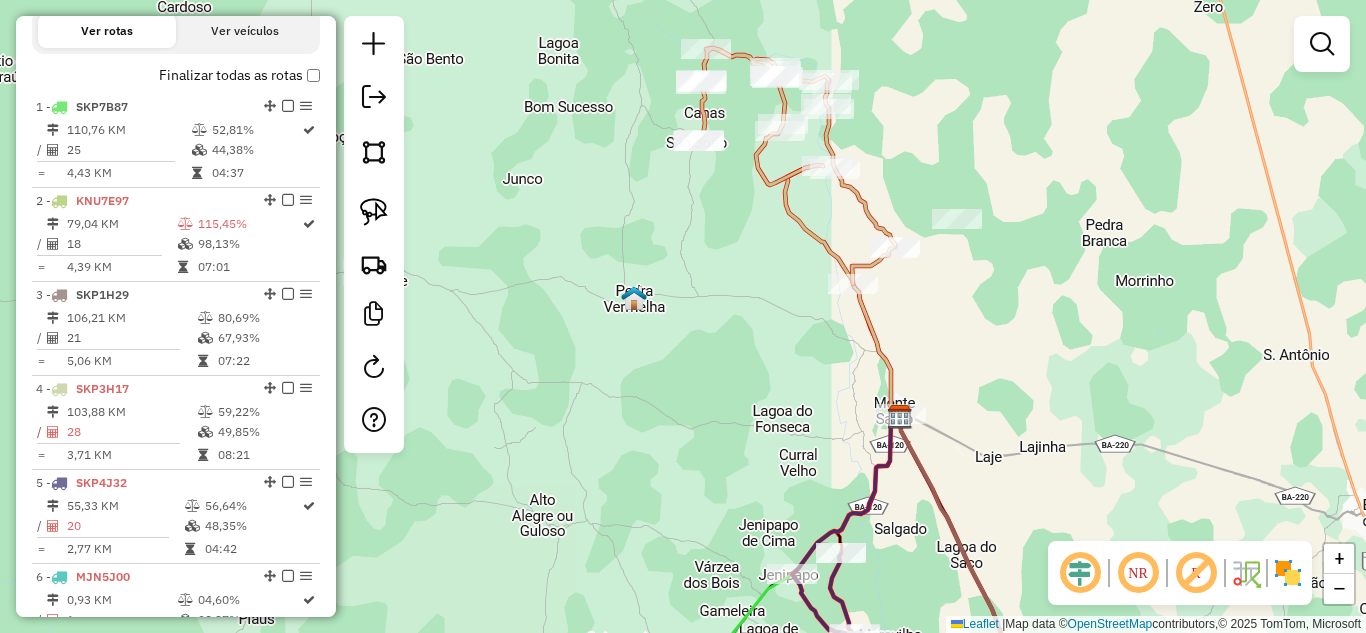 drag, startPoint x: 762, startPoint y: 299, endPoint x: 636, endPoint y: 429, distance: 181.04143 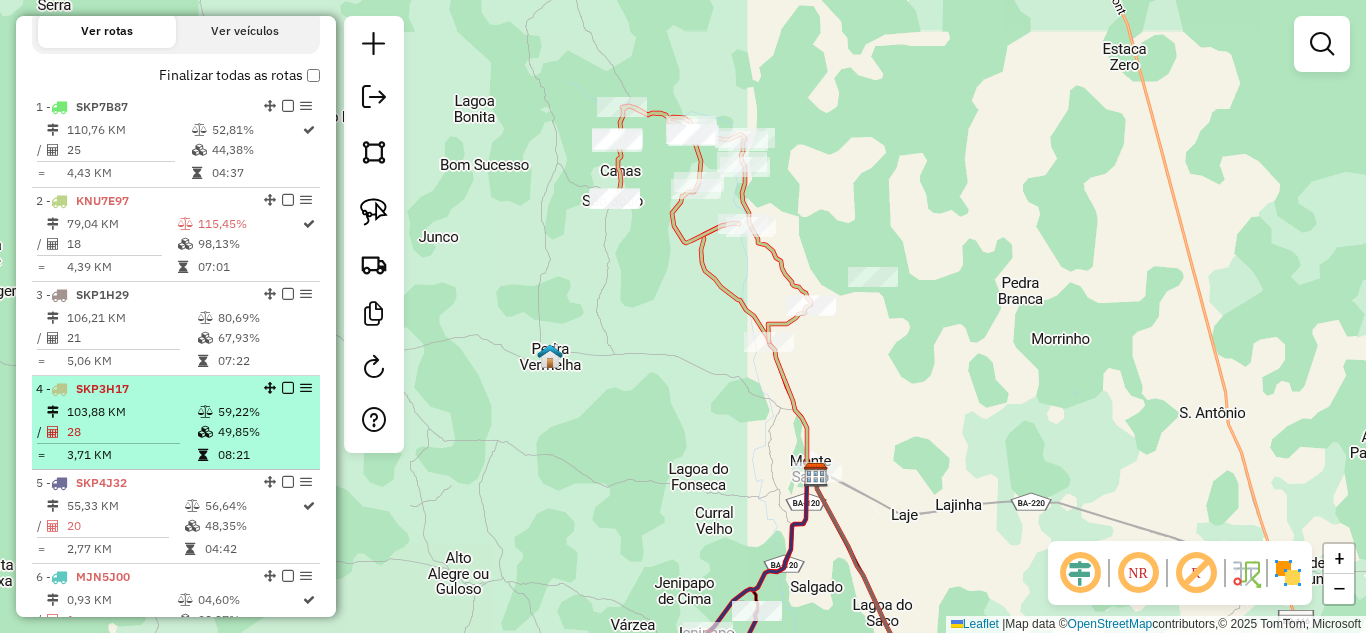 scroll, scrollTop: 896, scrollLeft: 0, axis: vertical 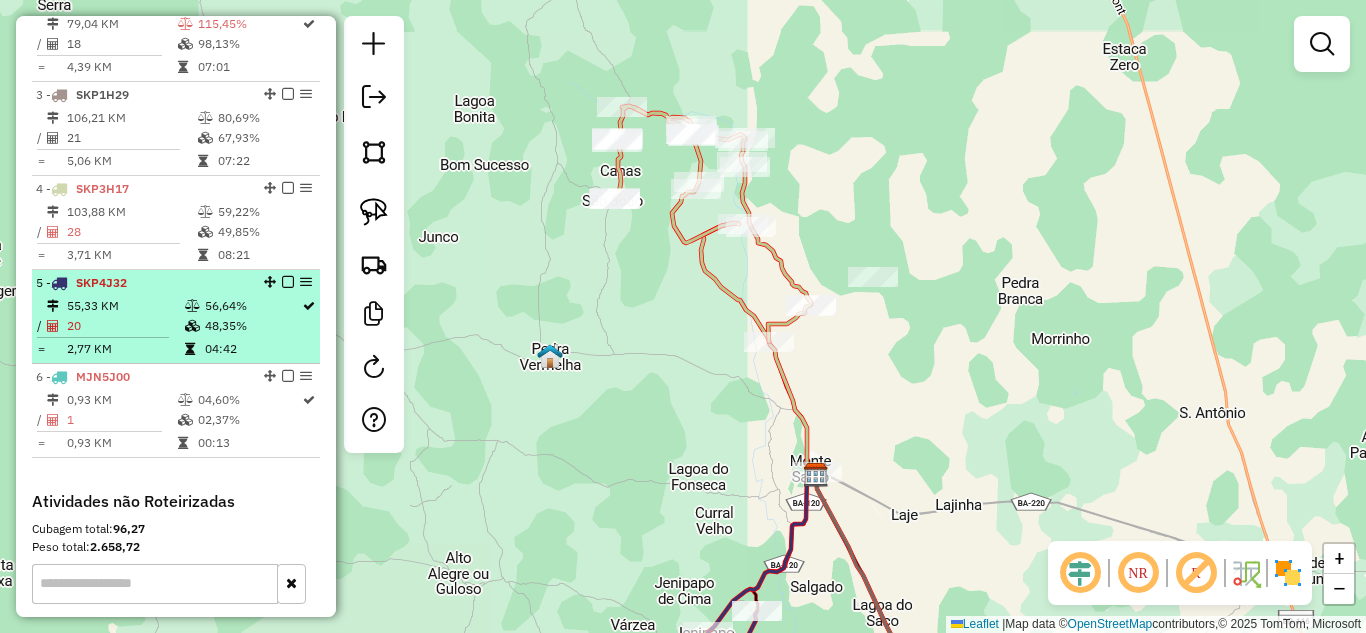 click on "5 -       SKP4J32   55,33 KM   56,64%  /  20   48,35%     =  2,77 KM   04:42" at bounding box center (176, 317) 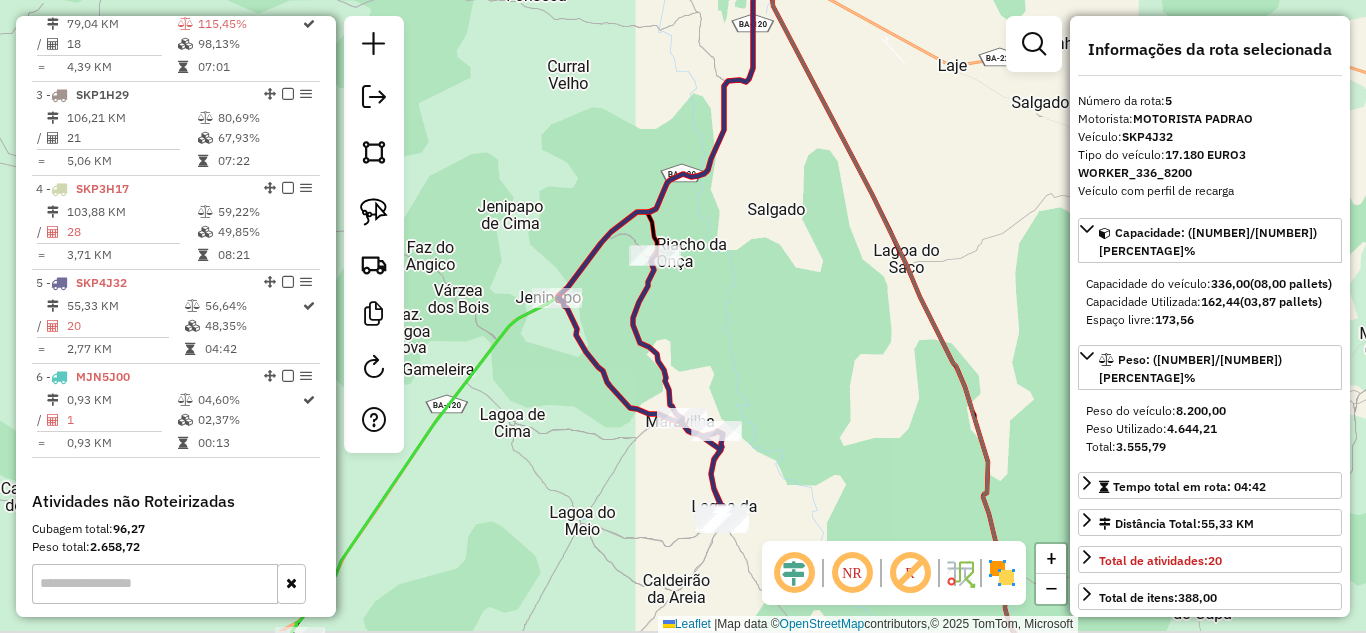 drag, startPoint x: 770, startPoint y: 424, endPoint x: 729, endPoint y: 270, distance: 159.36436 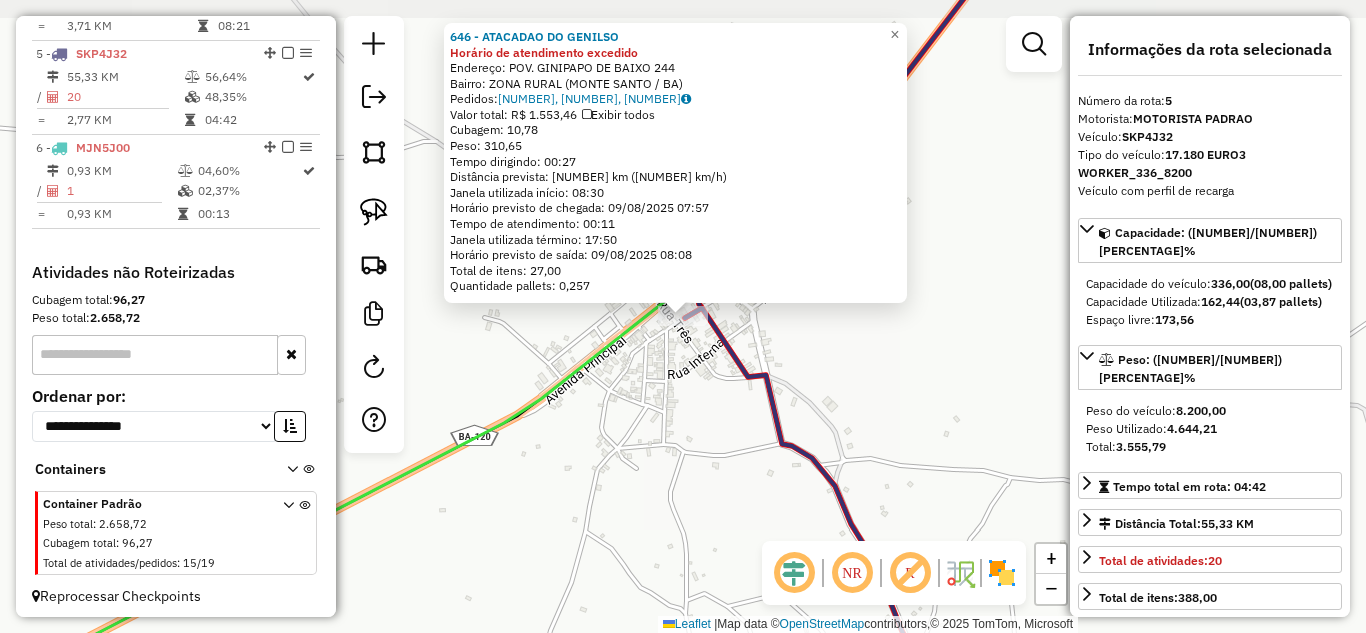 scroll, scrollTop: 1131, scrollLeft: 0, axis: vertical 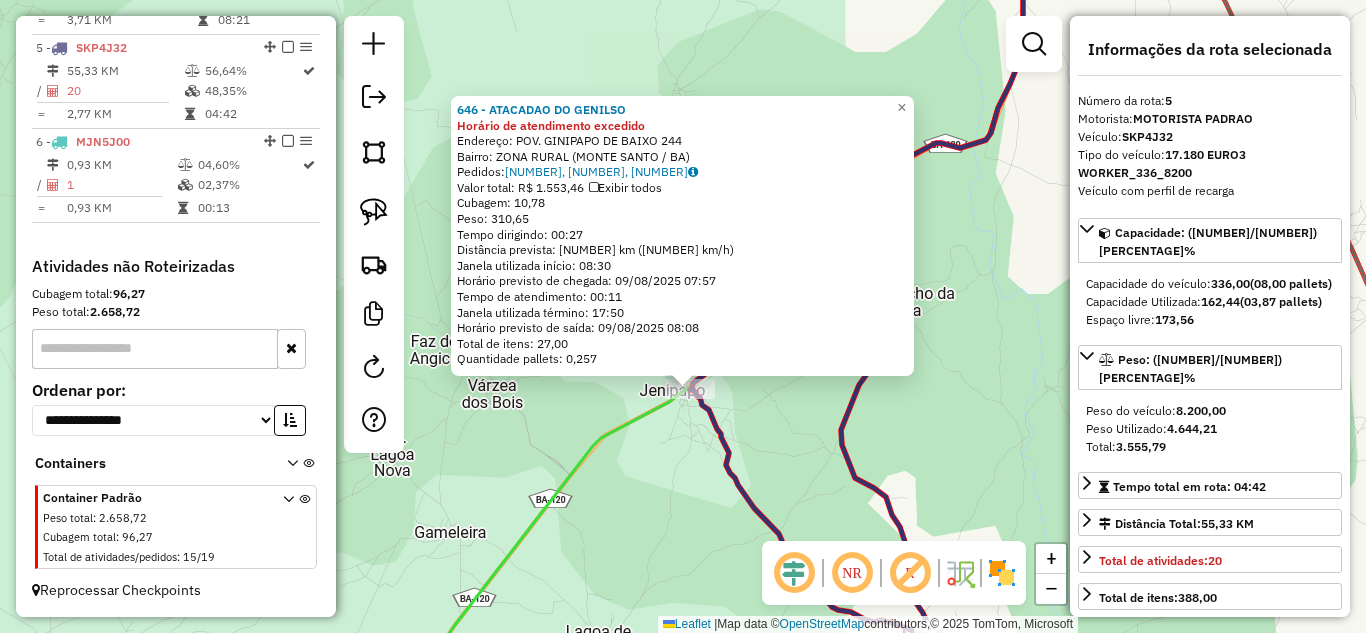click on "646 - ATACADAO DO GENILSO Horário de atendimento excedido Endereço: POV. GINIPAPO DE BAIXO [NUMBER] Bairro: ZONA RURAL (MONTE SANTO / BA) Pedidos: [NUMBER], [NUMBER], [NUMBER] Valor total: R$ [NUMBER] Exibir todos Cubagem: [NUMBER] Peso: [NUMBER] Tempo dirigindo: 00:27 Distância prevista: [NUMBER] km ([NUMBER] km/h) Janela utilizada início: 08:30 Horário previsto de chegada: 09/08/2025 07:57 Tempo de atendimento: 00:11 Janela utilizada término: 17:50 Horário previsto de saída: 09/08/2025 08:08 Total de itens: [NUMBER] Quantidade pallets: [NUMBER] × Janela de atendimento Grade de atendimento Capacidade Transportadoras Veículos Cliente Pedidos Rotas Selecione os dias de semana para filtrar as janelas de atendimento Seg Ter Qua Qui Sex Sáb Dom Informe o período da janela de atendimento: De: Até: Filtrar exatamente a janela do cliente Considerar janela de atendimento padrão Seg Ter Qua Qui Sex Sáb Dom Considerar clientes sem dia de atendimento cadastrado Clientes fora do dia de atendimento selecionado Filtrar as atividades entre os valores definidos abaixo: Peso mínimo: Peso máximo: Cubagem mínima: Cubagem máxima: De: Até: De:" 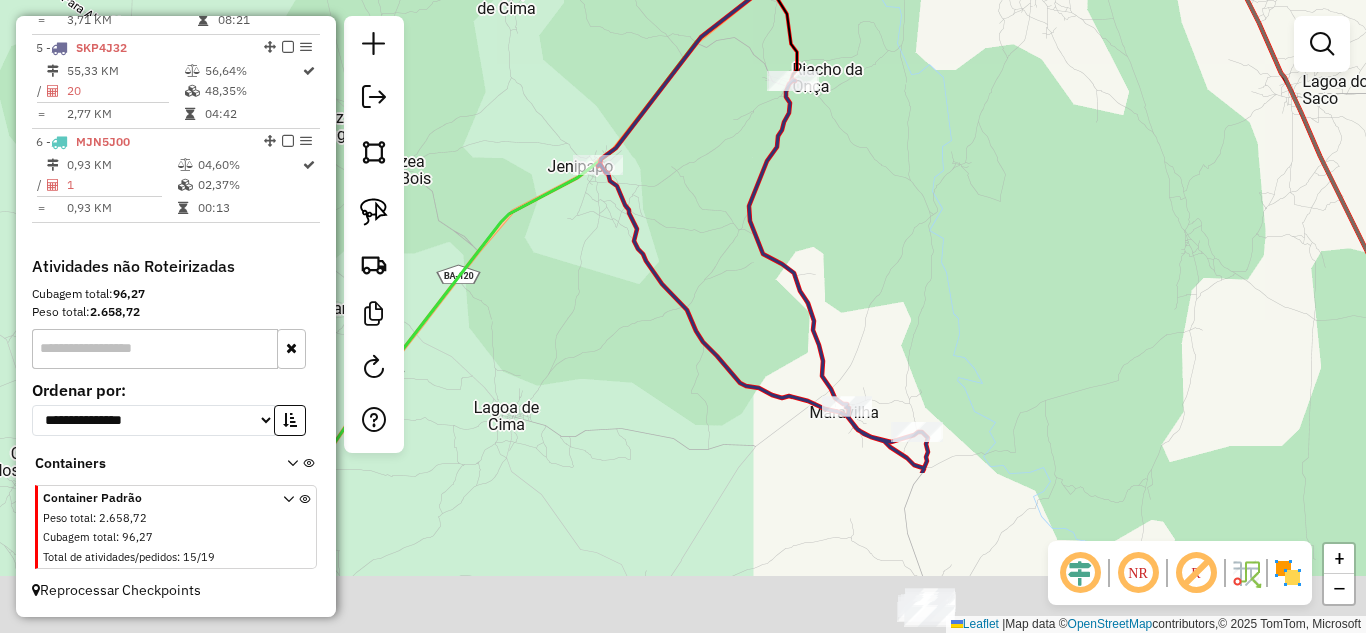 drag, startPoint x: 764, startPoint y: 416, endPoint x: 635, endPoint y: 132, distance: 311.92468 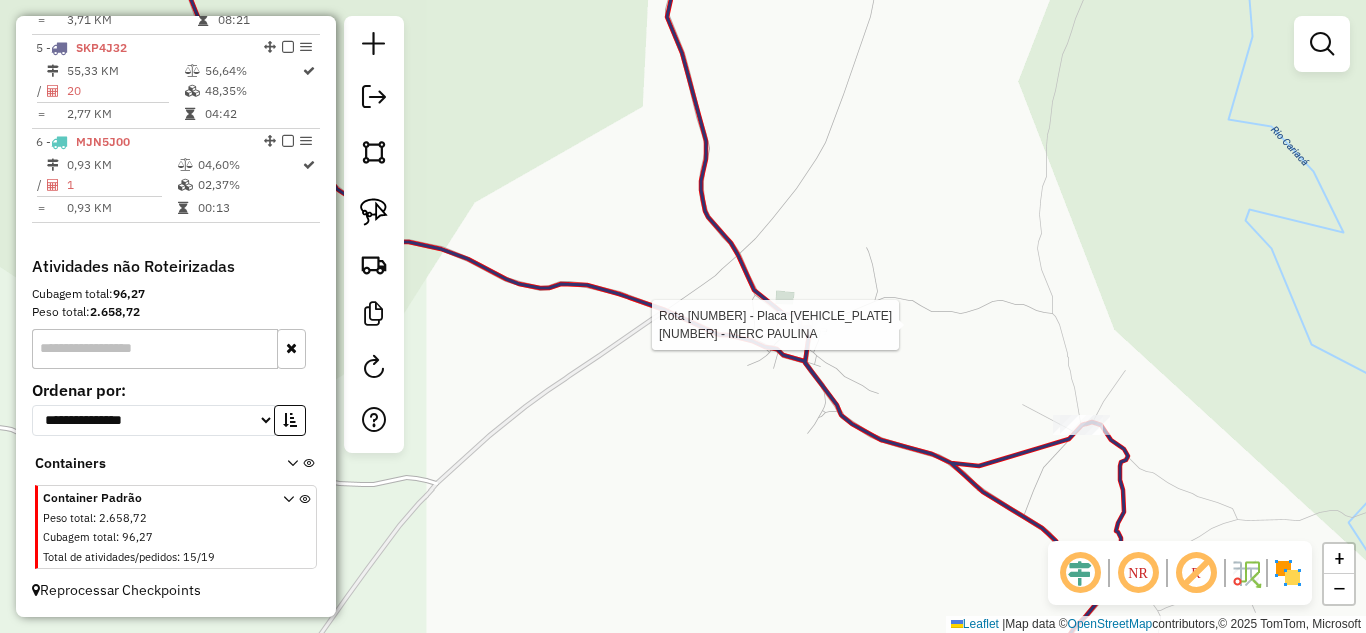 select on "*********" 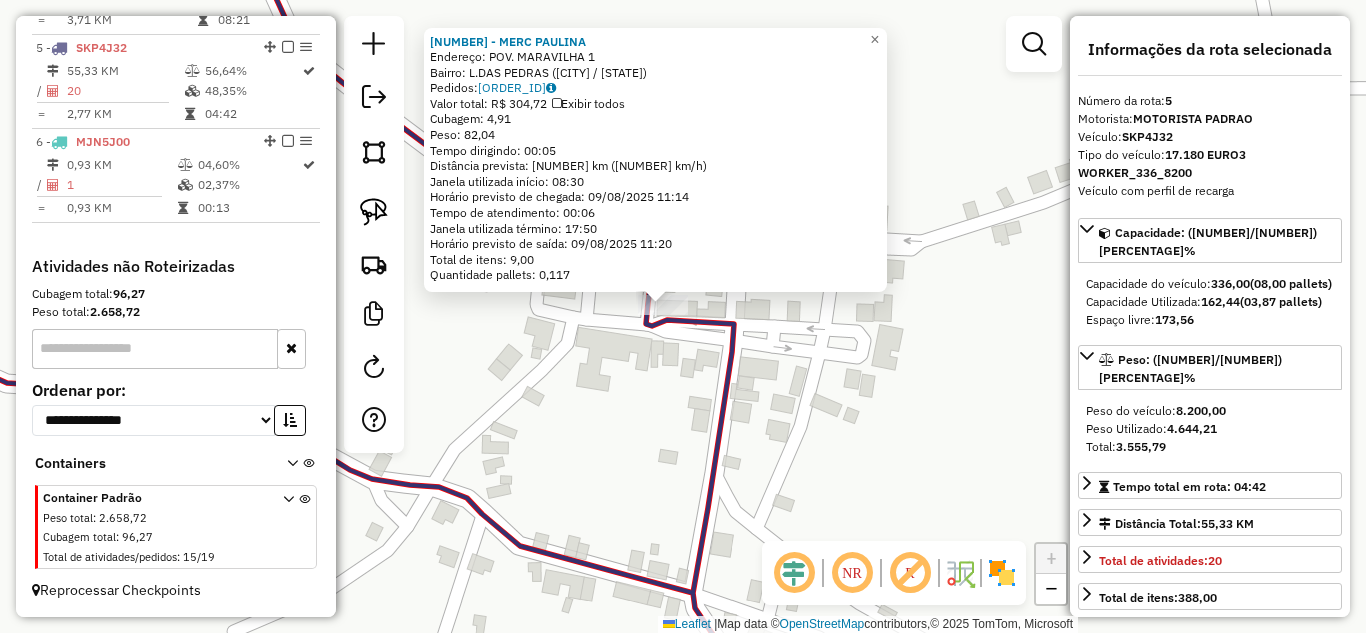 click 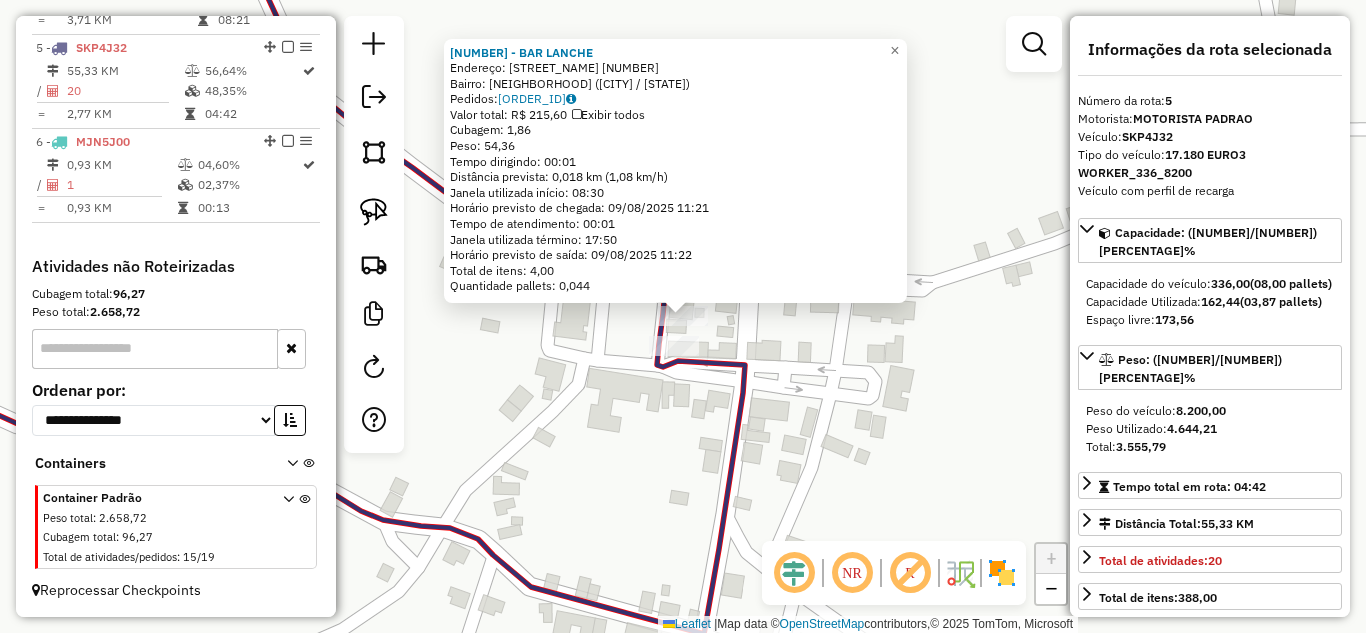 click on "816 - BAR LANCHE  Endereço:  monsenhor berenguer SN   Bairro: CENTRO (MONTE SANTO / BA)   Pedidos:  [NUMBER]   Valor total: R$ [NUMBER]   Exibir todos   Cubagem: [NUMBER]  Peso: [NUMBER]  Tempo dirigindo: [TIME]   Distância prevista: [NUMBER] km ([NUMBER] km/h)   Janela utilizada início: [TIME]   Horário previsto de chegada: [DATE] [TIME]   Tempo de atendimento: [TIME]   Janela utilizada término: [TIME]   Horário previsto de saída: [DATE] [TIME]   Total de itens: [NUMBER]   Quantidade pallets: [NUMBER]  × Janela de atendimento Grade de atendimento Capacidade Transportadoras Veículos Cliente Pedidos  Rotas Selecione os dias de semana para filtrar as janelas de atendimento  Seg   Ter   Qua   Qui   Sex   Sáb   Dom  Informe o período da janela de atendimento: De: Até:  Filtrar exatamente a janela do cliente  Considerar janela de atendimento padrão  Selecione os dias de semana para filtrar as grades de atendimento  Seg   Ter   Qua   Qui   Sex   Sáb   Dom   Considerar clientes sem dia de atendimento cadastrado  De:   De:" 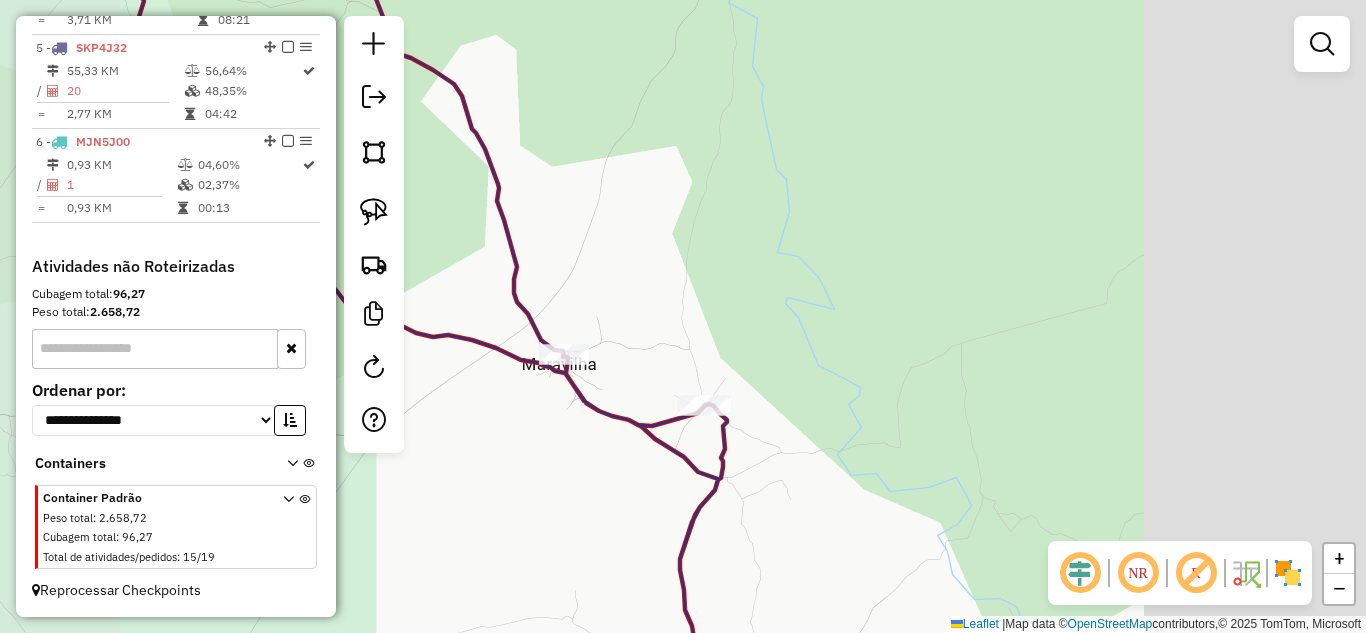click on "Janela de atendimento Grade de atendimento Capacidade Transportadoras Veículos Cliente Pedidos  Rotas Selecione os dias de semana para filtrar as janelas de atendimento  Seg   Ter   Qua   Qui   Sex   Sáb   Dom  Informe o período da janela de atendimento: De: Até:  Filtrar exatamente a janela do cliente  Considerar janela de atendimento padrão  Selecione os dias de semana para filtrar as grades de atendimento  Seg   Ter   Qua   Qui   Sex   Sáb   Dom   Considerar clientes sem dia de atendimento cadastrado  Clientes fora do dia de atendimento selecionado Filtrar as atividades entre os valores definidos abaixo:  Peso mínimo:   Peso máximo:   Cubagem mínima:   Cubagem máxima:   De:   Até:  Filtrar as atividades entre o tempo de atendimento definido abaixo:  De:   Até:   Considerar capacidade total dos clientes não roteirizados Transportadora: Selecione um ou mais itens Tipo de veículo: Selecione um ou mais itens Veículo: Selecione um ou mais itens Motorista: Selecione um ou mais itens Nome: Rótulo:" 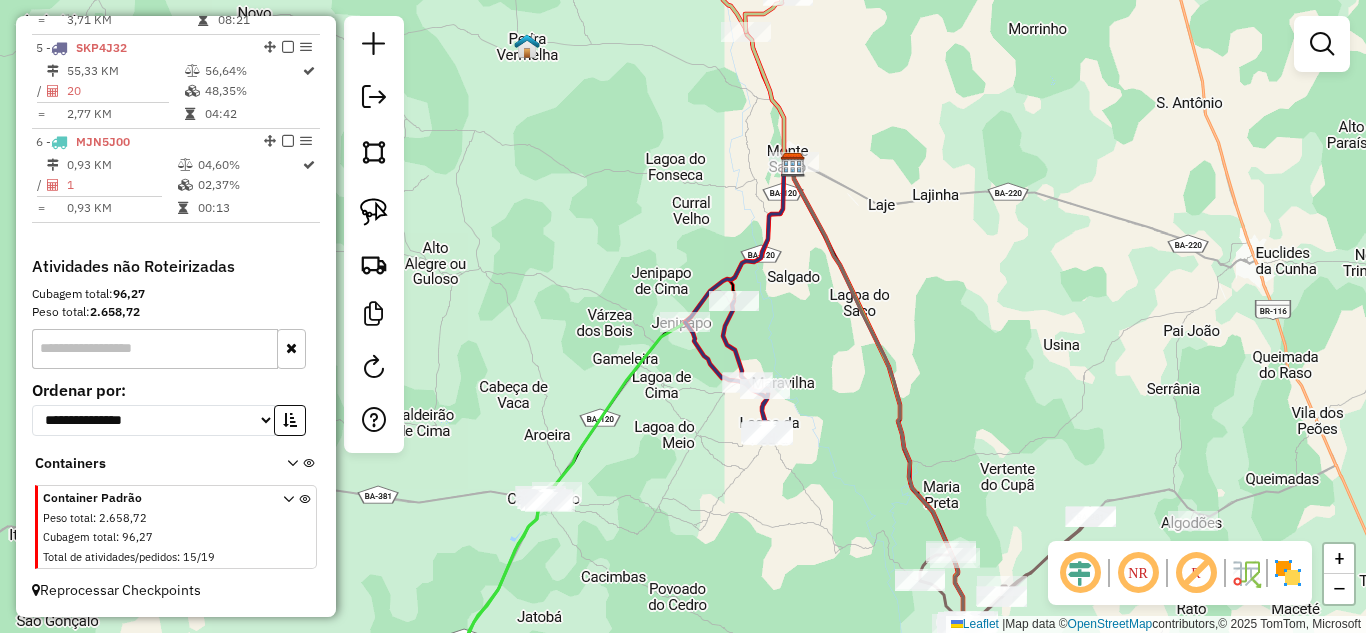 drag, startPoint x: 808, startPoint y: 338, endPoint x: 807, endPoint y: 180, distance: 158.00316 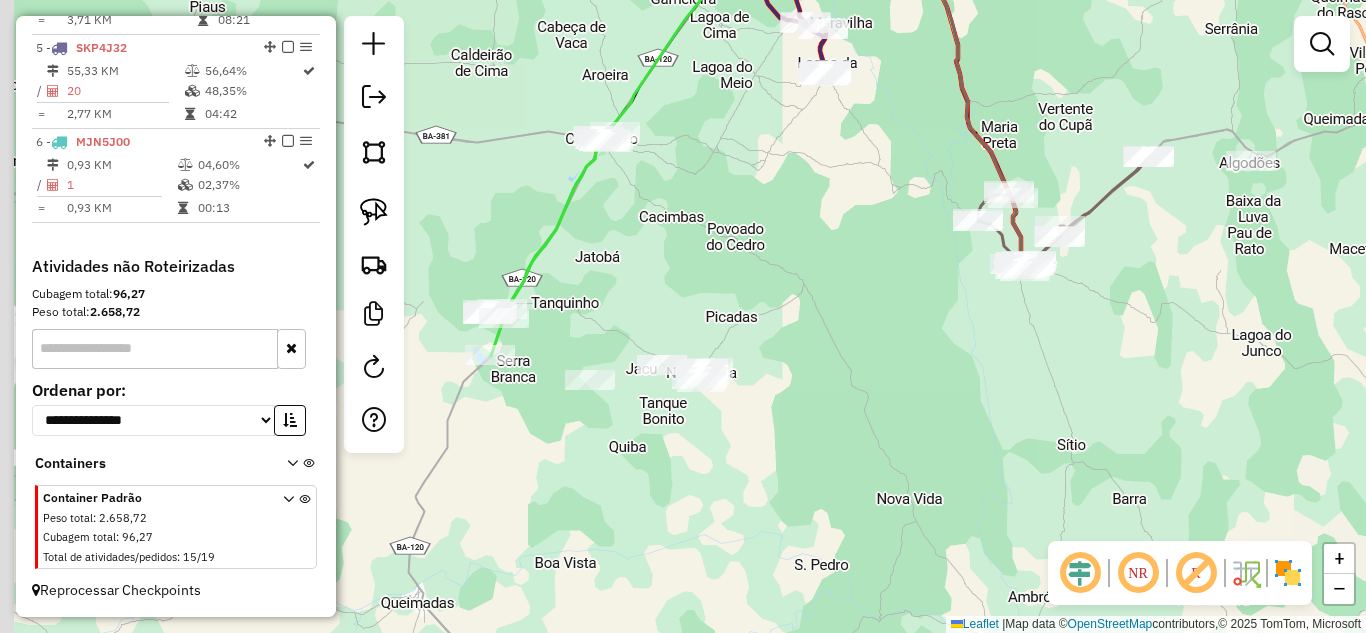 drag, startPoint x: 709, startPoint y: 421, endPoint x: 731, endPoint y: 278, distance: 144.6824 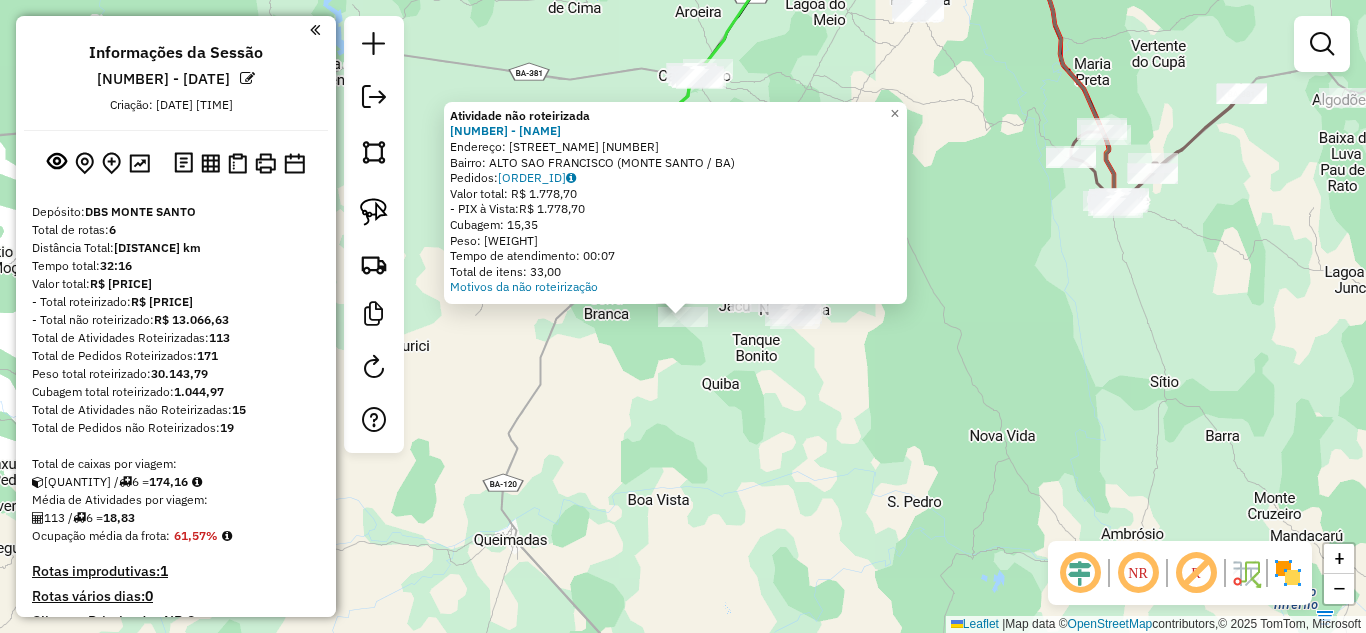 scroll, scrollTop: 0, scrollLeft: 0, axis: both 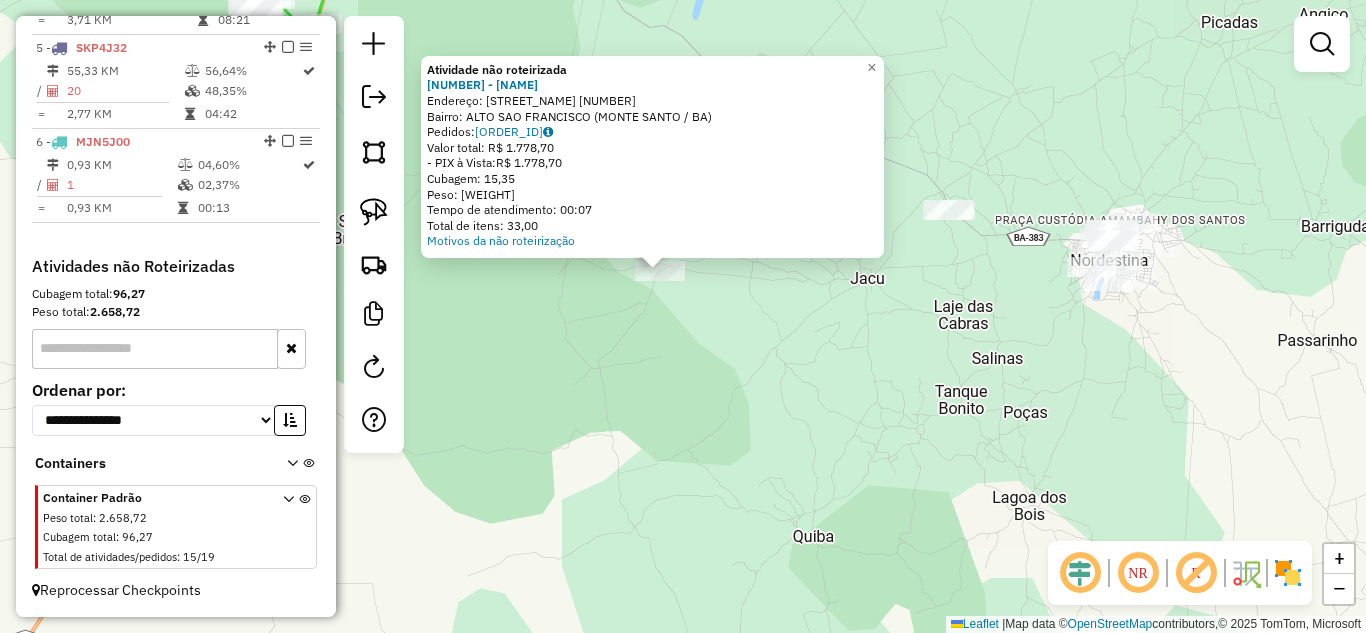 click on "Atividade não roteirizada [NUMBER] - [NAME]  Endereço: [STREET_NAME]   Bairro: [BAIRRO] ([CITY] / [STATE])   Pedidos:  [ORDER_ID]   Valor total: [CURRENCY] [AMOUNT]   - PIX à Vista:  [CURRENCY] [AMOUNT]   Cubagem: [CUBAGE]   Peso: [WEIGHT]   Tempo de atendimento: [TIME]   Total de itens: [ITEMS]  Motivos da não roteirização × Janela de atendimento Grade de atendimento Capacidade Transportadoras Veículos Cliente Pedidos  Rotas Selecione os dias de semana para filtrar as janelas de atendimento  Seg   Ter   Qua   Qui   Sex   Sáb   Dom  Informe o período da janela de atendimento: De: Até:  Filtrar exatamente a janela do cliente  Considerar janela de atendimento padrão  Selecione os dias de semana para filtrar as grades de atendimento  Seg   Ter   Qua   Qui   Sex   Sáb   Dom   Considerar clientes sem dia de atendimento cadastrado  Clientes fora do dia de atendimento selecionado Filtrar as atividades entre os valores definidos abaixo:  Peso mínimo:   Peso máximo:   Cubagem mínima:   Cubagem máxima:" 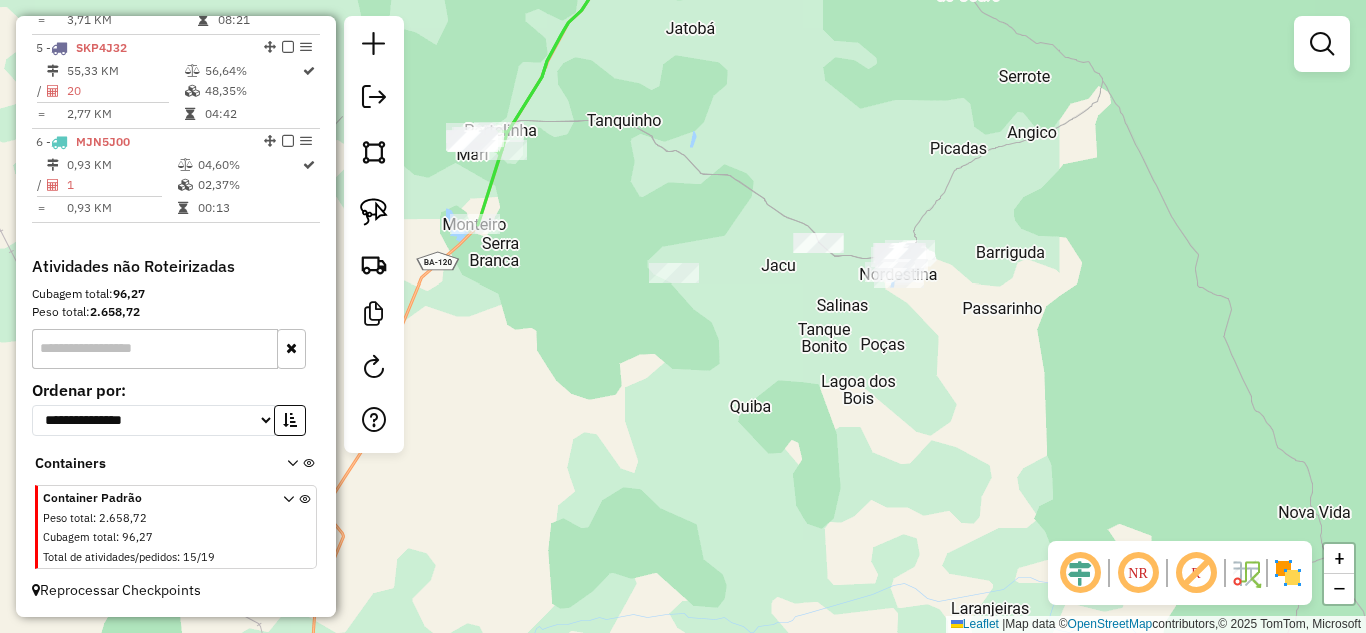 drag, startPoint x: 805, startPoint y: 143, endPoint x: 834, endPoint y: 526, distance: 384.09634 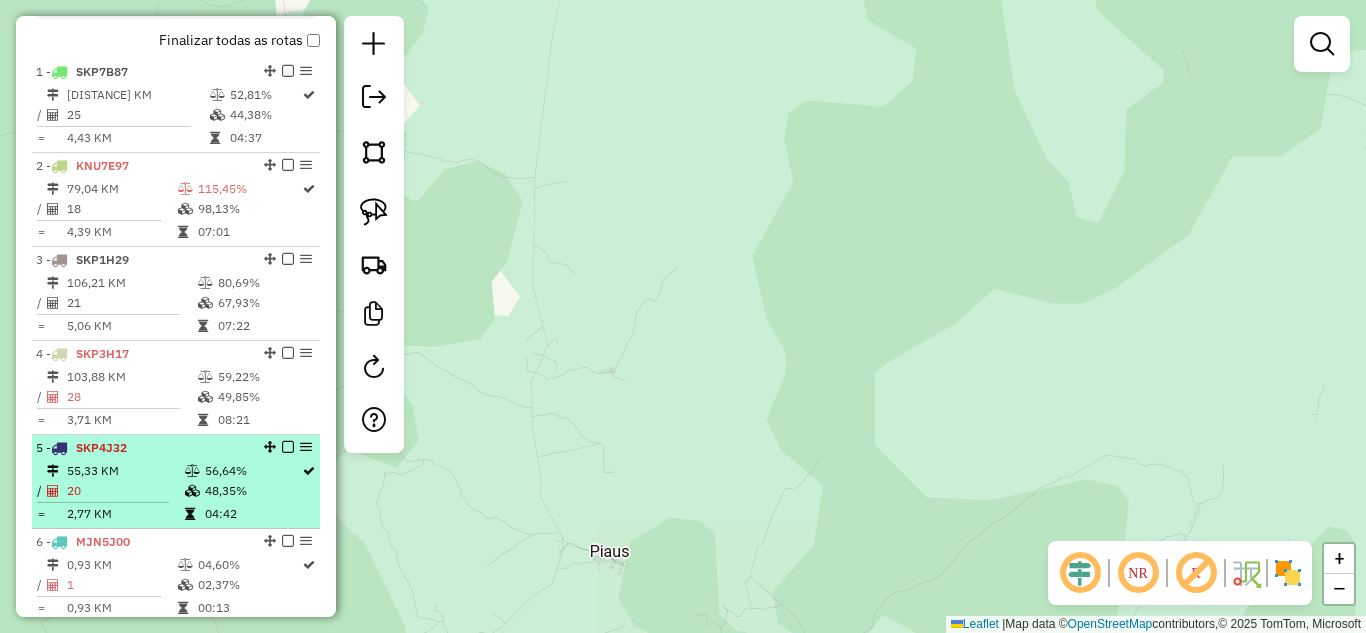 scroll, scrollTop: 664, scrollLeft: 0, axis: vertical 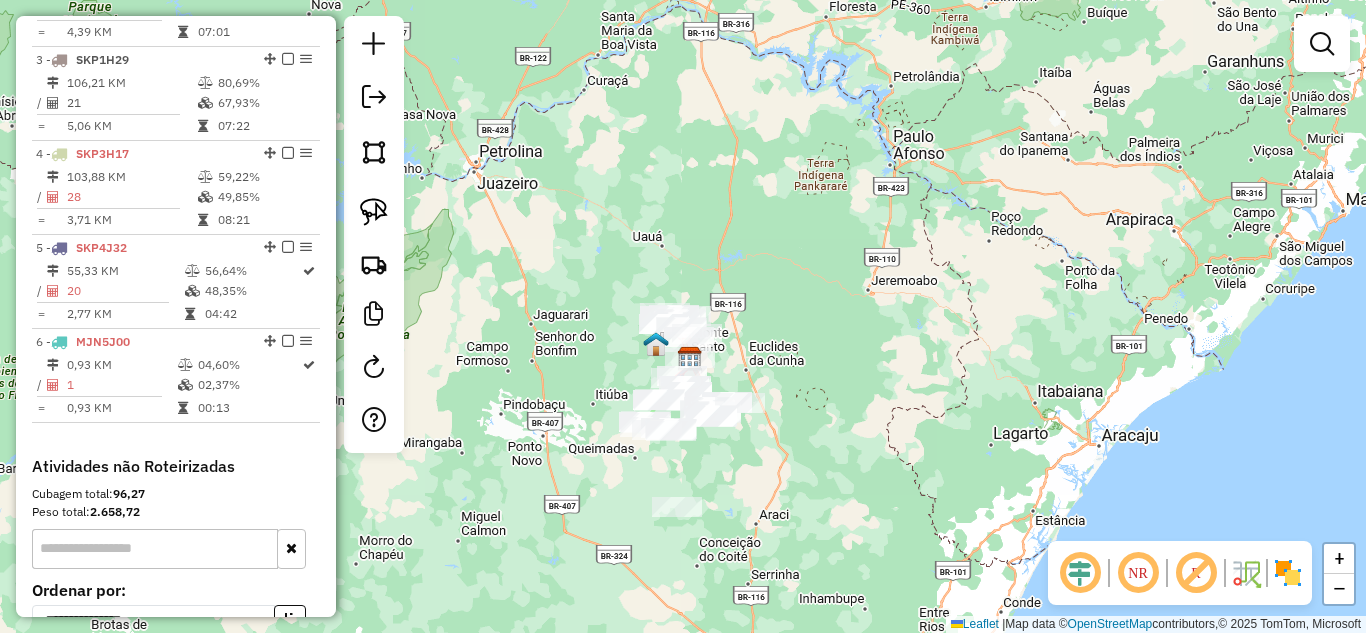 drag, startPoint x: 757, startPoint y: 535, endPoint x: 780, endPoint y: 429, distance: 108.46658 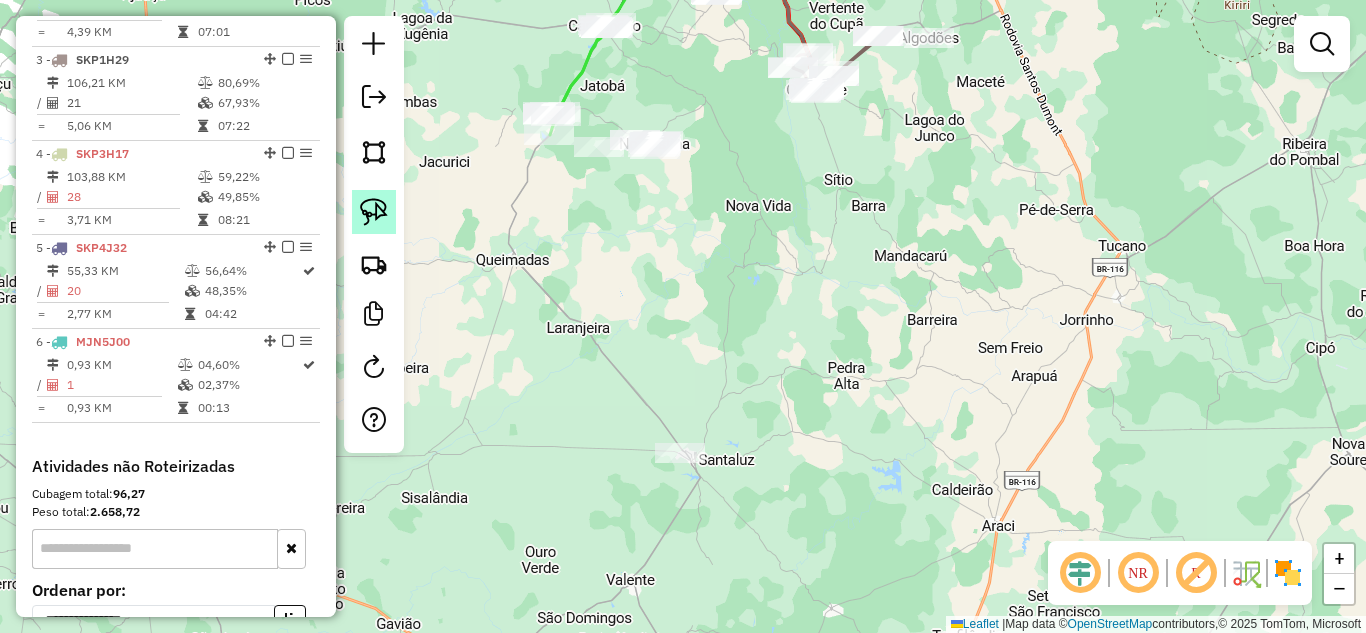 click 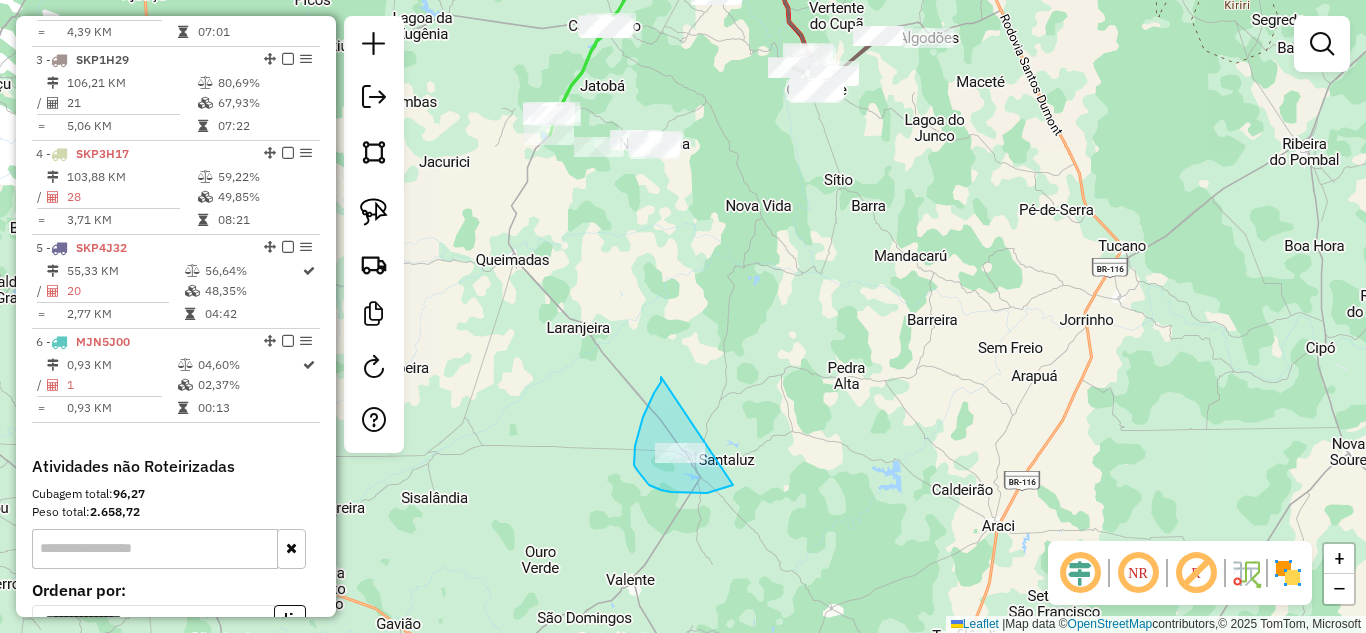 drag, startPoint x: 661, startPoint y: 377, endPoint x: 760, endPoint y: 461, distance: 129.8345 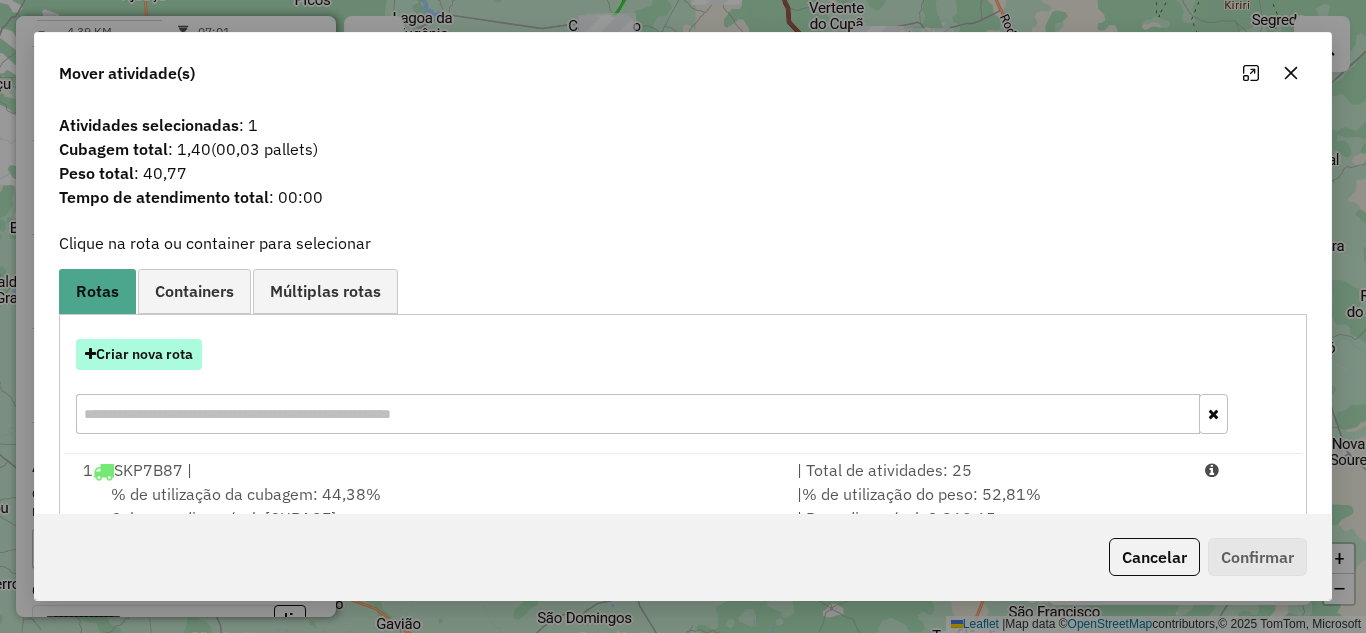 click on "Criar nova rota" at bounding box center [139, 354] 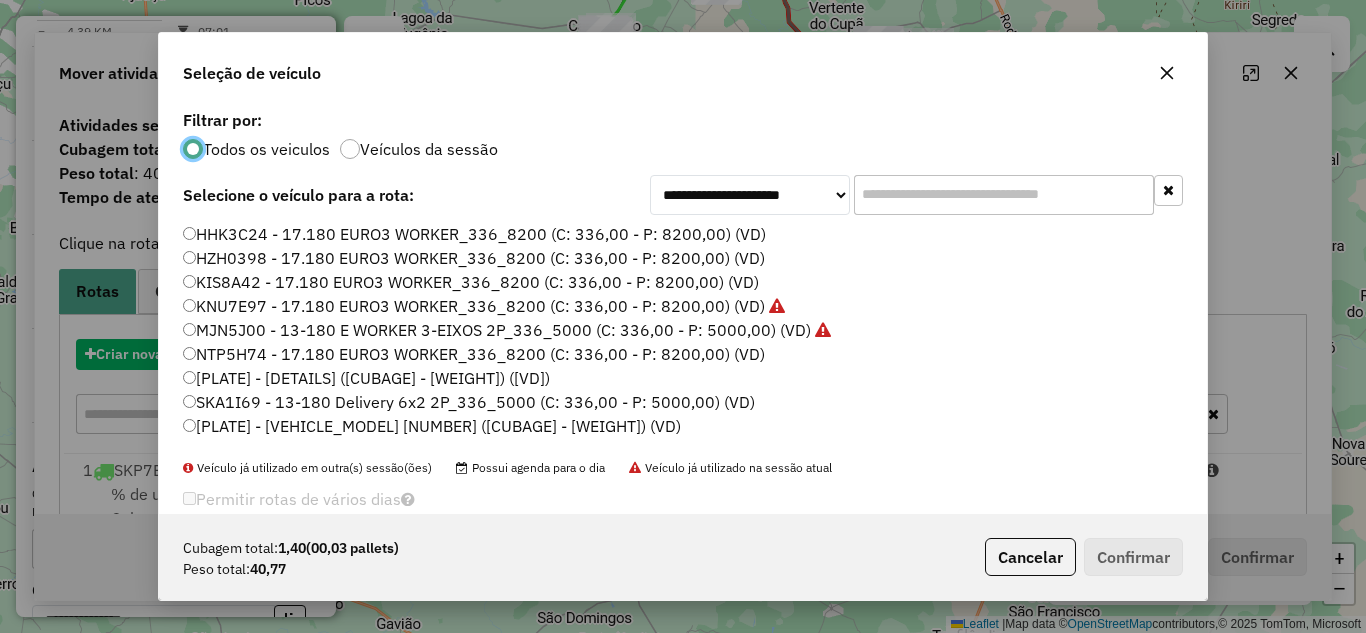 scroll, scrollTop: 11, scrollLeft: 6, axis: both 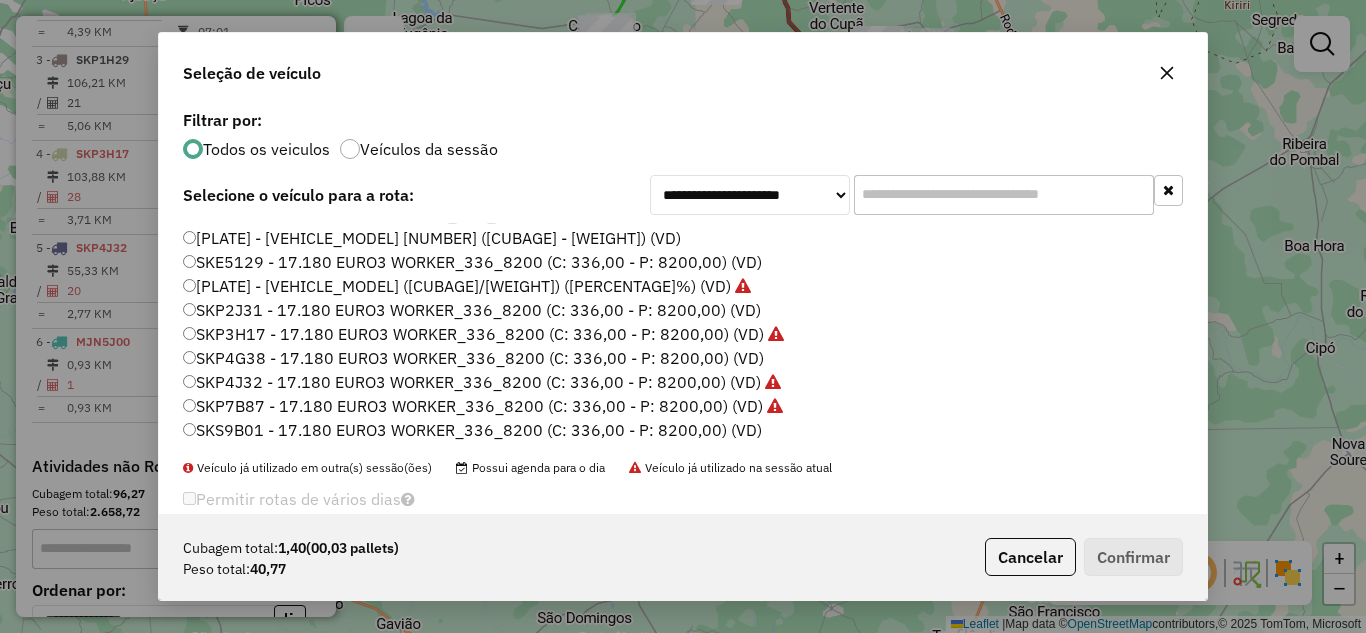click on "SKP3H17 - 17.180 EURO3 WORKER_336_8200 (C: 336,00 - P: 8200,00) (VD)" 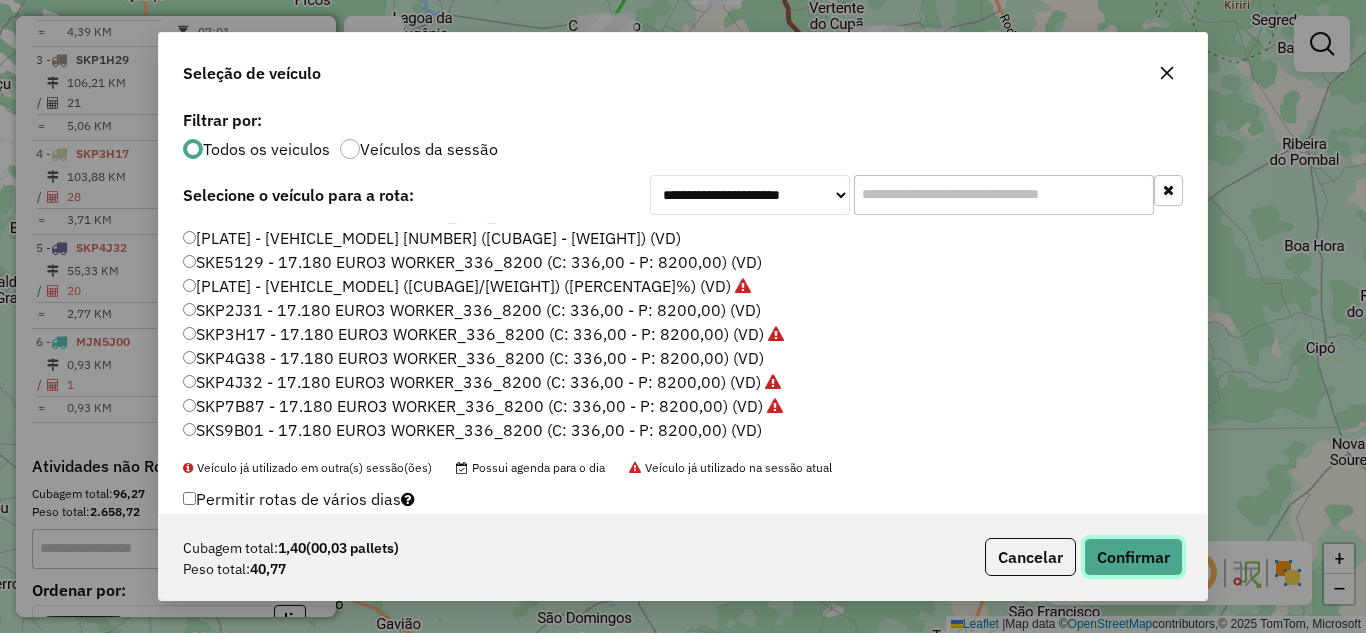 click on "Confirmar" 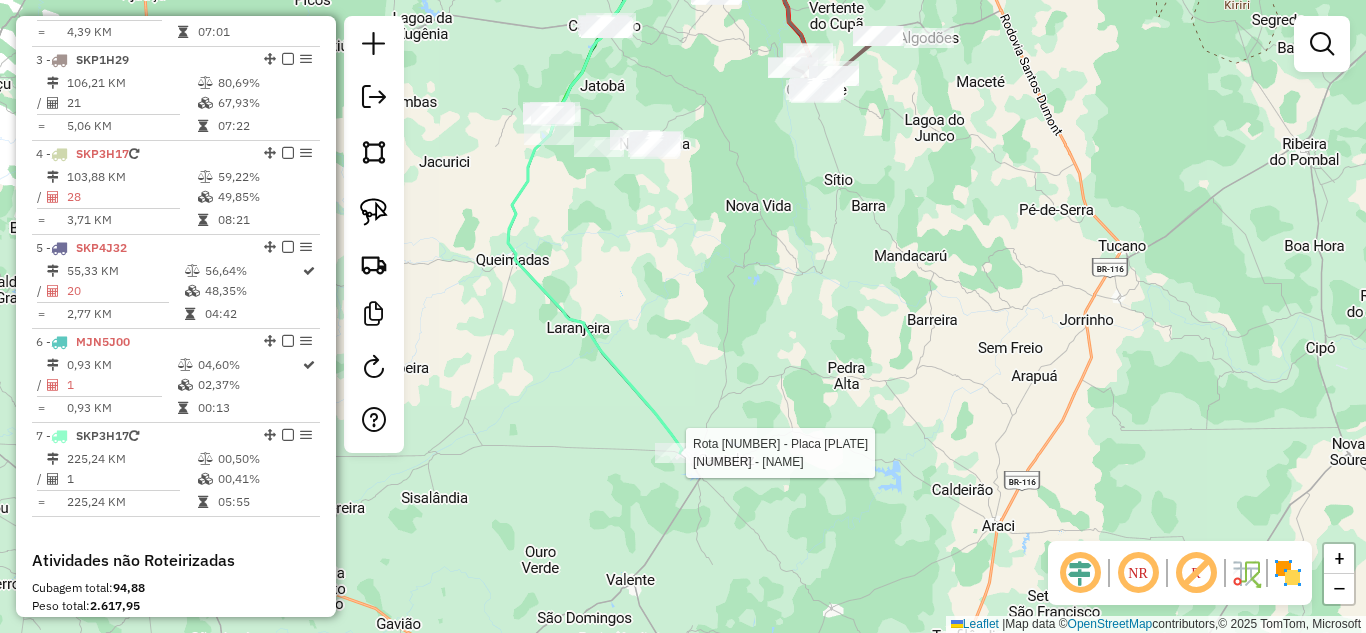 click 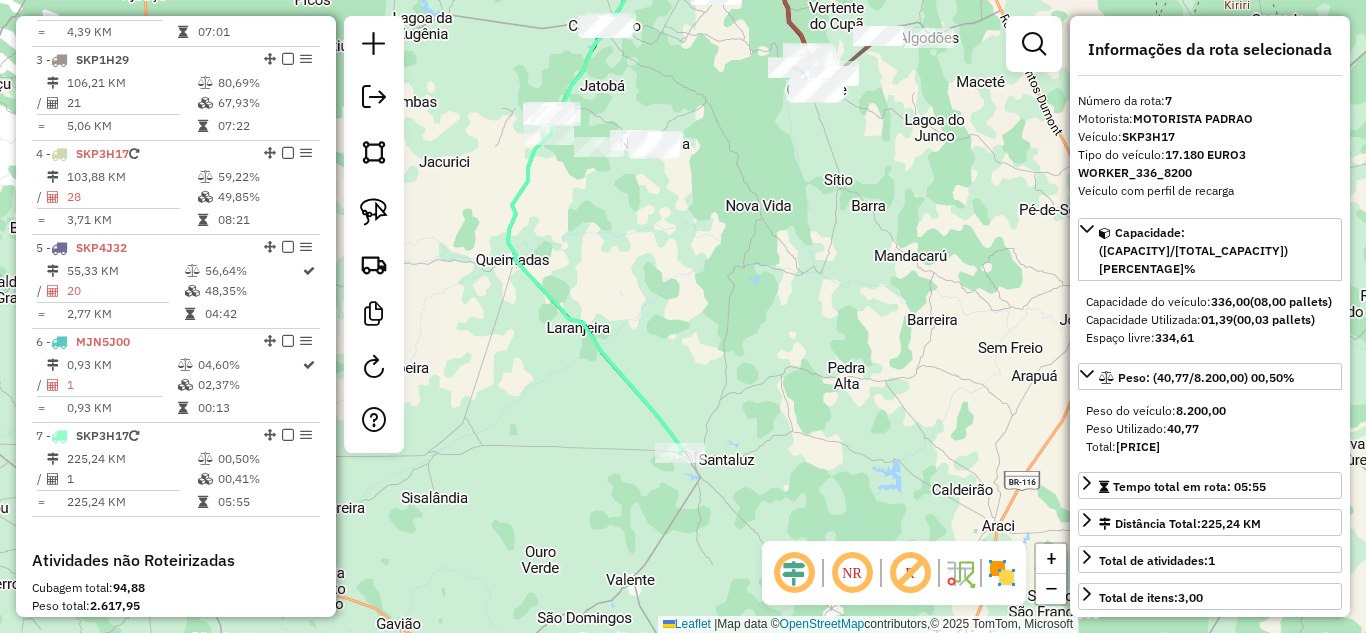 scroll, scrollTop: 1225, scrollLeft: 0, axis: vertical 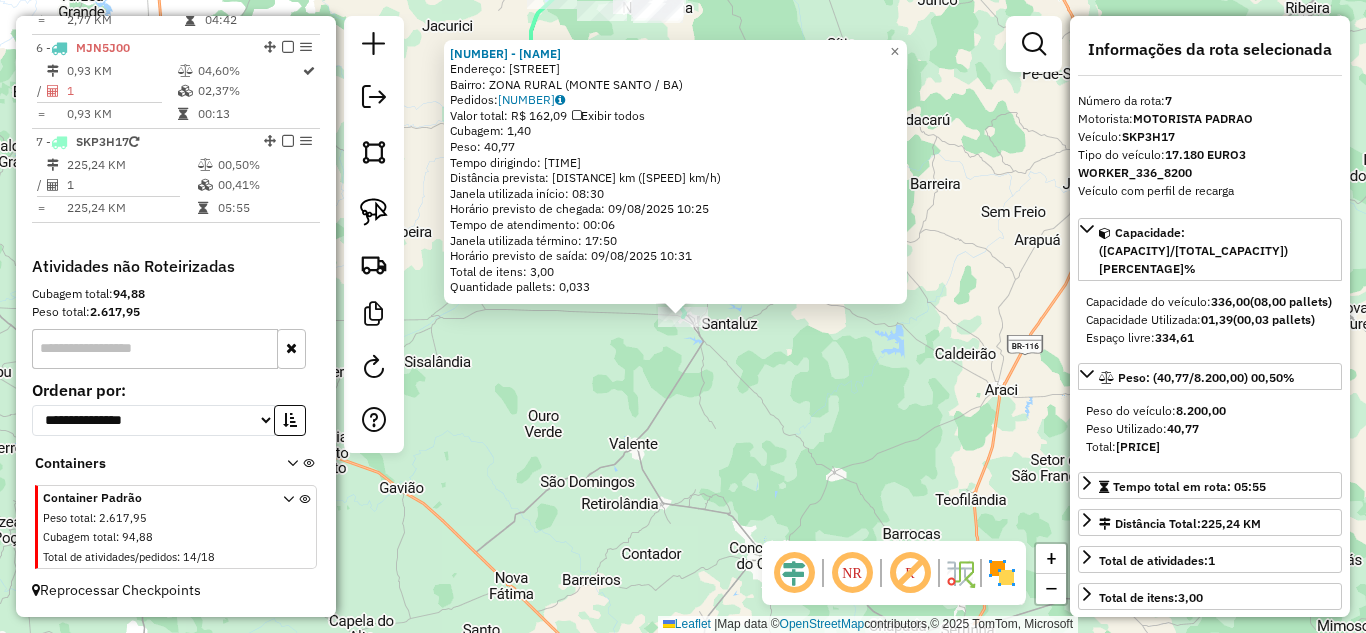 click on "Rota 7 - Placa SKP3H17  108 - OPEN BAR COIQUI 108 - OPEN BAR COIQUI  Endereço:  FAZ. COIQUI 1   Bairro: ZONA RURAL (MONTE SANTO / BA)   Pedidos:  08068437   Valor total: R$ 162,09   Exibir todos   Cubagem: 1,40  Peso: 40,77  Tempo dirigindo: 02:55   Distância prevista: 112,678 km (38,63 km/h)   Janela utilizada início: 08:30   Horário previsto de chegada: 09/08/2025 10:25   Tempo de atendimento: 00:06   Janela utilizada término: 17:50   Horário previsto de saída: 09/08/2025 10:31   Total de itens: 3,00   Quantidade pallets: 0,033  × Janela de atendimento Grade de atendimento Capacidade Transportadoras Veículos Cliente Pedidos  Rotas Selecione os dias de semana para filtrar as janelas de atendimento  Seg   Ter   Qua   Qui   Sex   Sáb   Dom  Informe o período da janela de atendimento: De: Até:  Filtrar exatamente a janela do cliente  Considerar janela de atendimento padrão  Selecione os dias de semana para filtrar as grades de atendimento  Seg   Ter   Qua   Qui   Sex   Sáb   Dom   Peso mínimo:  +" 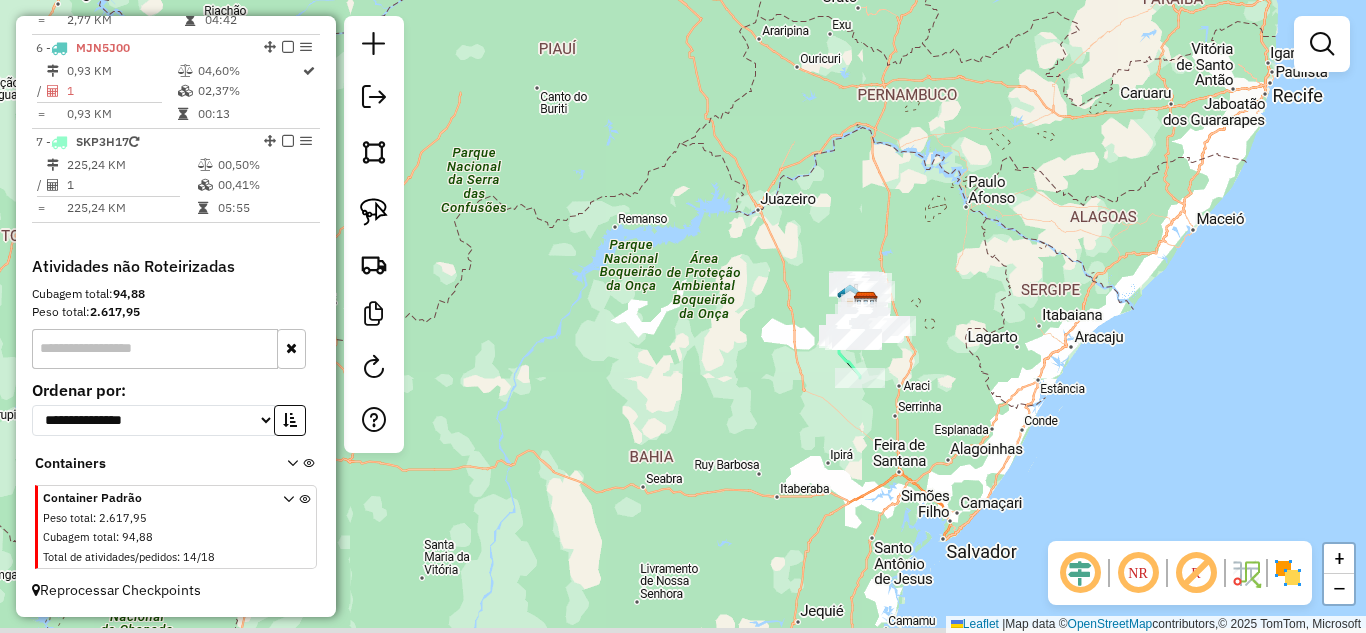 drag, startPoint x: 919, startPoint y: 429, endPoint x: 876, endPoint y: 399, distance: 52.43091 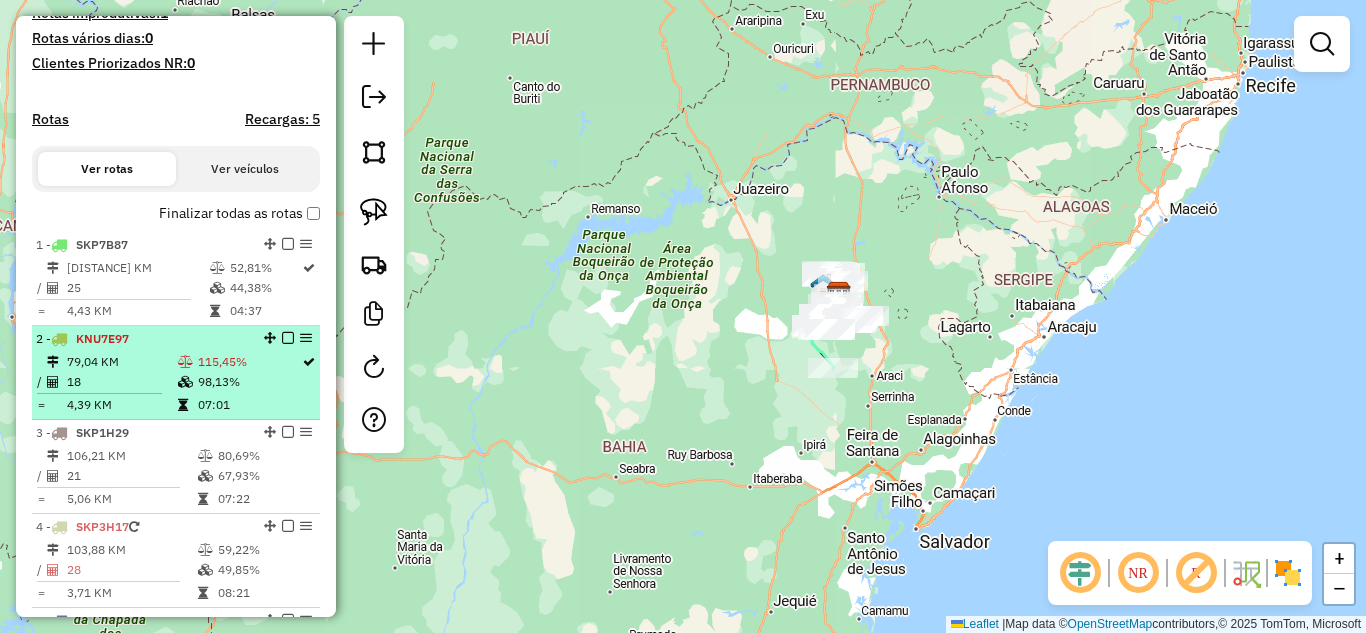 scroll, scrollTop: 891, scrollLeft: 0, axis: vertical 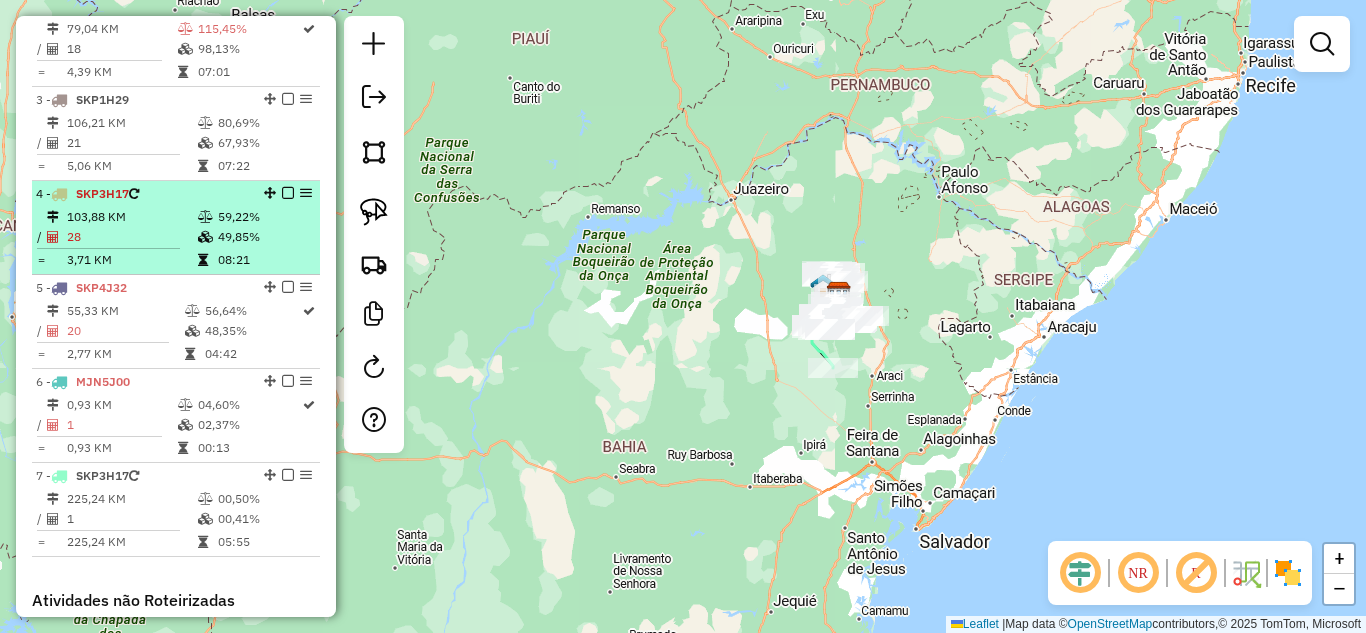 click on "28" at bounding box center (131, 237) 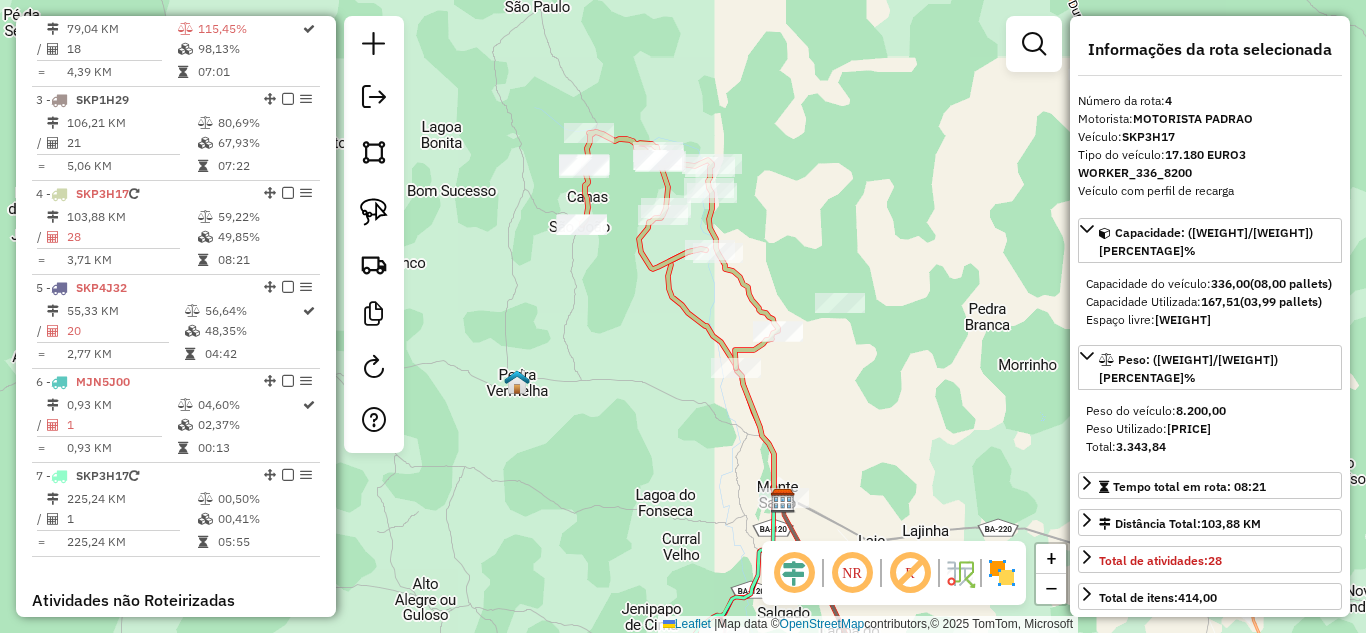 drag, startPoint x: 597, startPoint y: 414, endPoint x: 510, endPoint y: -34, distance: 456.36935 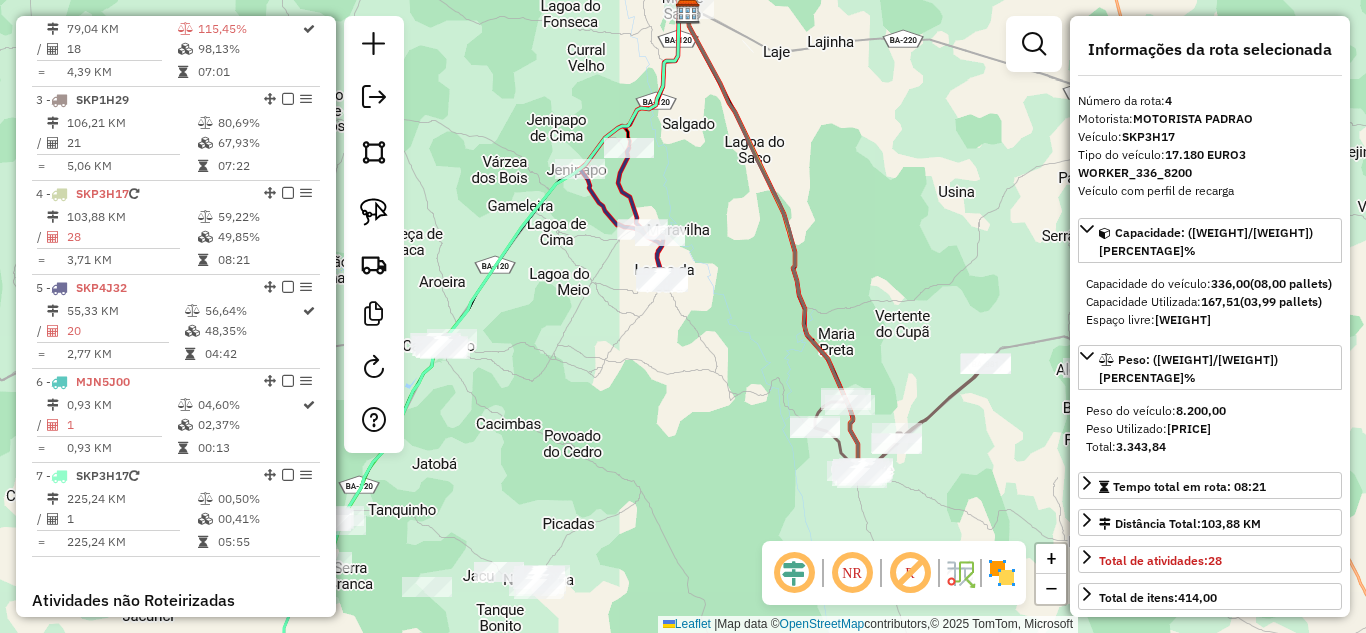 drag, startPoint x: 678, startPoint y: 480, endPoint x: 835, endPoint y: 142, distance: 372.6835 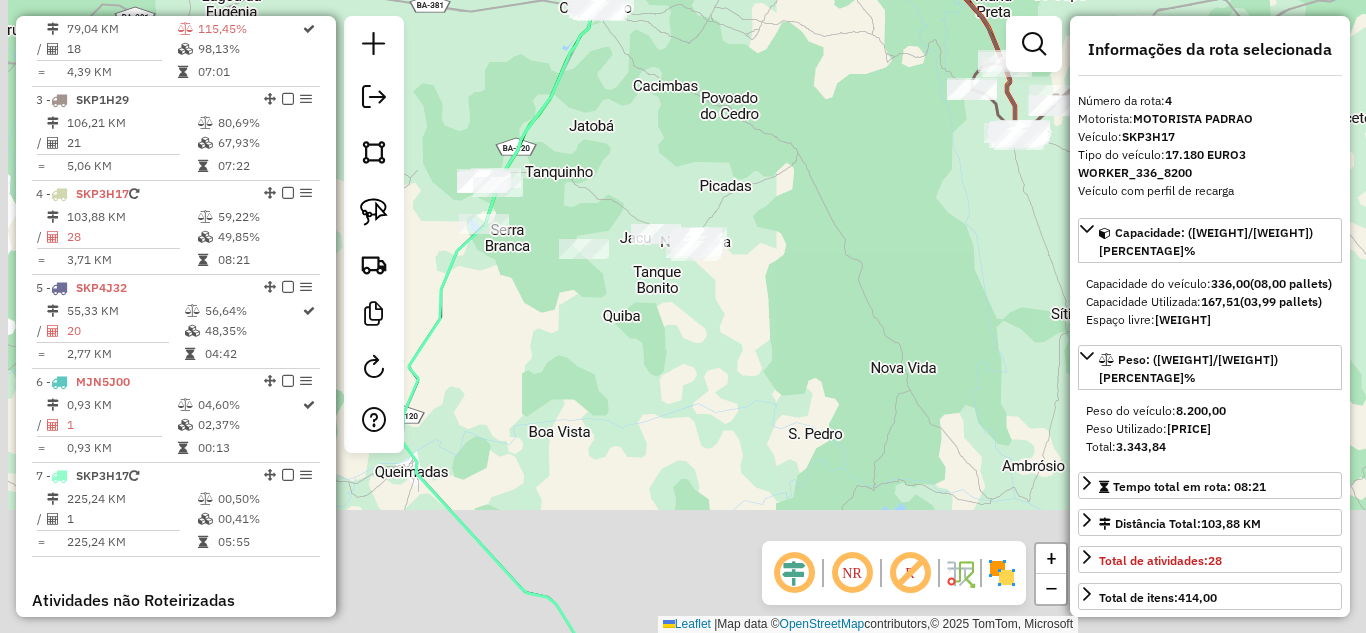 drag, startPoint x: 706, startPoint y: 507, endPoint x: 655, endPoint y: 161, distance: 349.73846 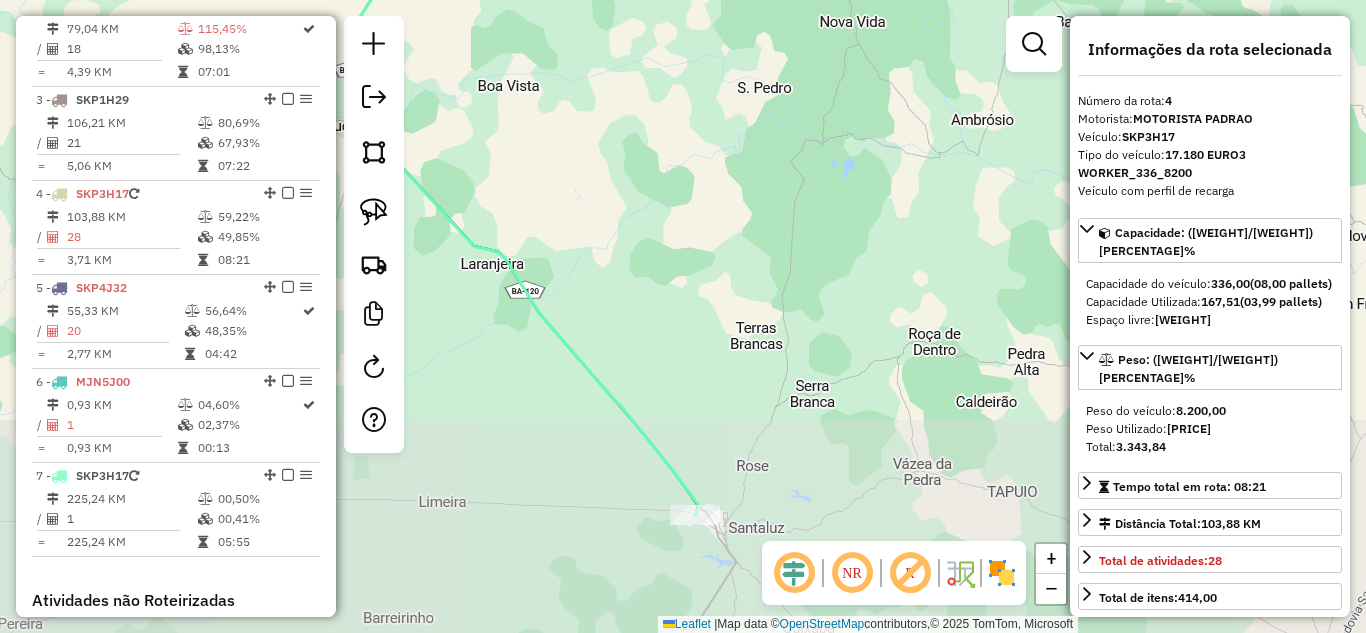 drag, startPoint x: 577, startPoint y: 406, endPoint x: 648, endPoint y: 491, distance: 110.751976 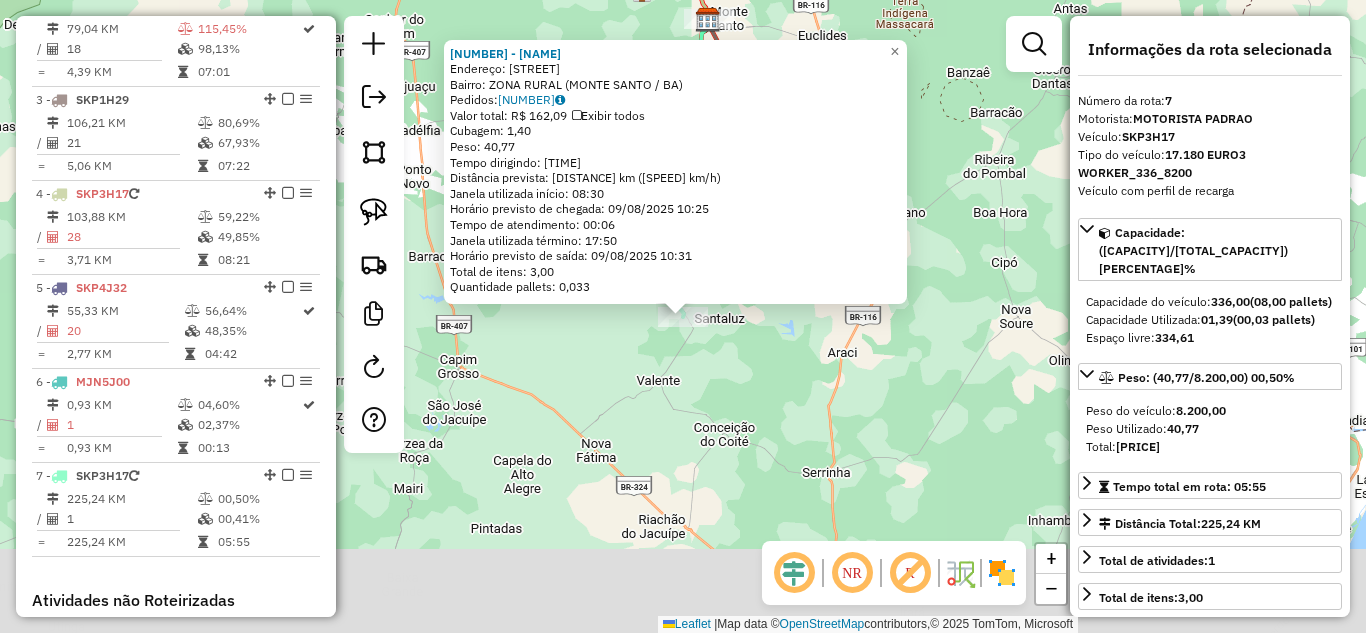 scroll, scrollTop: 1225, scrollLeft: 0, axis: vertical 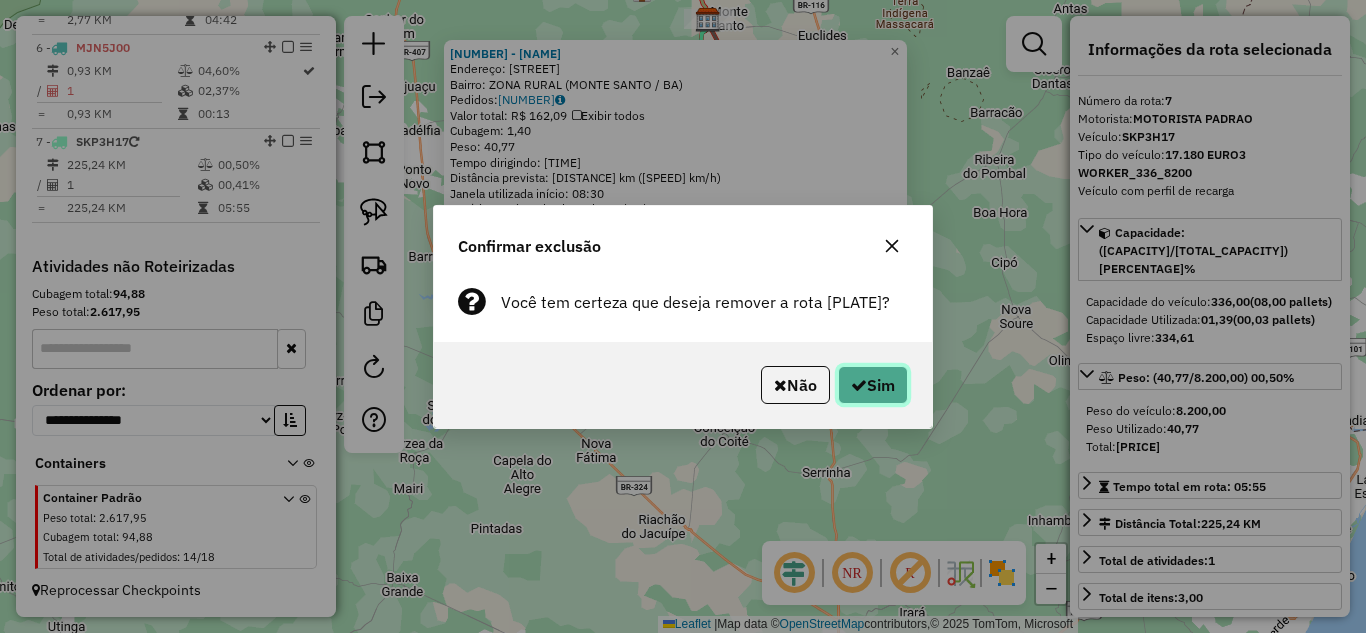 click on "Sim" 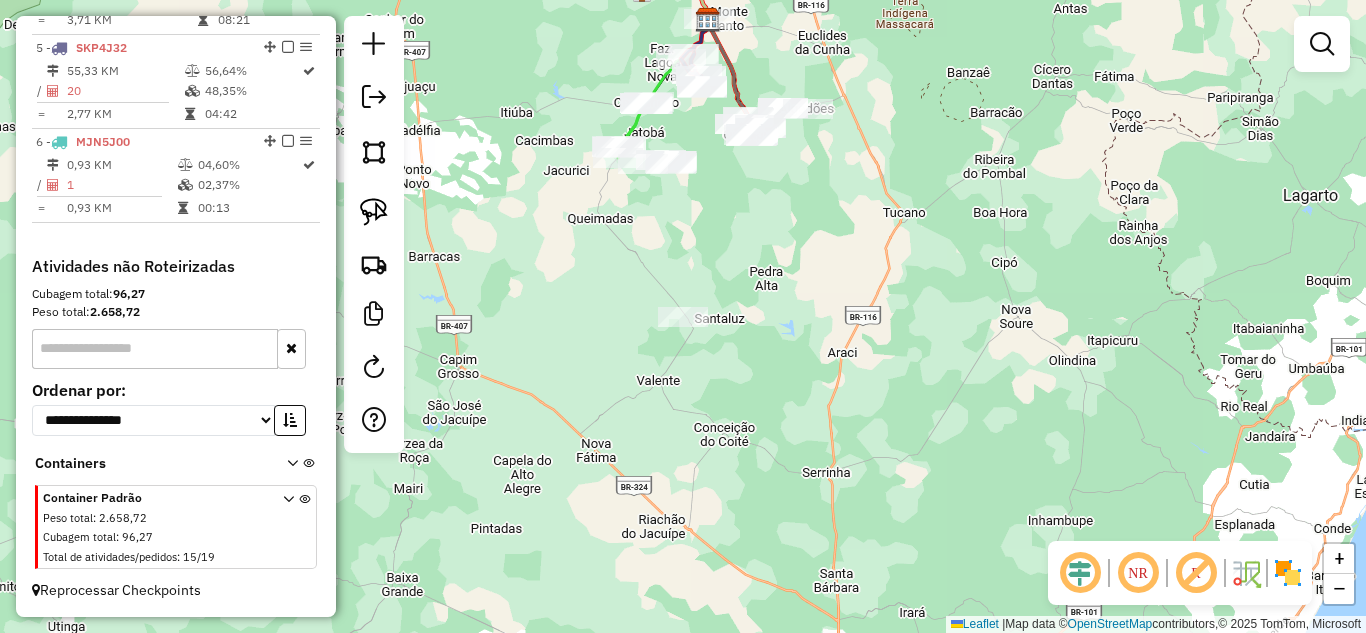 scroll, scrollTop: 1131, scrollLeft: 0, axis: vertical 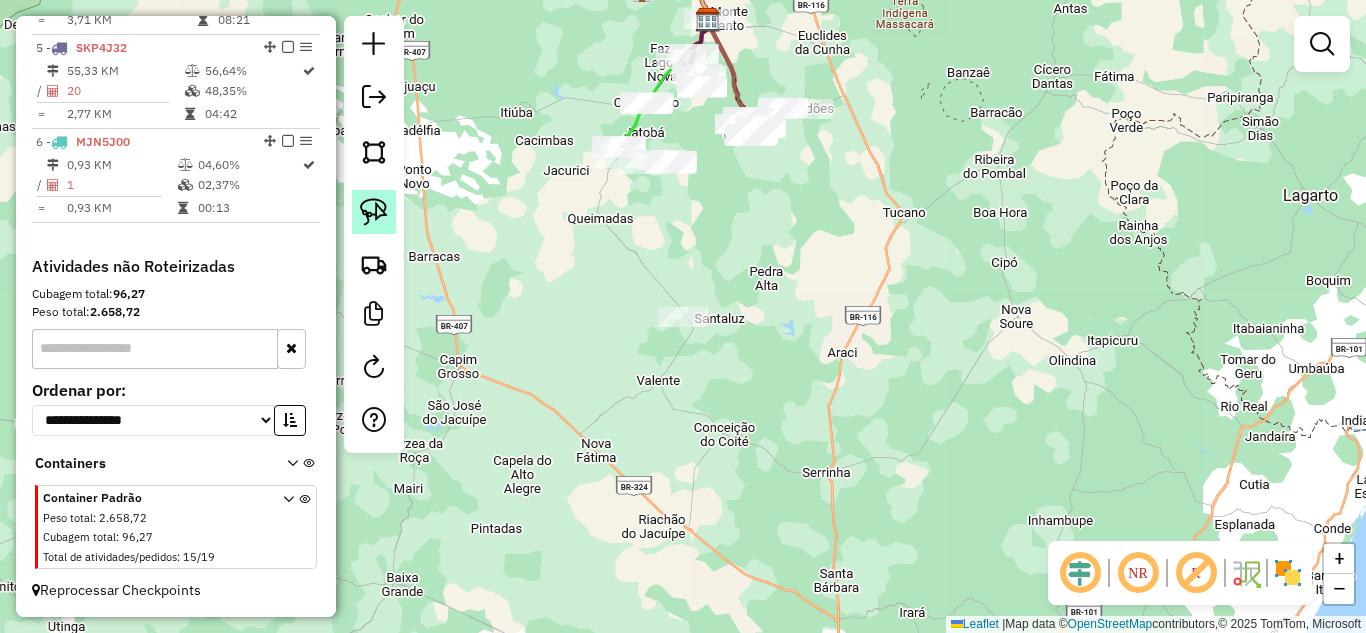 click 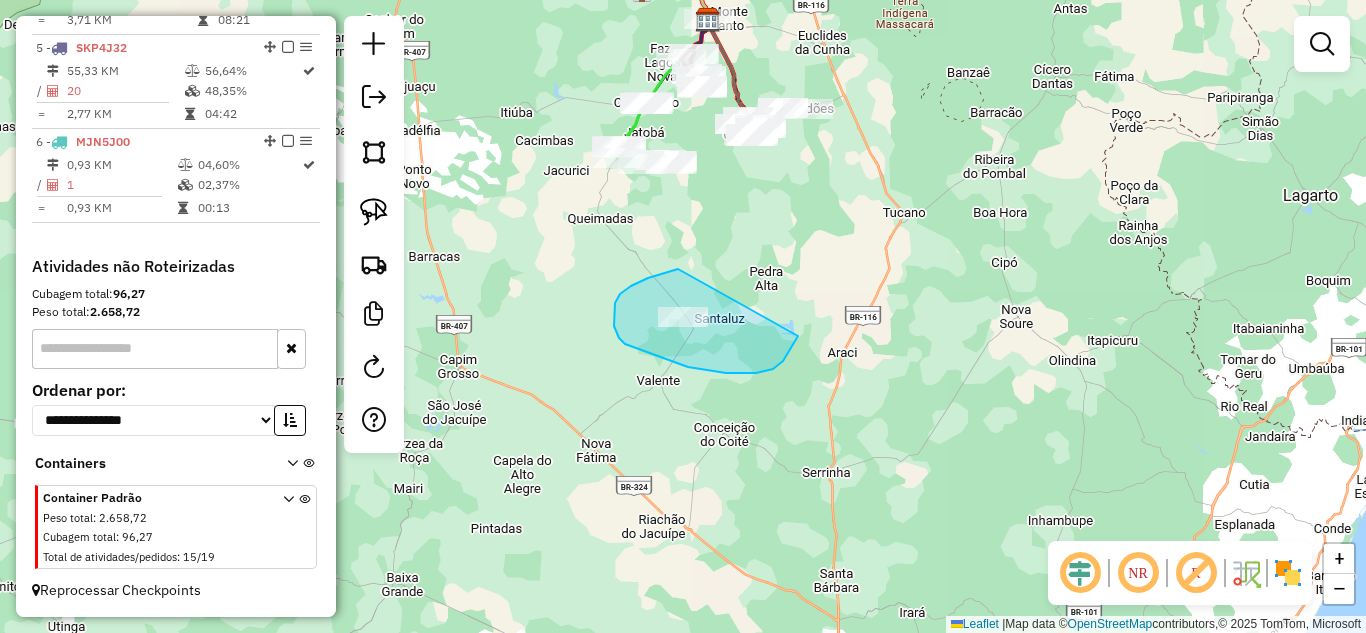 drag, startPoint x: 615, startPoint y: 303, endPoint x: 798, endPoint y: 335, distance: 185.77675 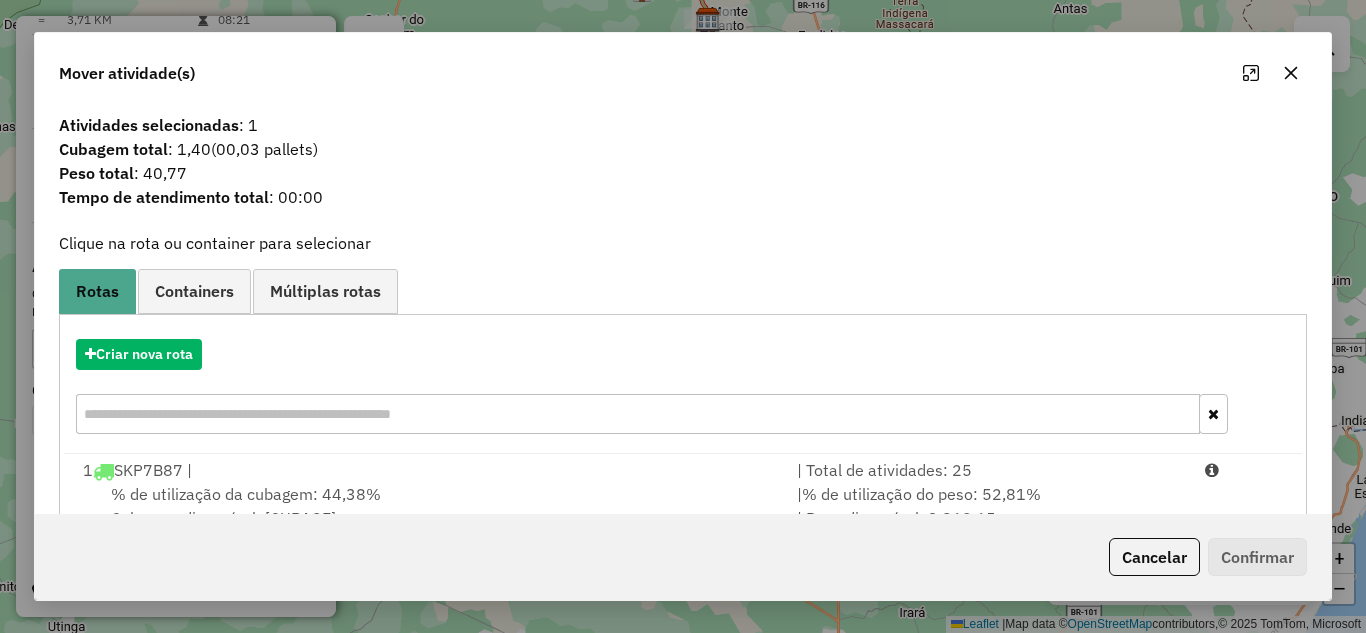 scroll, scrollTop: 86, scrollLeft: 0, axis: vertical 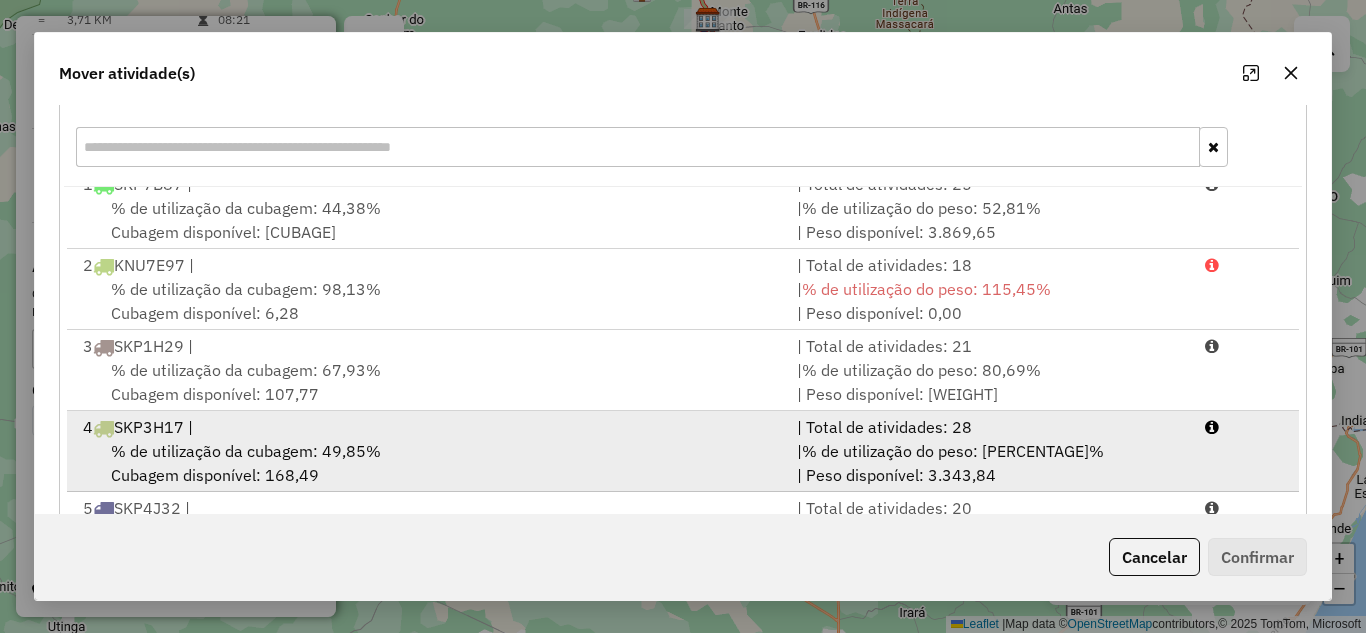 click on "4  SKP3H17 |" at bounding box center [428, 427] 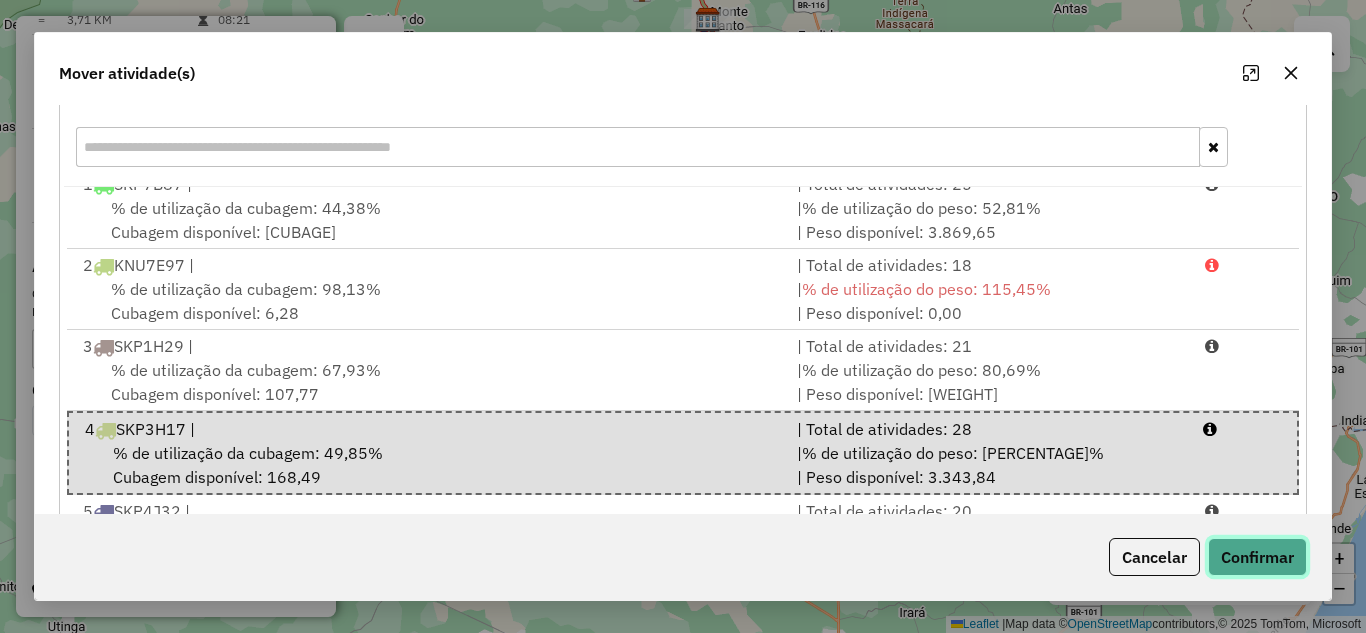 click on "Confirmar" 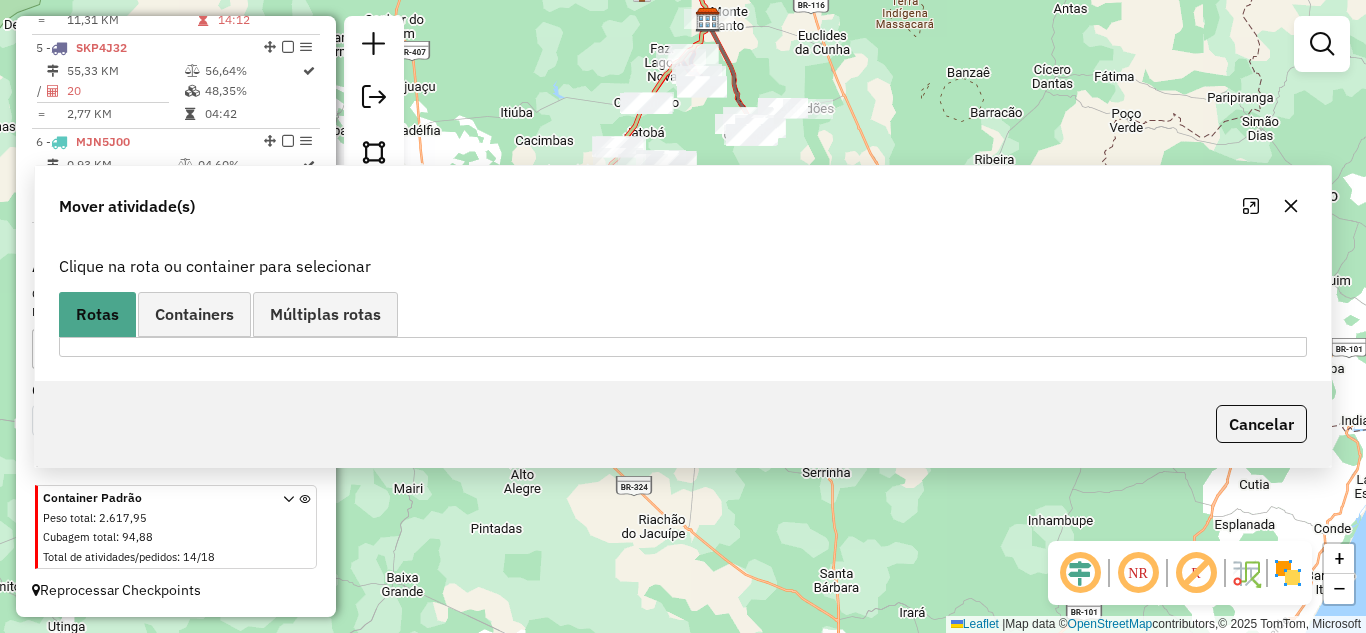scroll, scrollTop: 0, scrollLeft: 0, axis: both 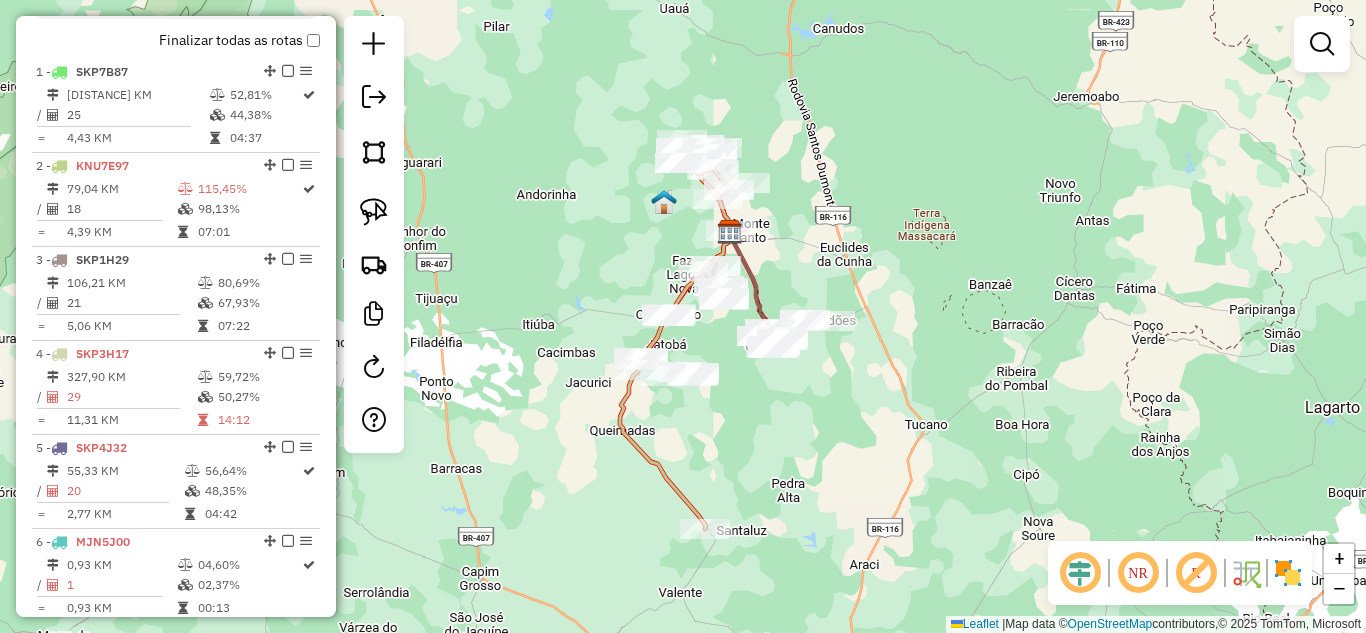 drag, startPoint x: 819, startPoint y: 232, endPoint x: 841, endPoint y: 454, distance: 223.08743 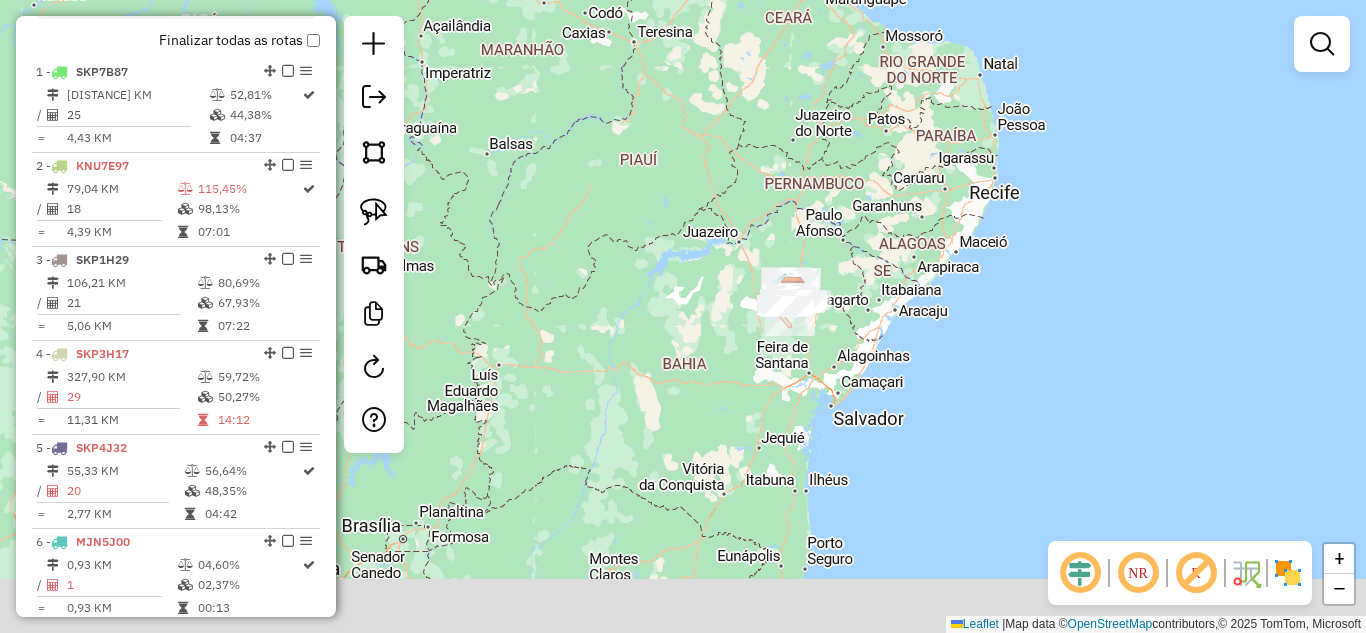 drag, startPoint x: 871, startPoint y: 435, endPoint x: 868, endPoint y: 295, distance: 140.03214 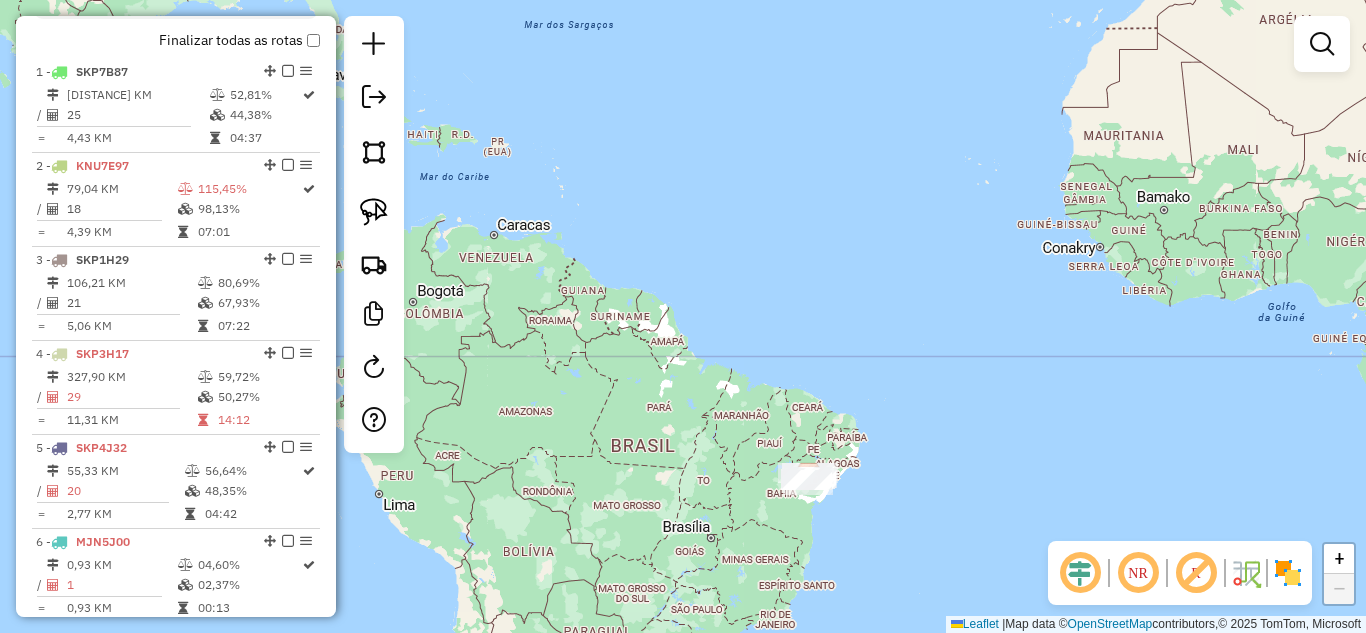 drag, startPoint x: 935, startPoint y: 242, endPoint x: 960, endPoint y: 309, distance: 71.51224 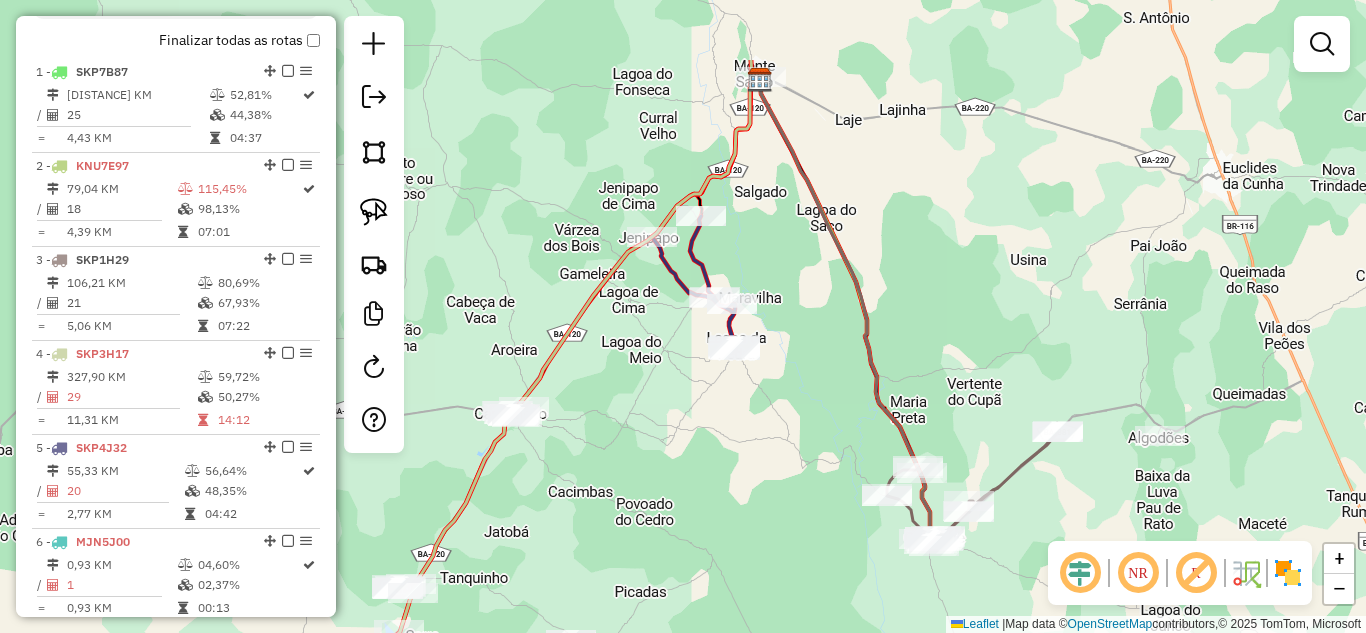 drag, startPoint x: 796, startPoint y: 287, endPoint x: 949, endPoint y: 363, distance: 170.83618 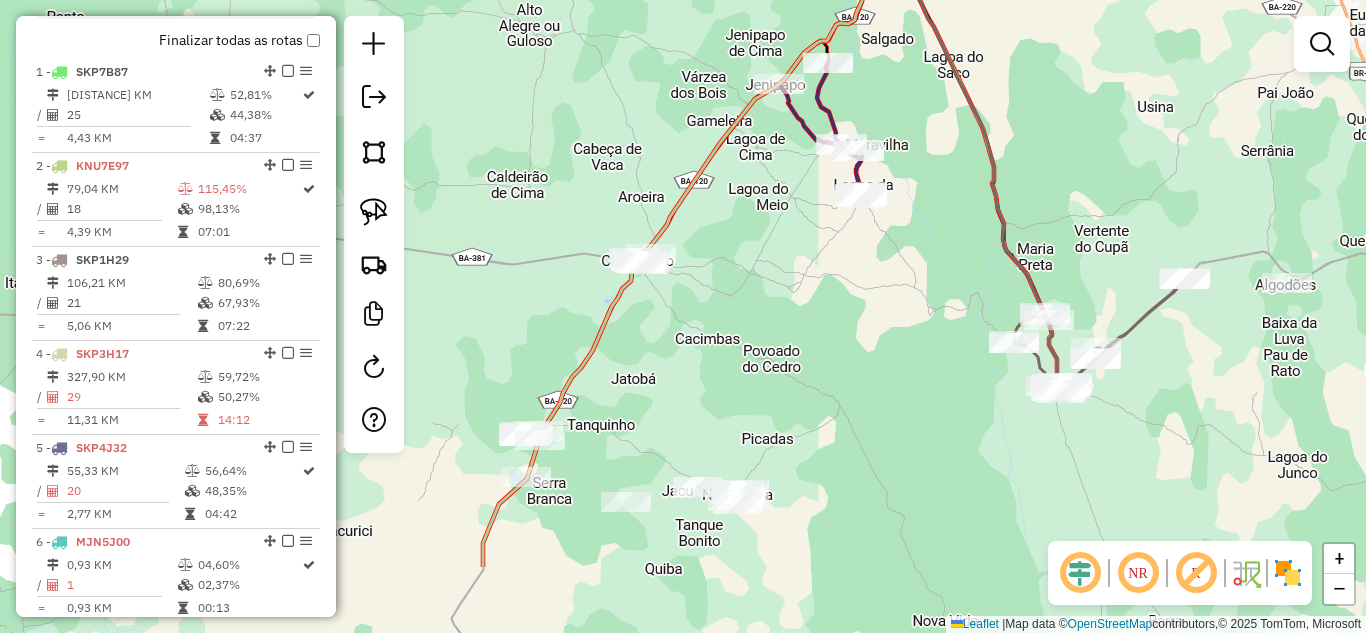 drag, startPoint x: 851, startPoint y: 360, endPoint x: 910, endPoint y: 292, distance: 90.02777 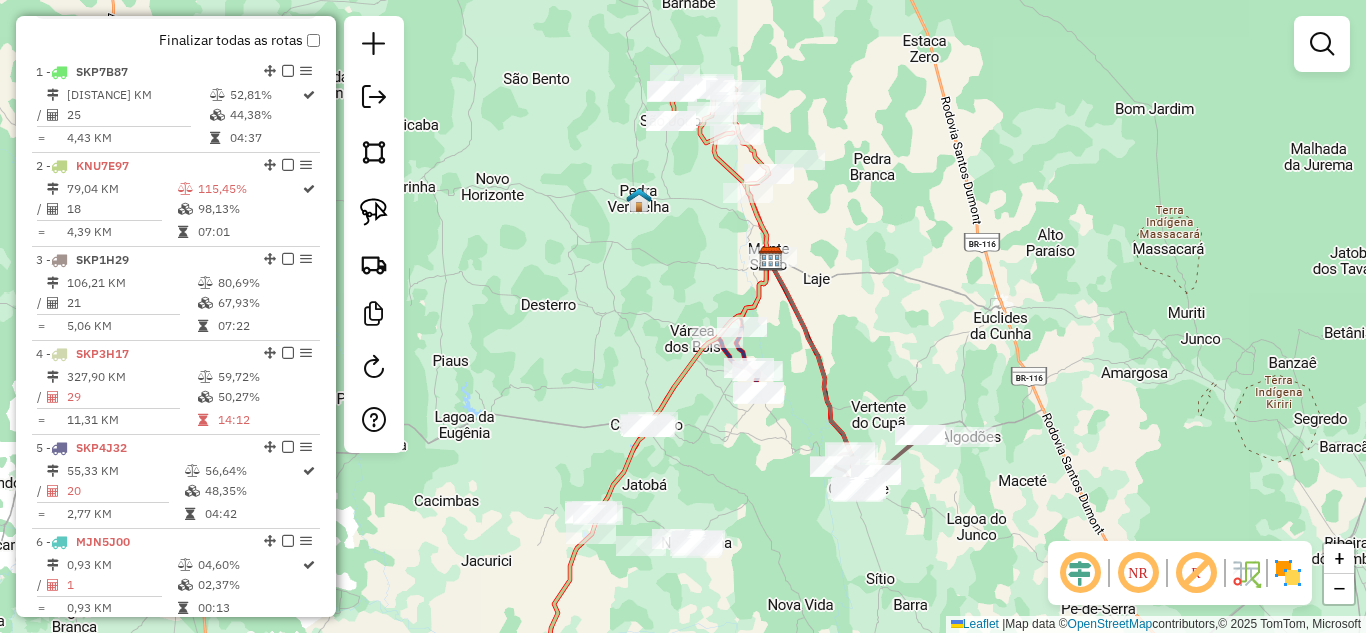 drag, startPoint x: 887, startPoint y: 308, endPoint x: 767, endPoint y: 457, distance: 191.31387 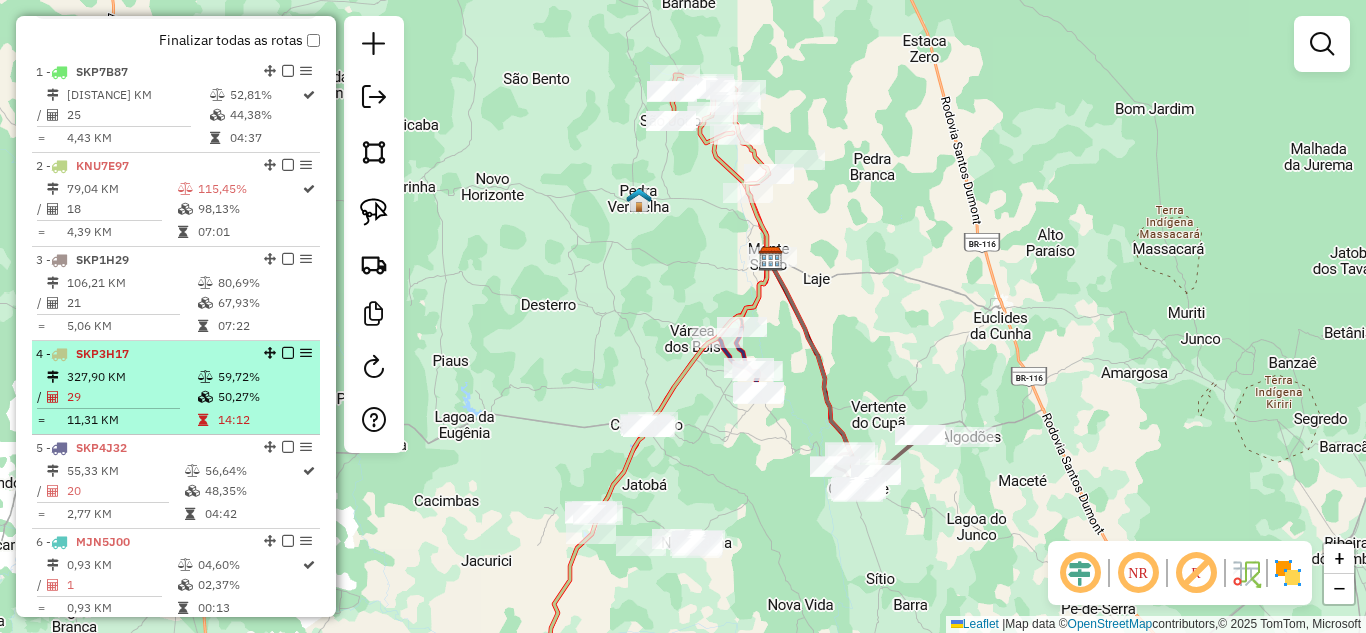 scroll, scrollTop: 865, scrollLeft: 0, axis: vertical 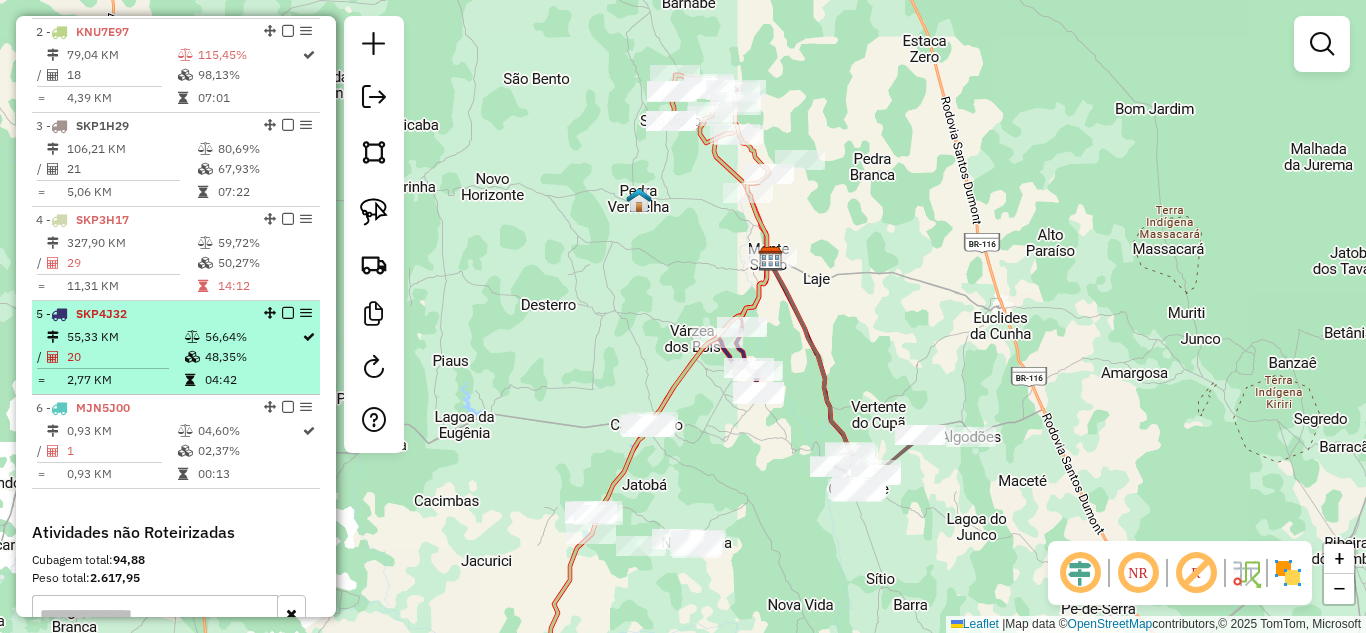 click on "5 -       SKP4J32" at bounding box center (142, 314) 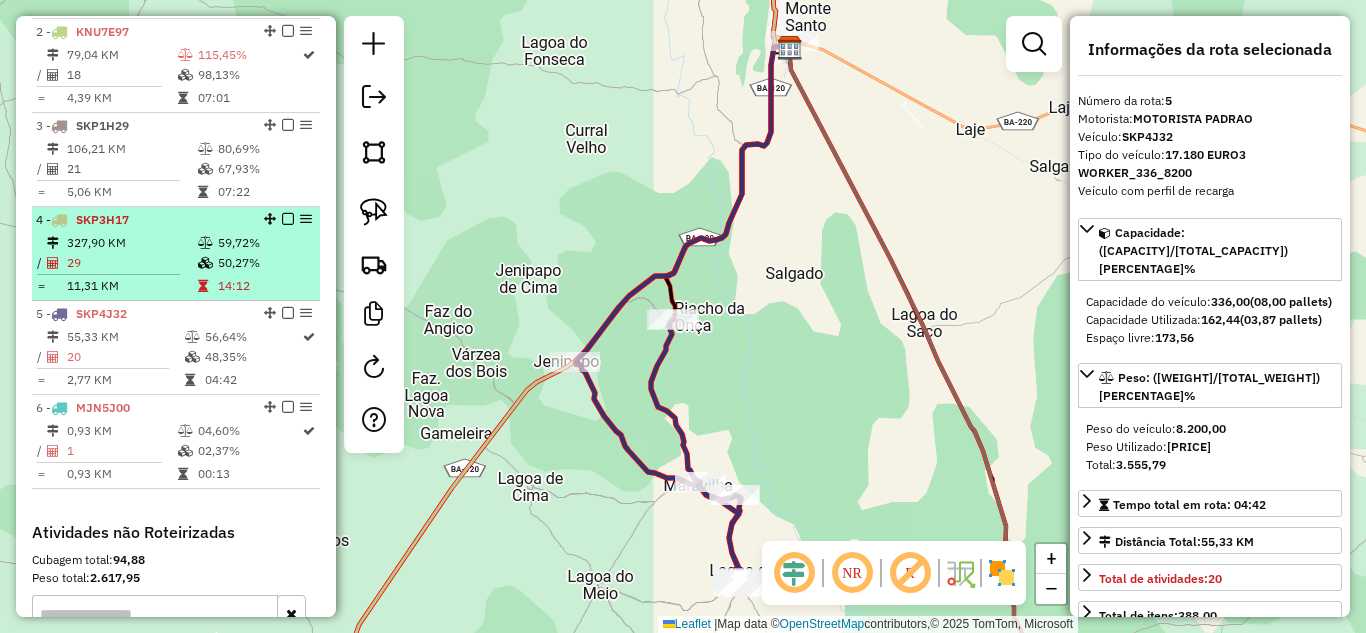click on "327,90 KM" at bounding box center [131, 243] 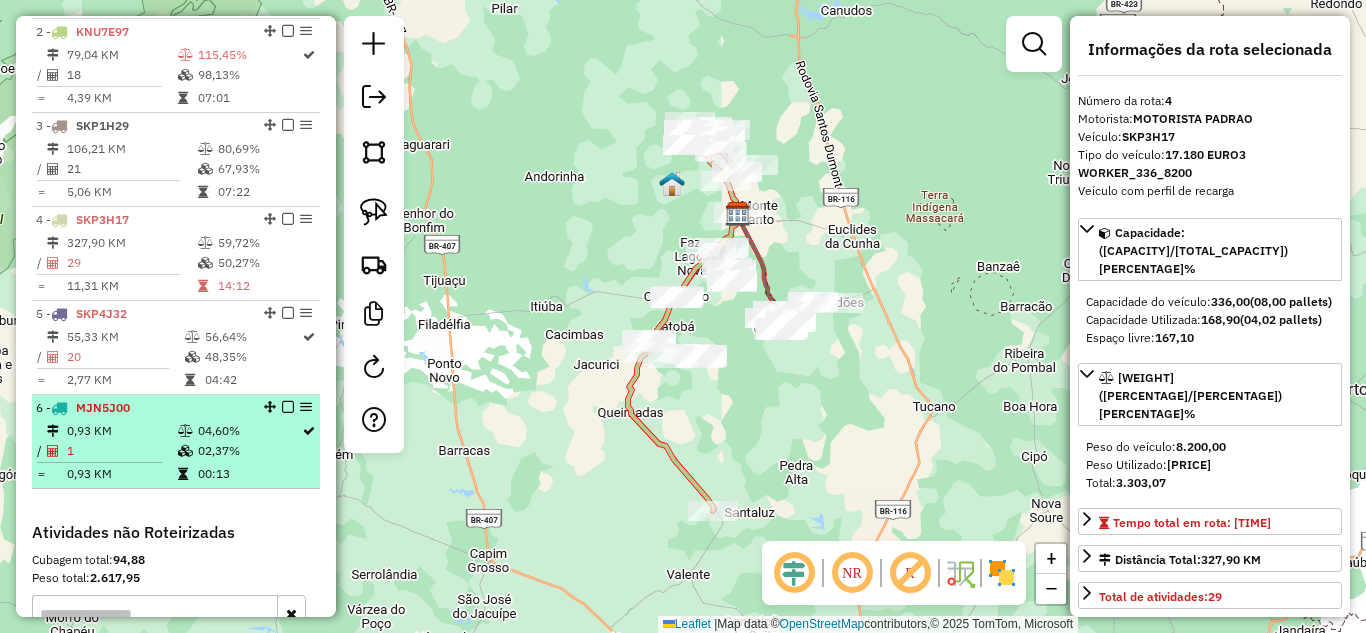 click on "1" at bounding box center (121, 451) 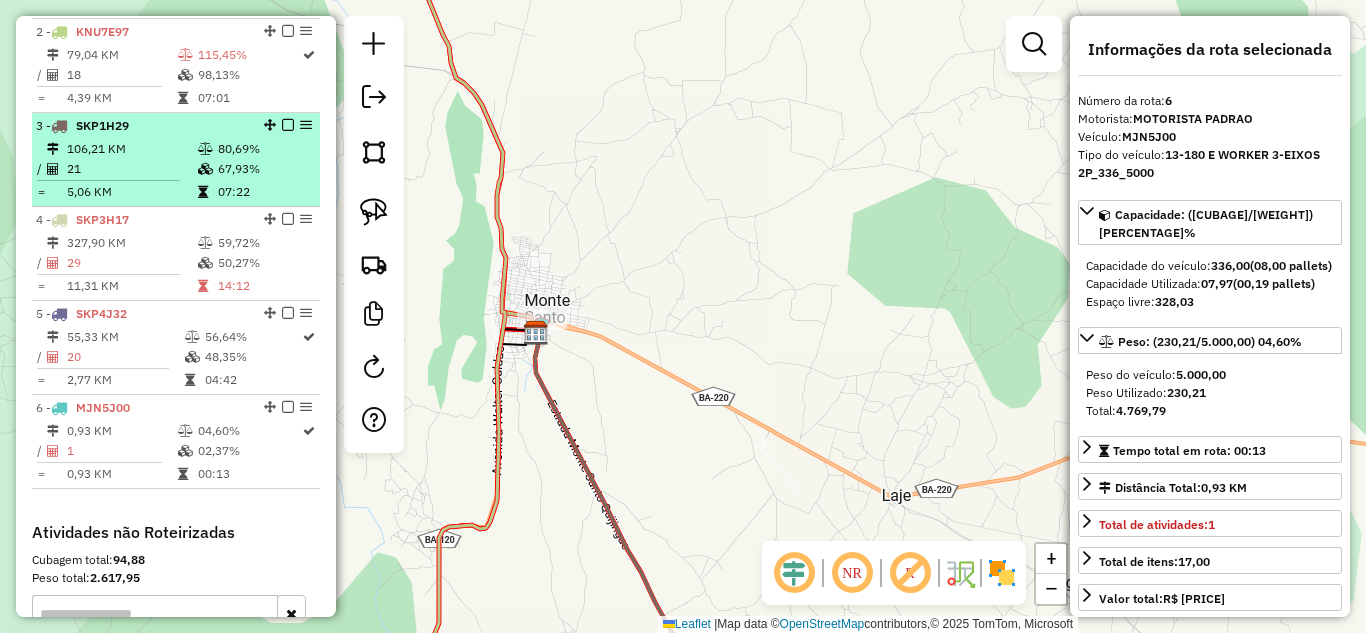 scroll, scrollTop: 598, scrollLeft: 0, axis: vertical 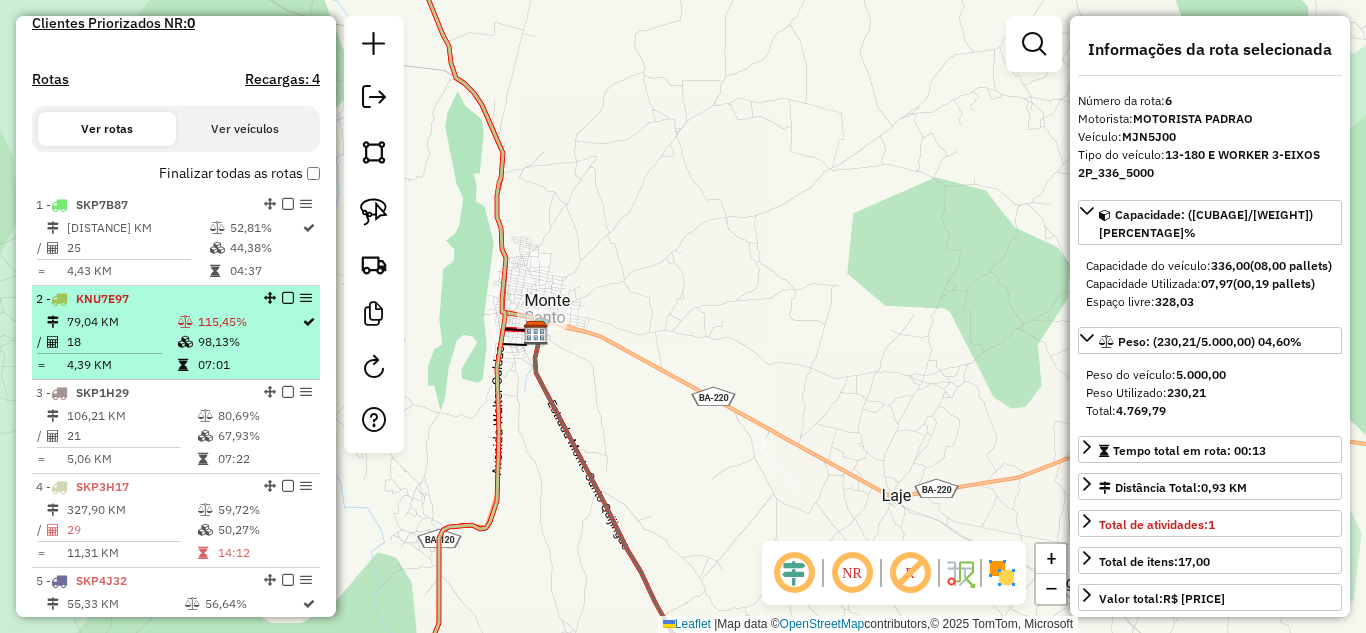 click on "79,04 KM" at bounding box center [121, 322] 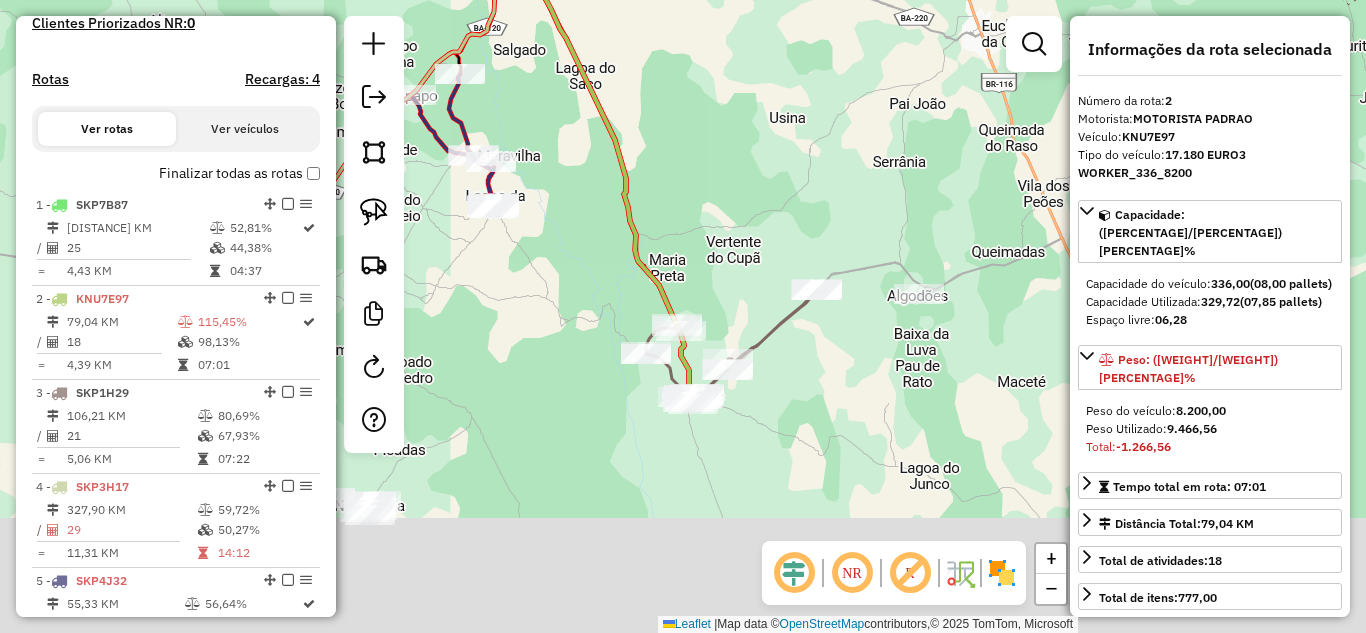 drag, startPoint x: 775, startPoint y: 369, endPoint x: 657, endPoint y: 186, distance: 217.74527 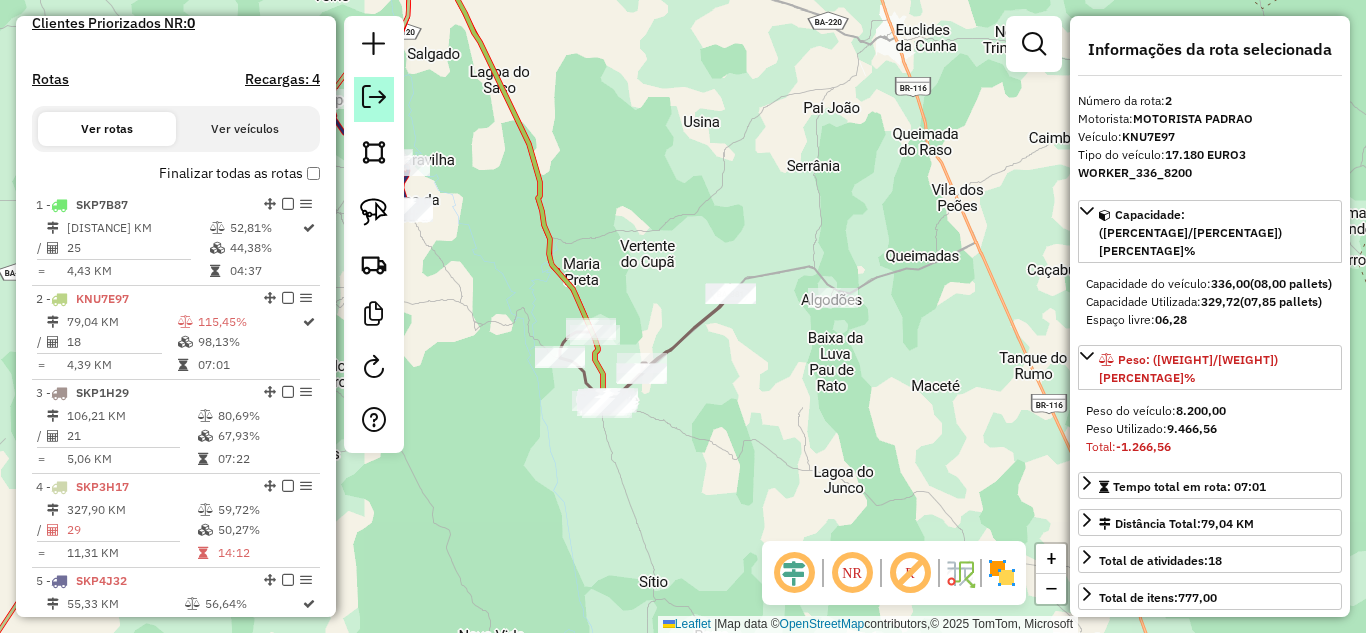 click 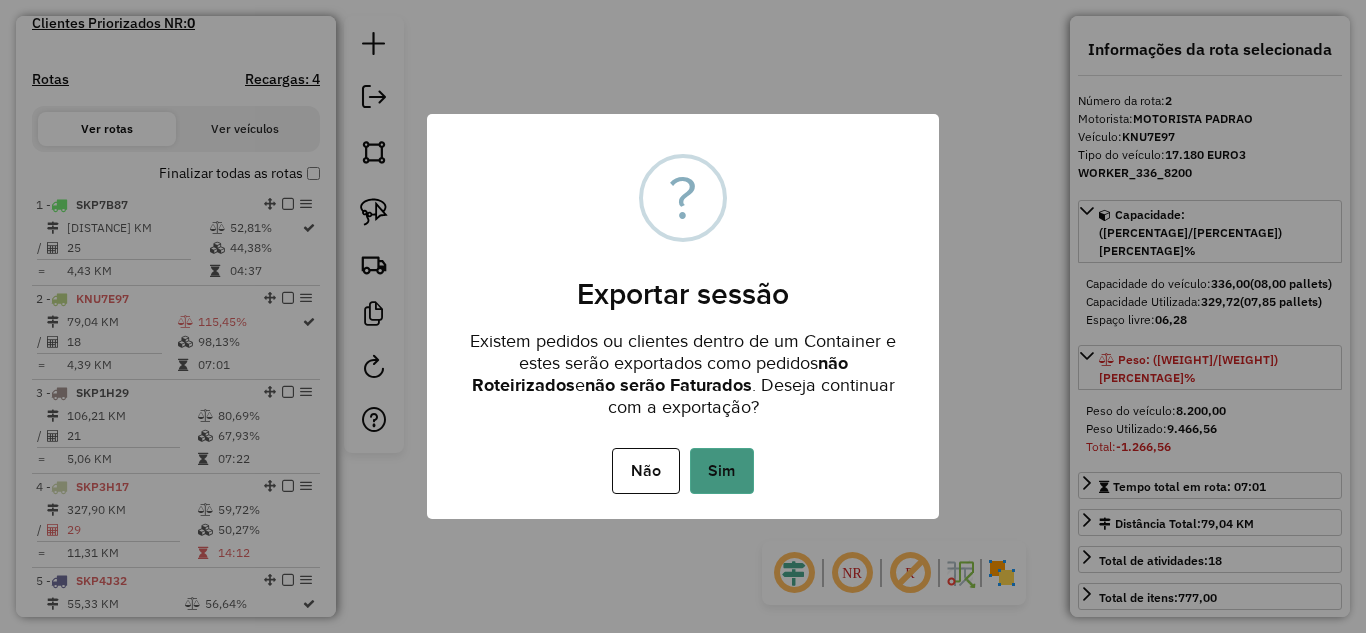 click on "Sim" at bounding box center [722, 471] 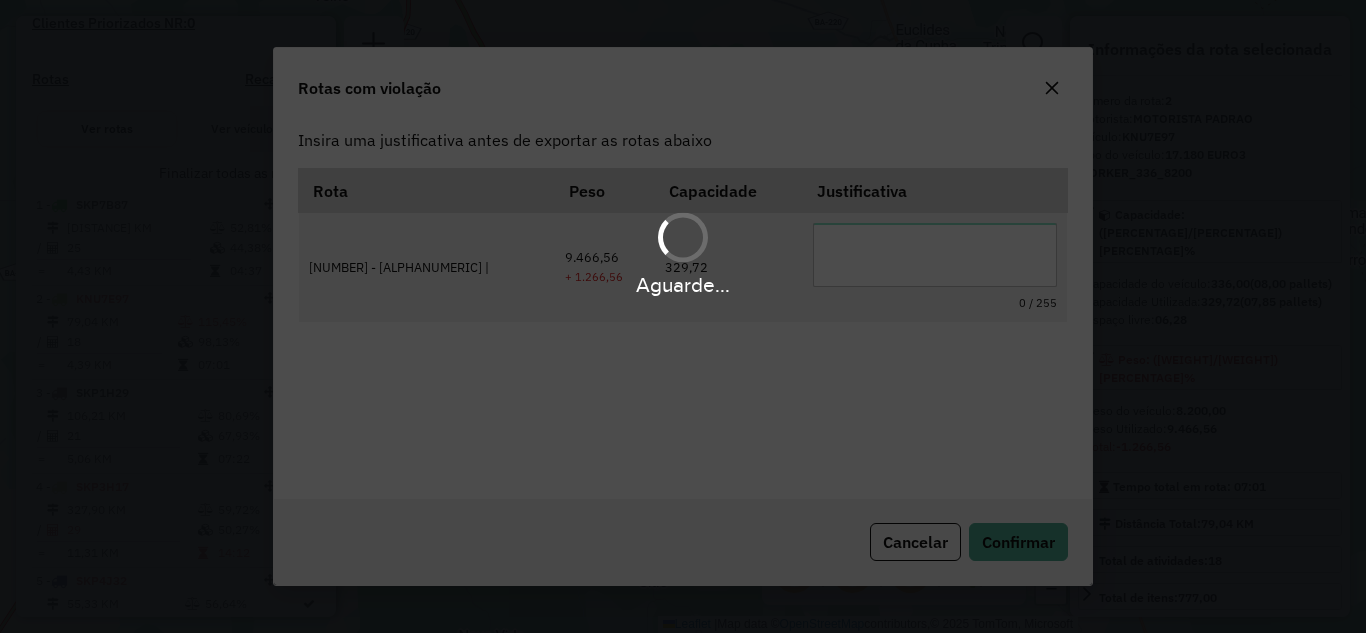 scroll, scrollTop: 44, scrollLeft: 0, axis: vertical 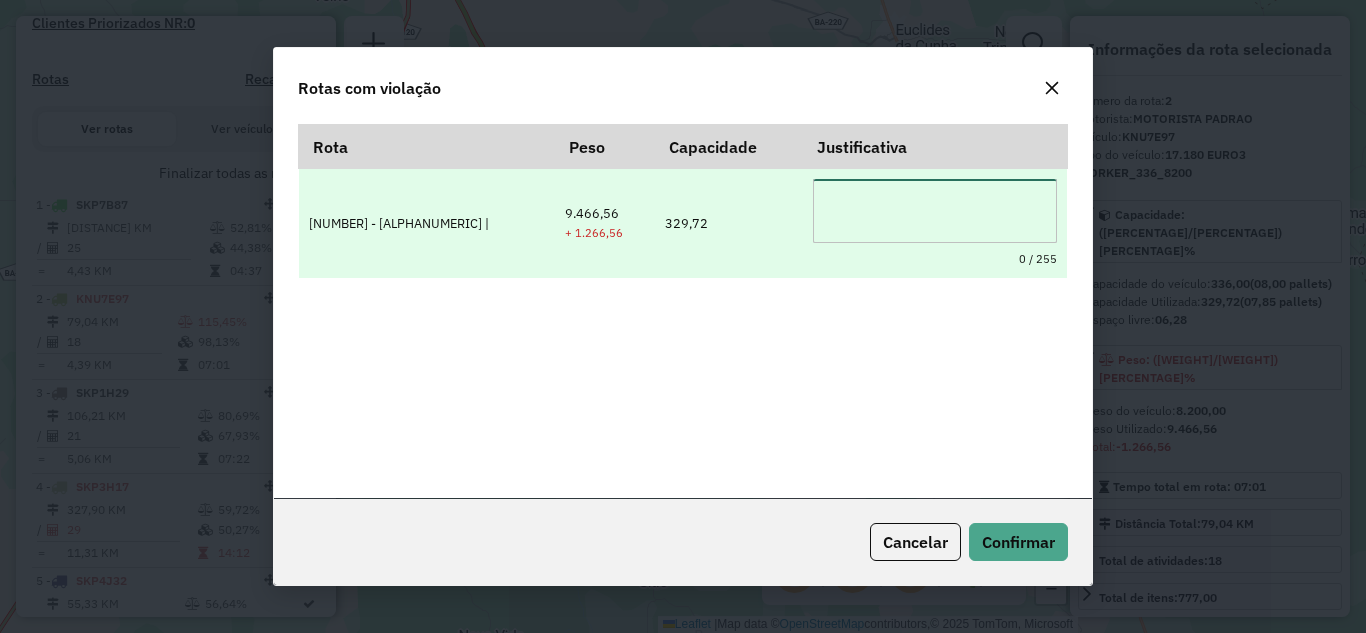 click at bounding box center [935, 211] 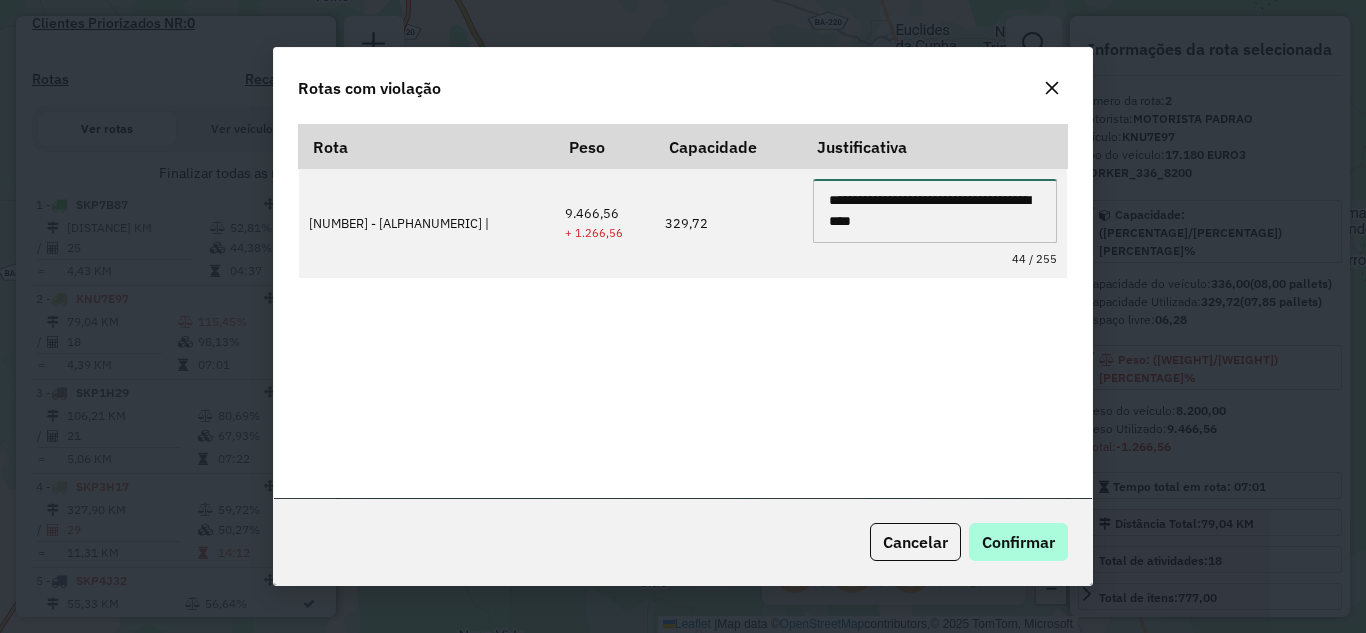 type on "**********" 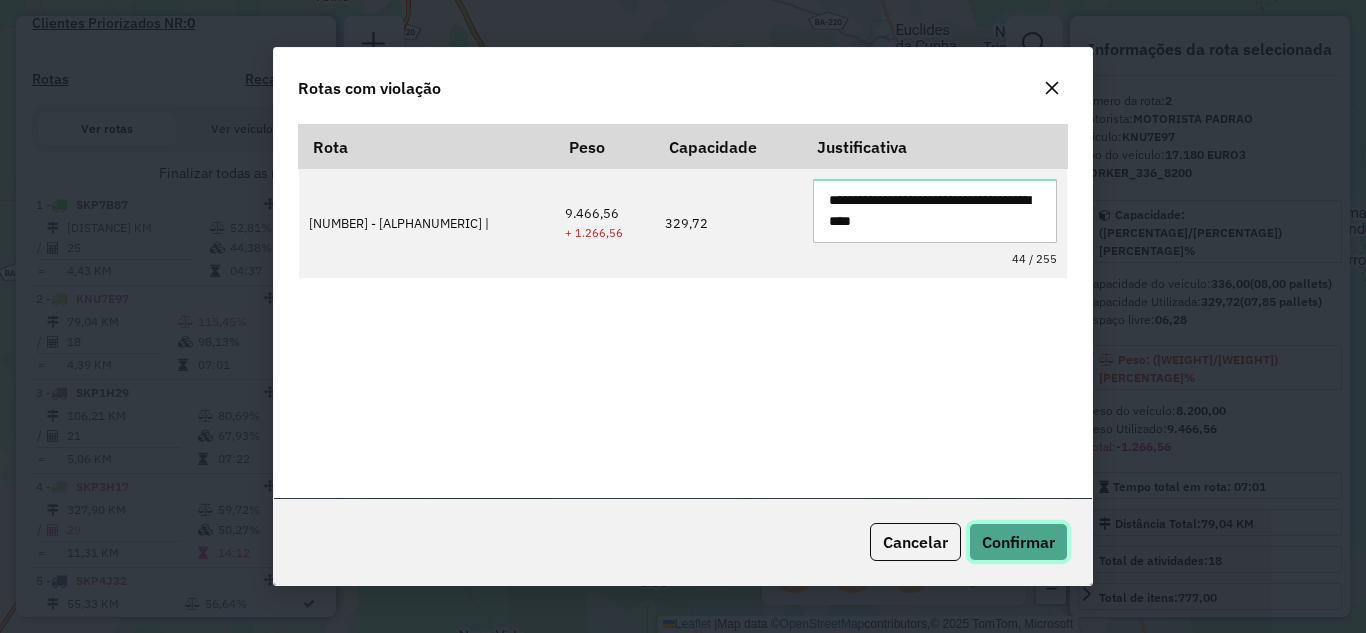 click on "Confirmar" 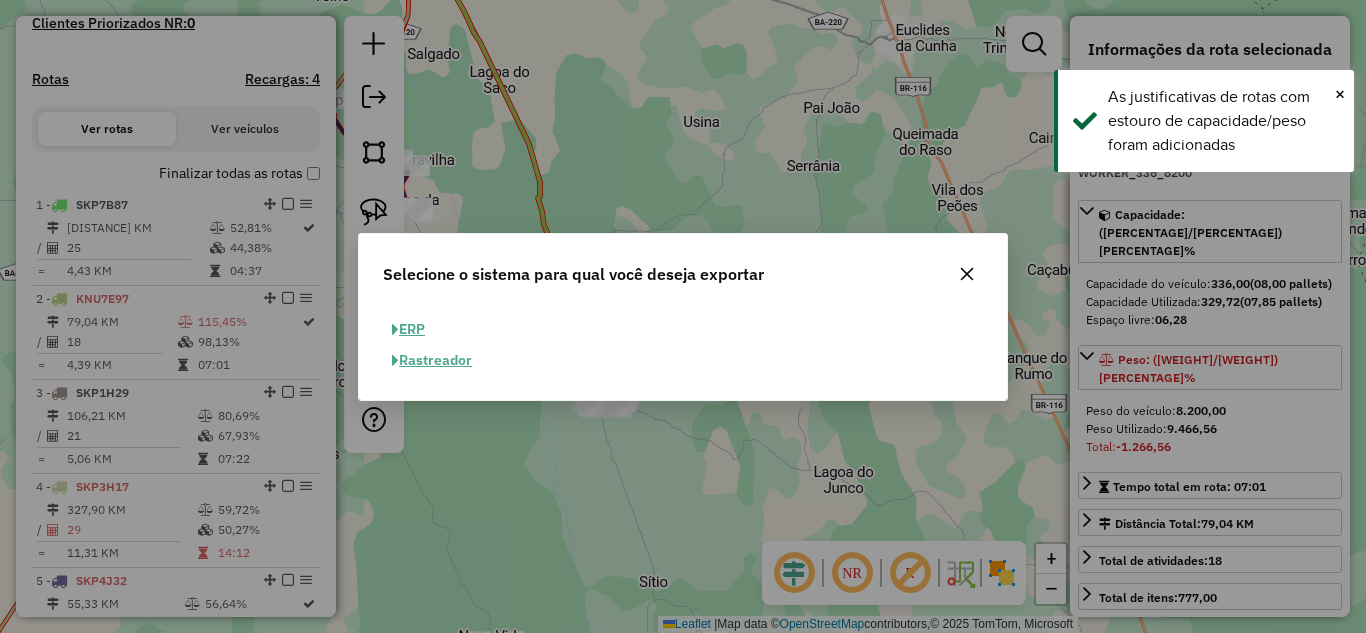 click on "ERP" 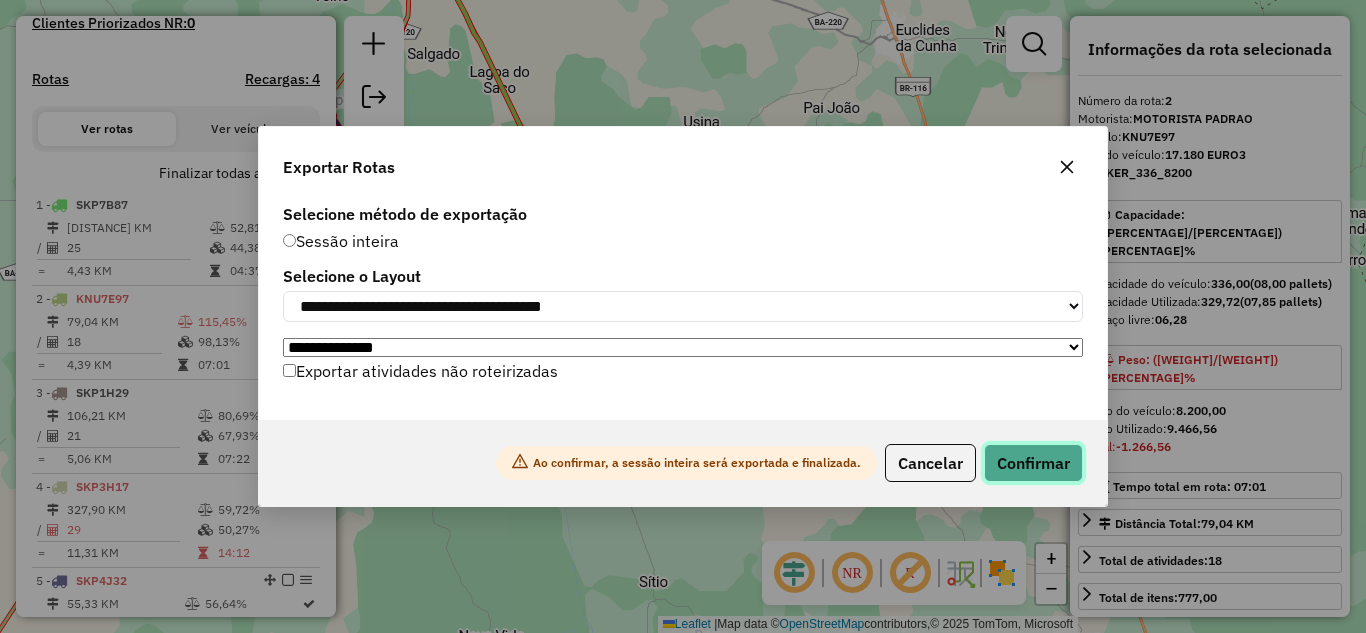 click on "Confirmar" 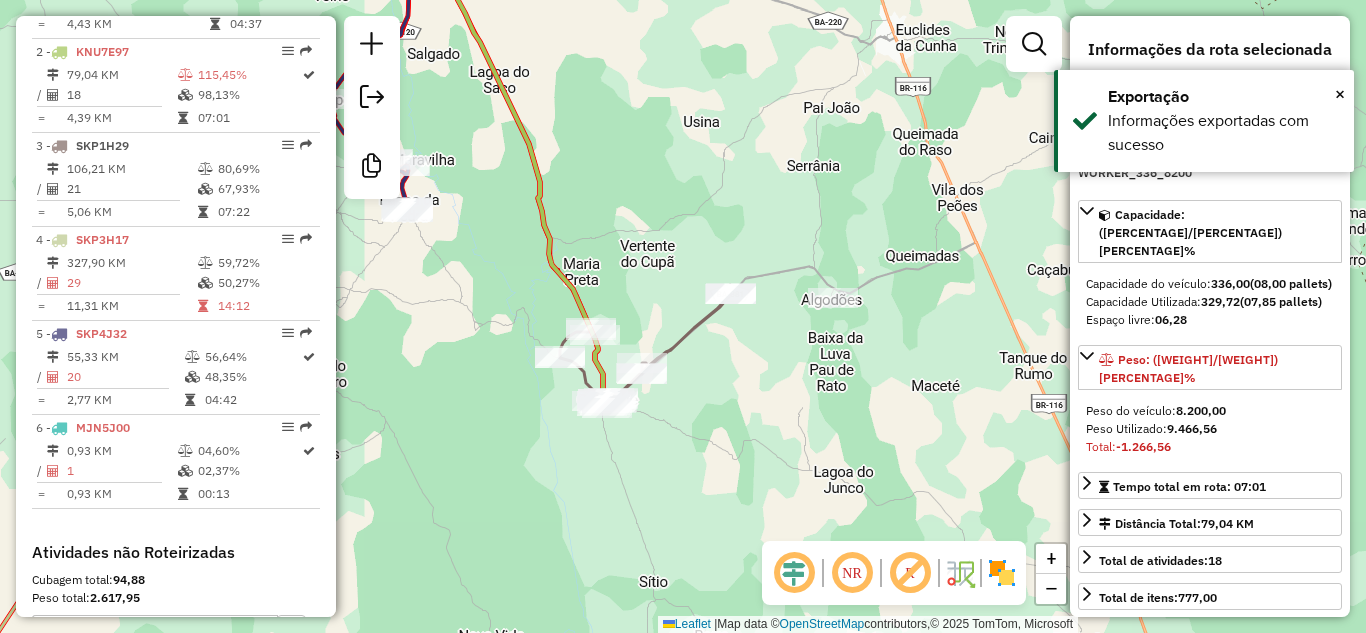 scroll, scrollTop: 882, scrollLeft: 0, axis: vertical 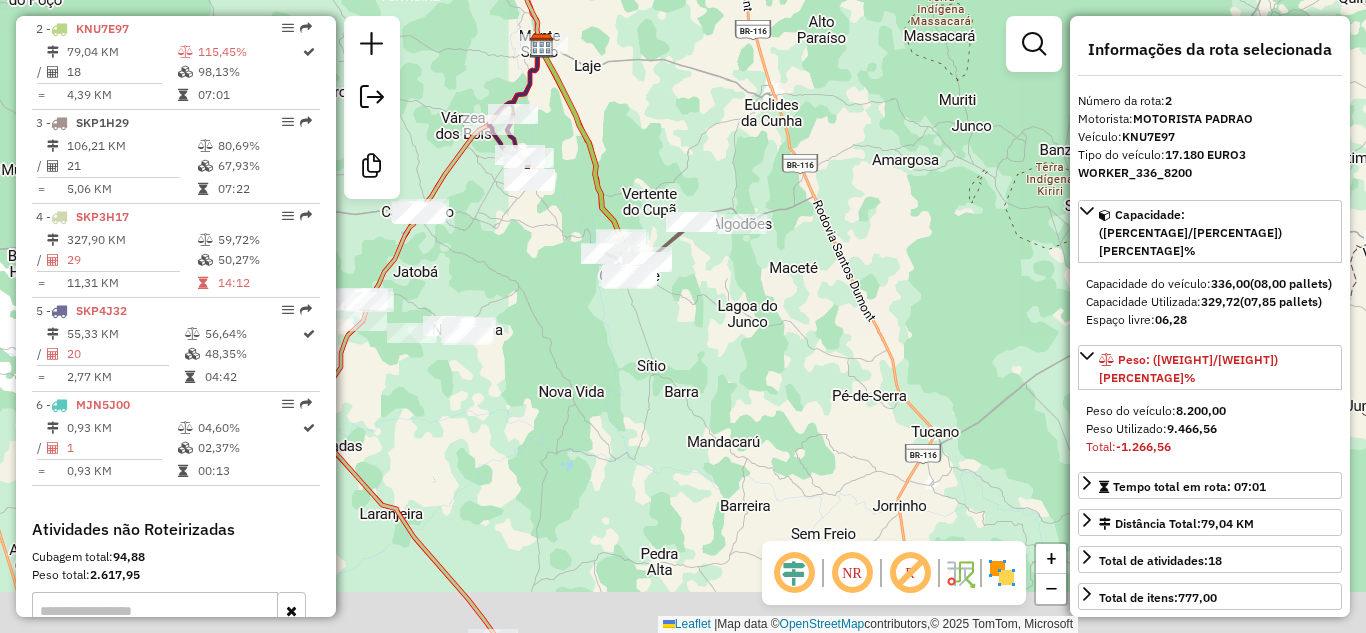 drag, startPoint x: 709, startPoint y: 213, endPoint x: 709, endPoint y: 151, distance: 62 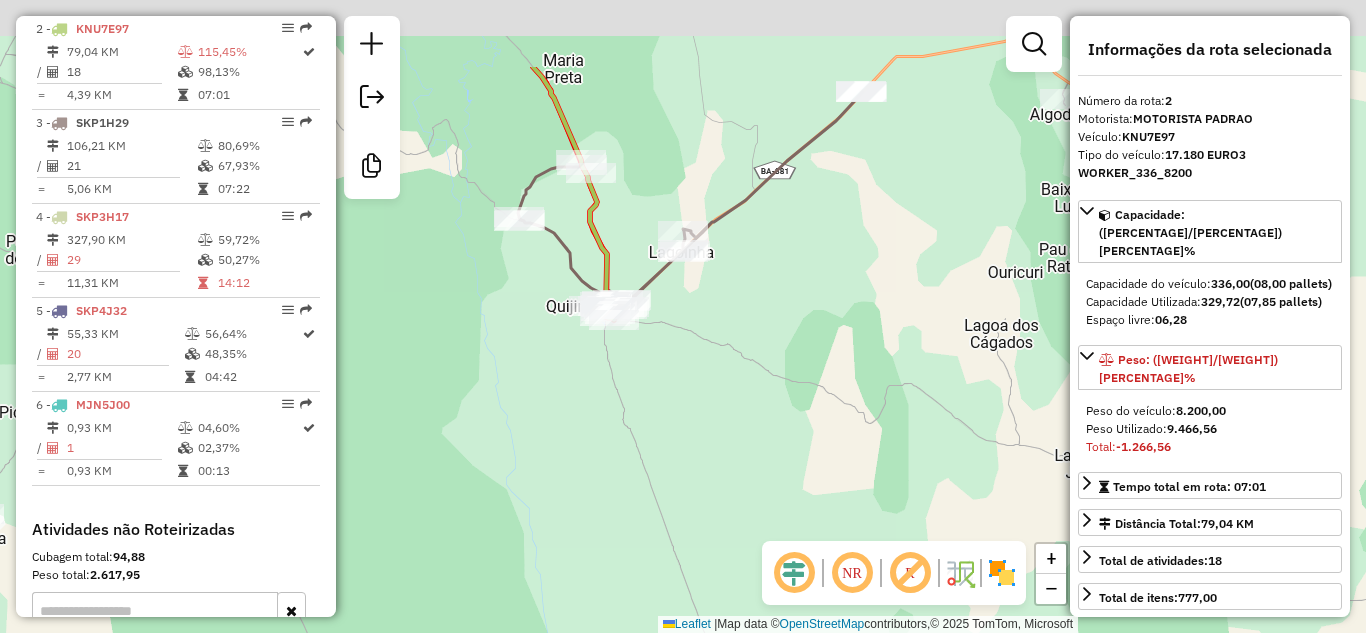 drag, startPoint x: 698, startPoint y: 334, endPoint x: 669, endPoint y: 464, distance: 133.19534 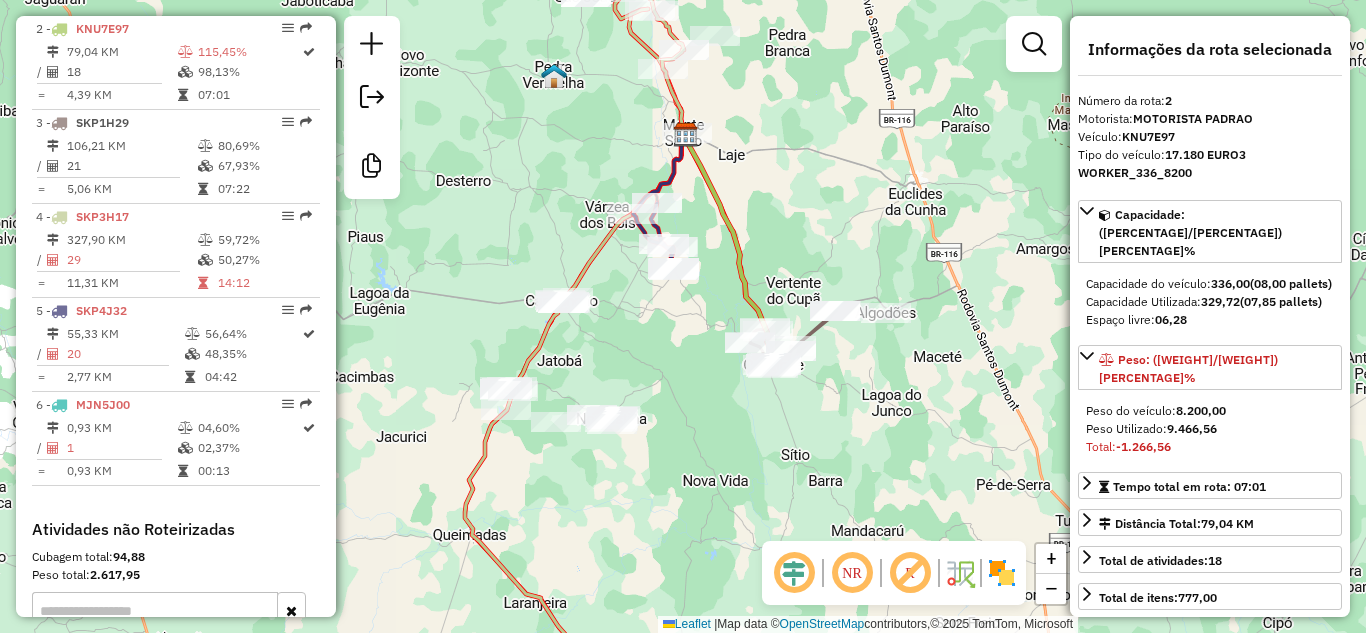 drag, startPoint x: 748, startPoint y: 402, endPoint x: 867, endPoint y: 392, distance: 119.419426 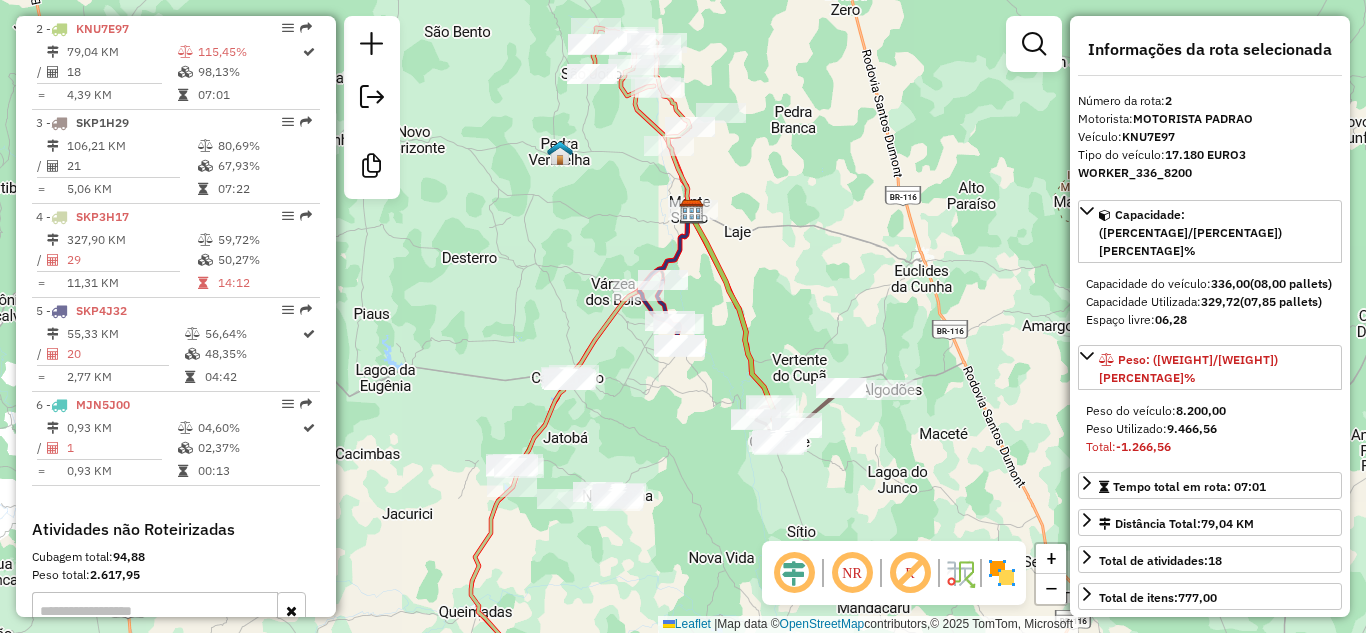 drag, startPoint x: 687, startPoint y: 349, endPoint x: 679, endPoint y: 427, distance: 78.40918 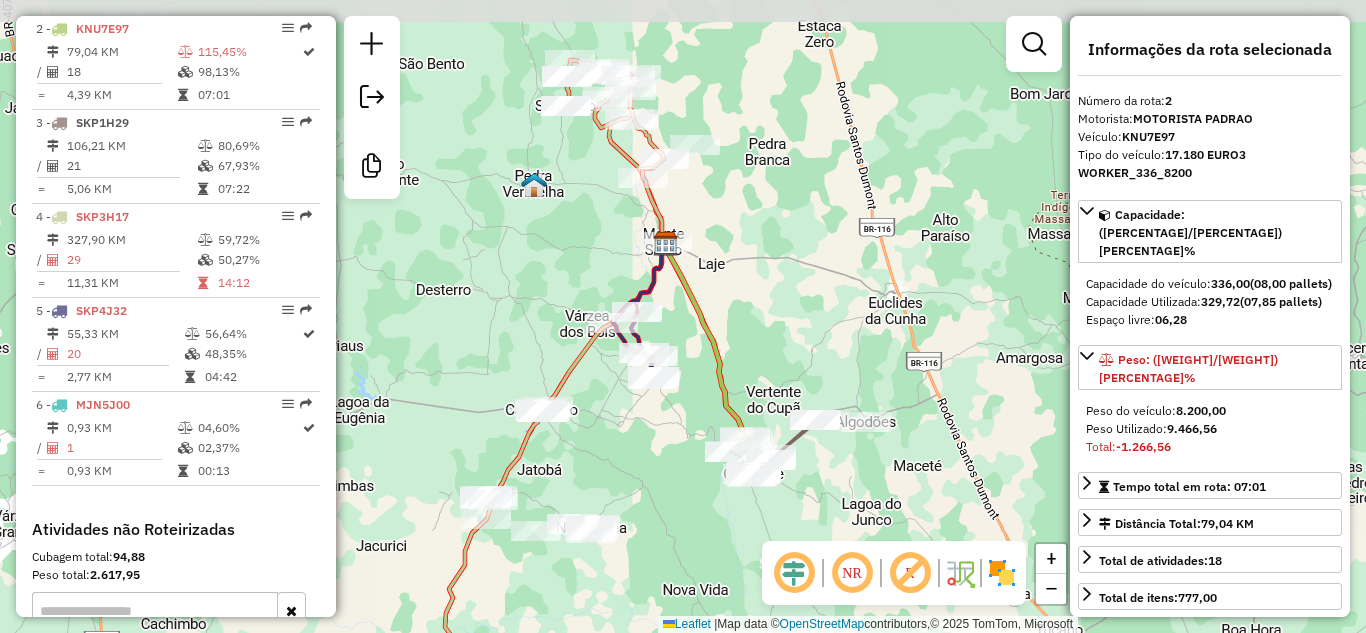 drag, startPoint x: 672, startPoint y: 428, endPoint x: 646, endPoint y: 460, distance: 41.231056 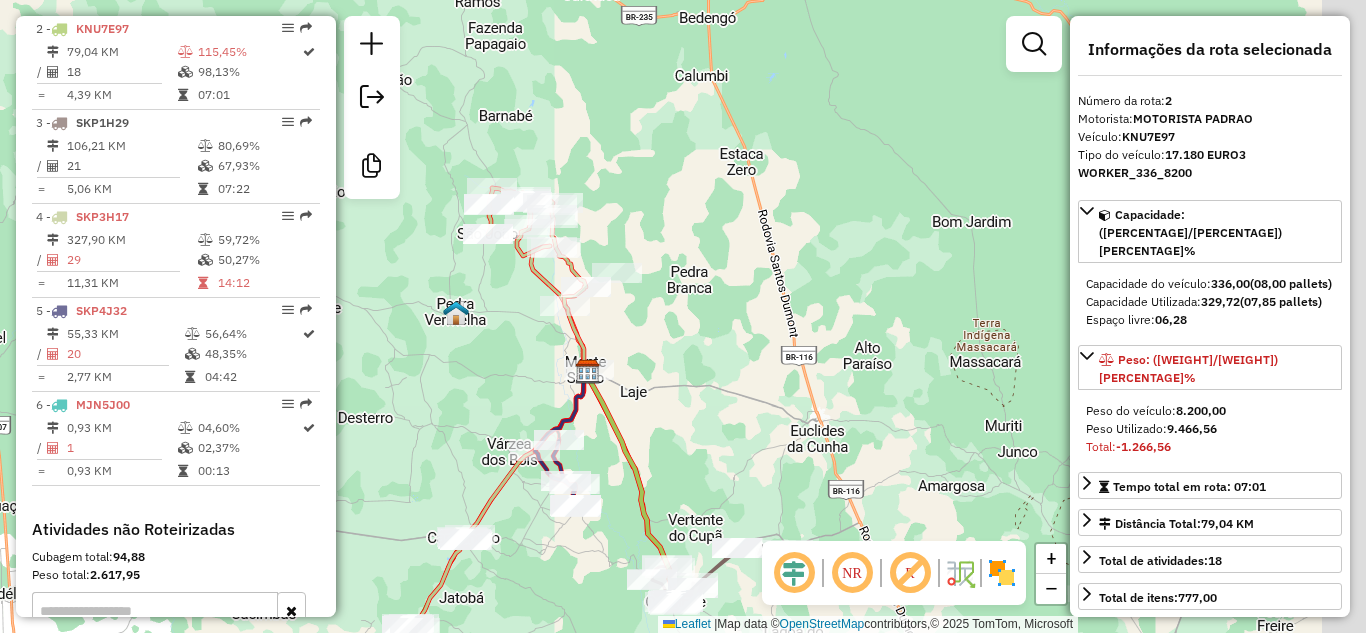 drag, startPoint x: 775, startPoint y: 225, endPoint x: 693, endPoint y: 358, distance: 156.2466 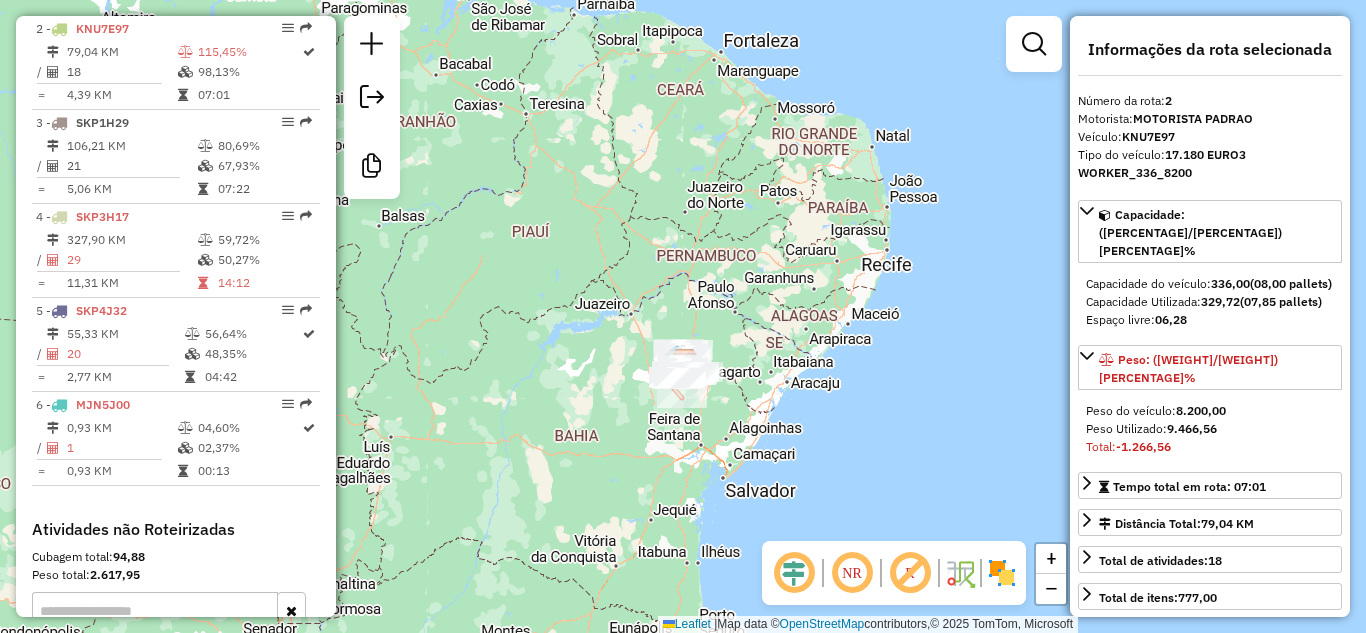 click on "Janela de atendimento Grade de atendimento Capacidade Transportadoras Veículos Cliente Pedidos  Rotas Selecione os dias de semana para filtrar as janelas de atendimento  Seg   Ter   Qua   Qui   Sex   Sáb   Dom  Informe o período da janela de atendimento: De: Até:  Filtrar exatamente a janela do cliente  Considerar janela de atendimento padrão  Selecione os dias de semana para filtrar as grades de atendimento  Seg   Ter   Qua   Qui   Sex   Sáb   Dom   Considerar clientes sem dia de atendimento cadastrado  Clientes fora do dia de atendimento selecionado Filtrar as atividades entre os valores definidos abaixo:  Peso mínimo:   Peso máximo:   Cubagem mínima:   Cubagem máxima:   De:   Até:  Filtrar as atividades entre o tempo de atendimento definido abaixo:  De:   Até:   Considerar capacidade total dos clientes não roteirizados Transportadora: Selecione um ou mais itens Tipo de veículo: Selecione um ou mais itens Veículo: Selecione um ou mais itens Motorista: Selecione um ou mais itens Nome: Rótulo:" 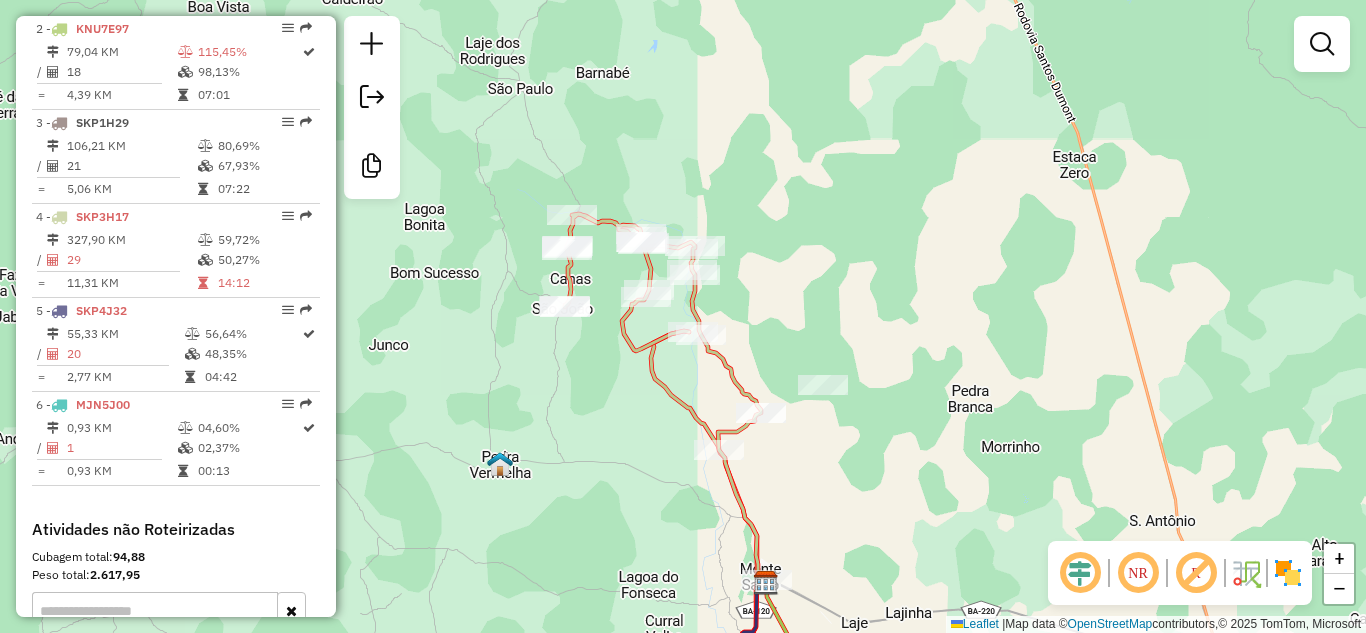 drag, startPoint x: 578, startPoint y: 384, endPoint x: 670, endPoint y: 407, distance: 94.83143 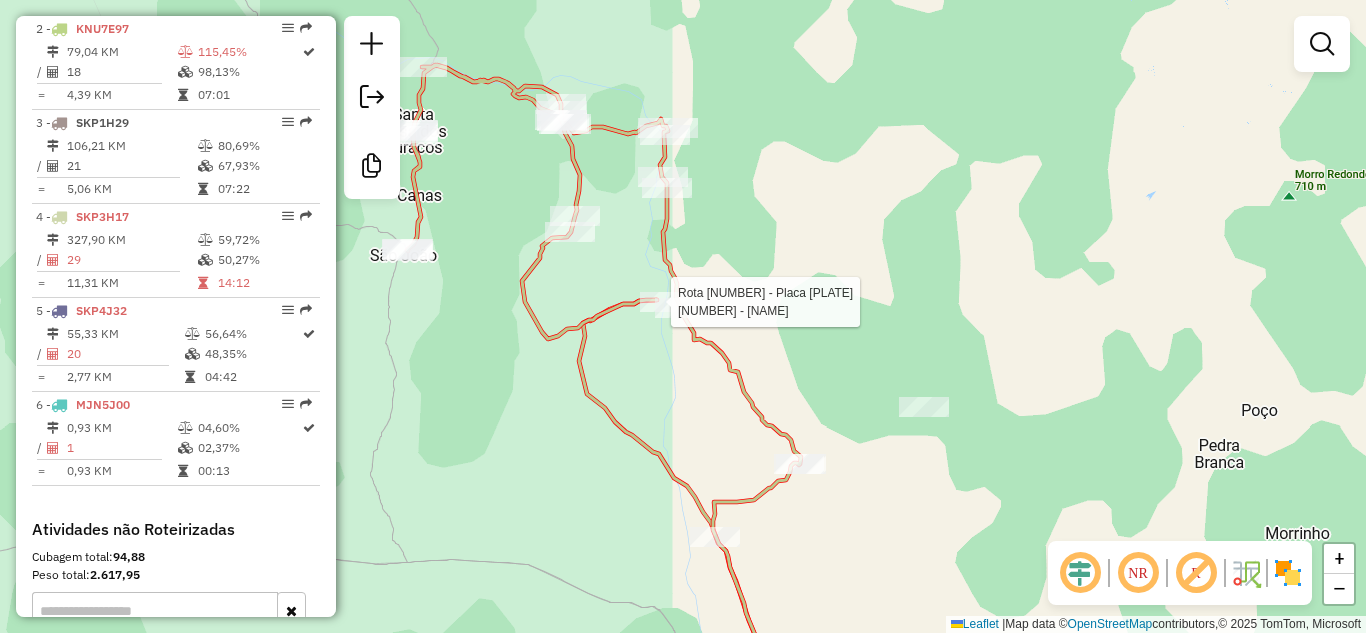 select on "*********" 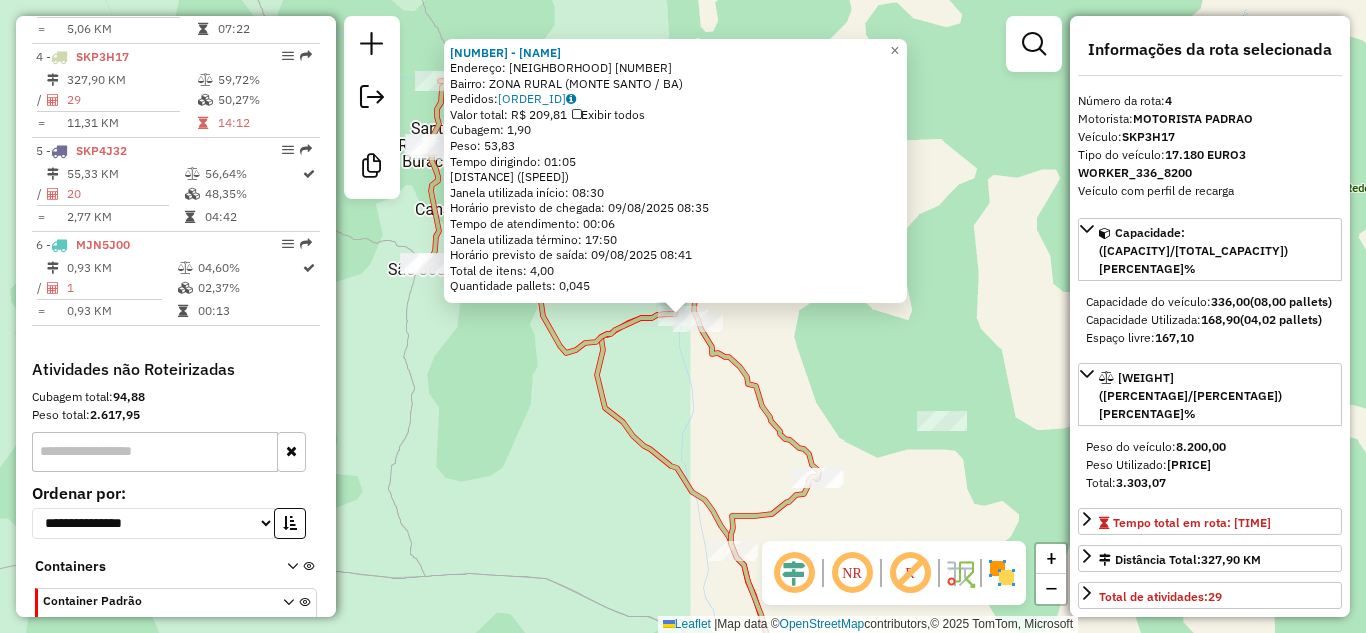 scroll, scrollTop: 1070, scrollLeft: 0, axis: vertical 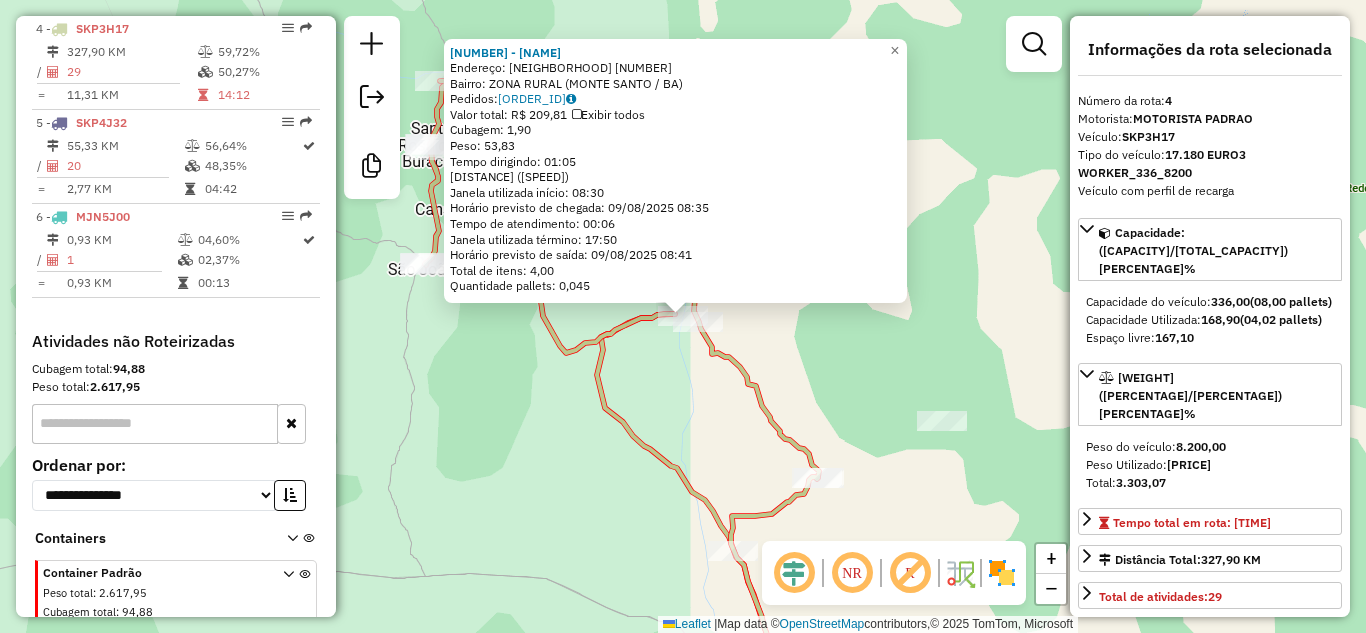 click on "380 - BAR DO DENILSON  Endereço:  POVOADO  ACARU 1   Bairro: ZONA RURAL (MONTE SANTO / BA)   Pedidos:  08068357   Valor total: R$ 209,81   Exibir todos   Cubagem: 1,90  Peso: 53,83  Tempo dirigindo: 01:05   Distância prevista: 24,572 km (22,68 km/h)   Janela utilizada início: 08:30   Horário previsto de chegada: 09/08/2025 08:35   Tempo de atendimento: 00:06   Janela utilizada término: 17:50   Horário previsto de saída: 09/08/2025 08:41   Total de itens: 4,00   Quantidade pallets: 0,045  × Janela de atendimento Grade de atendimento Capacidade Transportadoras Veículos Cliente Pedidos  Rotas Selecione os dias de semana para filtrar as janelas de atendimento  Seg   Ter   Qua   Qui   Sex   Sáb   Dom  Informe o período da janela de atendimento: De: Até:  Filtrar exatamente a janela do cliente  Considerar janela de atendimento padrão  Selecione os dias de semana para filtrar as grades de atendimento  Seg   Ter   Qua   Qui   Sex   Sáb   Dom   Considerar clientes sem dia de atendimento cadastrado  De:" 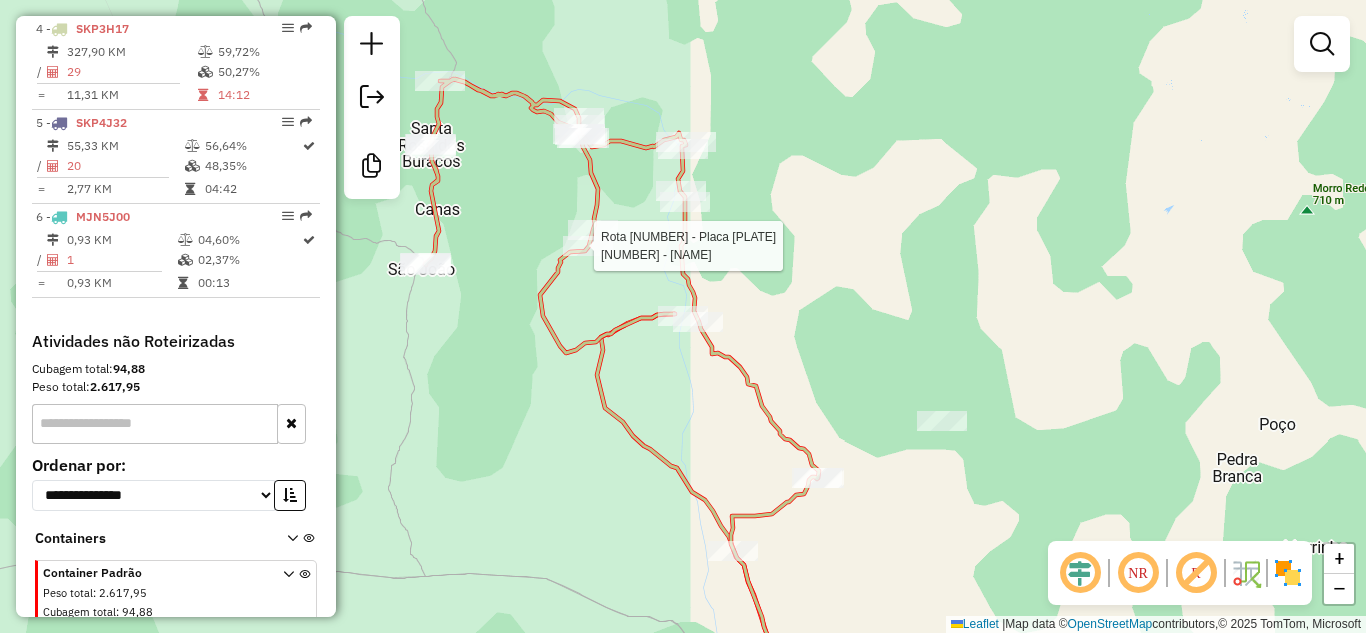 select on "*********" 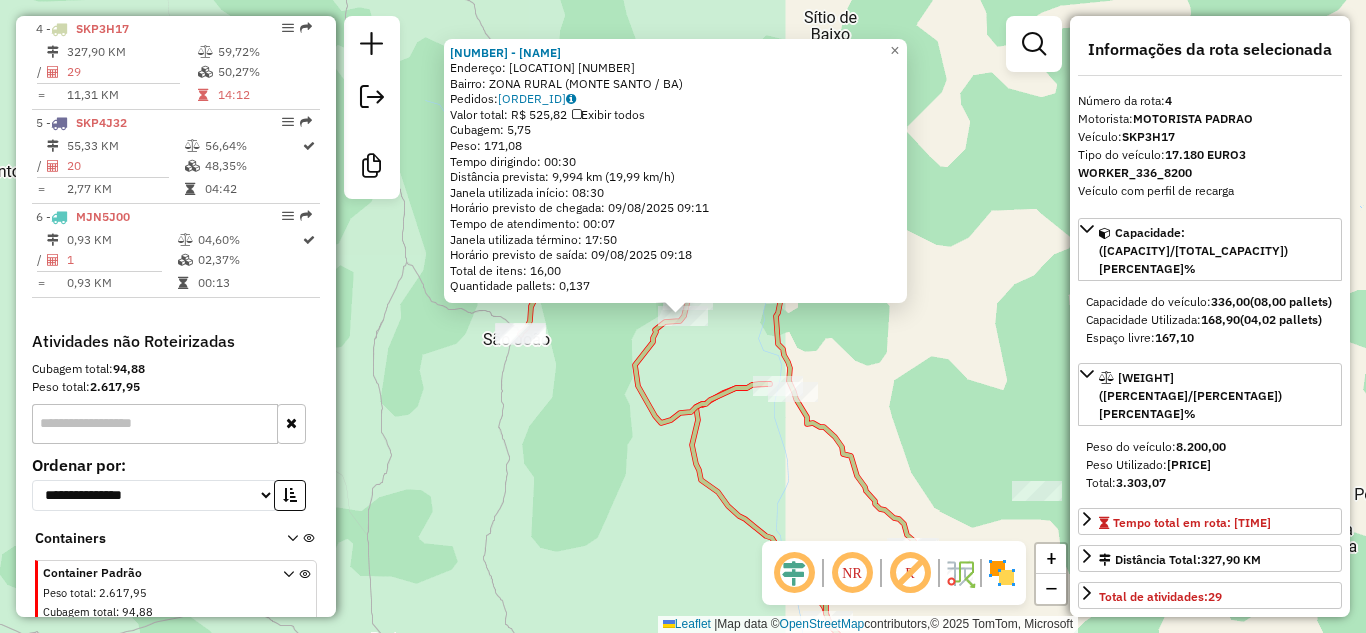 click on "493 - MERCADO PONTO REAL  Endereço:  POVOADO MUQUEM 12   Bairro: ZONA RURAL (MONTE SANTO / BA)   Pedidos:  08068487   Valor total: R$ 525,82   Exibir todos   Cubagem: 5,75  Peso: 171,08  Tempo dirigindo: 00:30   Distância prevista: 9,994 km (19,99 km/h)   Janela utilizada início: 08:30   Horário previsto de chegada: 09/08/2025 09:11   Tempo de atendimento: 00:07   Janela utilizada término: 17:50   Horário previsto de saída: 09/08/2025 09:18   Total de itens: 16,00   Quantidade pallets: 0,137  × Janela de atendimento Grade de atendimento Capacidade Transportadoras Veículos Cliente Pedidos  Rotas Selecione os dias de semana para filtrar as janelas de atendimento  Seg   Ter   Qua   Qui   Sex   Sáb   Dom  Informe o período da janela de atendimento: De: Até:  Filtrar exatamente a janela do cliente  Considerar janela de atendimento padrão  Selecione os dias de semana para filtrar as grades de atendimento  Seg   Ter   Qua   Qui   Sex   Sáb   Dom   Considerar clientes sem dia de atendimento cadastrado +" 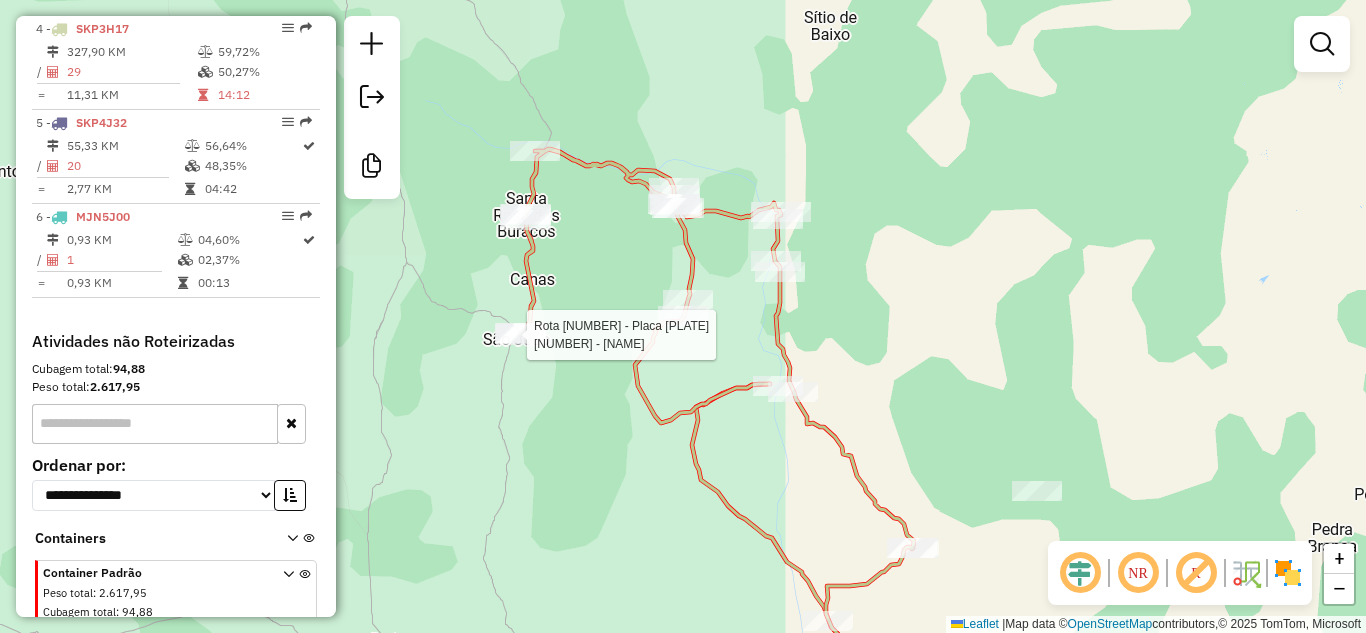click 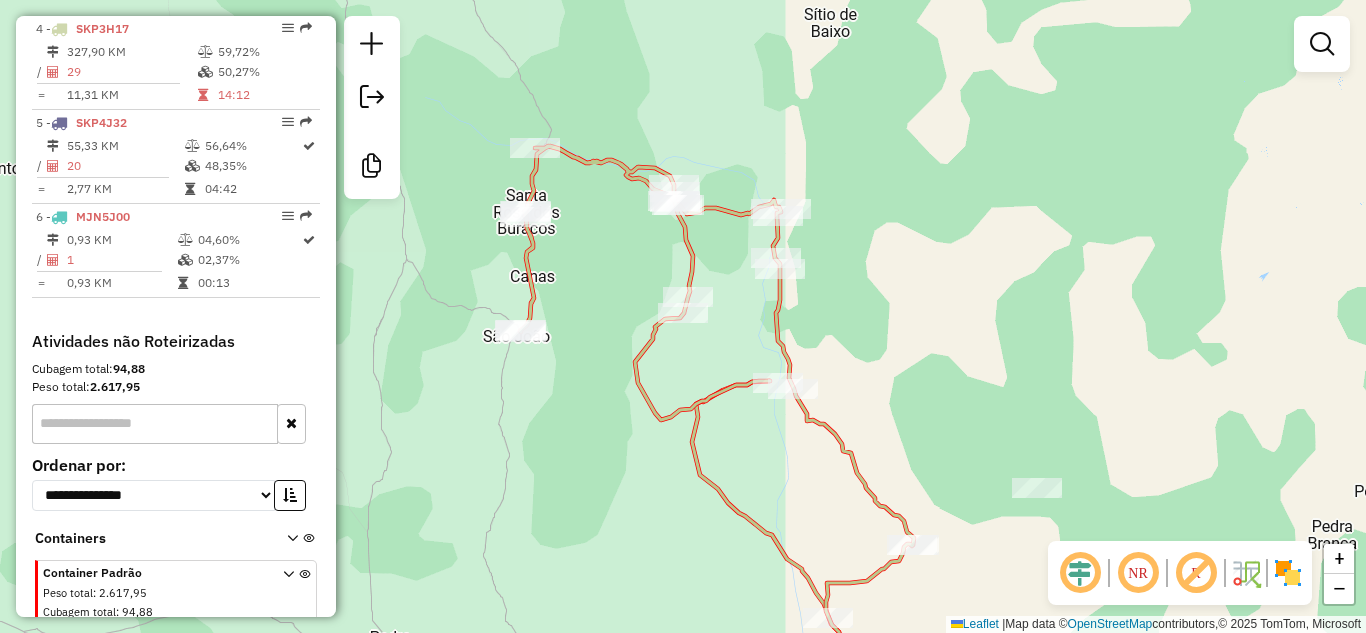select on "*********" 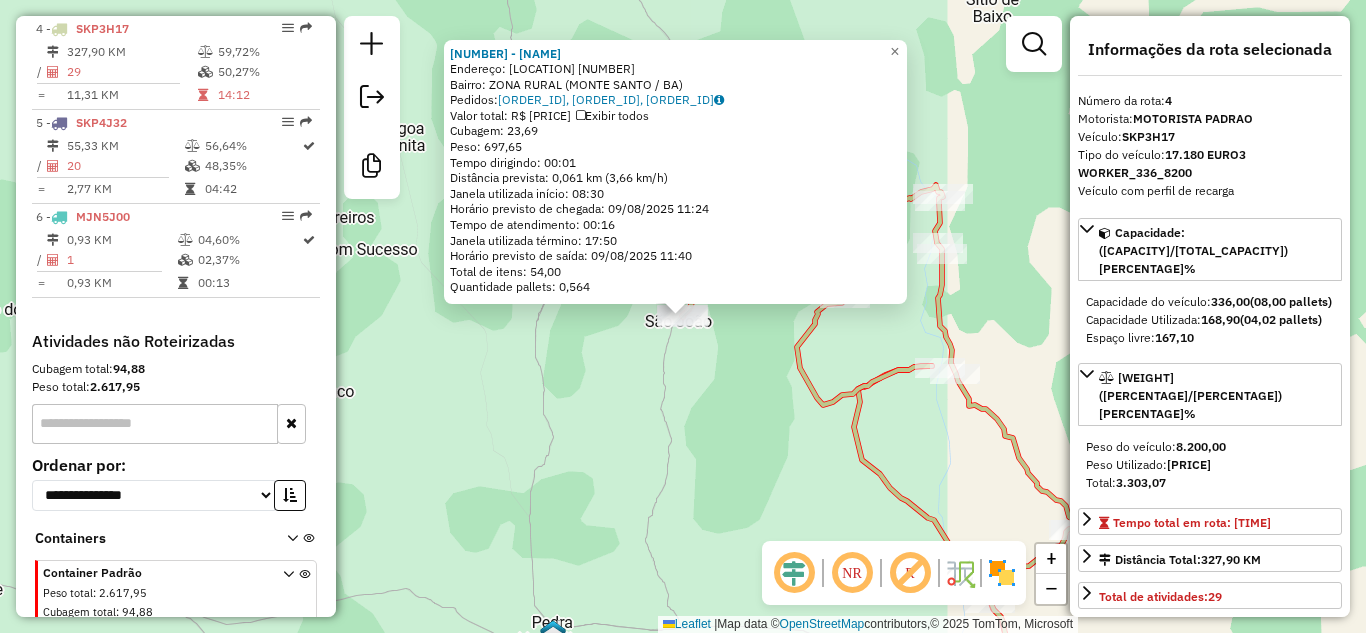 click on "8 - MERC E BAR DA JOSI  Endereço:  POV. ITAPICURU 1000   Bairro: ZONA RURAL (MONTE SANTO / BA)   Pedidos:  08068474, 08068473, 08068506   Valor total: R$ 2.418,53   Exibir todos   Cubagem: 23,69  Peso: 697,65  Tempo dirigindo: 00:01   Distância prevista: 0,061 km (3,66 km/h)   Janela utilizada início: 08:30   Horário previsto de chegada: 09/08/2025 11:24   Tempo de atendimento: 00:16   Janela utilizada término: 17:50   Horário previsto de saída: 09/08/2025 11:40   Total de itens: 54,00   Quantidade pallets: 0,564  × Janela de atendimento Grade de atendimento Capacidade Transportadoras Veículos Cliente Pedidos  Rotas Selecione os dias de semana para filtrar as janelas de atendimento  Seg   Ter   Qua   Qui   Sex   Sáb   Dom  Informe o período da janela de atendimento: De: Até:  Filtrar exatamente a janela do cliente  Considerar janela de atendimento padrão  Selecione os dias de semana para filtrar as grades de atendimento  Seg   Ter   Qua   Qui   Sex   Sáb   Dom   Peso mínimo:   Peso máximo:  +" 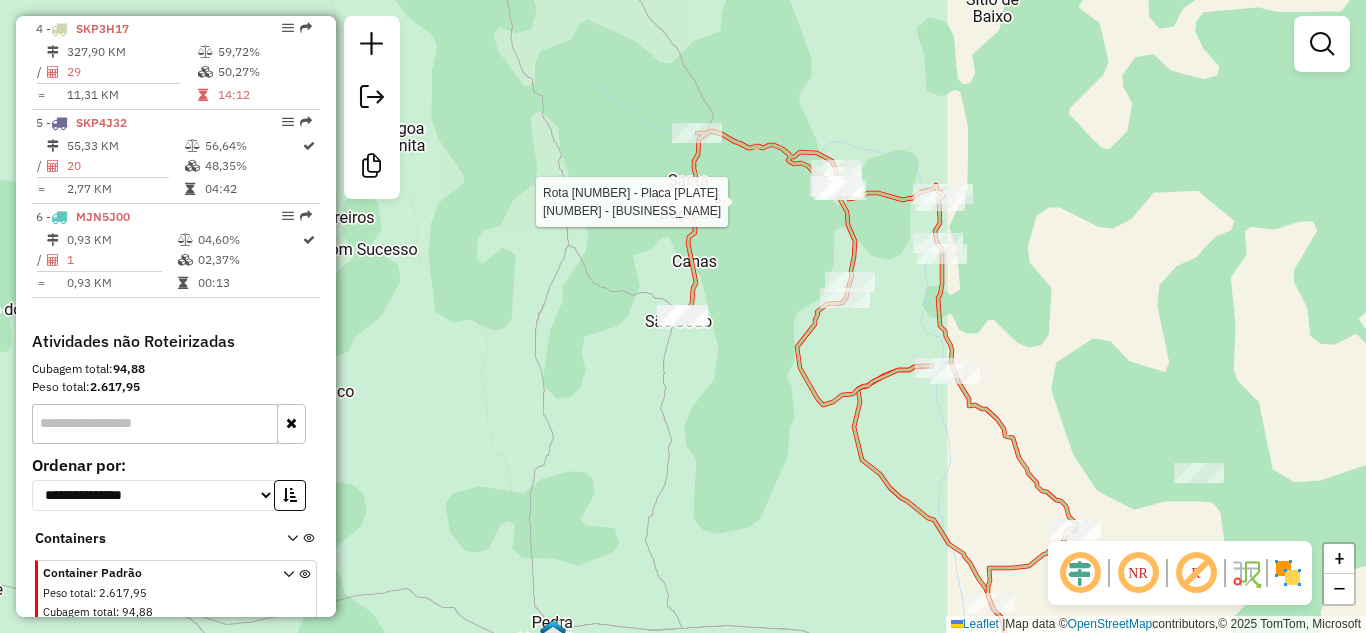 select on "*********" 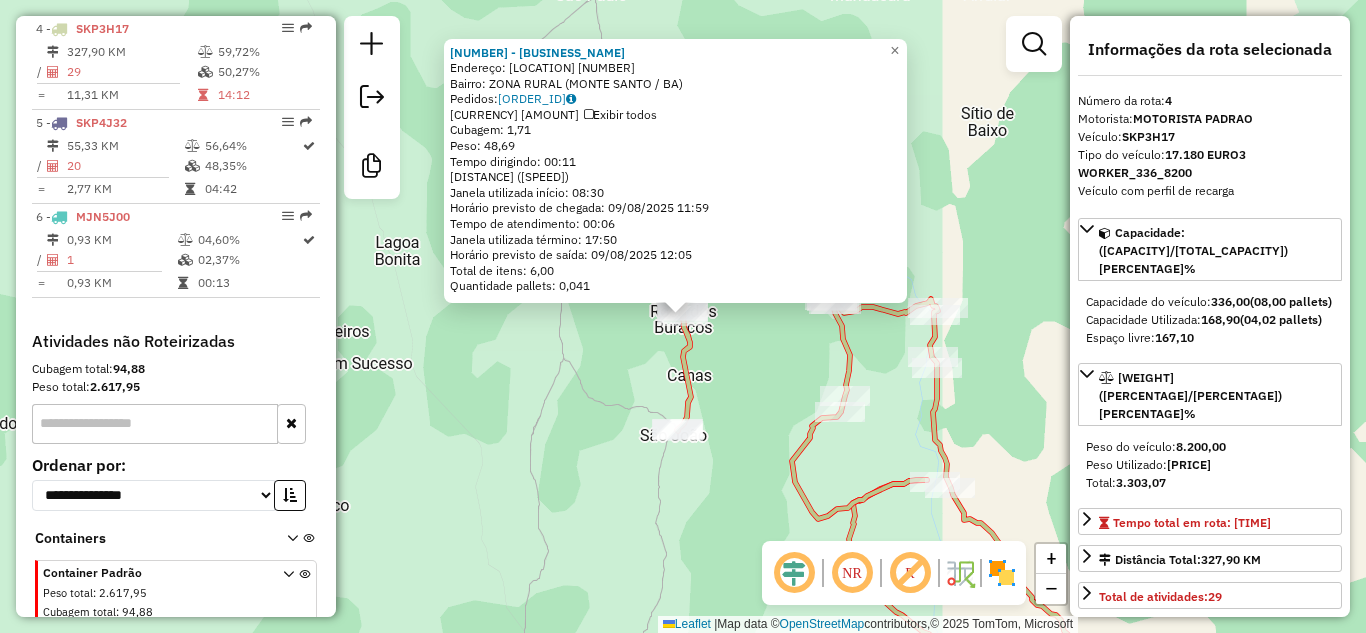 click on "40 - BAR DO VALMIR  Endereço:  POV. SANTA ROSA 1   Bairro: ZONA RURAL (MONTE SANTO / BA)   Pedidos:  08068491   Valor total: R$ 221,79   Exibir todos   Cubagem: 1,71  Peso: 48,69  Tempo dirigindo: 00:11   Distância prevista: 4,724 km (25,77 km/h)   Janela utilizada início: 08:30   Horário previsto de chegada: 09/08/2025 11:59   Tempo de atendimento: 00:06   Janela utilizada término: 17:50   Horário previsto de saída: 09/08/2025 12:05   Total de itens: 6,00   Quantidade pallets: 0,041  × Janela de atendimento Grade de atendimento Capacidade Transportadoras Veículos Cliente Pedidos  Rotas Selecione os dias de semana para filtrar as janelas de atendimento  Seg   Ter   Qua   Qui   Sex   Sáb   Dom  Informe o período da janela de atendimento: De: Até:  Filtrar exatamente a janela do cliente  Considerar janela de atendimento padrão  Selecione os dias de semana para filtrar as grades de atendimento  Seg   Ter   Qua   Qui   Sex   Sáb   Dom   Considerar clientes sem dia de atendimento cadastrado  De:  De:" 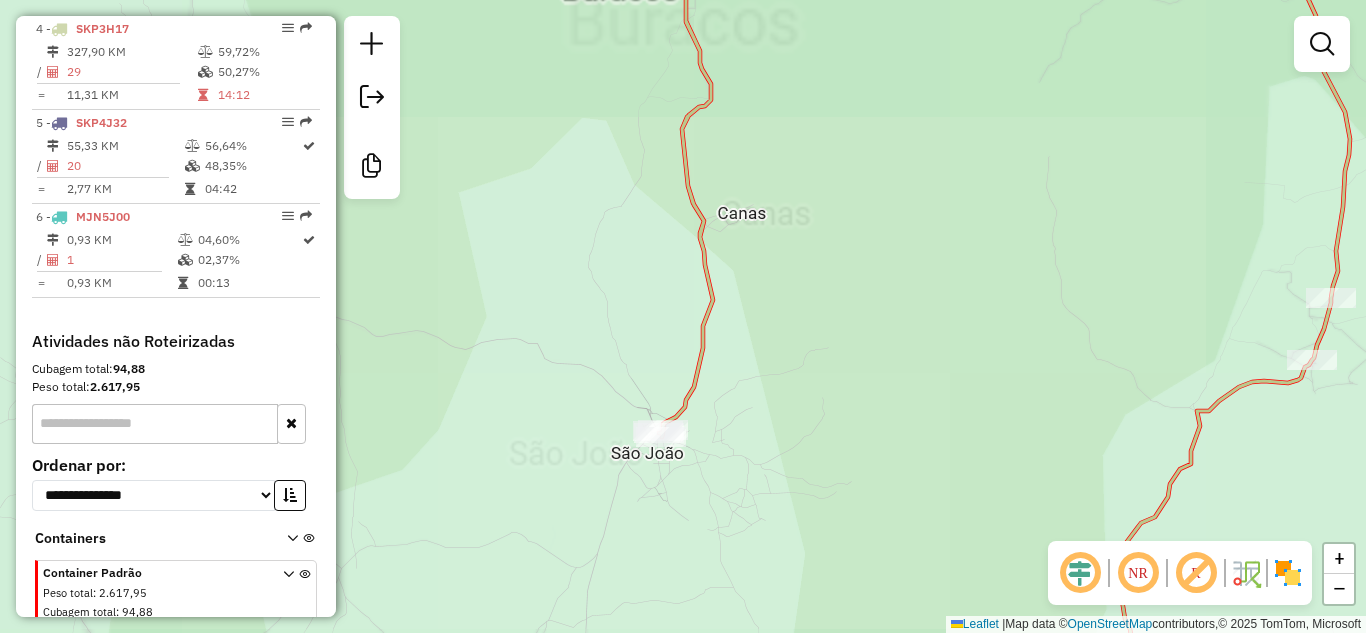 select on "*********" 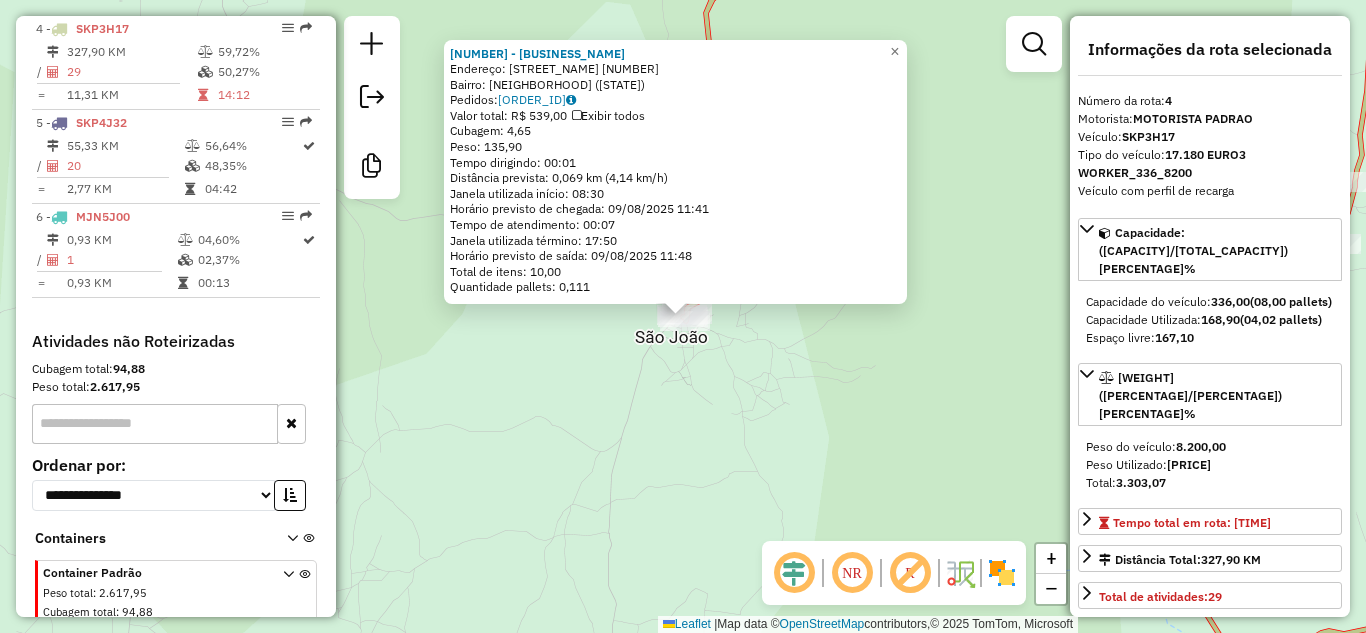 click on "383 - DEP. ALMEIDA  Endereço:  POV. ITAPICURU 194   Bairro: DISTRITO (MONTE SANTO / BA)   Pedidos:  08068426   Valor total: R$ 539,00   Exibir todos   Cubagem: 4,65  Peso: 135,90  Tempo dirigindo: 00:01   Distância prevista: 0,069 km (4,14 km/h)   Janela utilizada início: 08:30   Horário previsto de chegada: 09/08/2025 11:41   Tempo de atendimento: 00:07   Janela utilizada término: 17:50   Horário previsto de saída: 09/08/2025 11:48   Total de itens: 10,00   Quantidade pallets: 0,111  × Janela de atendimento Grade de atendimento Capacidade Transportadoras Veículos Cliente Pedidos  Rotas Selecione os dias de semana para filtrar as janelas de atendimento  Seg   Ter   Qua   Qui   Sex   Sáb   Dom  Informe o período da janela de atendimento: De: Até:  Filtrar exatamente a janela do cliente  Considerar janela de atendimento padrão  Selecione os dias de semana para filtrar as grades de atendimento  Seg   Ter   Qua   Qui   Sex   Sáb   Dom   Considerar clientes sem dia de atendimento cadastrado  De:  De:" 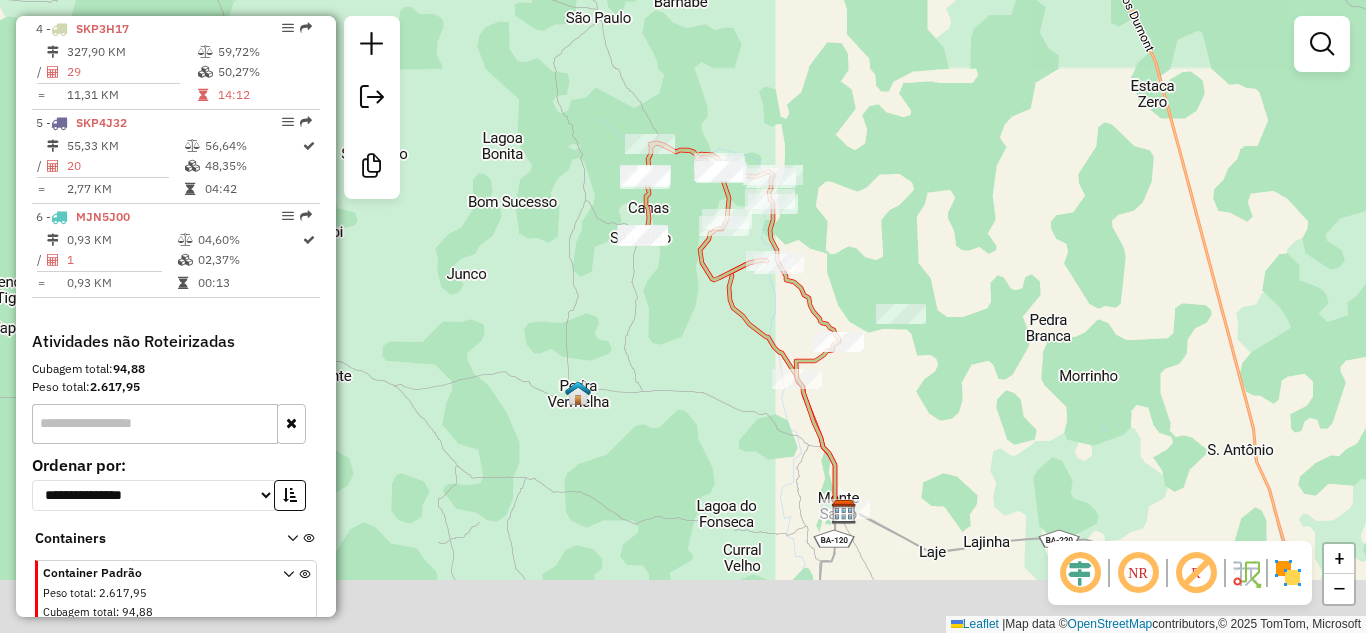 drag, startPoint x: 745, startPoint y: 438, endPoint x: 619, endPoint y: 191, distance: 277.28143 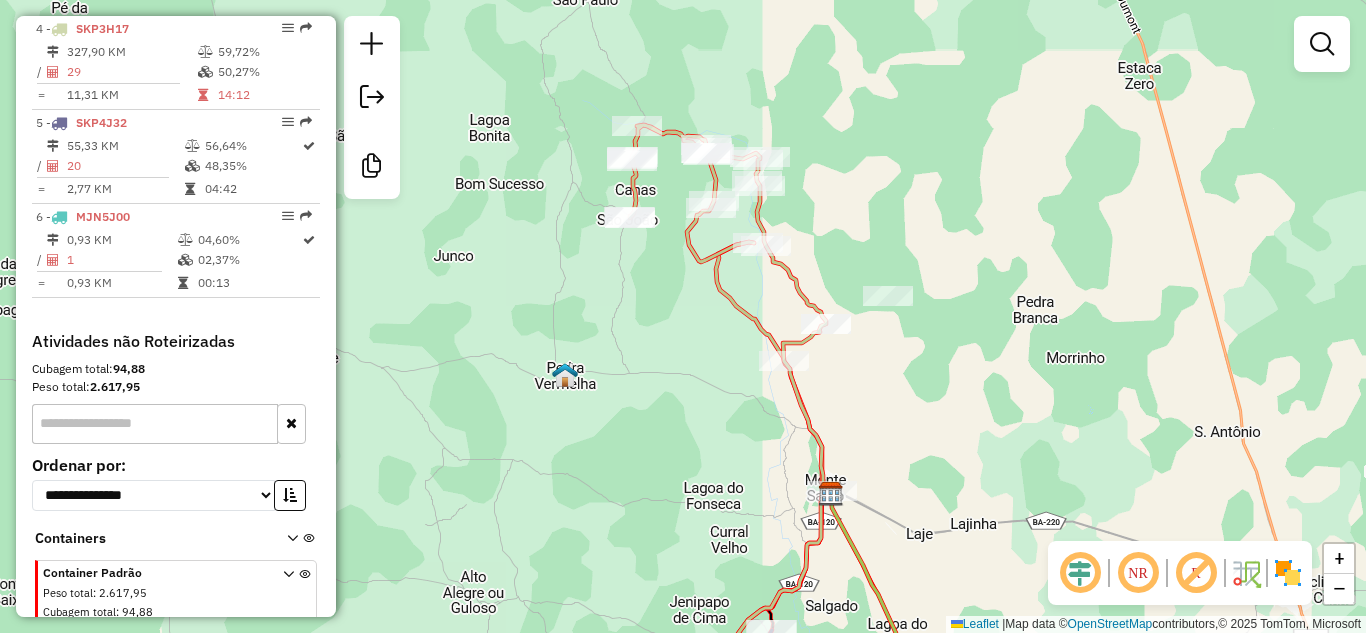 drag, startPoint x: 646, startPoint y: 354, endPoint x: 478, endPoint y: 260, distance: 192.50974 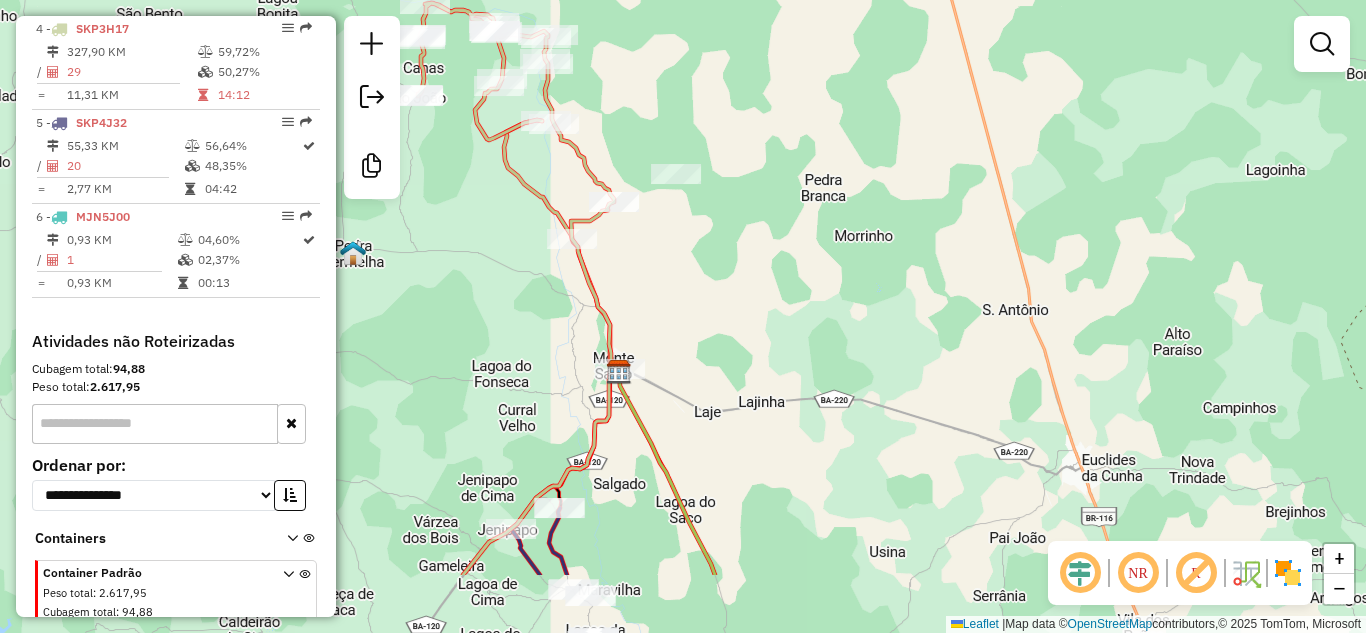 drag, startPoint x: 725, startPoint y: 219, endPoint x: 738, endPoint y: 192, distance: 29.966648 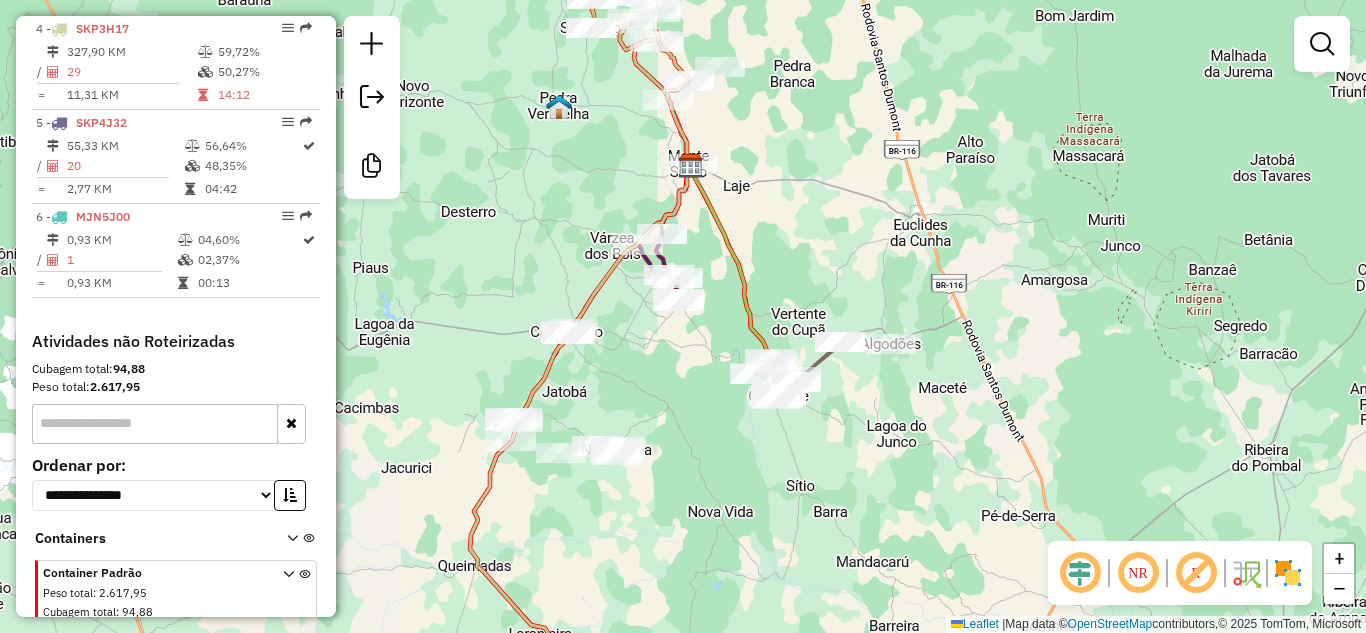 drag, startPoint x: 638, startPoint y: 416, endPoint x: 649, endPoint y: 334, distance: 82.73451 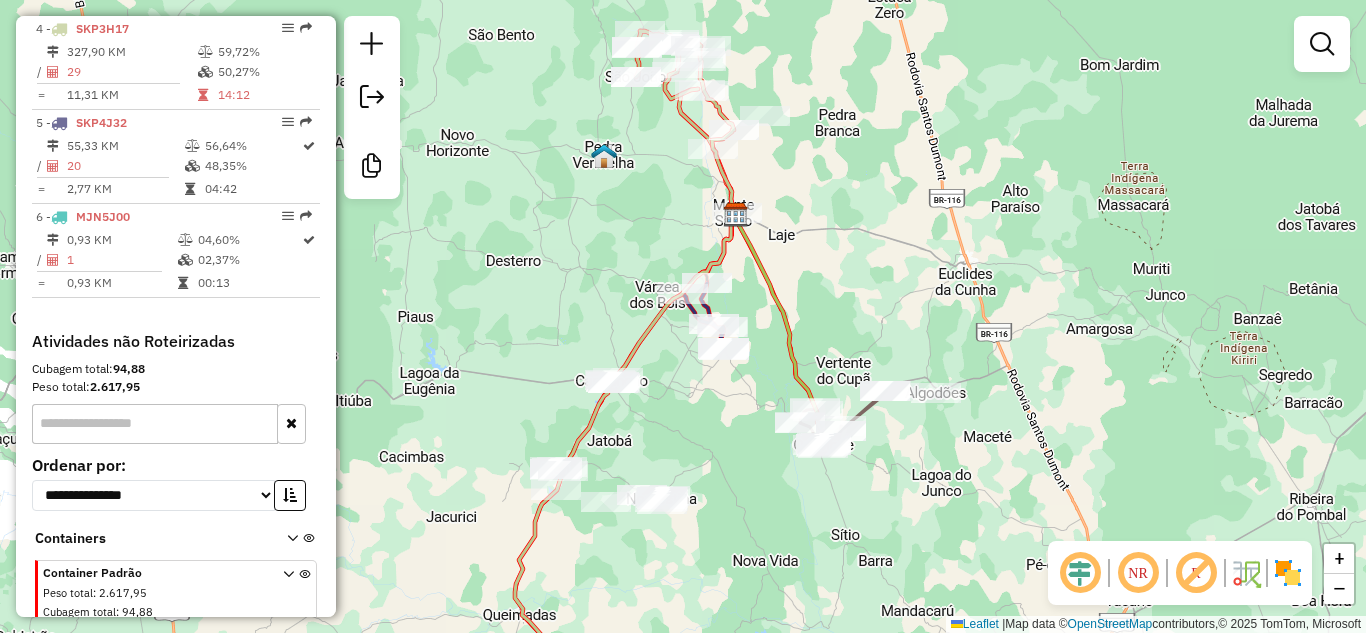drag, startPoint x: 626, startPoint y: 377, endPoint x: 670, endPoint y: 457, distance: 91.3017 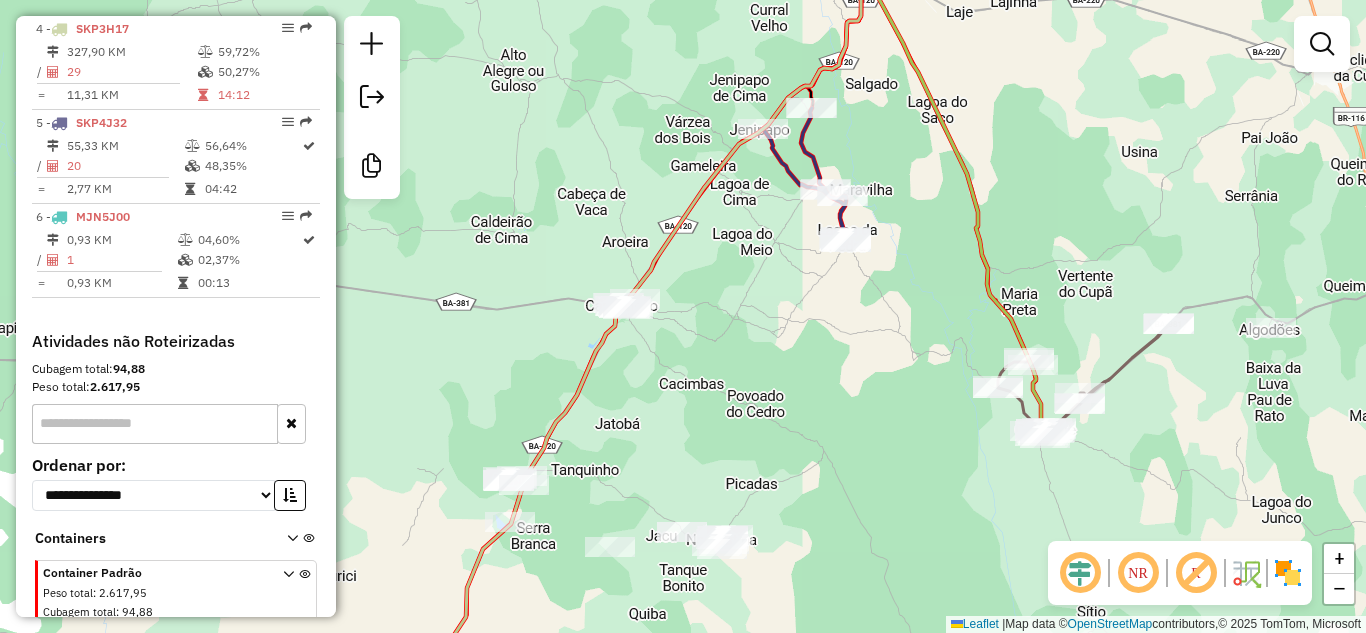 drag, startPoint x: 628, startPoint y: 482, endPoint x: 649, endPoint y: 475, distance: 22.135944 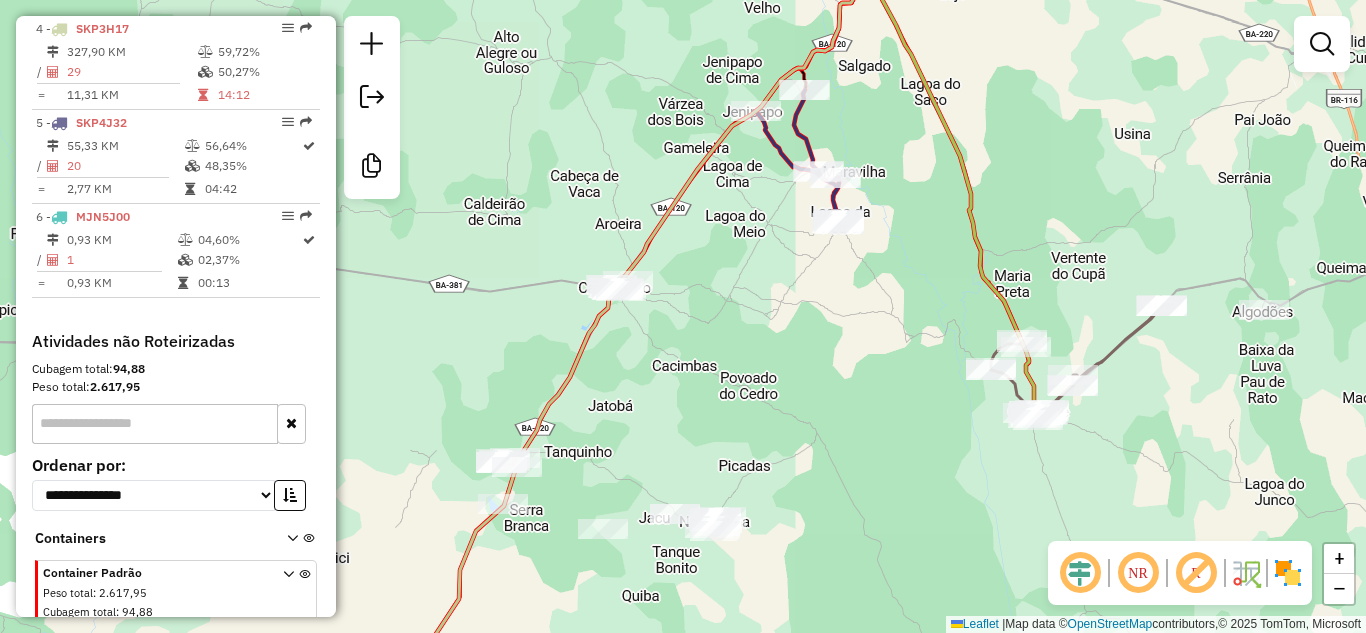 drag, startPoint x: 649, startPoint y: 475, endPoint x: 553, endPoint y: 469, distance: 96.18732 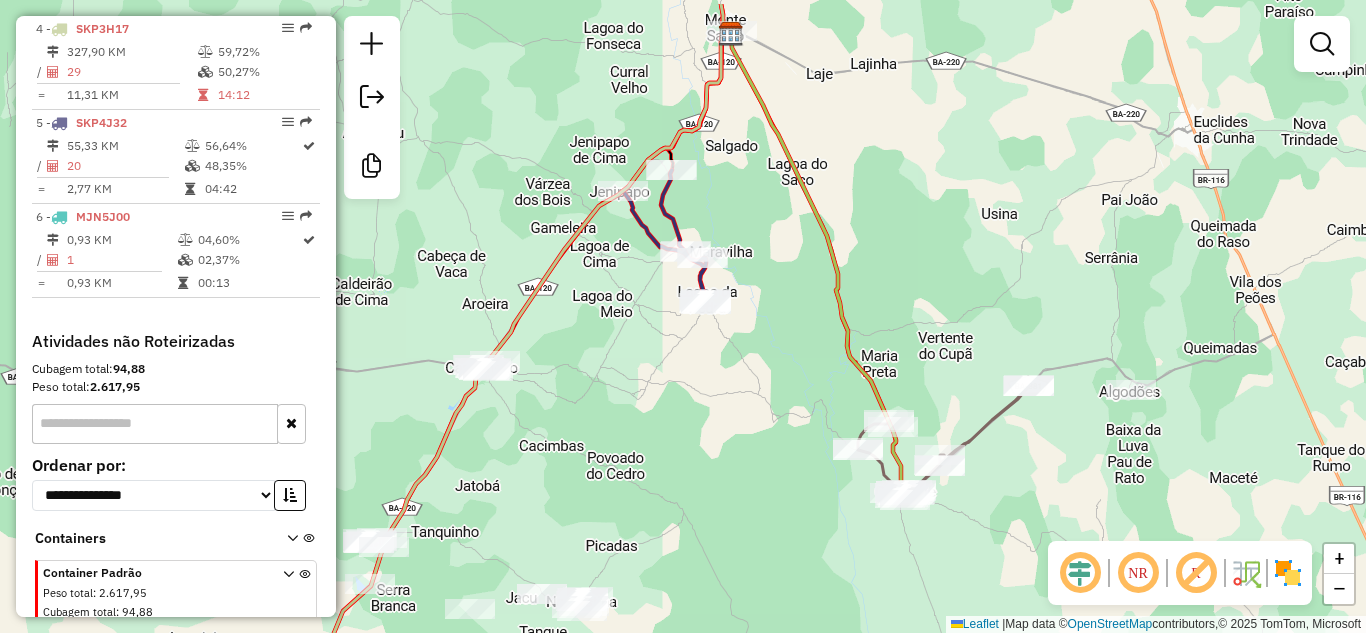 drag, startPoint x: 768, startPoint y: 404, endPoint x: 678, endPoint y: 554, distance: 174.92856 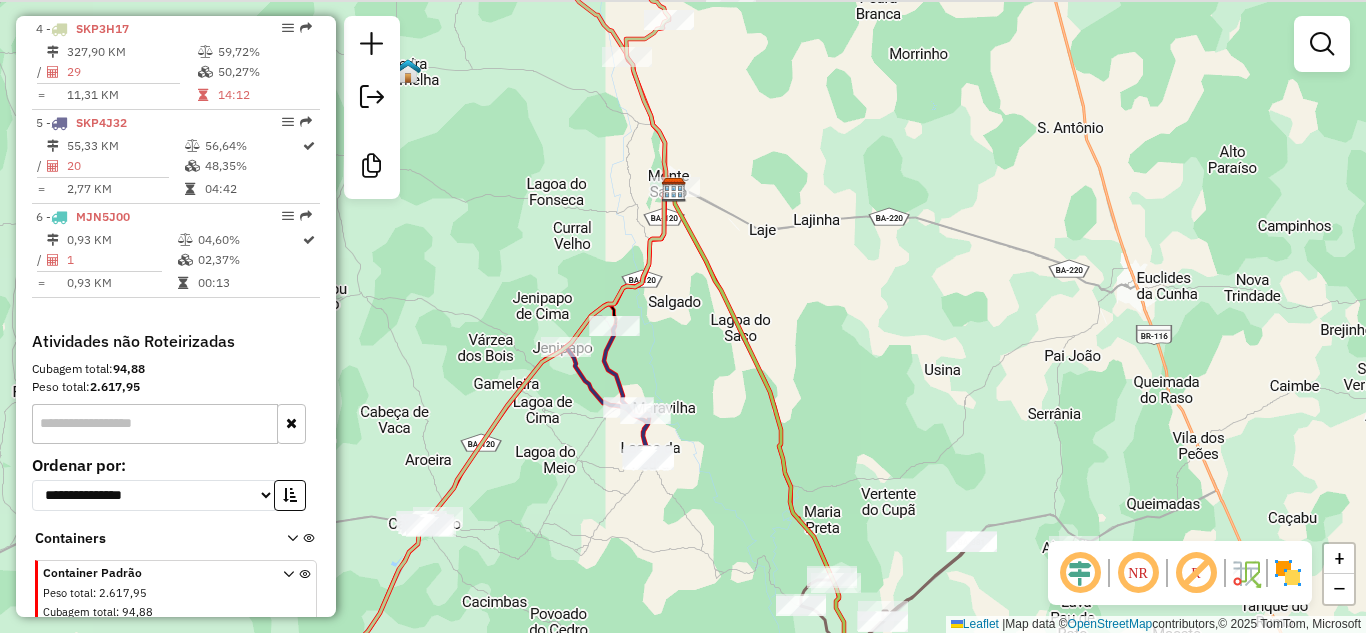 drag, startPoint x: 734, startPoint y: 338, endPoint x: 733, endPoint y: 459, distance: 121.004135 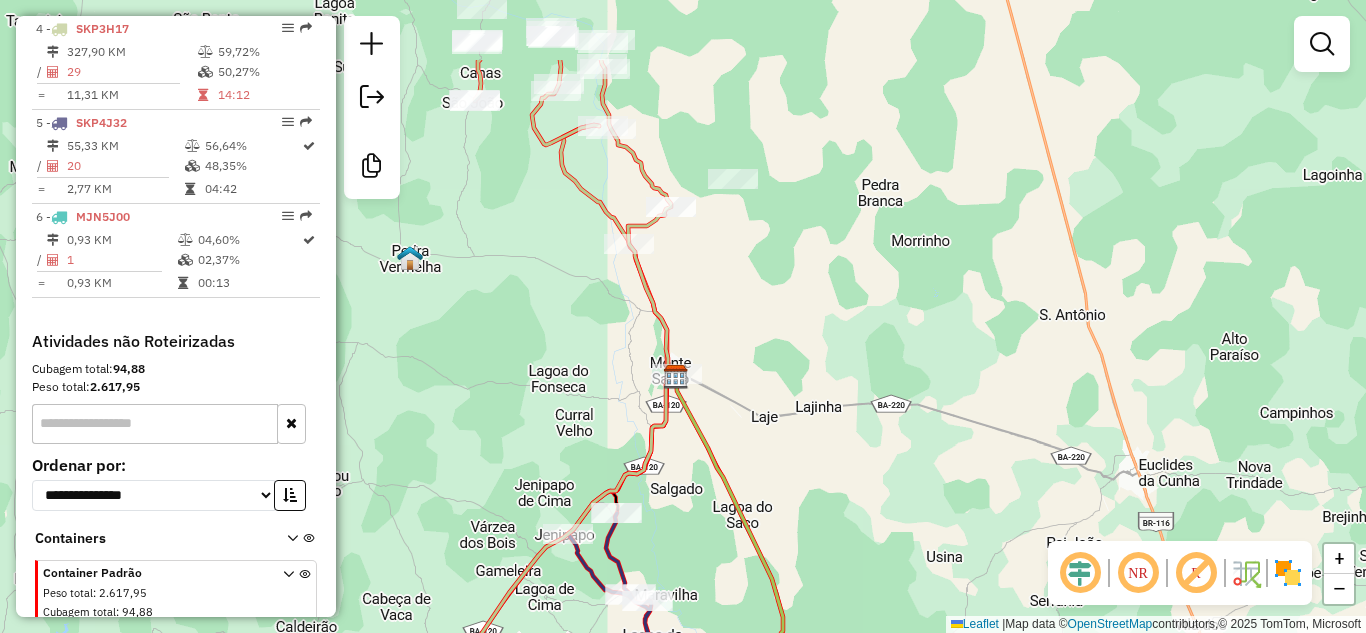 drag, startPoint x: 744, startPoint y: 278, endPoint x: 741, endPoint y: 429, distance: 151.0298 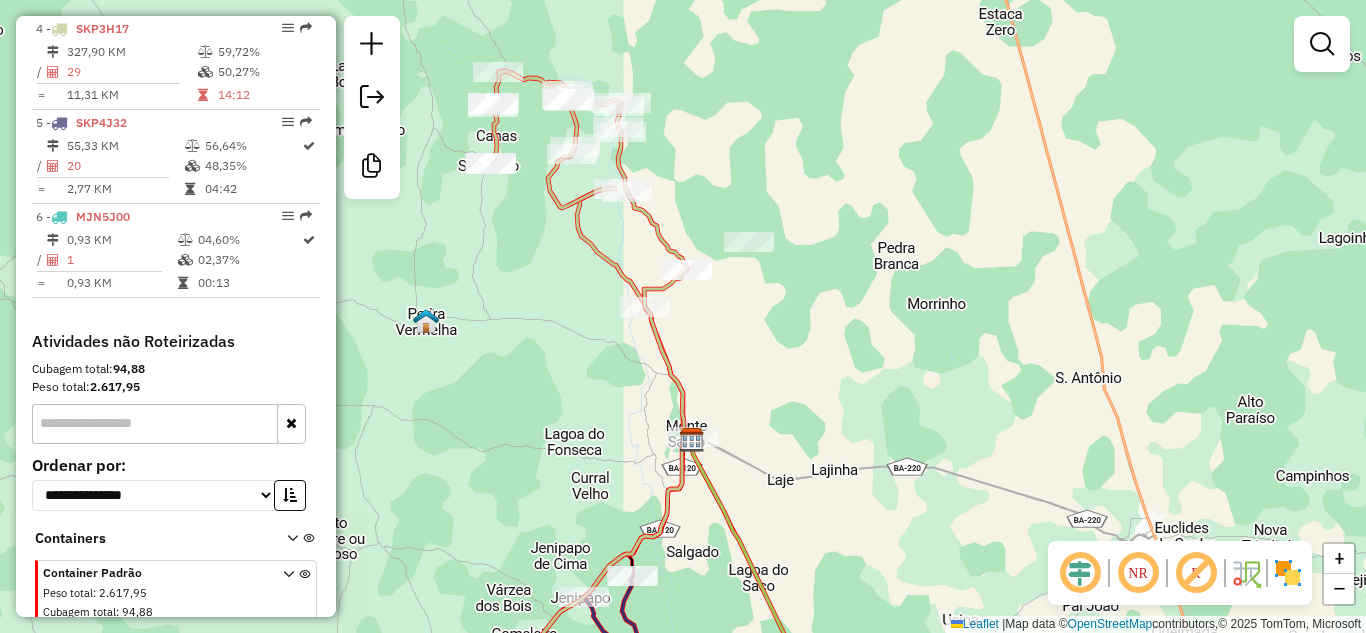 drag, startPoint x: 741, startPoint y: 350, endPoint x: 826, endPoint y: 466, distance: 143.8089 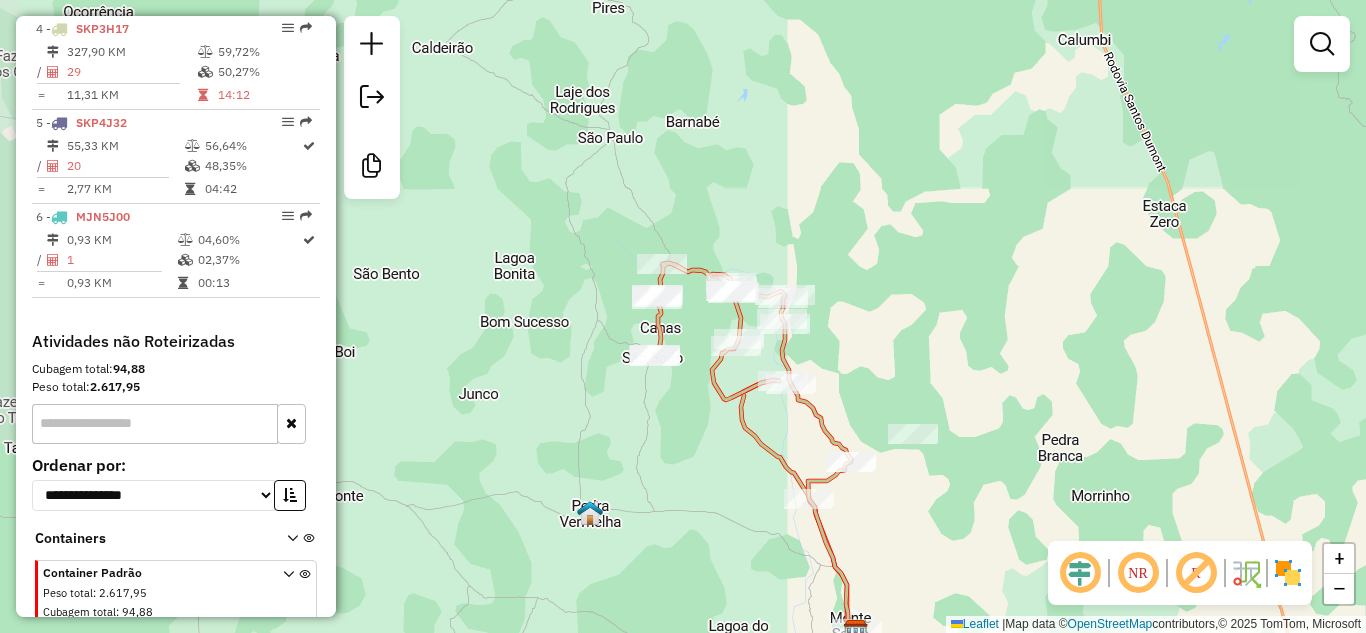 drag, startPoint x: 800, startPoint y: 441, endPoint x: 892, endPoint y: 551, distance: 143.40154 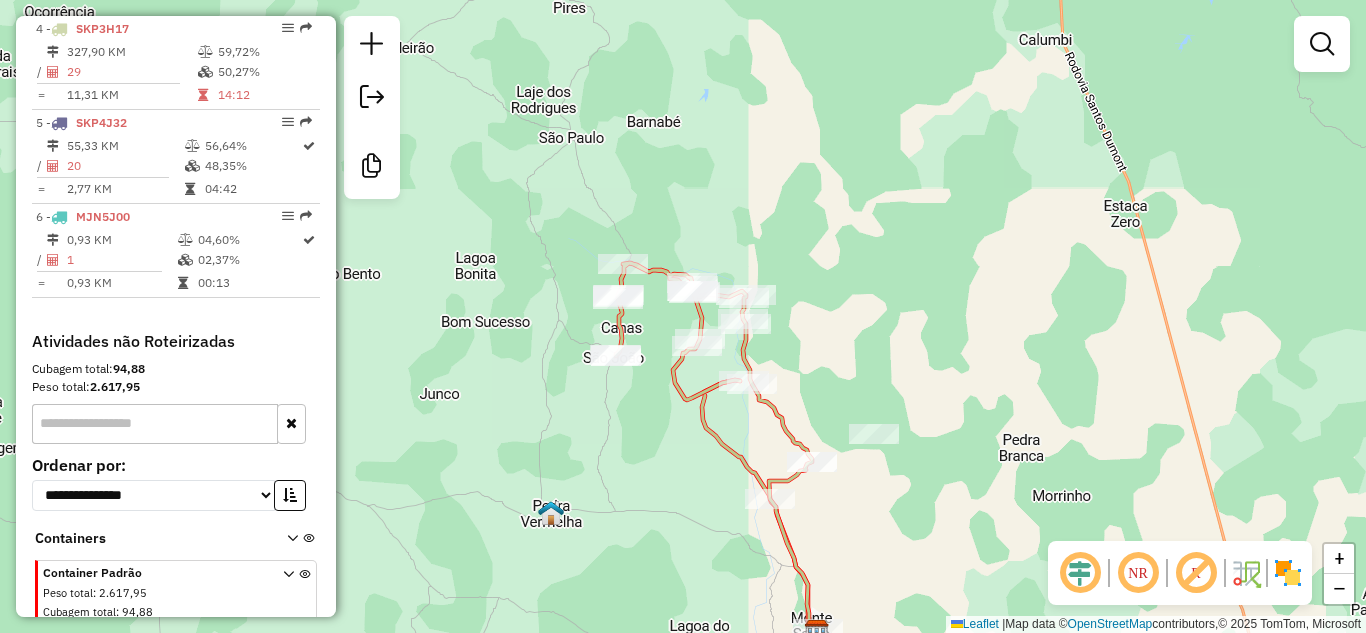 drag, startPoint x: 890, startPoint y: 555, endPoint x: 851, endPoint y: 555, distance: 39 